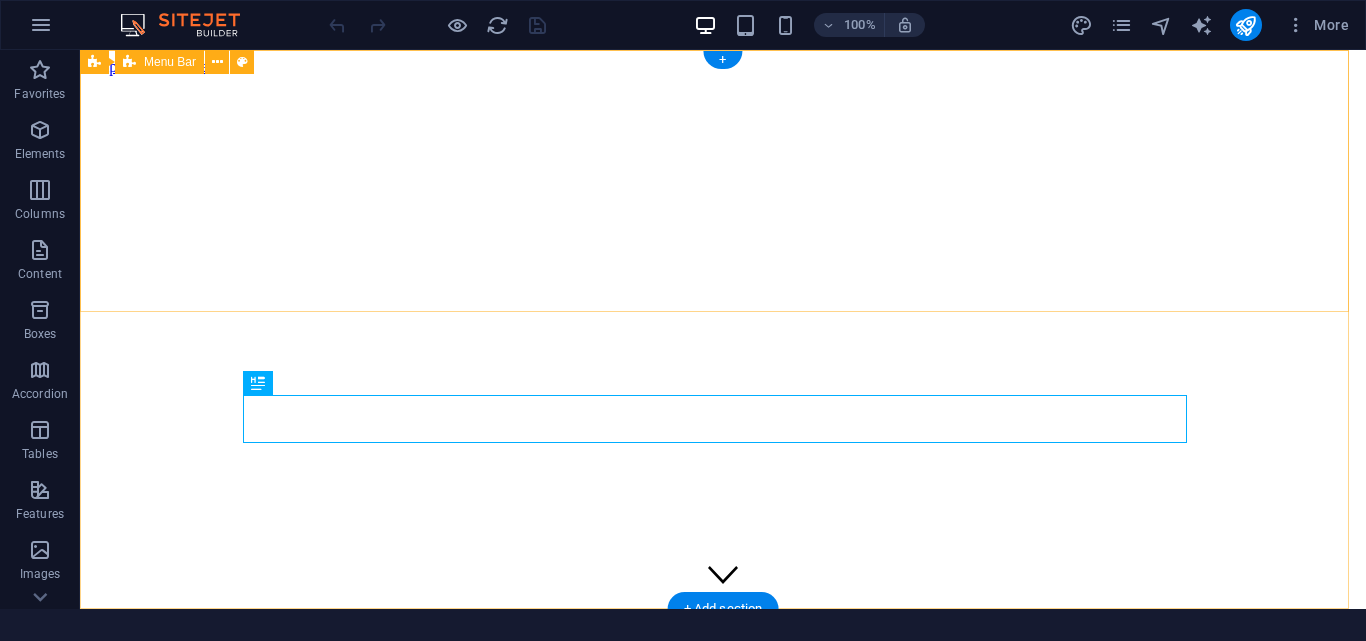 scroll, scrollTop: 0, scrollLeft: 0, axis: both 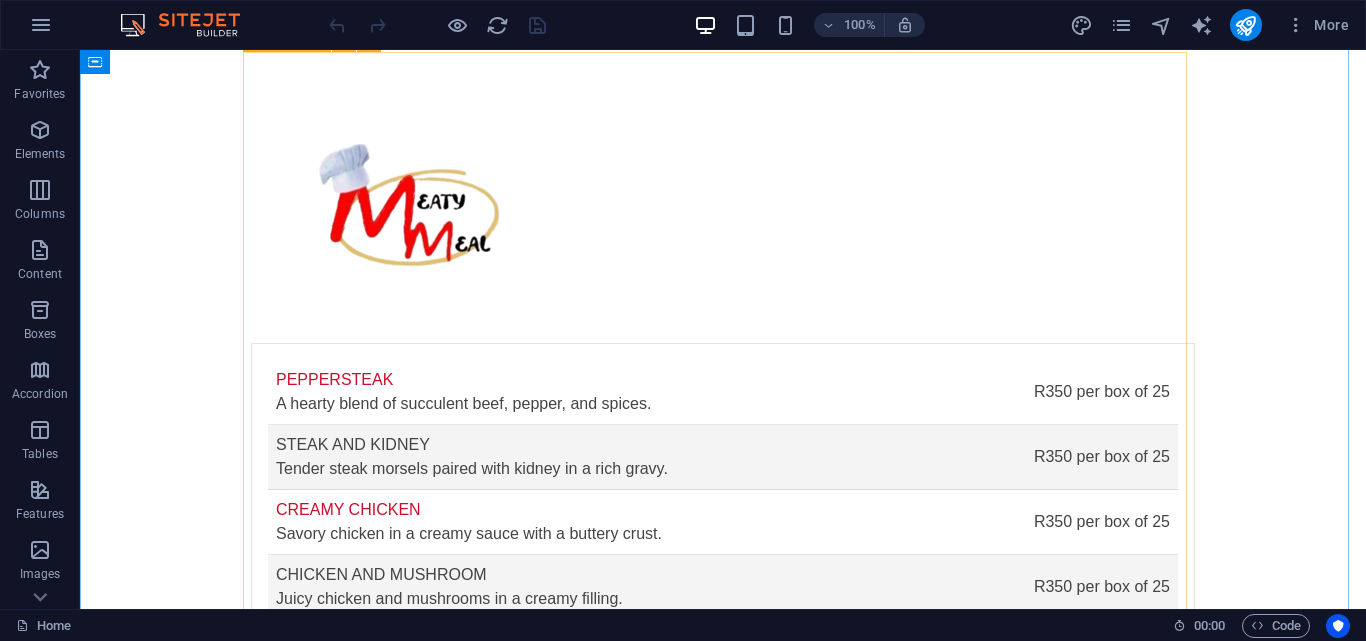 click at bounding box center [252, 1216] 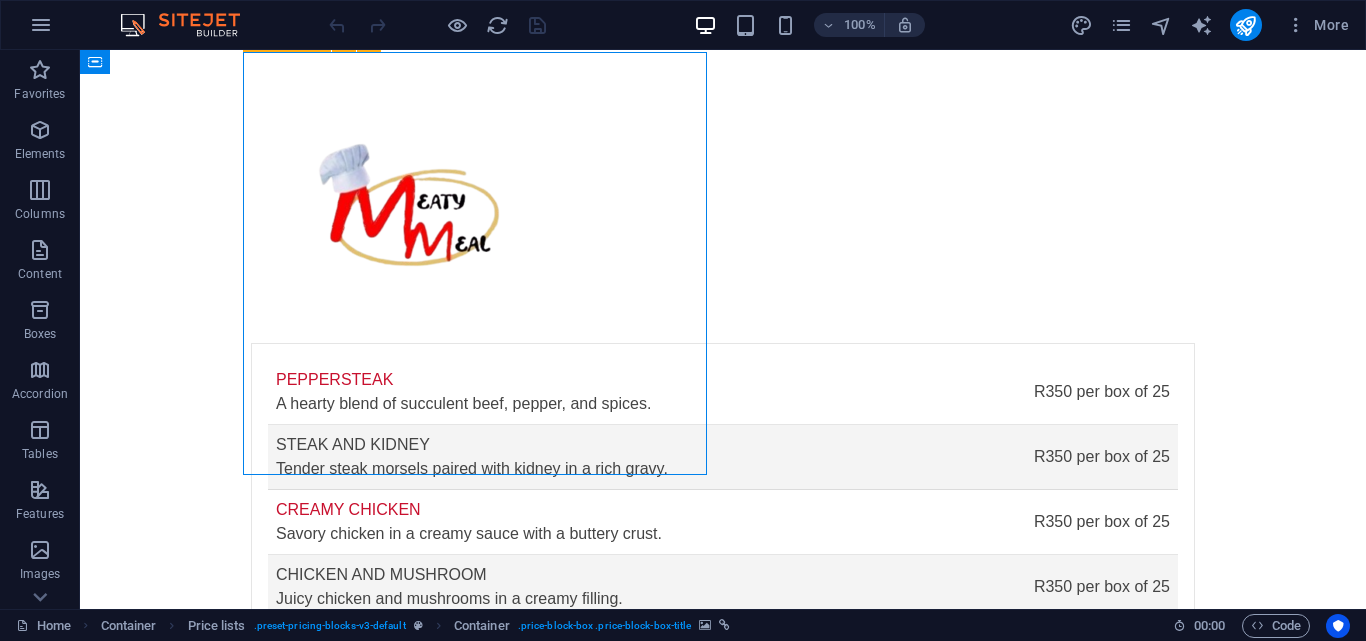 click at bounding box center [252, 1216] 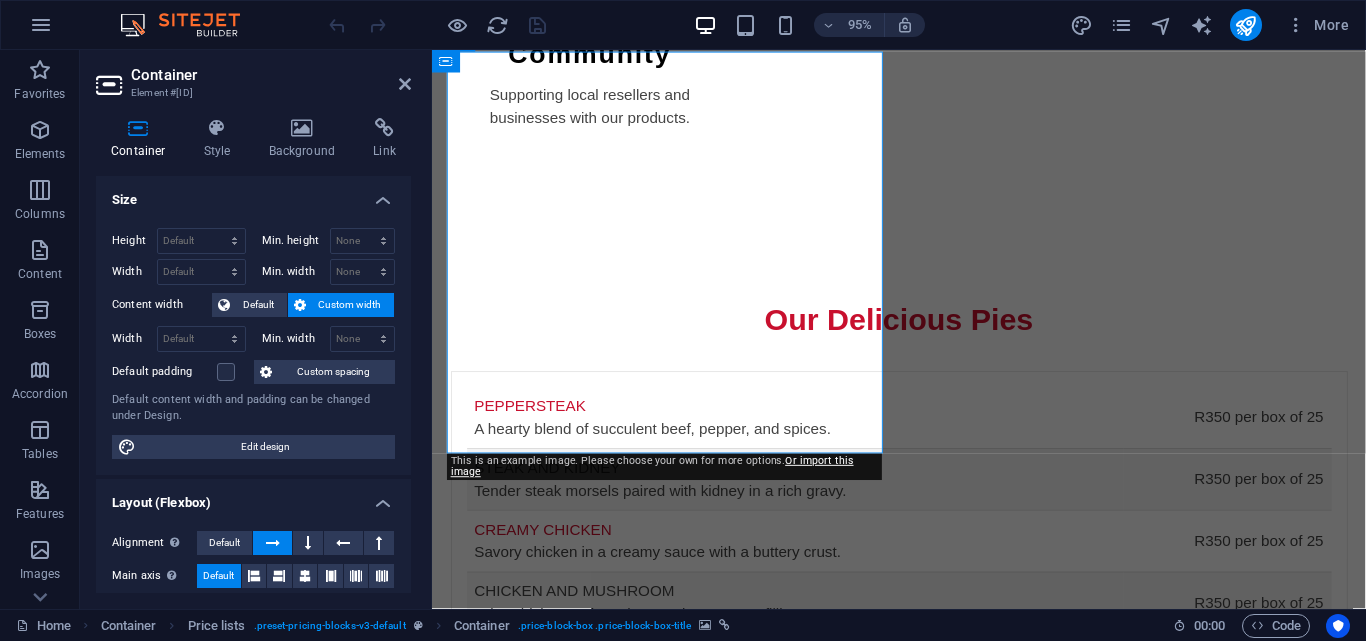 scroll, scrollTop: 2745, scrollLeft: 0, axis: vertical 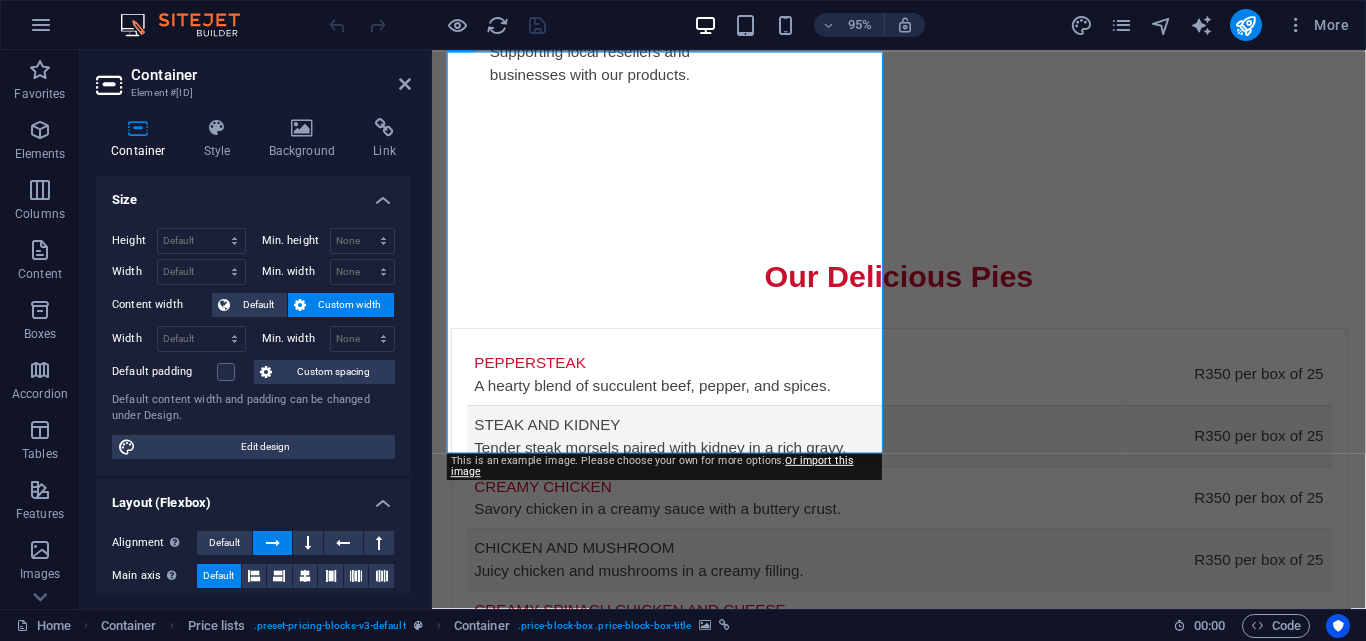 click at bounding box center (453, 1216) 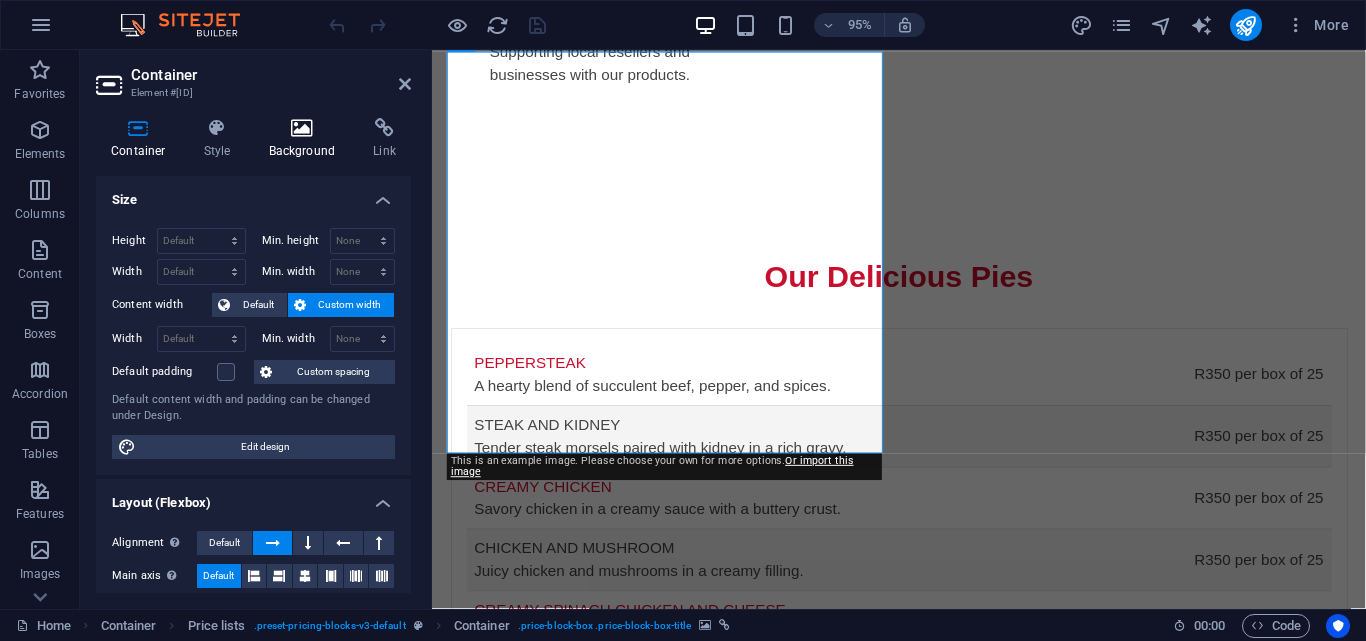 click on "Background" at bounding box center (306, 139) 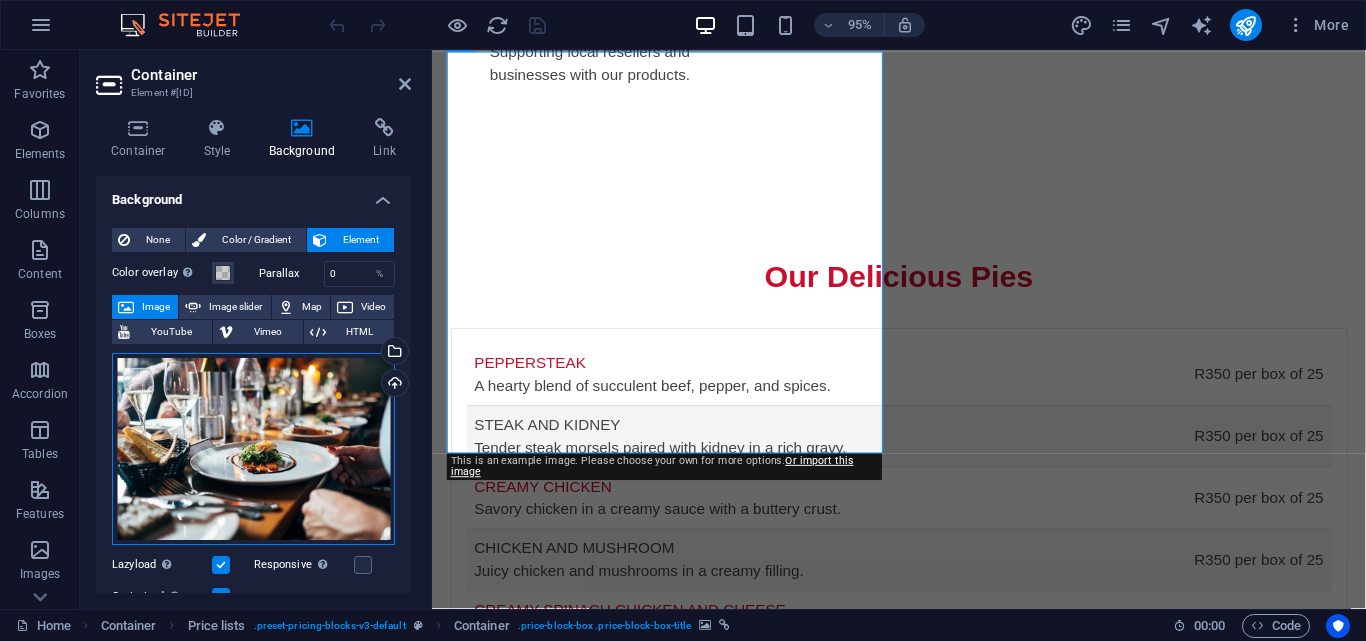 click on "Drag files here, click to choose files or select files from Files or our free stock photos & videos" at bounding box center (253, 449) 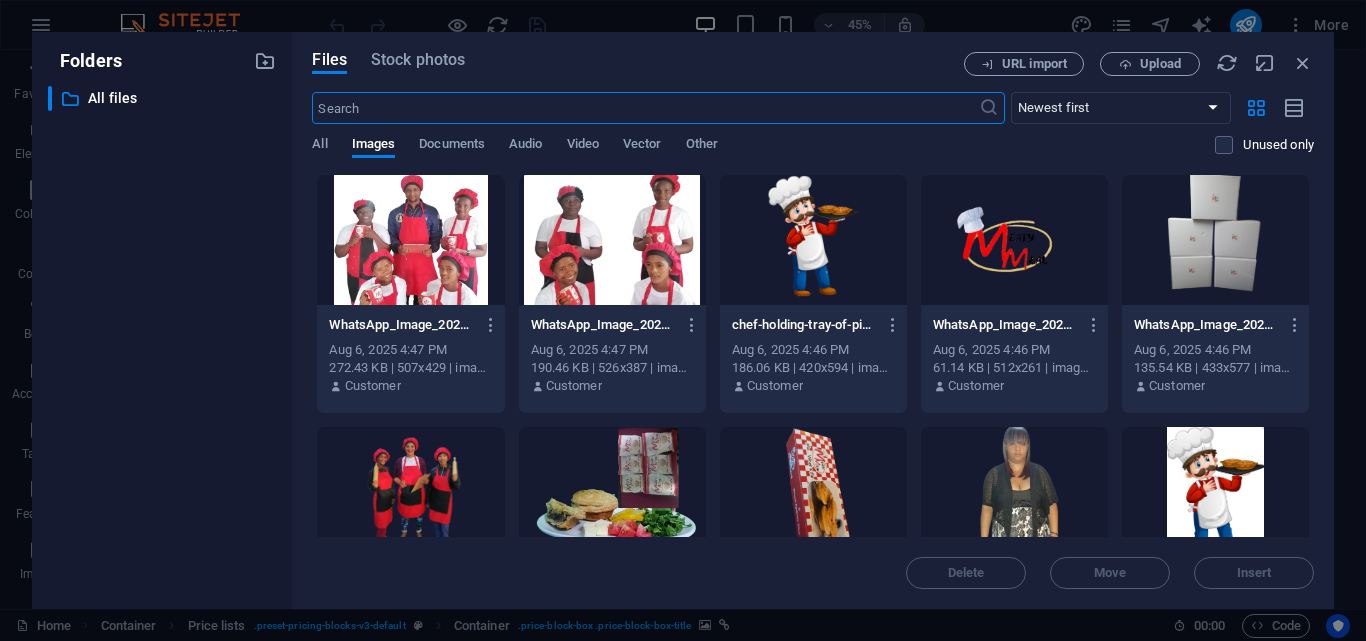 scroll, scrollTop: 3383, scrollLeft: 0, axis: vertical 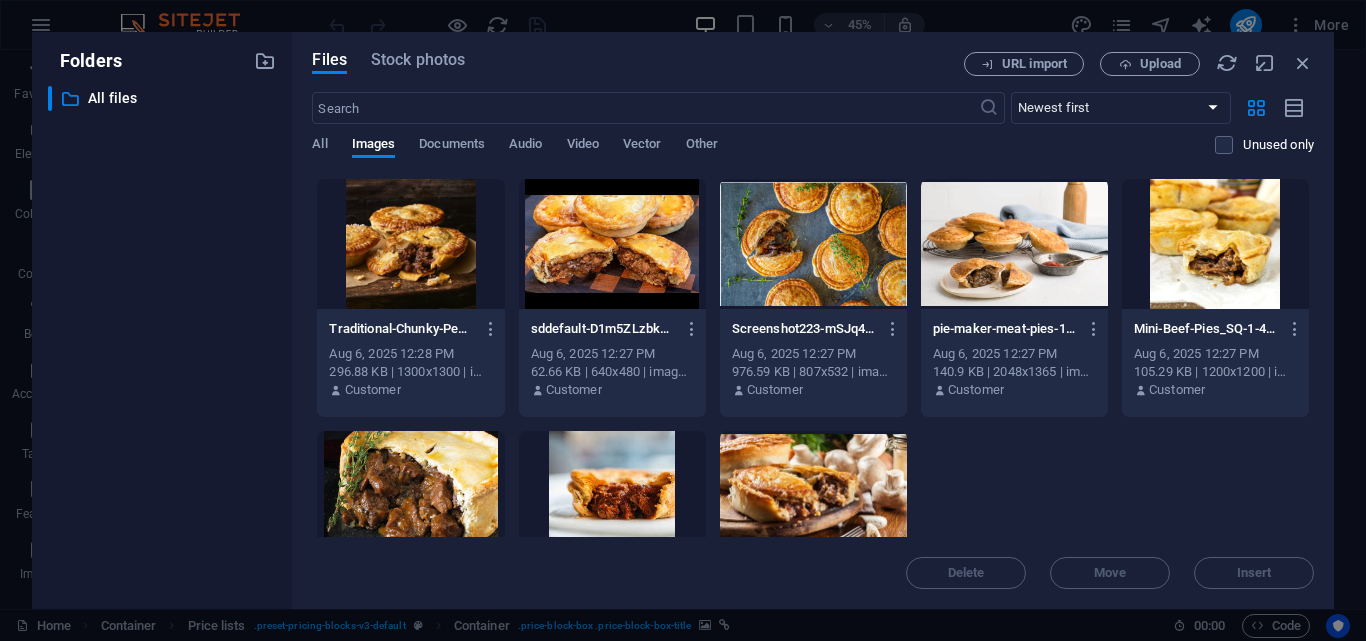 click at bounding box center [410, 244] 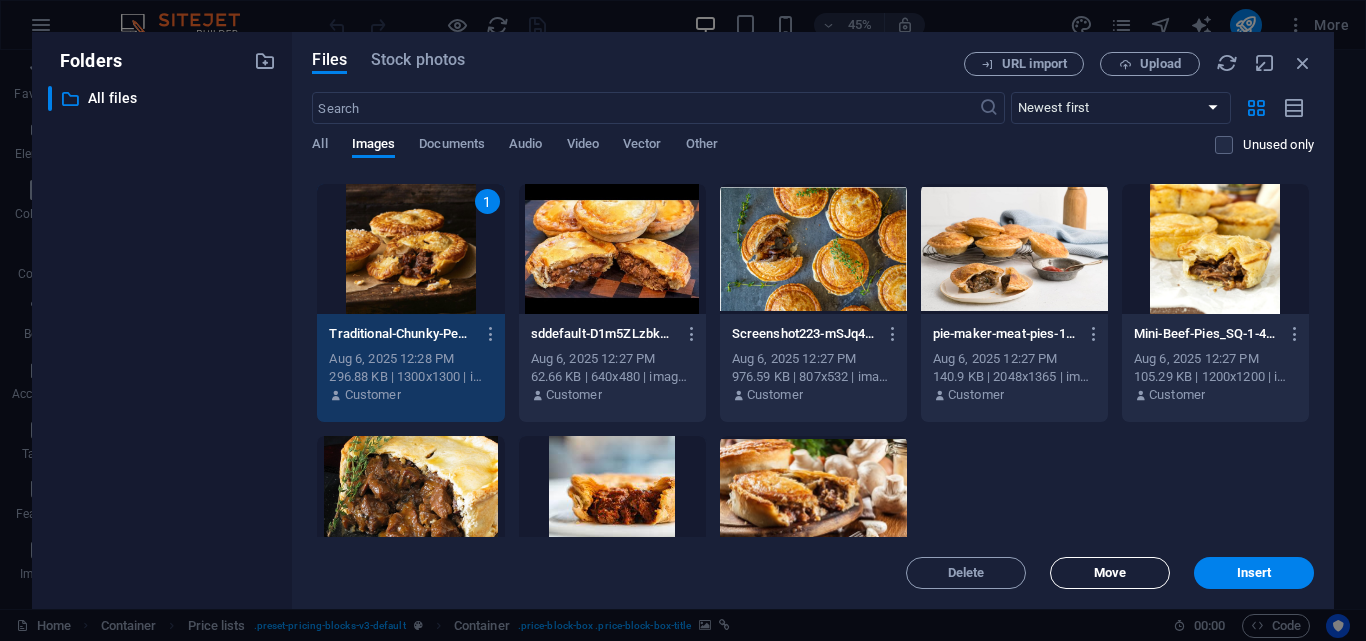 scroll, scrollTop: 400, scrollLeft: 0, axis: vertical 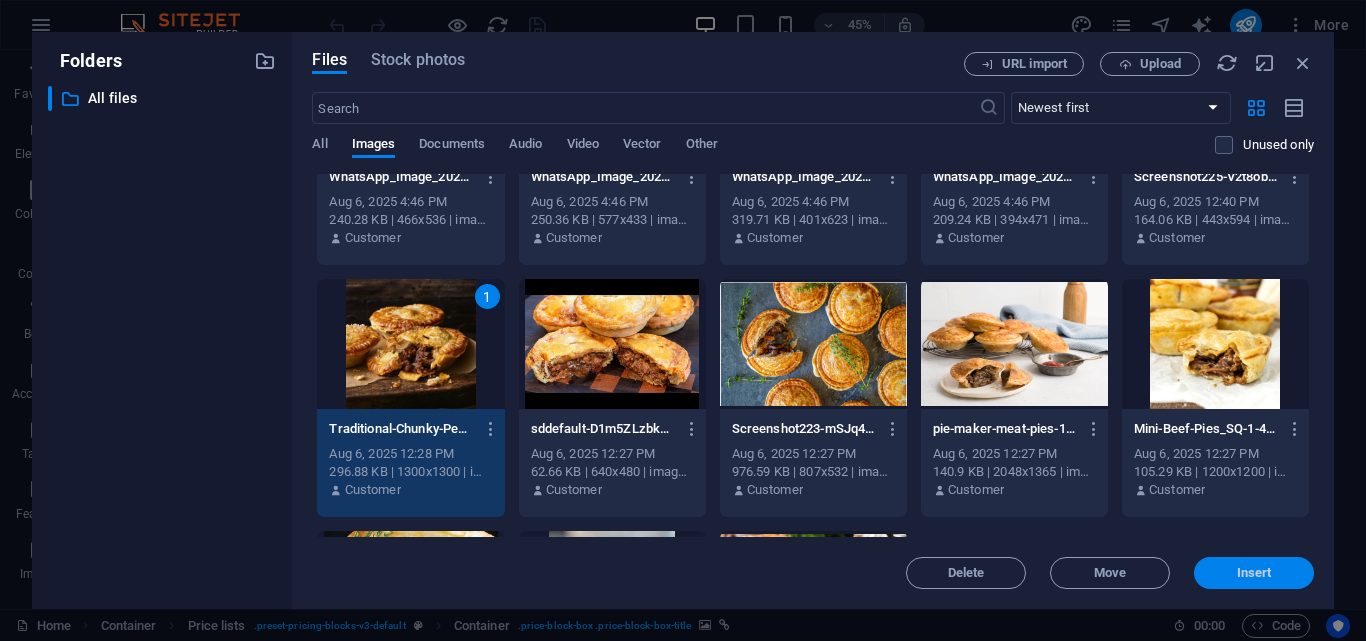 drag, startPoint x: 1262, startPoint y: 585, endPoint x: 805, endPoint y: 563, distance: 457.52924 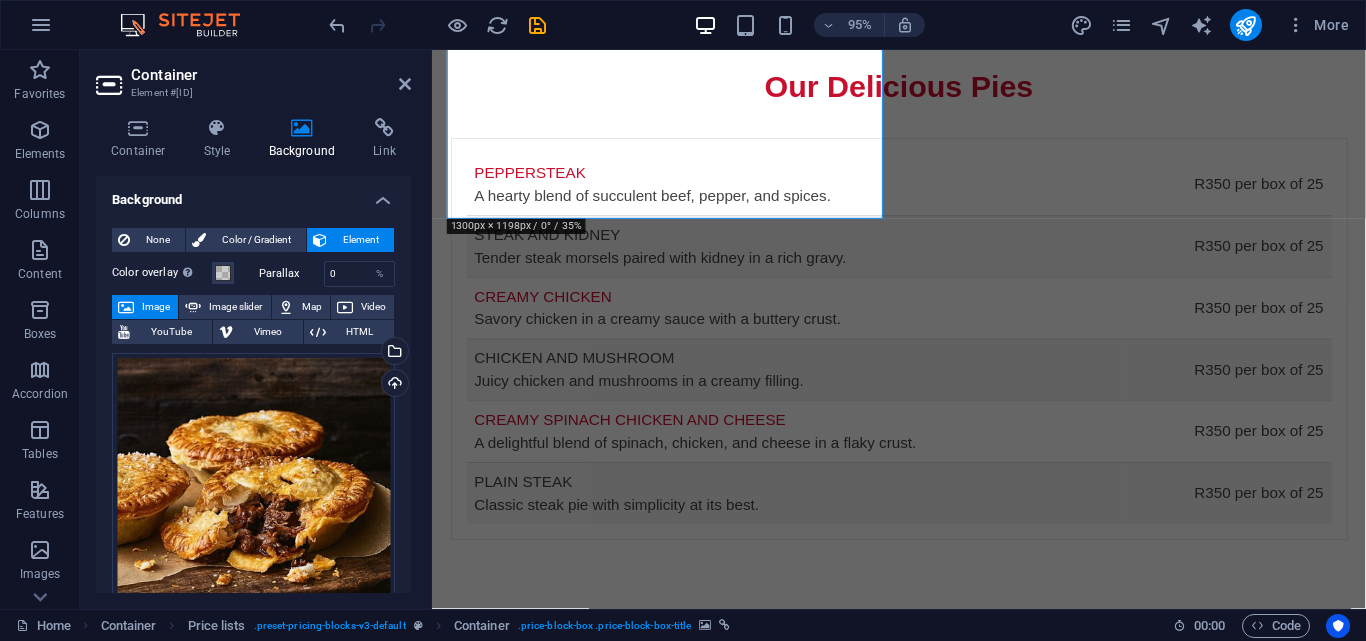 scroll, scrollTop: 3045, scrollLeft: 0, axis: vertical 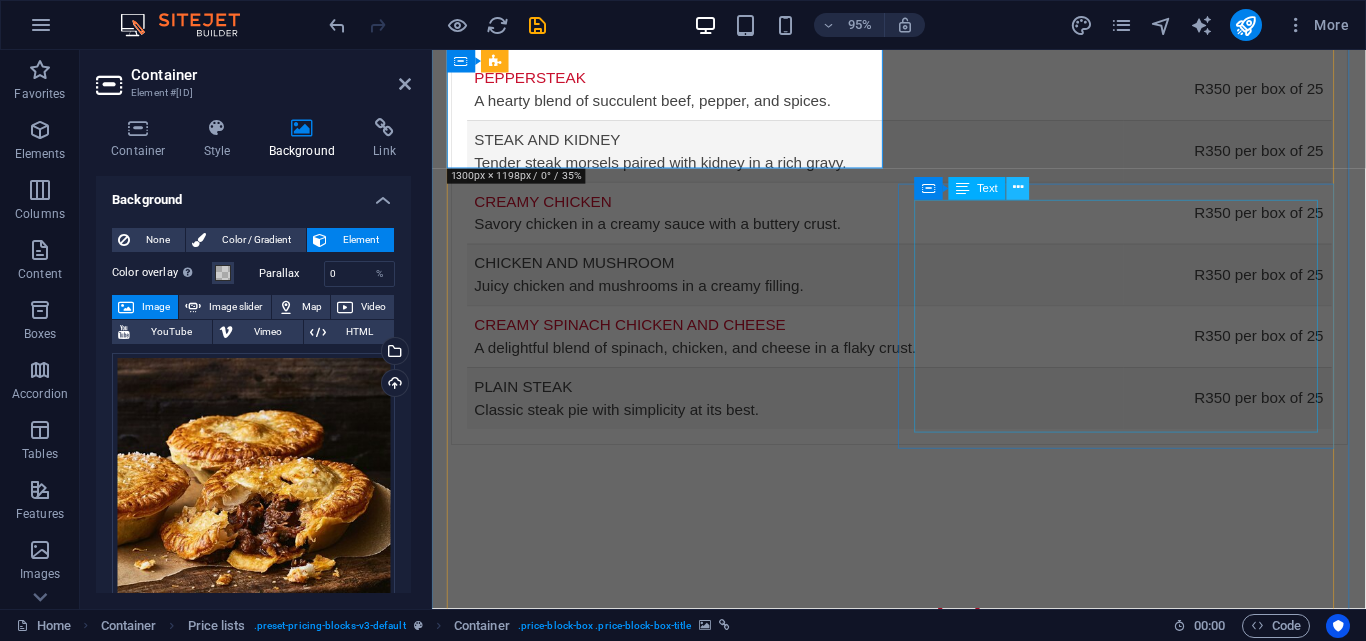 click at bounding box center [1018, 188] 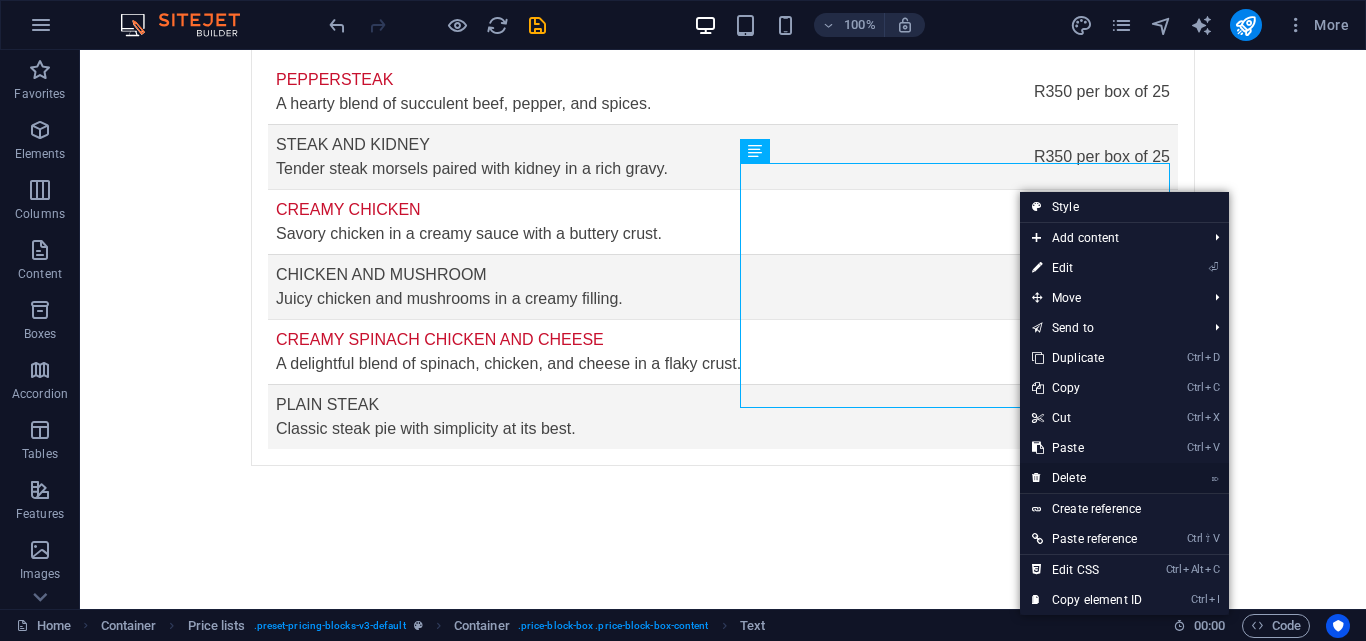 click on "⌦  Delete" at bounding box center [1087, 478] 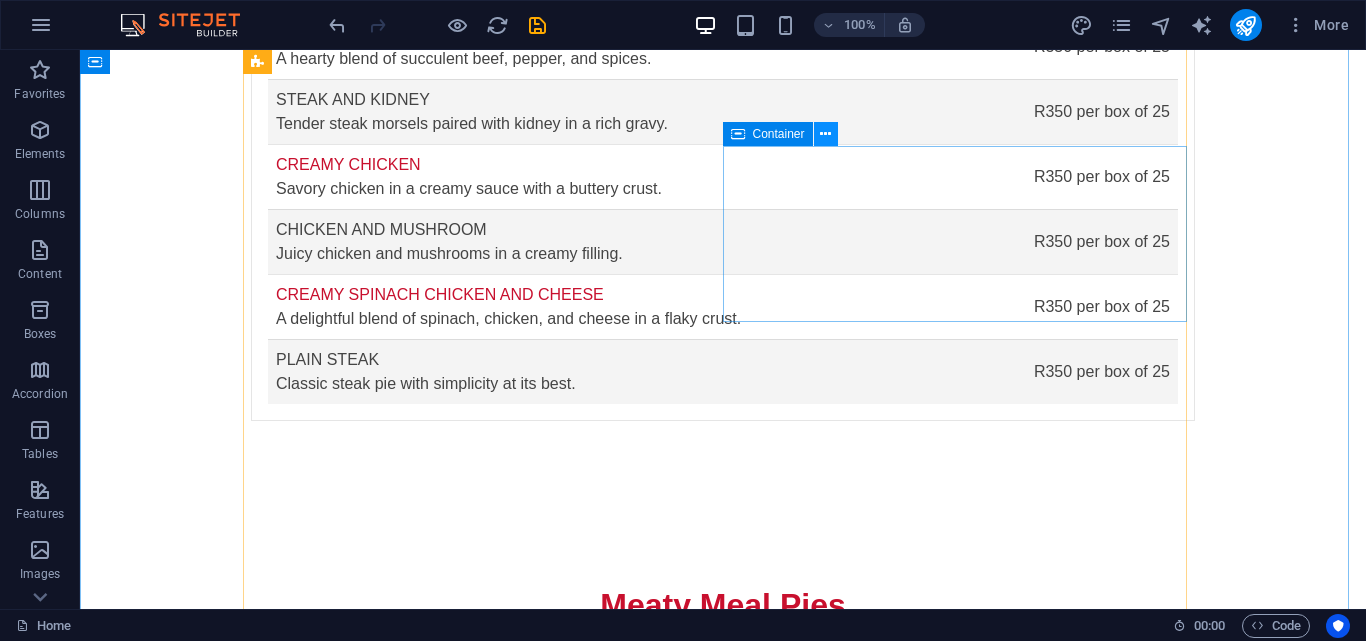 click at bounding box center (825, 134) 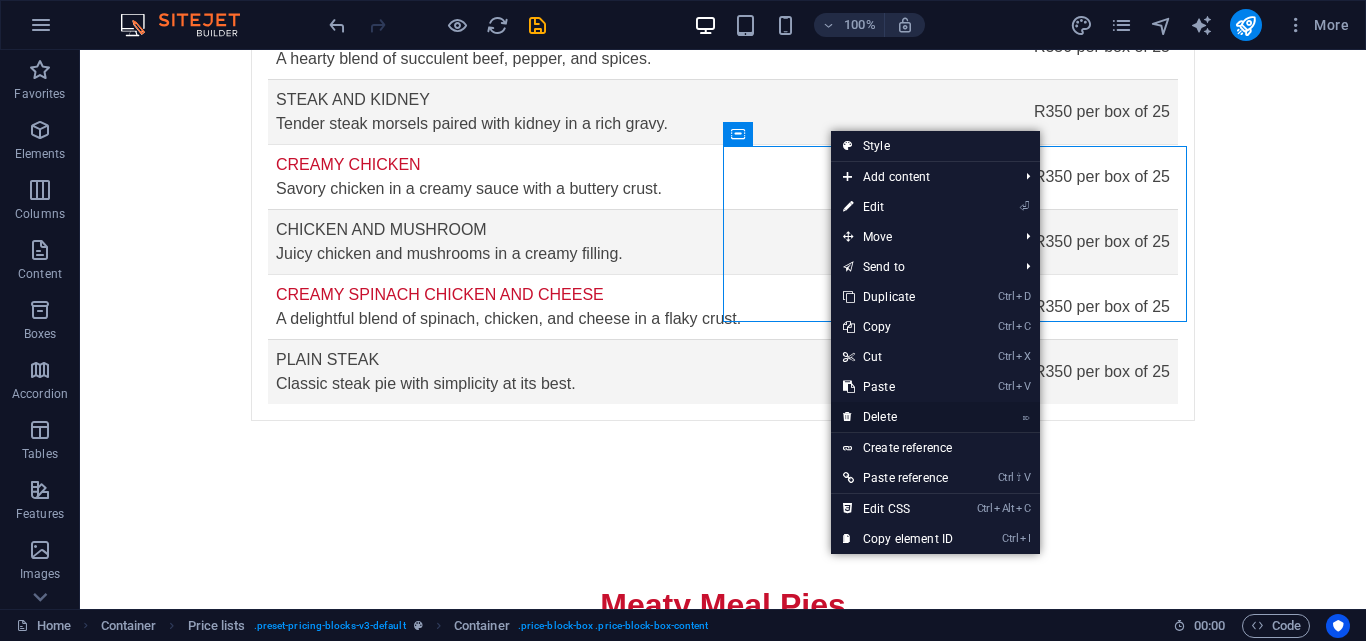 click on "⌦  Delete" at bounding box center [898, 417] 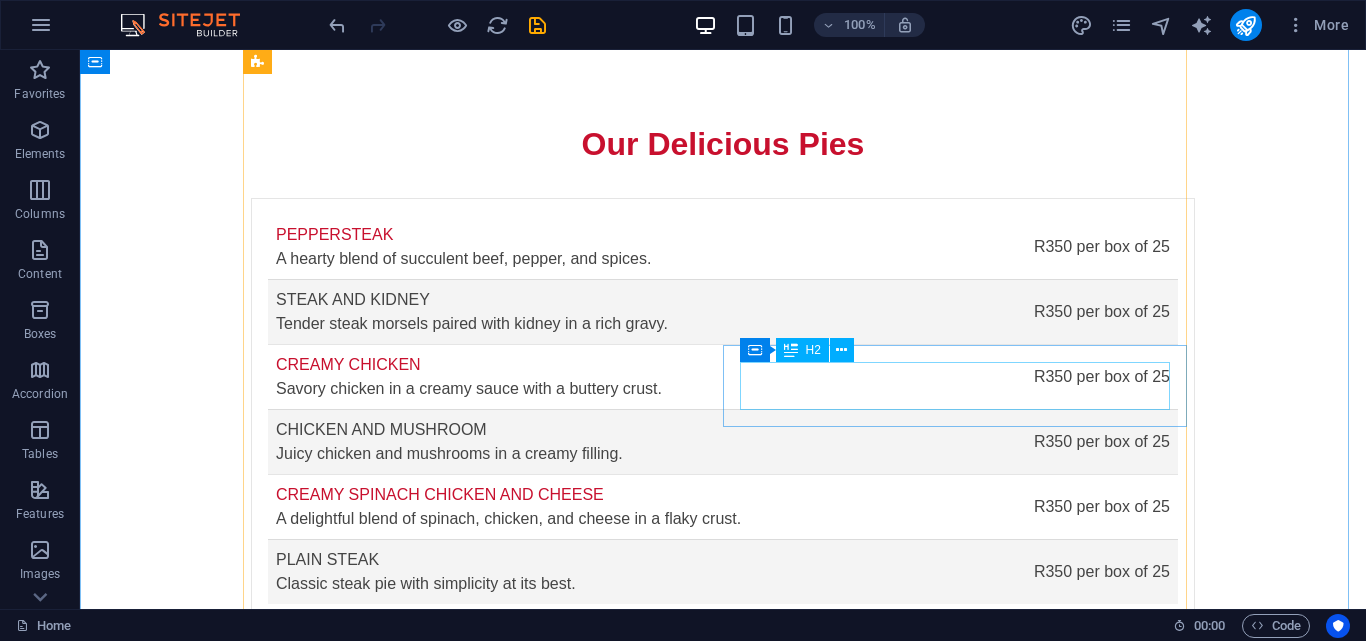 scroll, scrollTop: 3045, scrollLeft: 0, axis: vertical 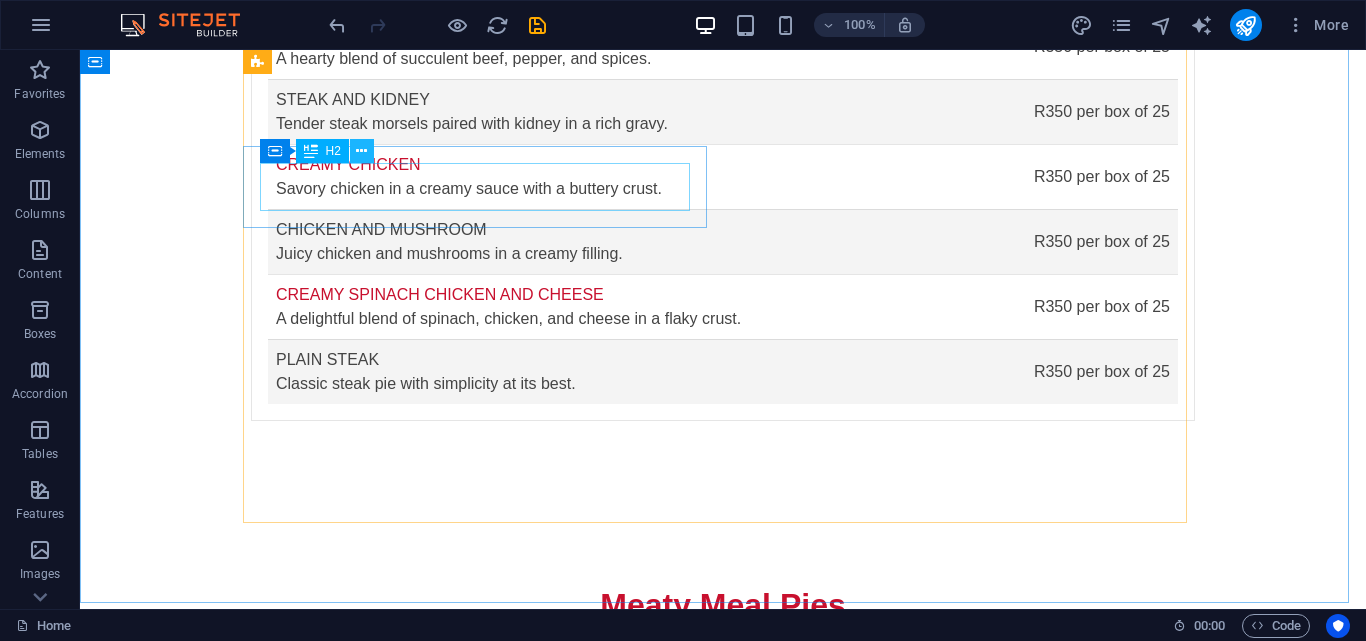click at bounding box center (361, 151) 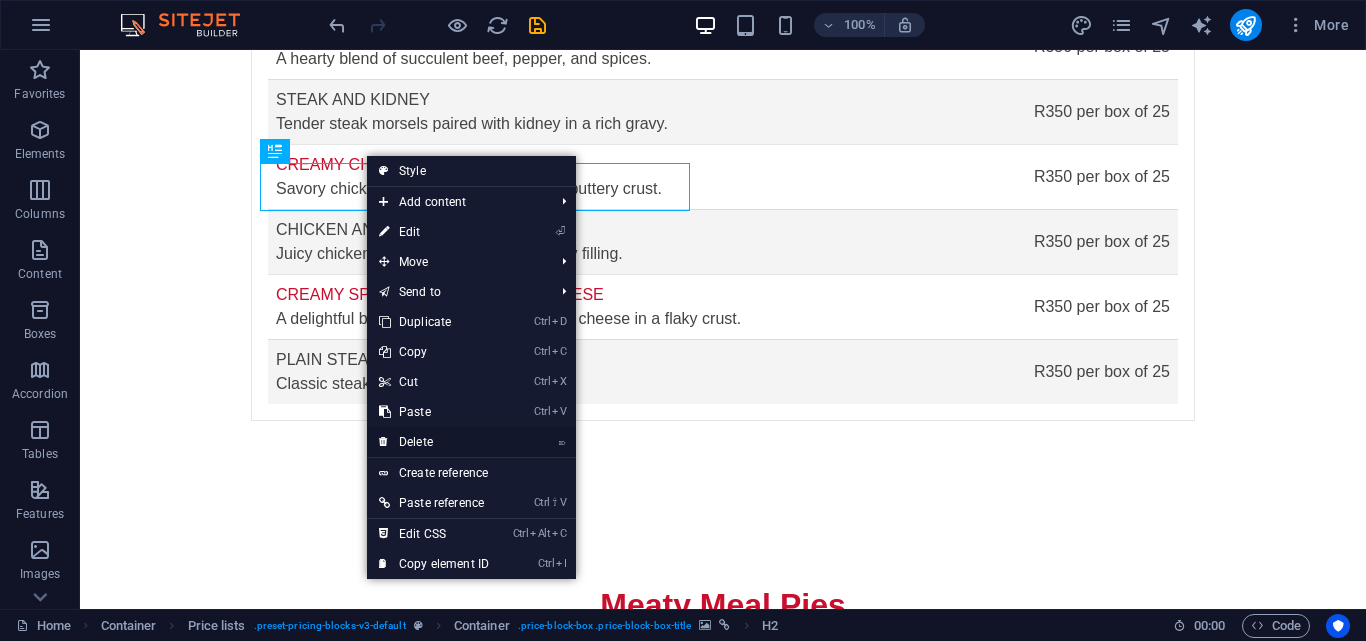 click on "⌦  Delete" at bounding box center [434, 442] 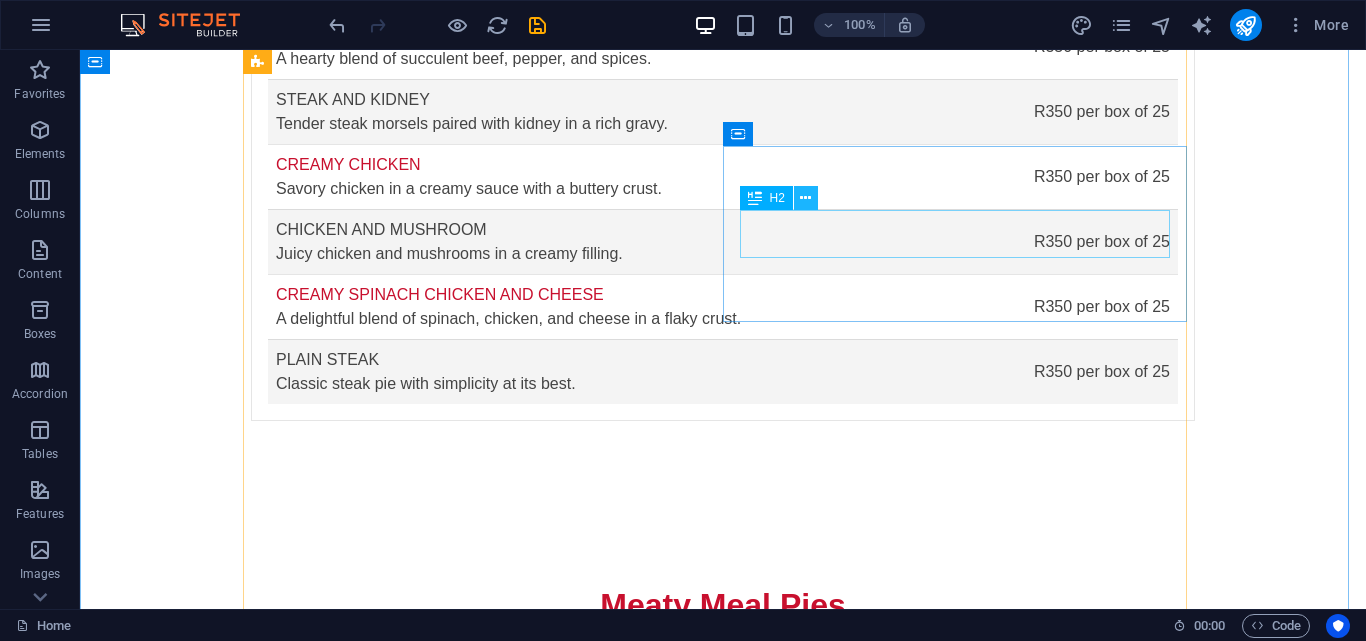 click at bounding box center [806, 198] 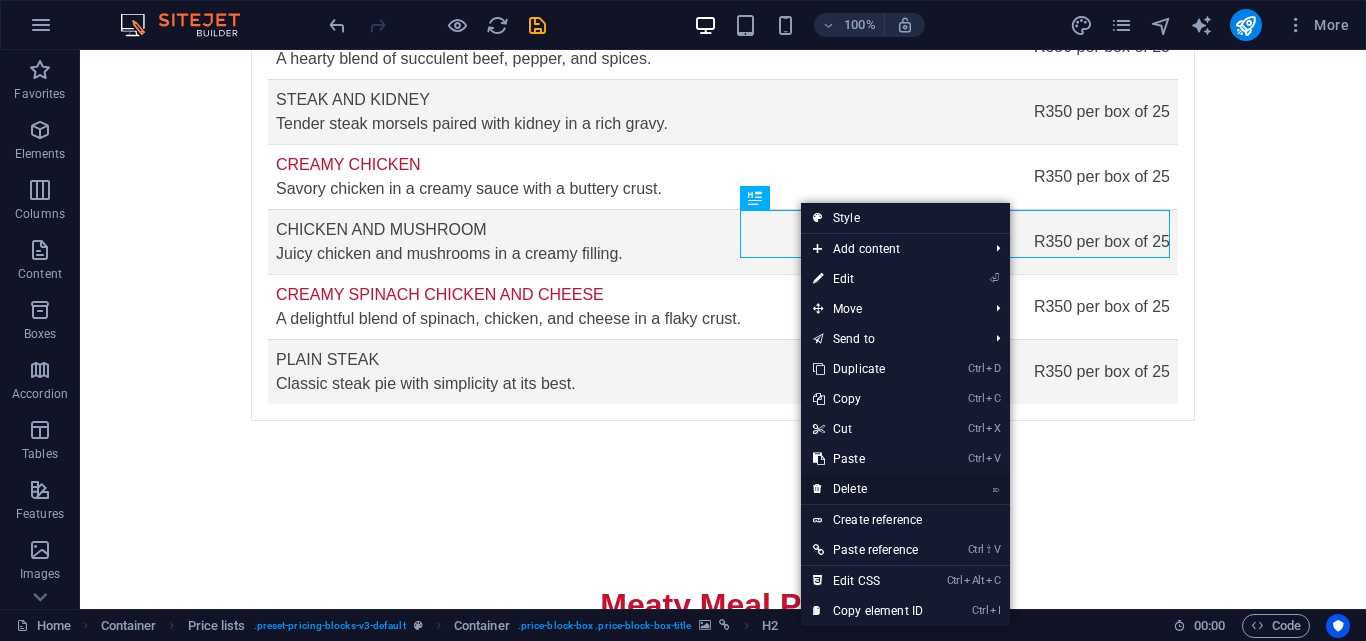 click on "⌦  Delete" at bounding box center [868, 489] 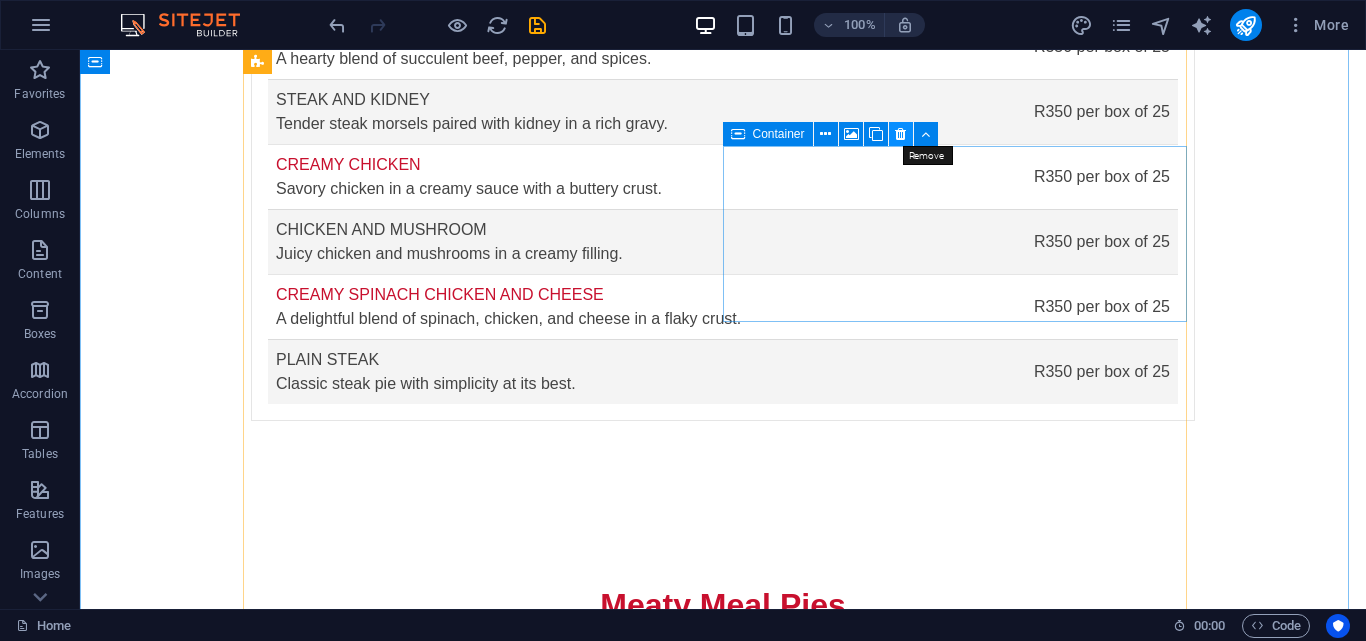 click at bounding box center (900, 134) 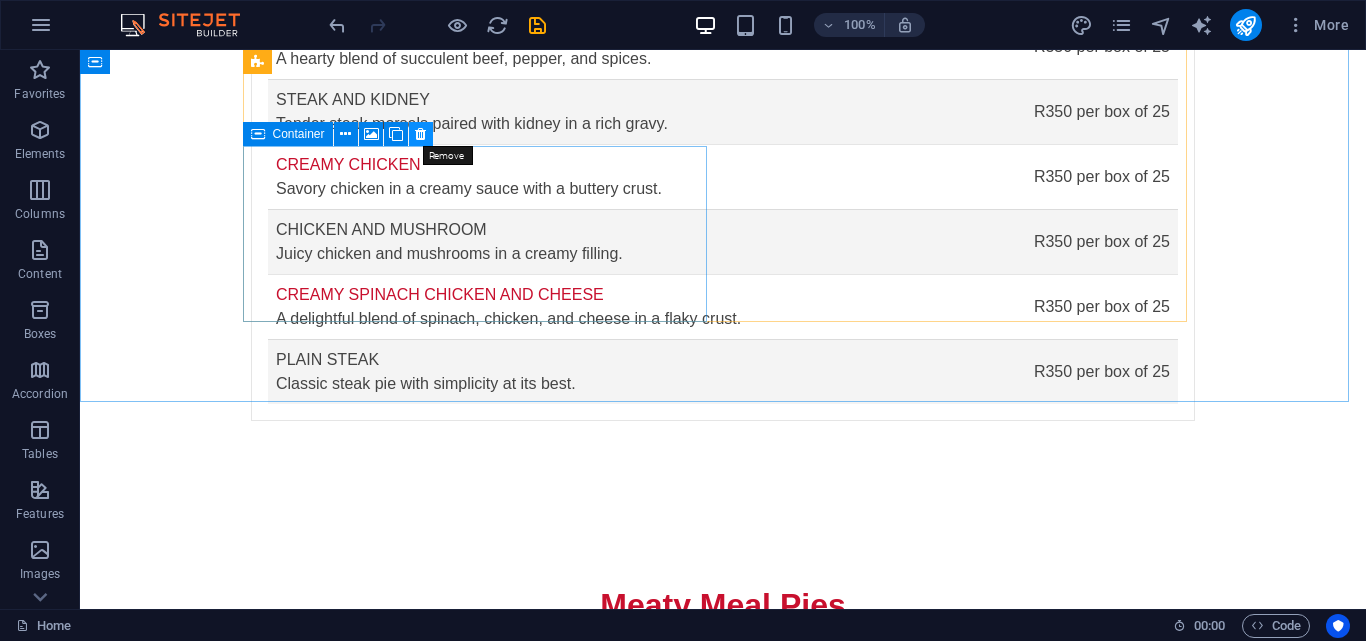 click at bounding box center [420, 134] 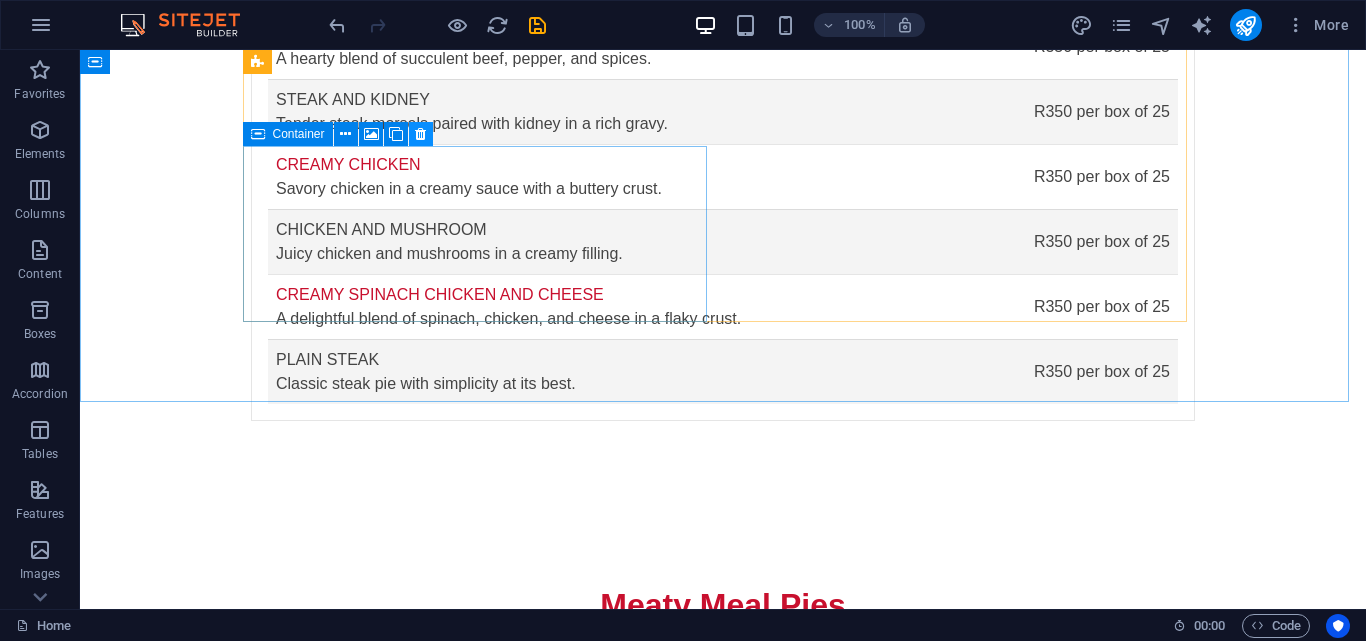 click at bounding box center (420, 134) 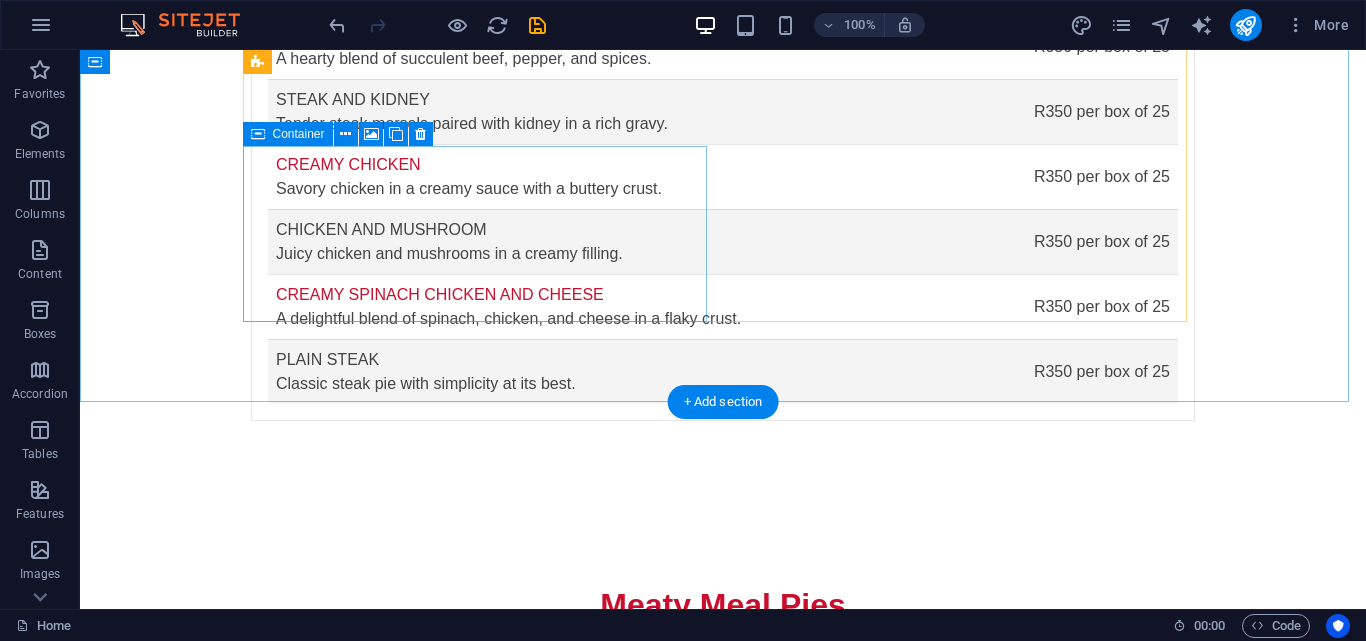 click on "Drop content here or  Add elements  Paste clipboard" at bounding box center (383, 1206) 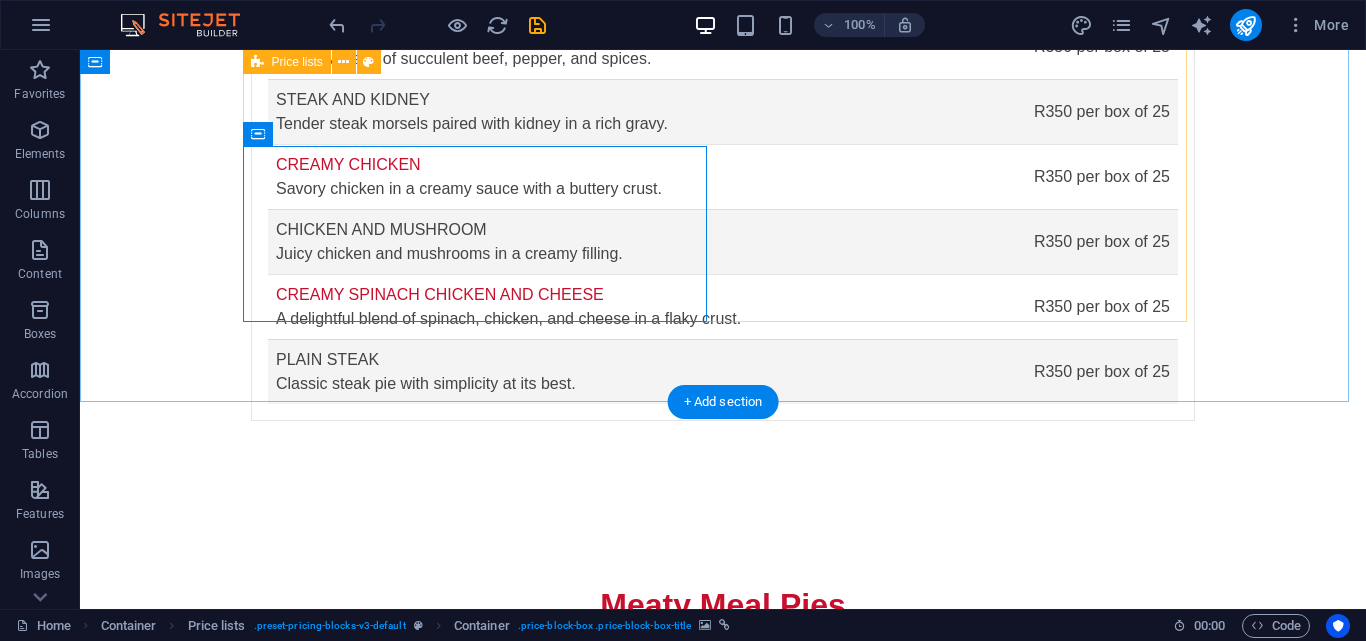 click on "Savory Goodness Peppersteak pie made with tender beef and spices.
R350 / box of 25 pies
Steak and kidney pie enriched with rich gravy.
R350 / box of 25 pies
Creamy chicken pie with a luscious filling.
R350 / box of 25 pies
Chicken and mushroom pie for a classic taste.
R350 / box of 25 pies
Creamy spinach chicken and cheese pie with savory flavors.
R350 / box of 25 pies
Plain steak pie with a hearty filling for every meal.
R350 / box of 25 pies Drop content here or  Add elements  Paste clipboard" at bounding box center (723, 985) 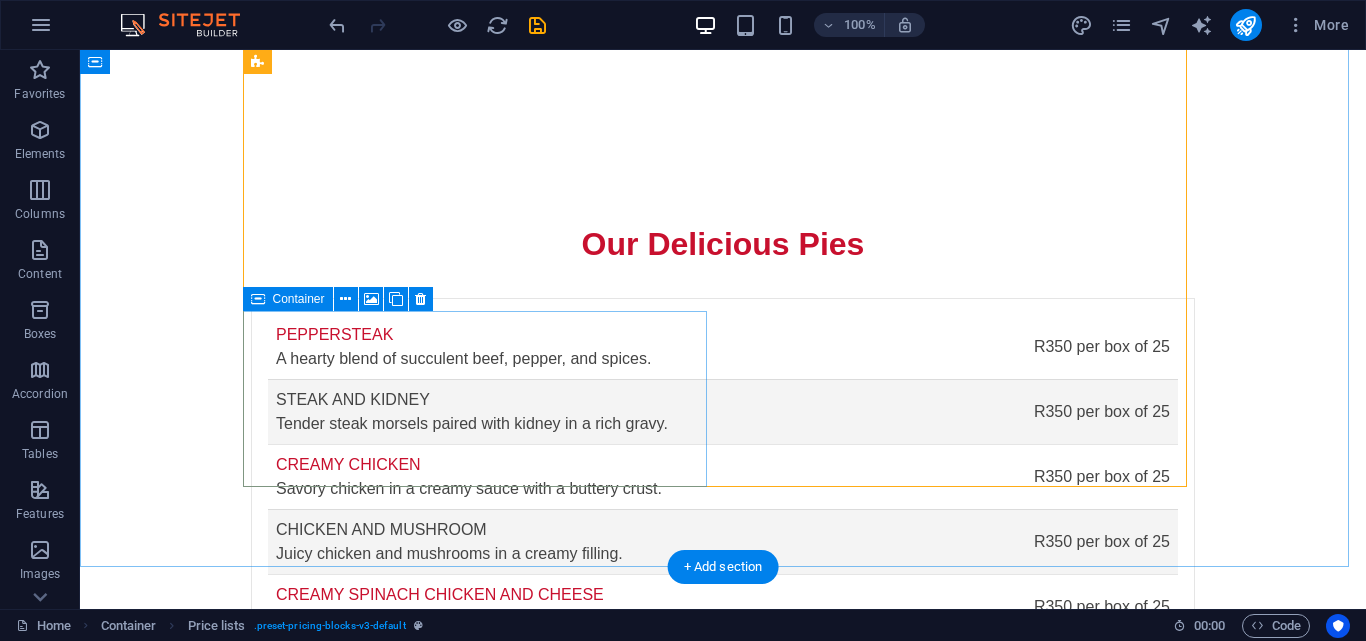 scroll, scrollTop: 3045, scrollLeft: 0, axis: vertical 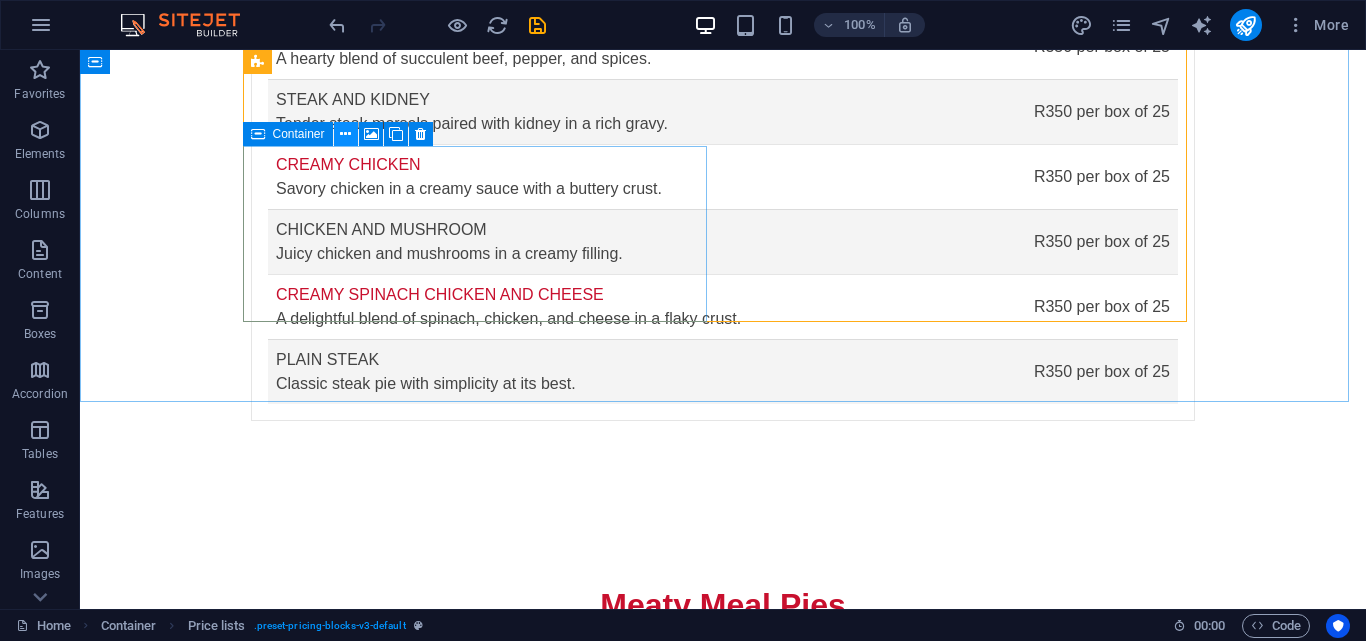 click at bounding box center [345, 134] 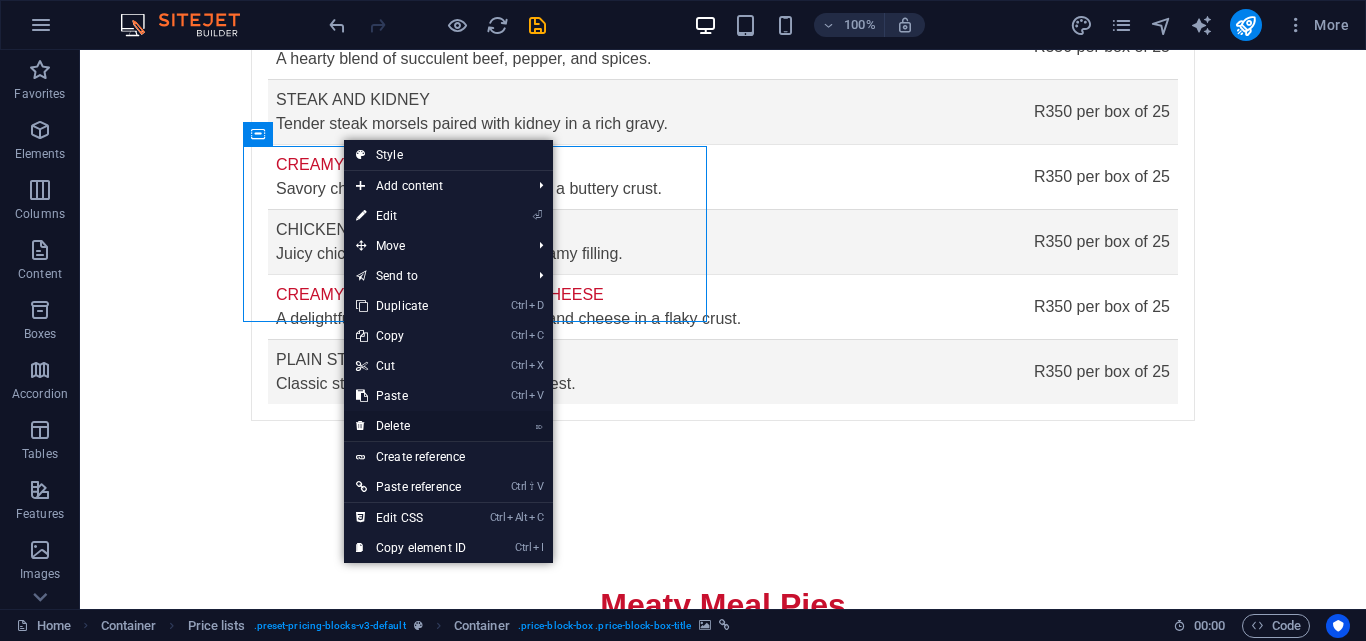 click on "⌦  Delete" at bounding box center (411, 426) 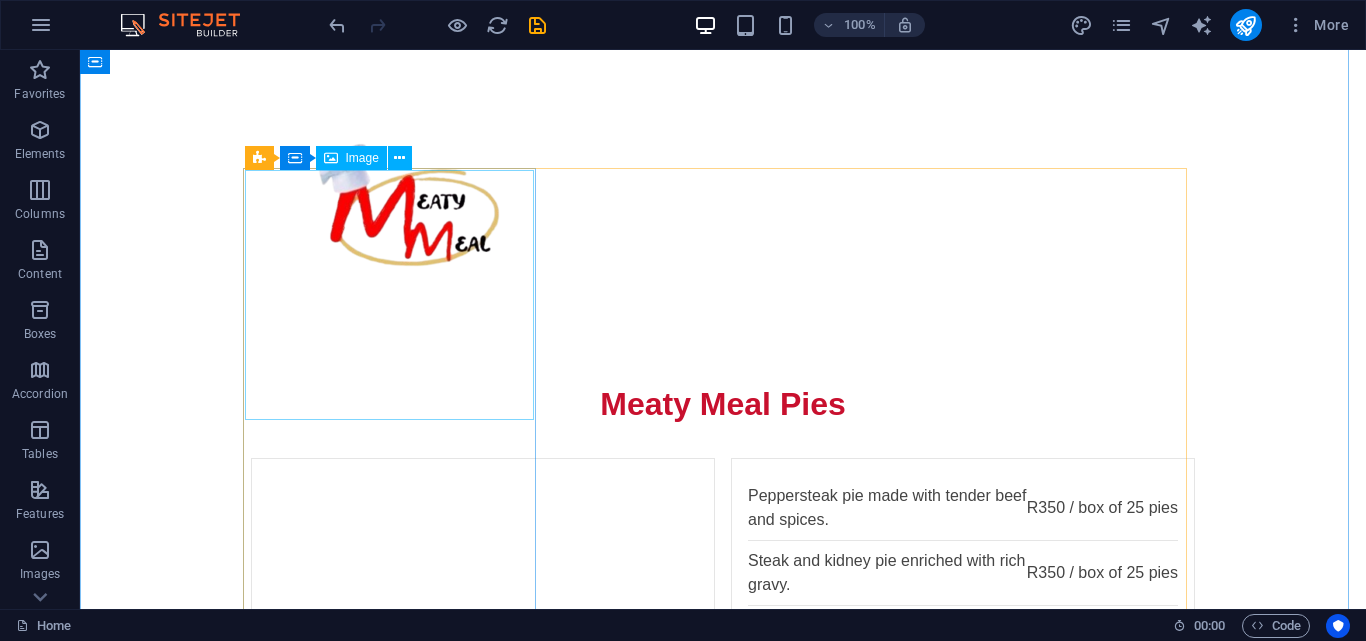 scroll, scrollTop: 3245, scrollLeft: 0, axis: vertical 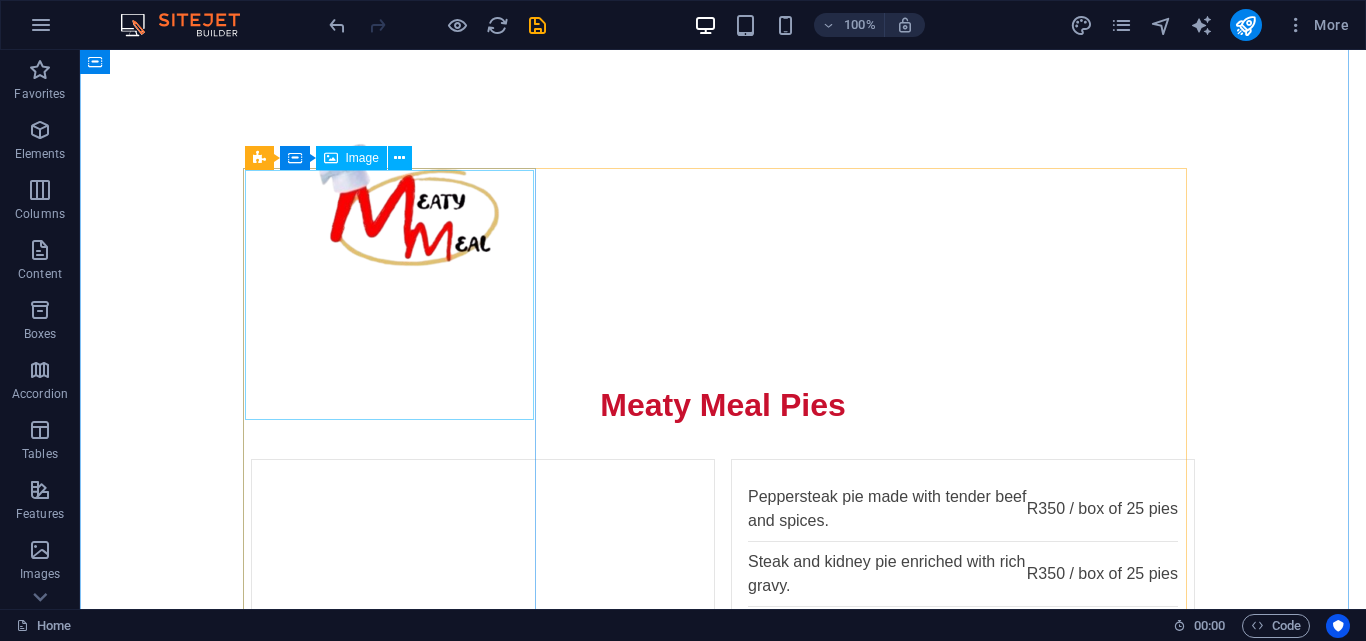 click at bounding box center (397, 1249) 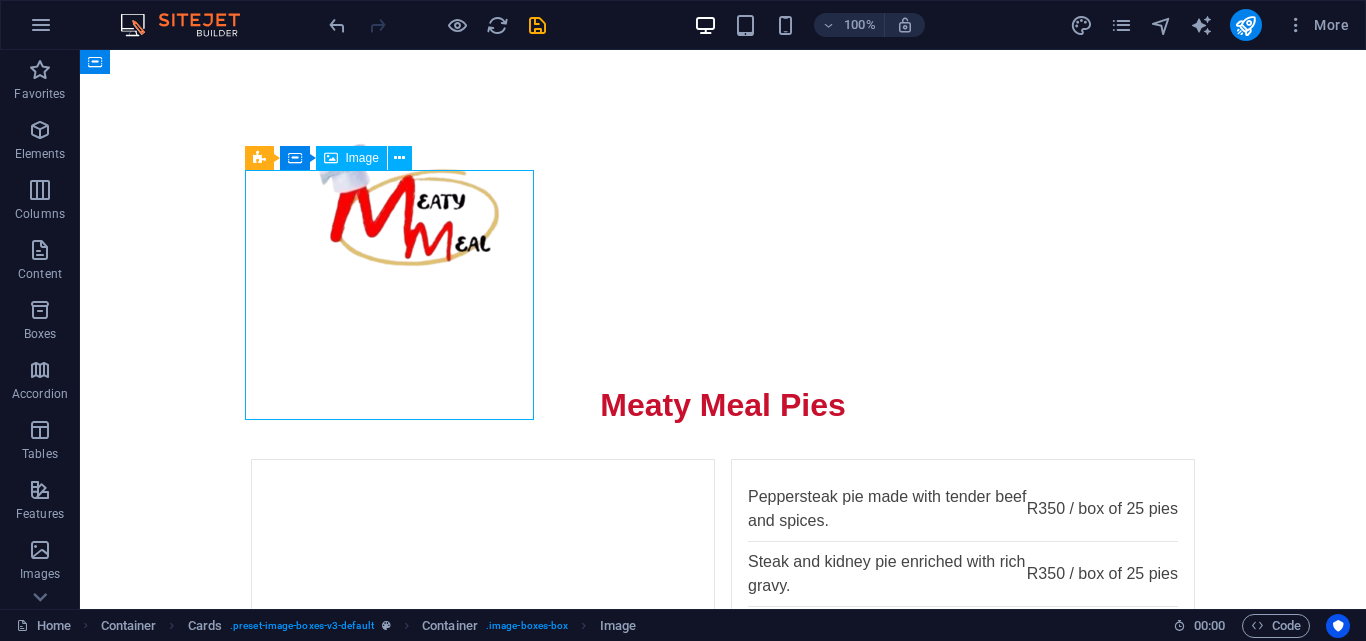 click at bounding box center (397, 1249) 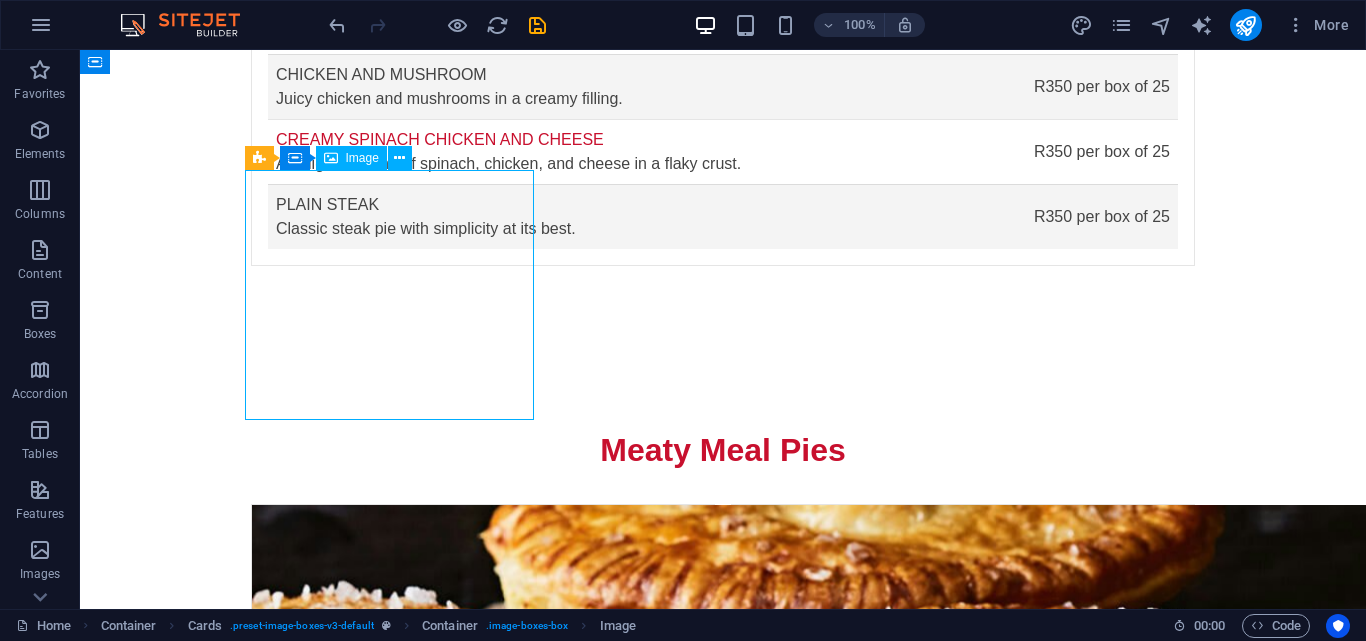 select on "vw" 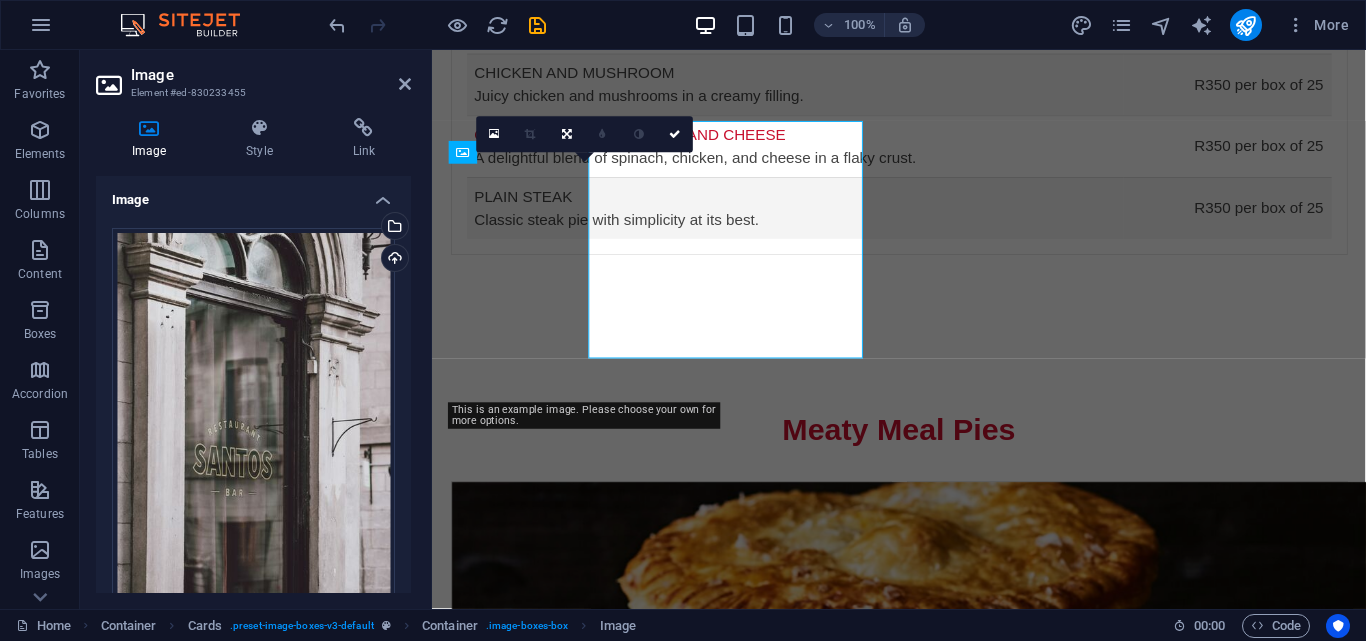 scroll, scrollTop: 3290, scrollLeft: 0, axis: vertical 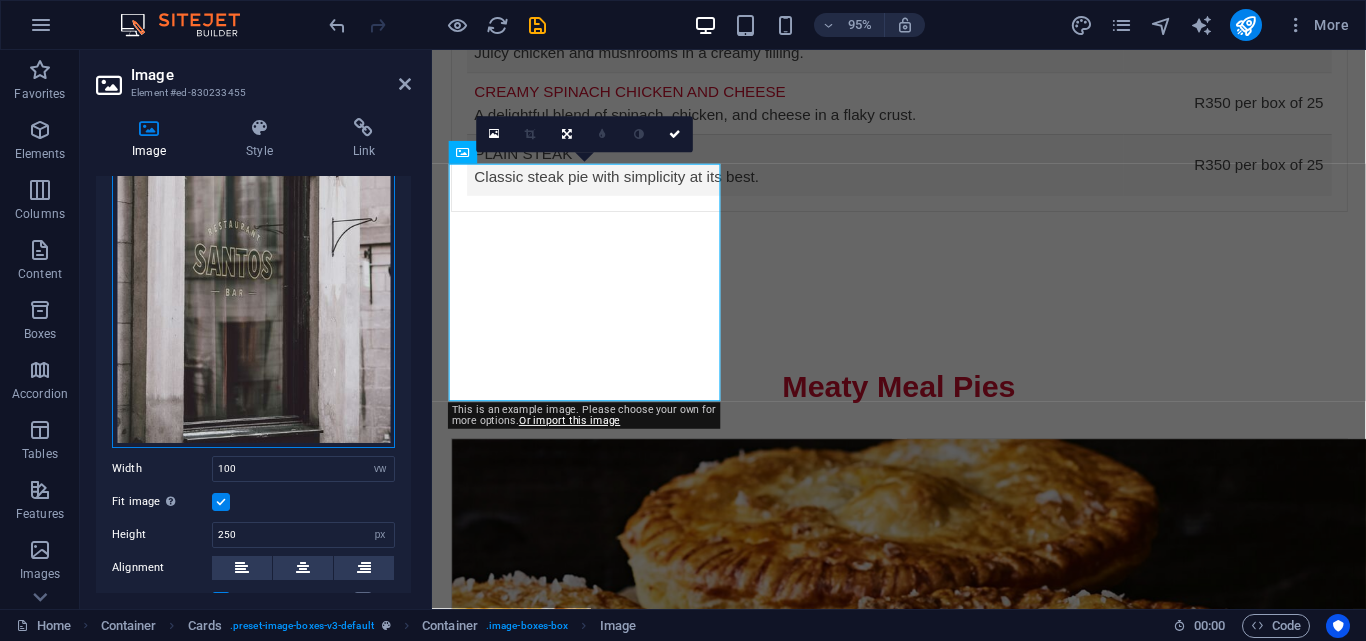 click on "Drag files here, click to choose files or select files from Files or our free stock photos & videos" at bounding box center [253, 238] 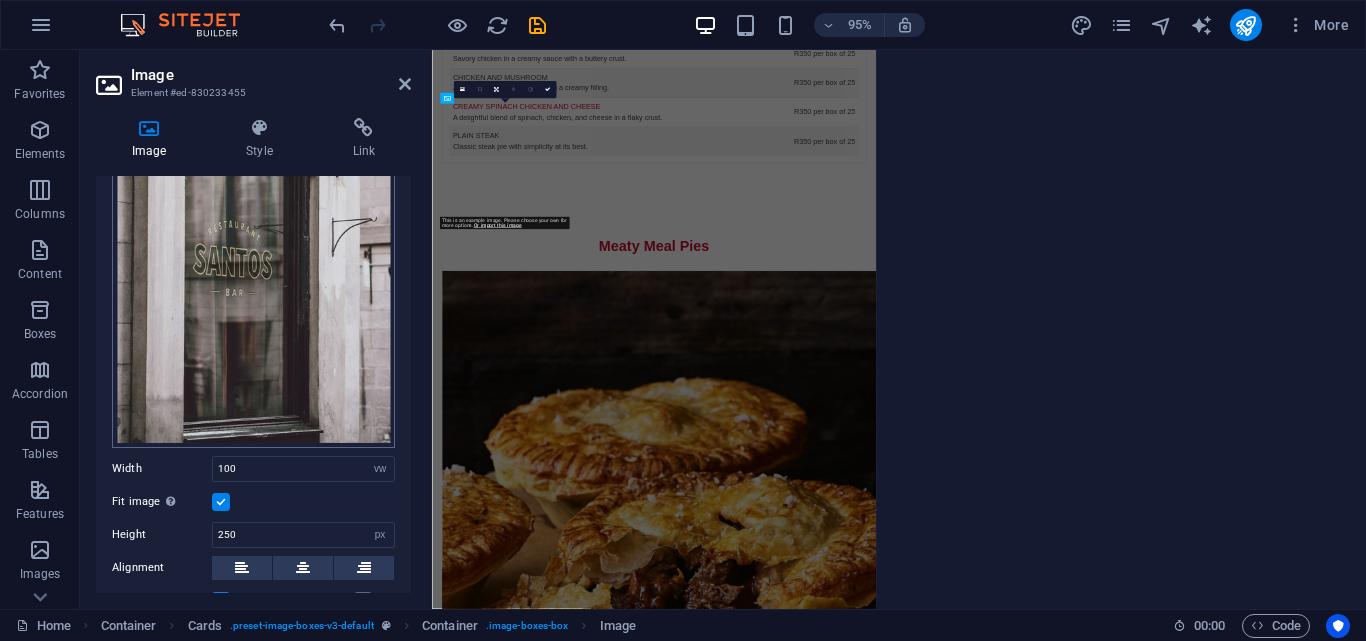 scroll, scrollTop: 3928, scrollLeft: 0, axis: vertical 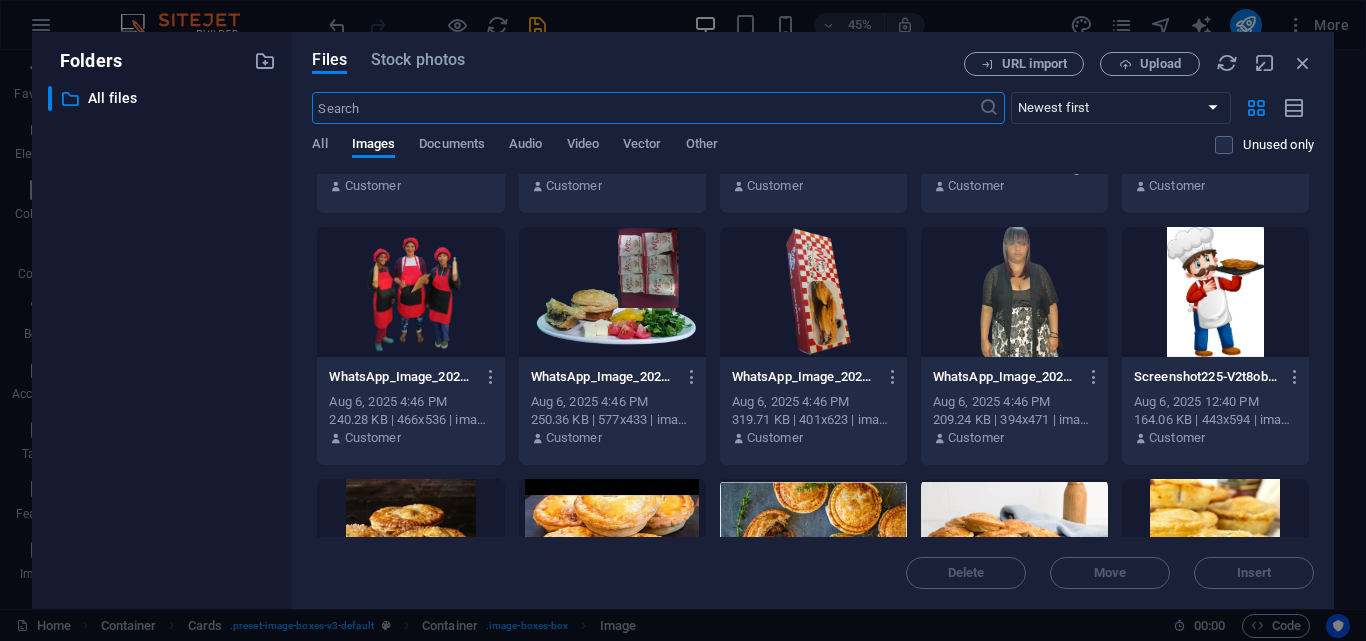click at bounding box center [1014, 292] 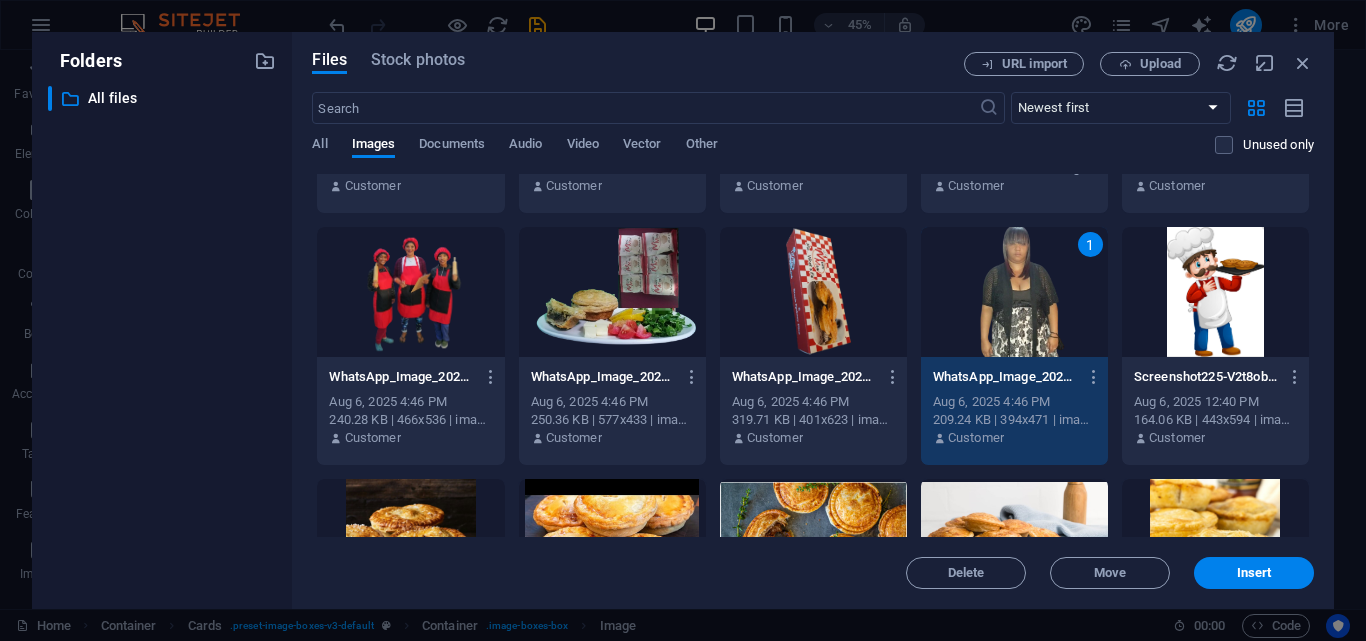 click on "Files Stock photos URL import Upload ​ Newest first Oldest first Name (A-Z) Name (Z-A) Size (0-9) Size (9-0) Resolution (0-9) Resolution (9-0) All Images Documents Audio Video Vector Other Unused only Drop files here to upload them instantly WhatsApp_Image_2025-08-04_at_10.52.44_AM__1_-removebg-preview-uxc4HQmZApfEq-FuR9Xc6w.png WhatsApp_Image_2025-08-04_at_10.52.44_AM__1_-removebg-preview-uxc4HQmZApfEq-FuR9Xc6w.png Aug 6, 2025 4:47 PM 272.43 KB | 507x429 | image/png Customer WhatsApp_Image_2025-08-04_at_10.52.44_AM-removebg-preview-cjOdXvBuq24EwCDKfpoHgQ.png WhatsApp_Image_2025-08-04_at_10.52.44_AM-removebg-preview-cjOdXvBuq24EwCDKfpoHgQ.png Aug 6, 2025 4:47 PM 190.46 KB | 526x387 | image/png Customer chef-holding-tray-of-pie-on-white-background-2GX5ERC-removebg-preview-5Dndocf8LXKVbadwQ8Z80Q.png chef-holding-tray-of-pie-on-white-background-2GX5ERC-removebg-preview-5Dndocf8LXKVbadwQ8Z80Q.png Aug 6, 2025 4:46 PM 186.06 KB | 420x594 | image/png Customer Aug 6, 2025 4:46 PM 61.14 KB | 512x261 | image/png 1" at bounding box center (813, 320) 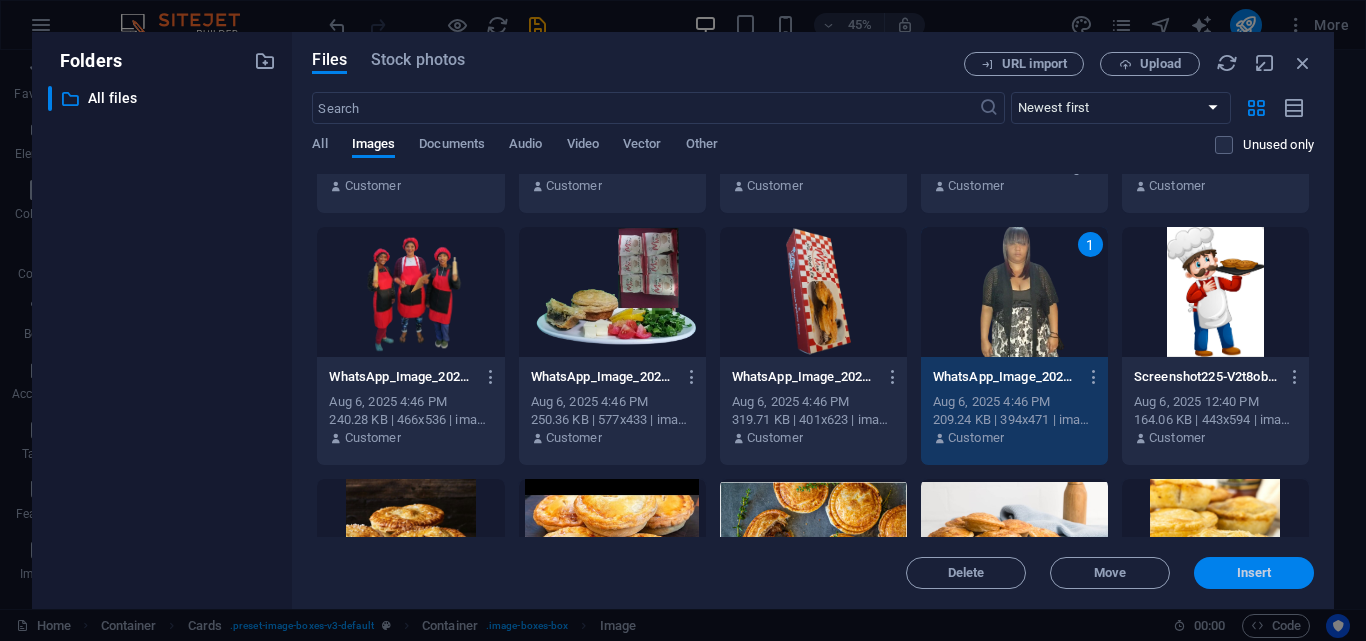 drag, startPoint x: 1244, startPoint y: 579, endPoint x: 856, endPoint y: 558, distance: 388.56787 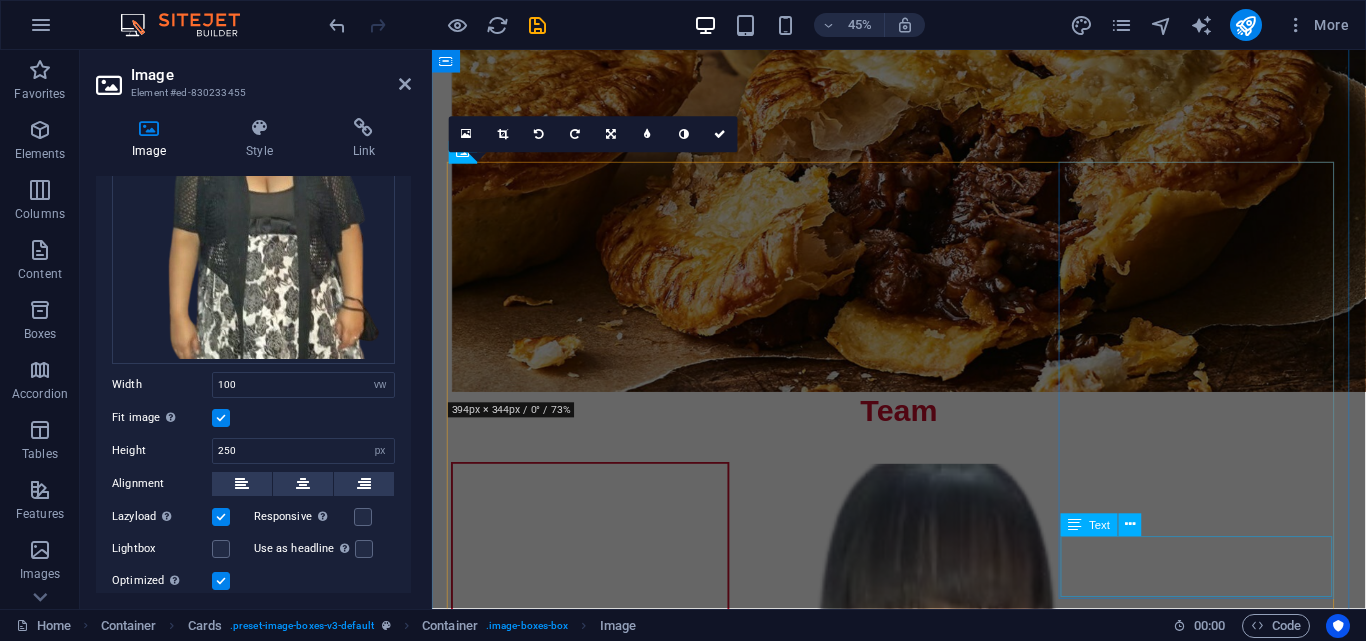 scroll, scrollTop: 3290, scrollLeft: 0, axis: vertical 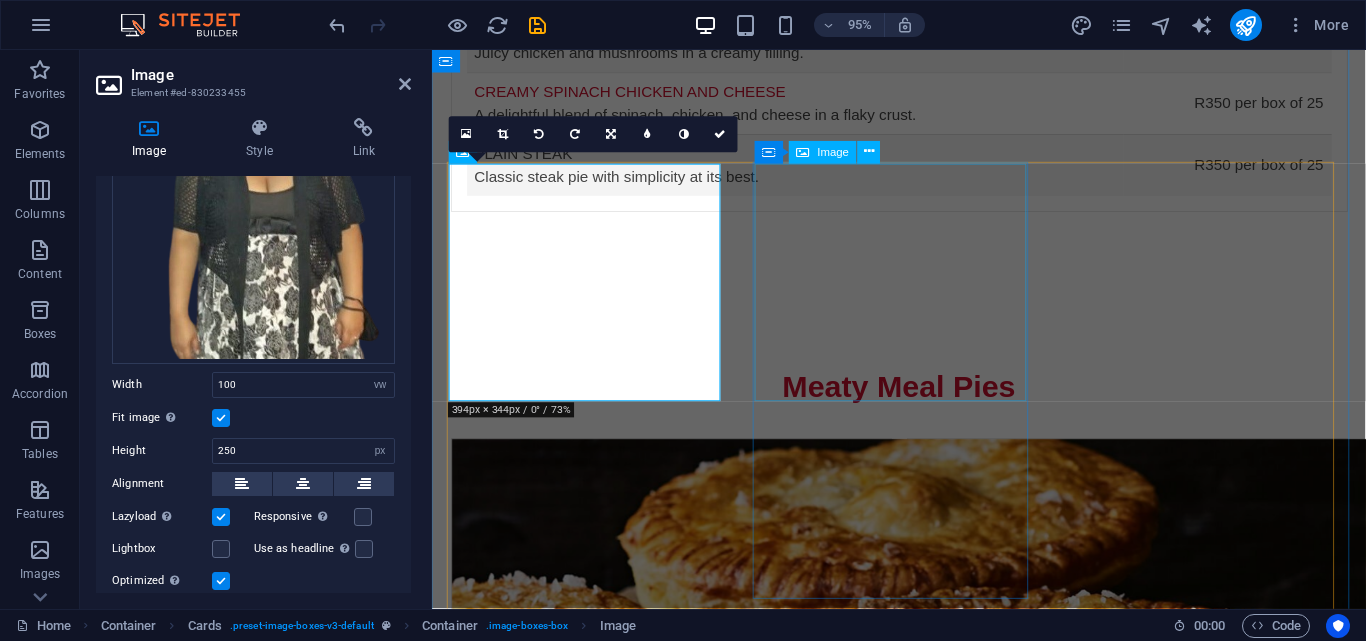 click at bounding box center (598, 1683) 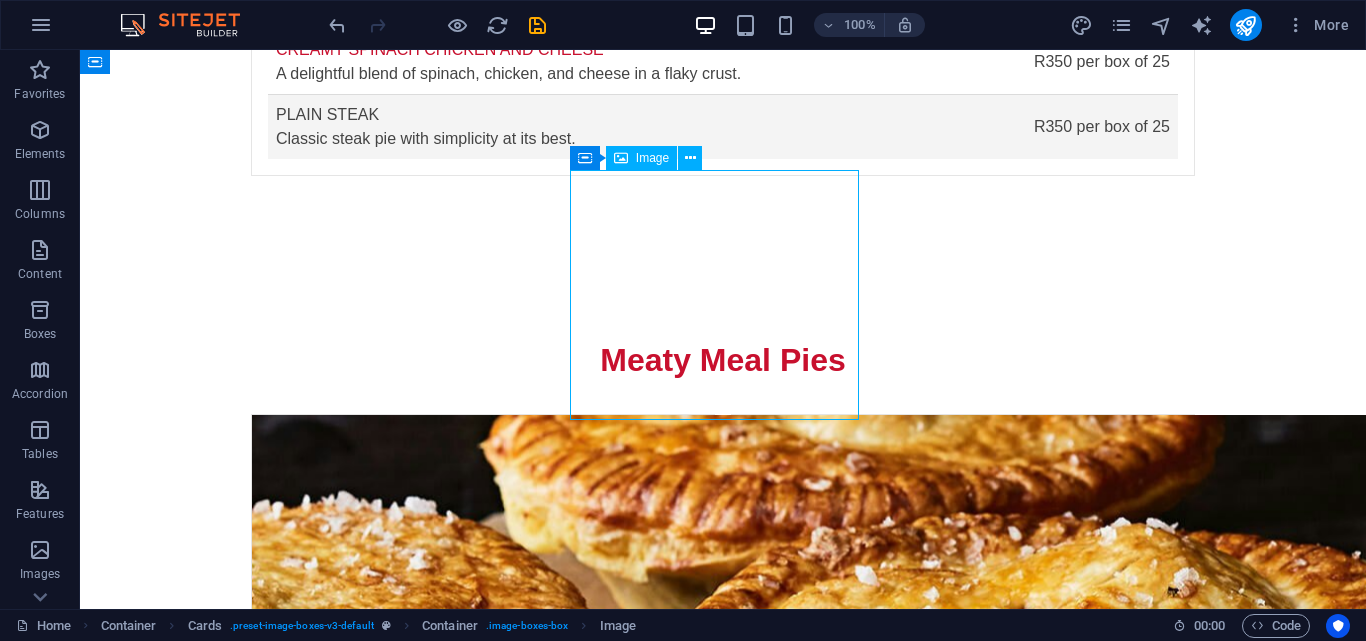 scroll, scrollTop: 3245, scrollLeft: 0, axis: vertical 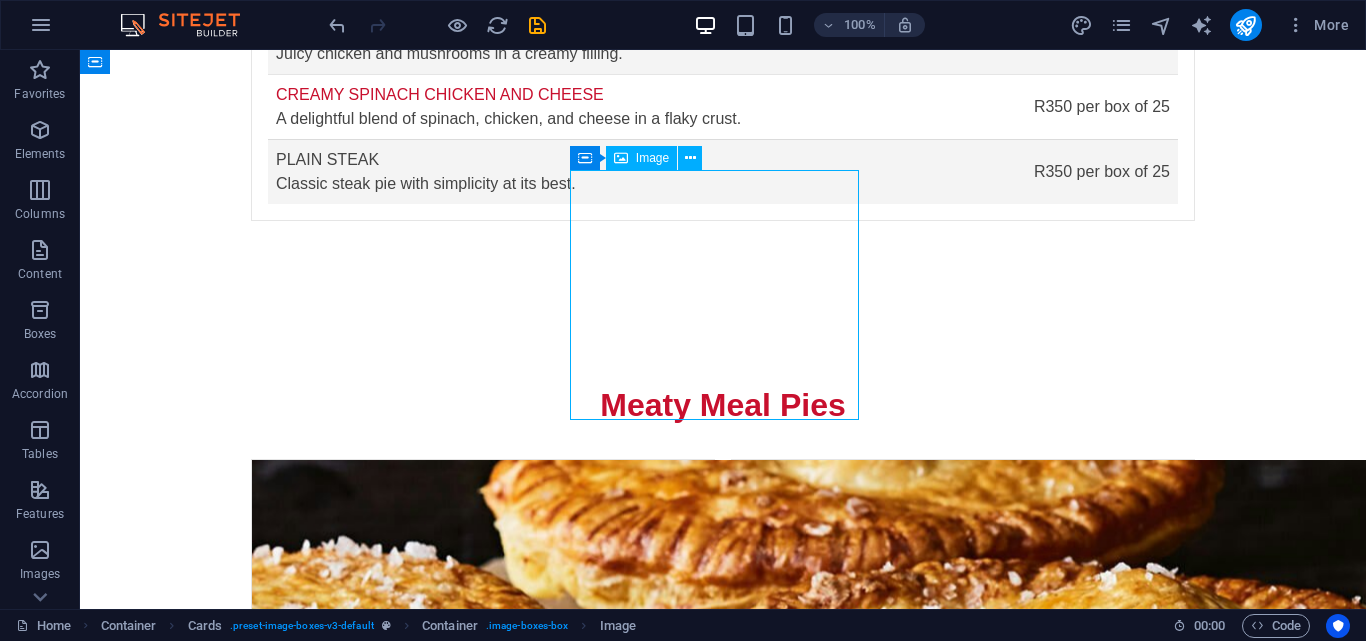 click at bounding box center [397, 1683] 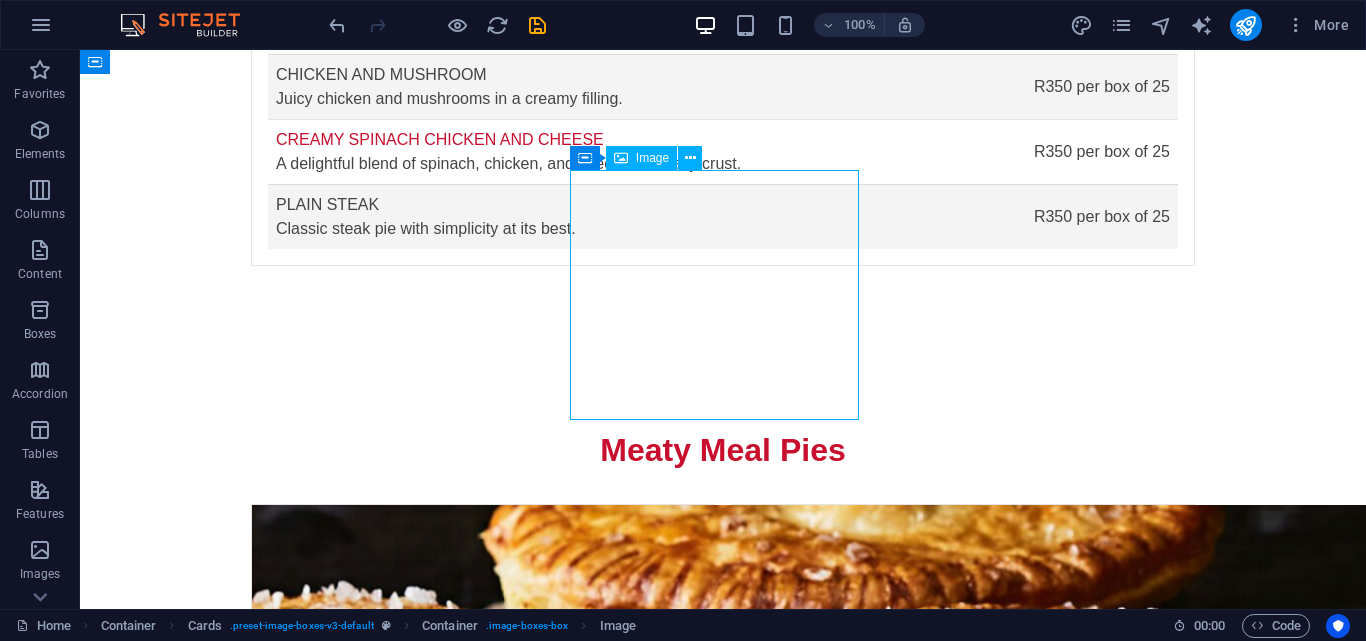 select on "vw" 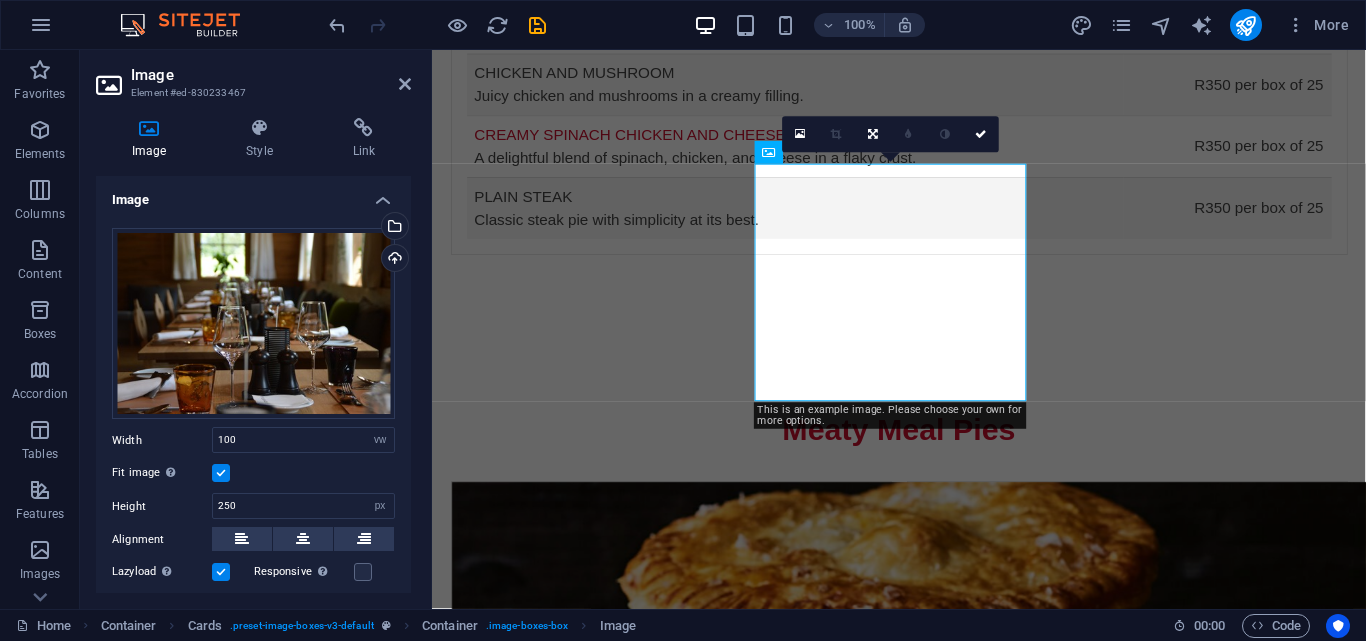 scroll, scrollTop: 3290, scrollLeft: 0, axis: vertical 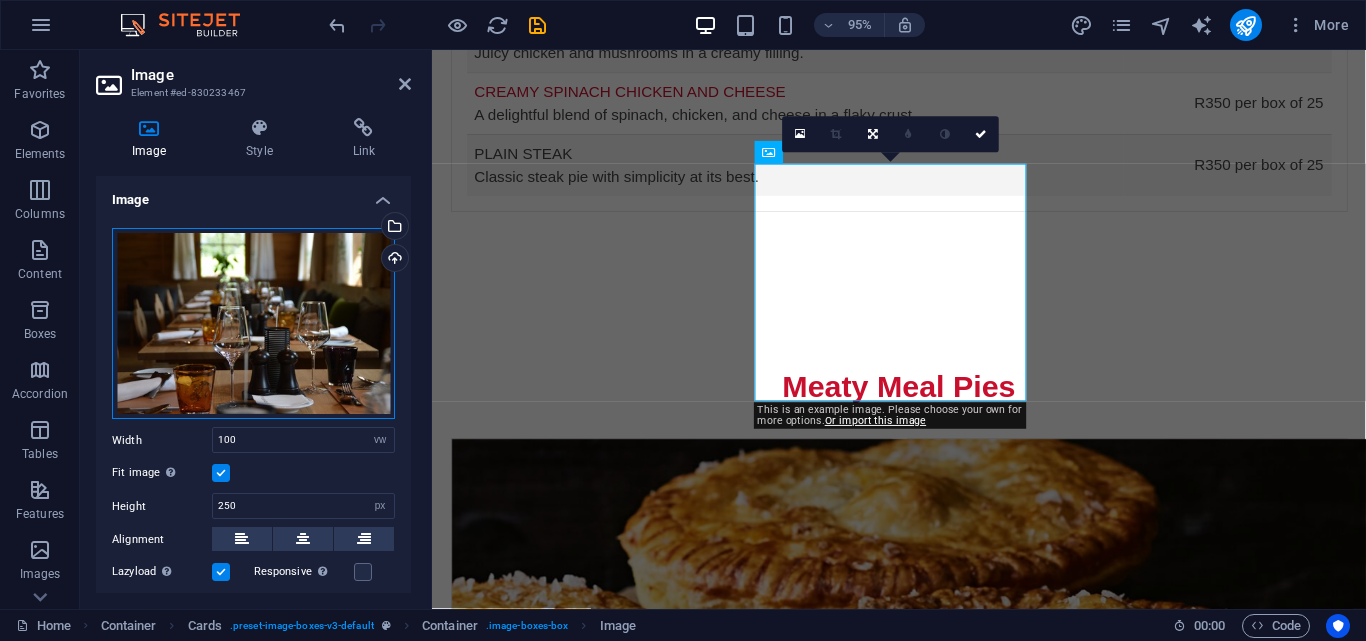 click on "Drag files here, click to choose files or select files from Files or our free stock photos & videos" at bounding box center (253, 324) 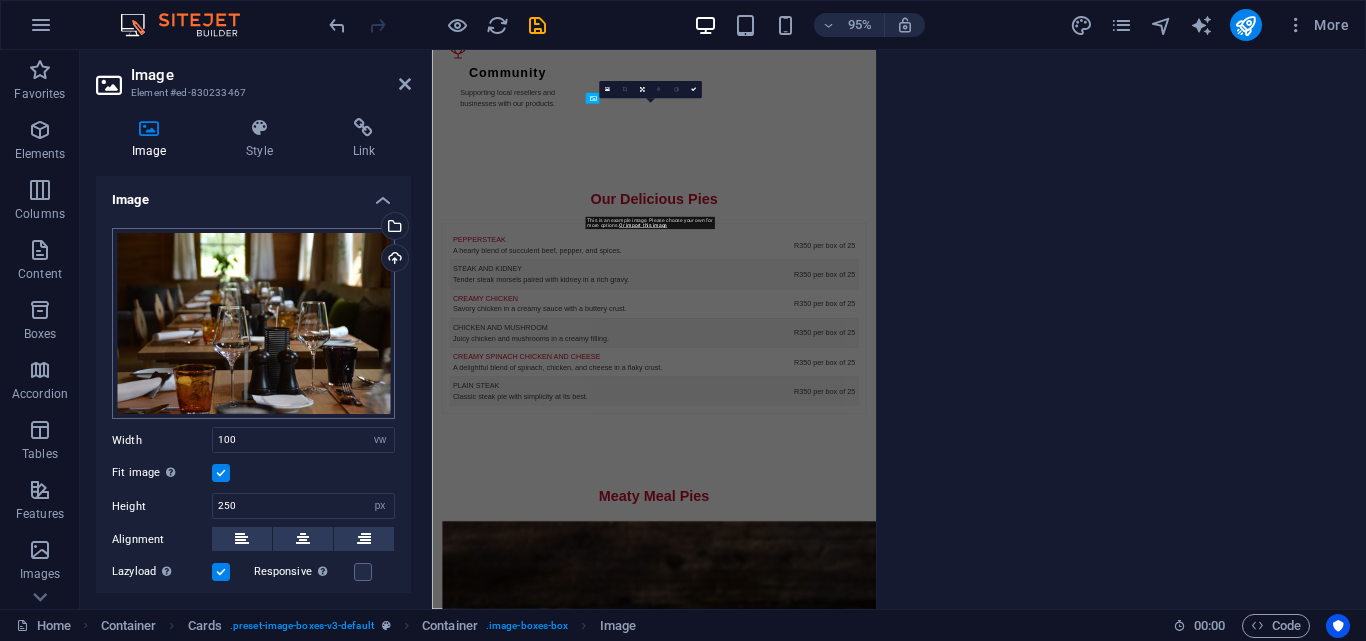 scroll, scrollTop: 3928, scrollLeft: 0, axis: vertical 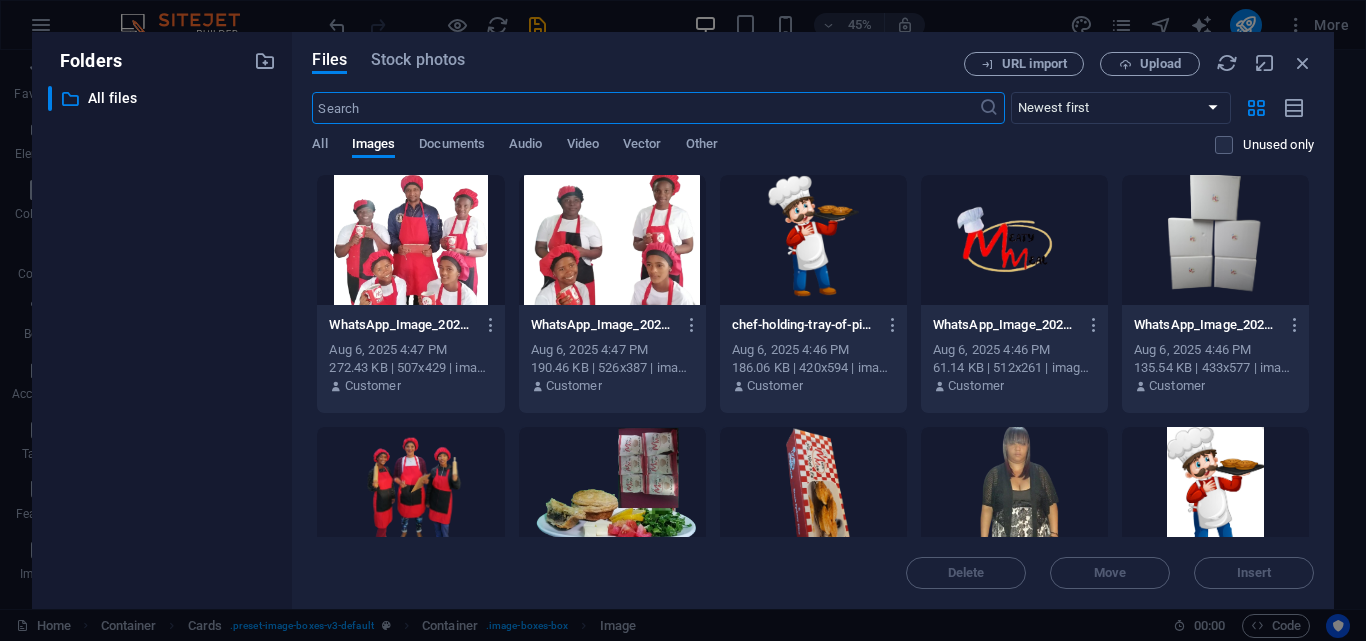 click at bounding box center [612, 240] 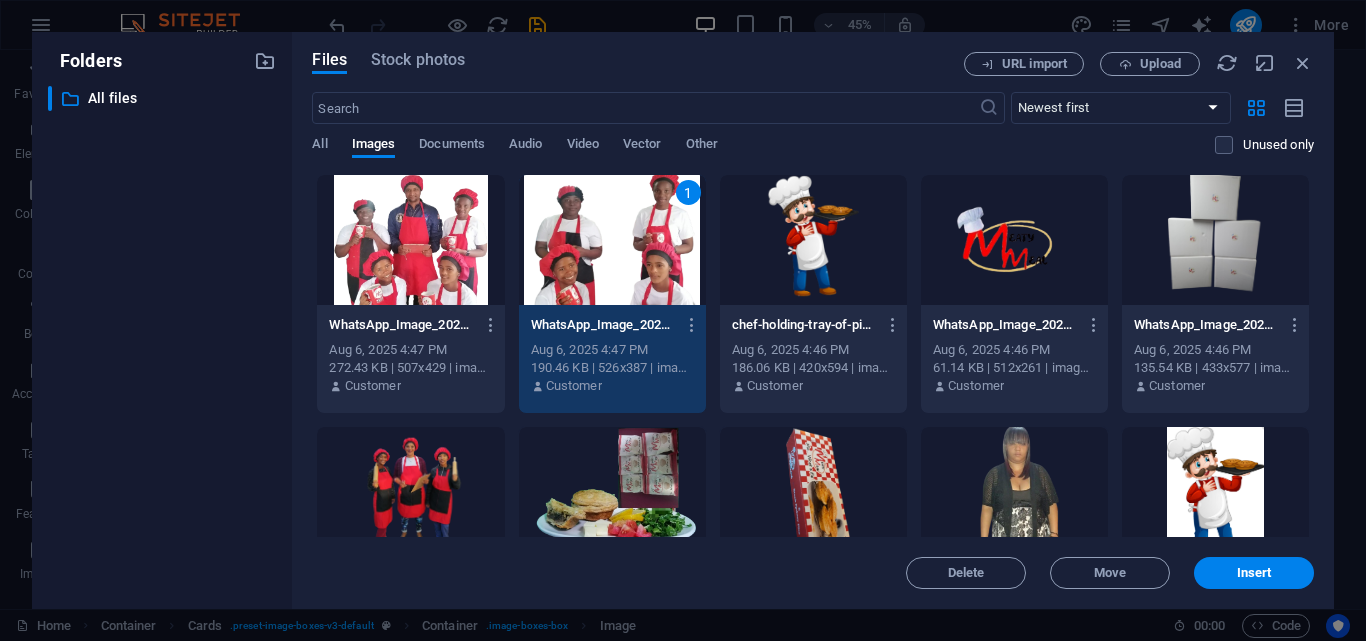 click at bounding box center (410, 240) 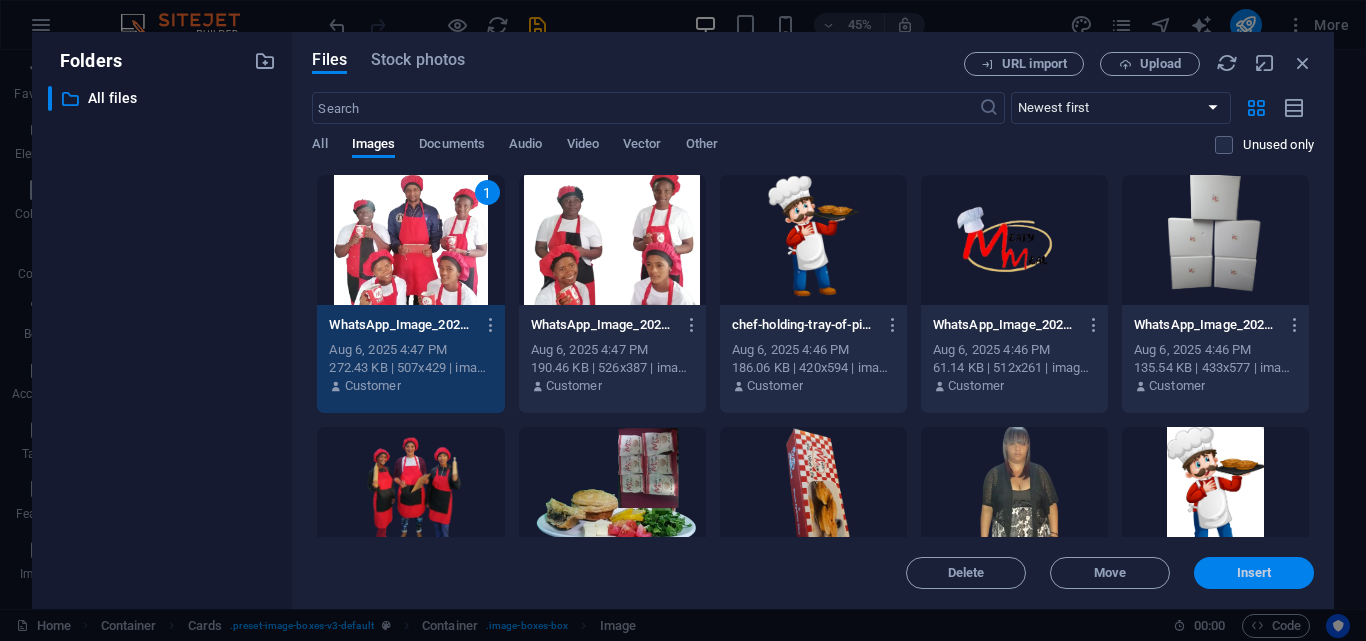 click on "Insert" at bounding box center (1254, 573) 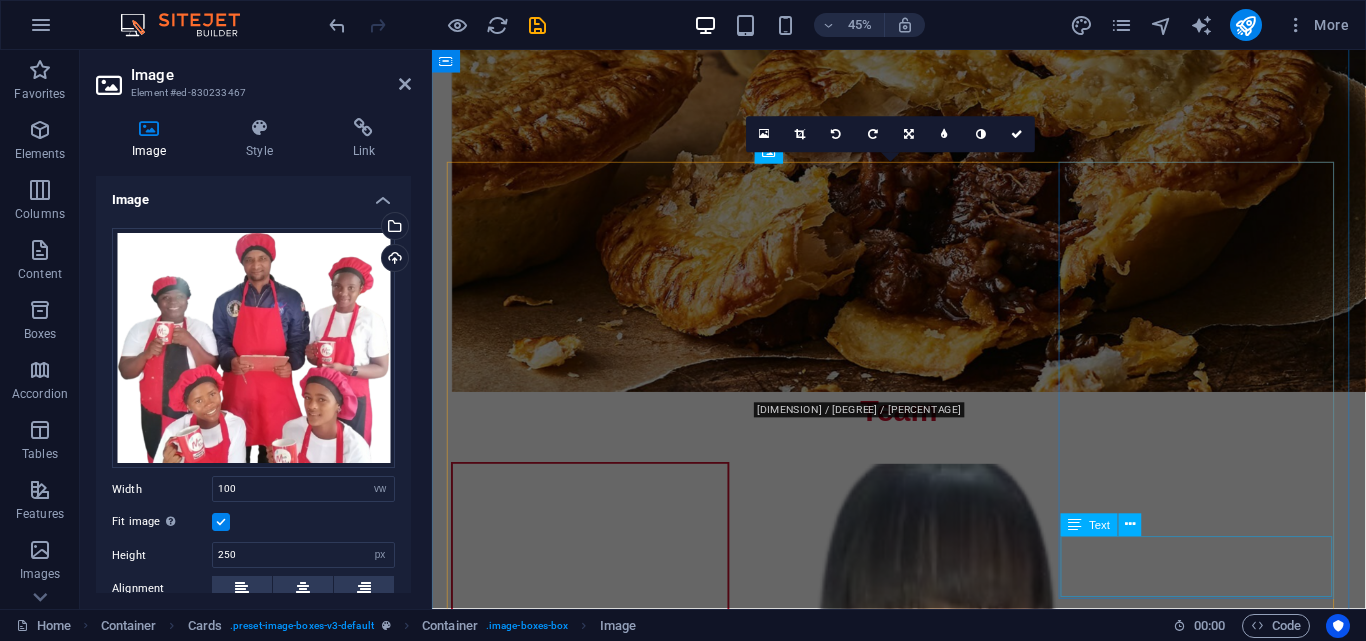 scroll, scrollTop: 3290, scrollLeft: 0, axis: vertical 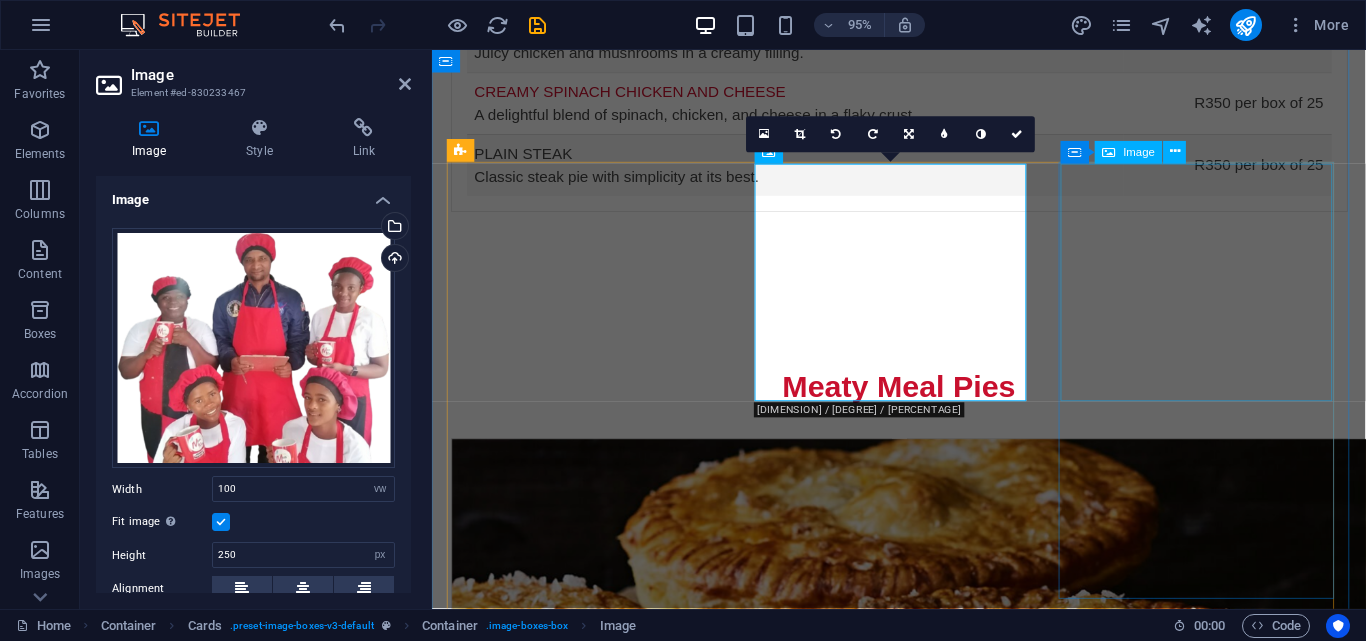 click at bounding box center (598, 2135) 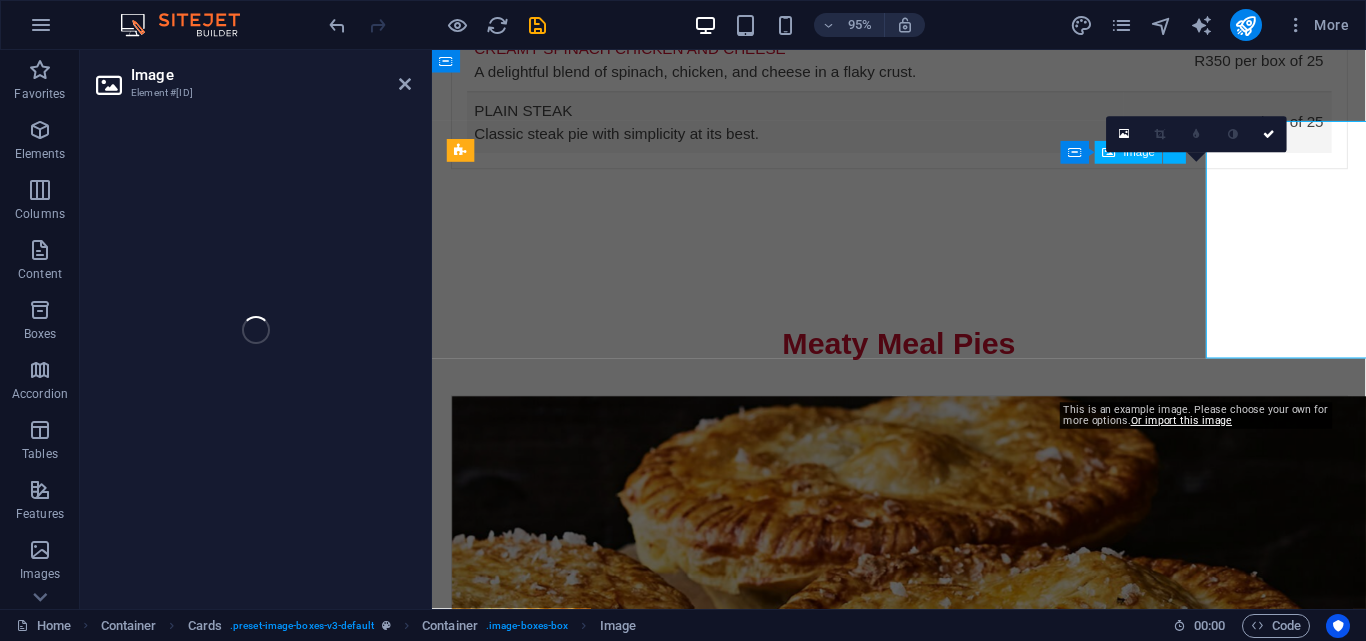 click at bounding box center (598, 2090) 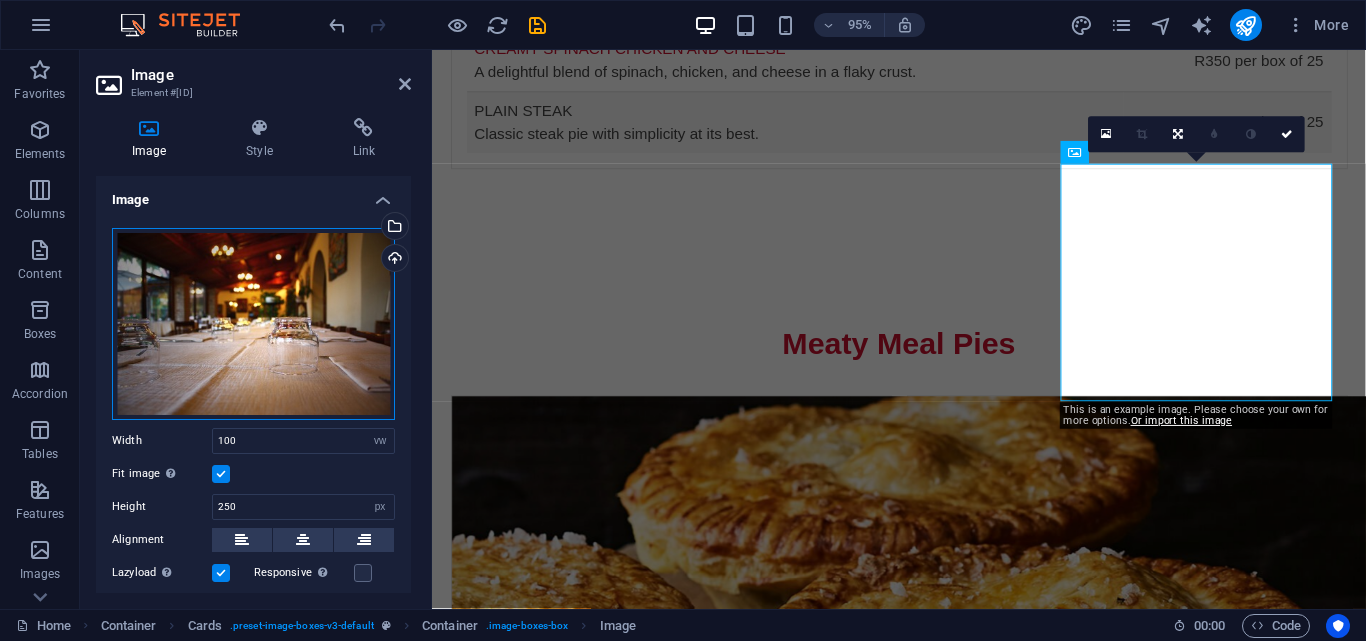 click on "Drag files here, click to choose files or select files from Files or our free stock photos & videos" at bounding box center (253, 324) 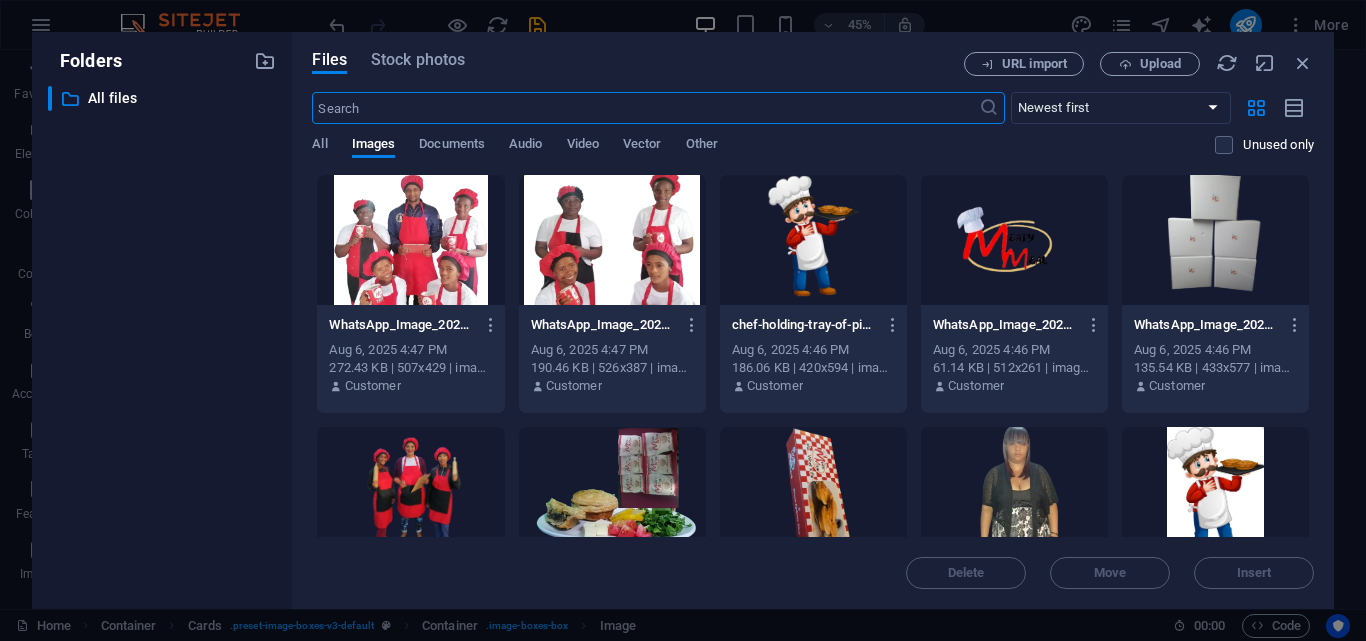 scroll, scrollTop: 3928, scrollLeft: 0, axis: vertical 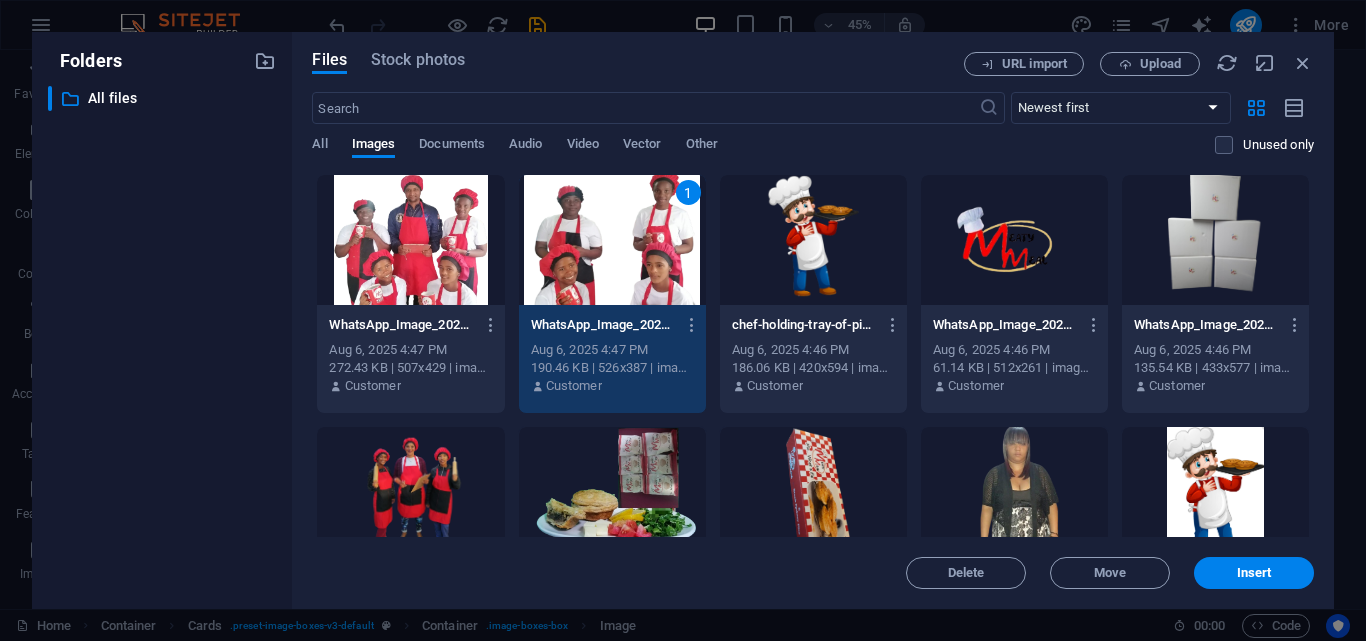 click at bounding box center [410, 492] 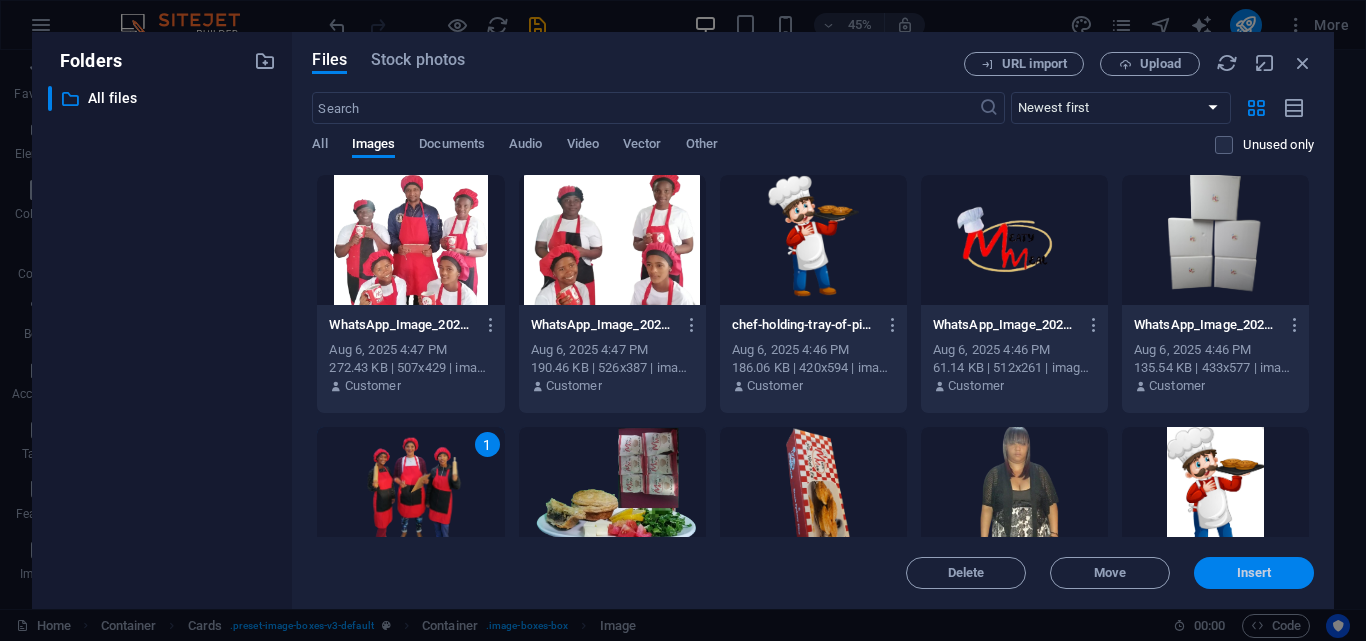 click on "Insert" at bounding box center [1254, 573] 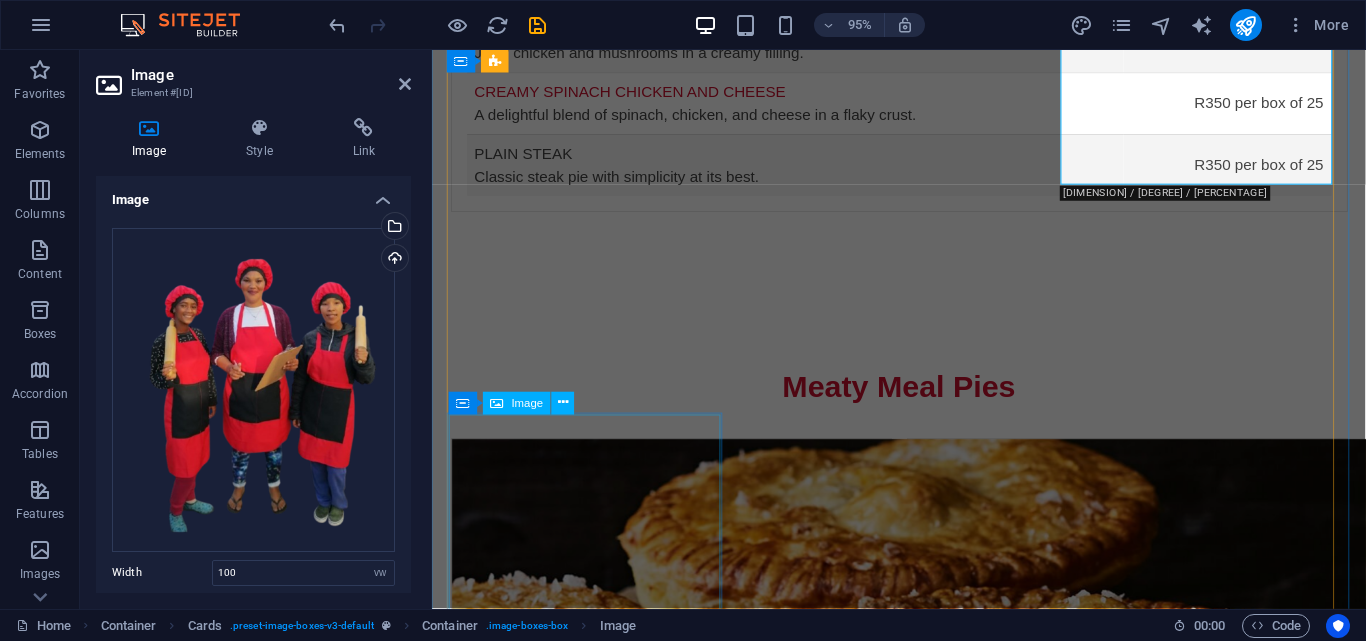 scroll, scrollTop: 3590, scrollLeft: 0, axis: vertical 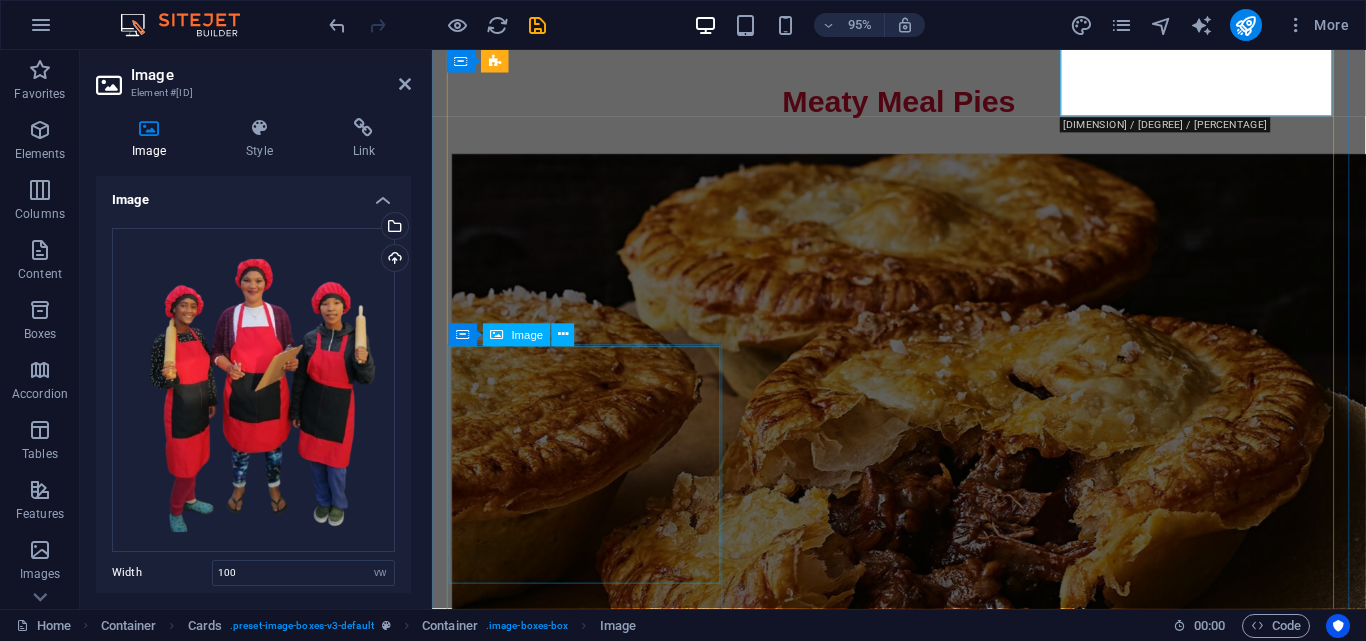 click at bounding box center [598, 2311] 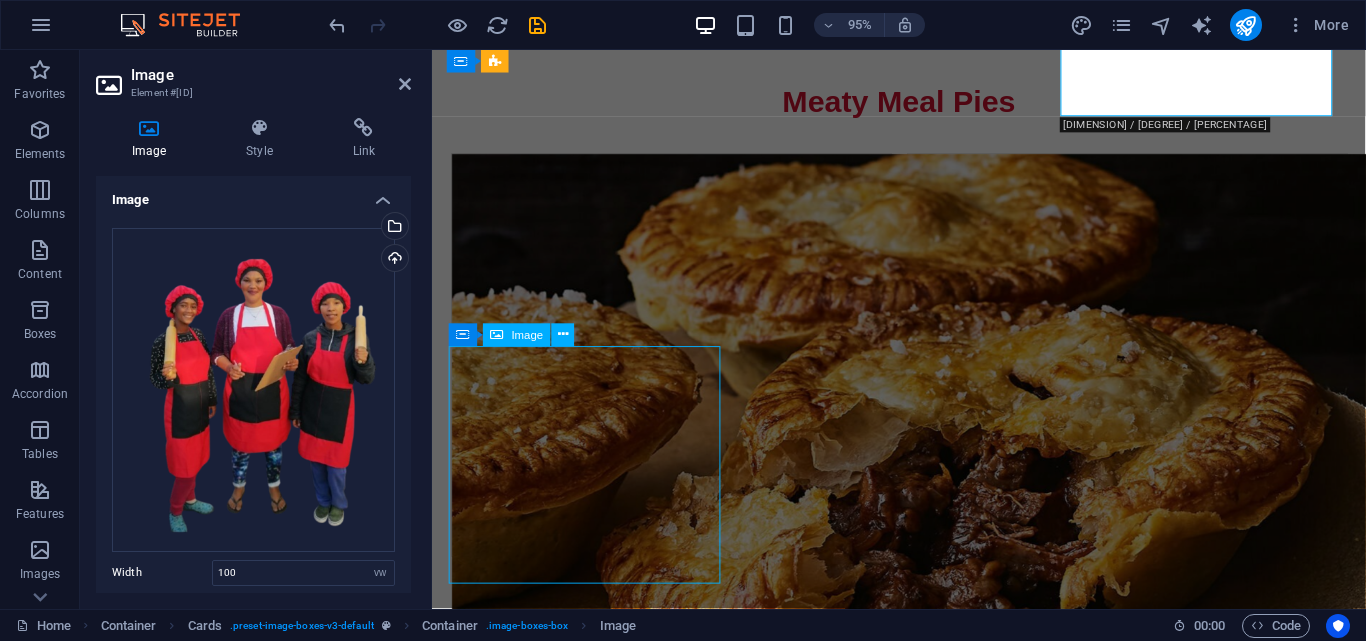 click at bounding box center (598, 2311) 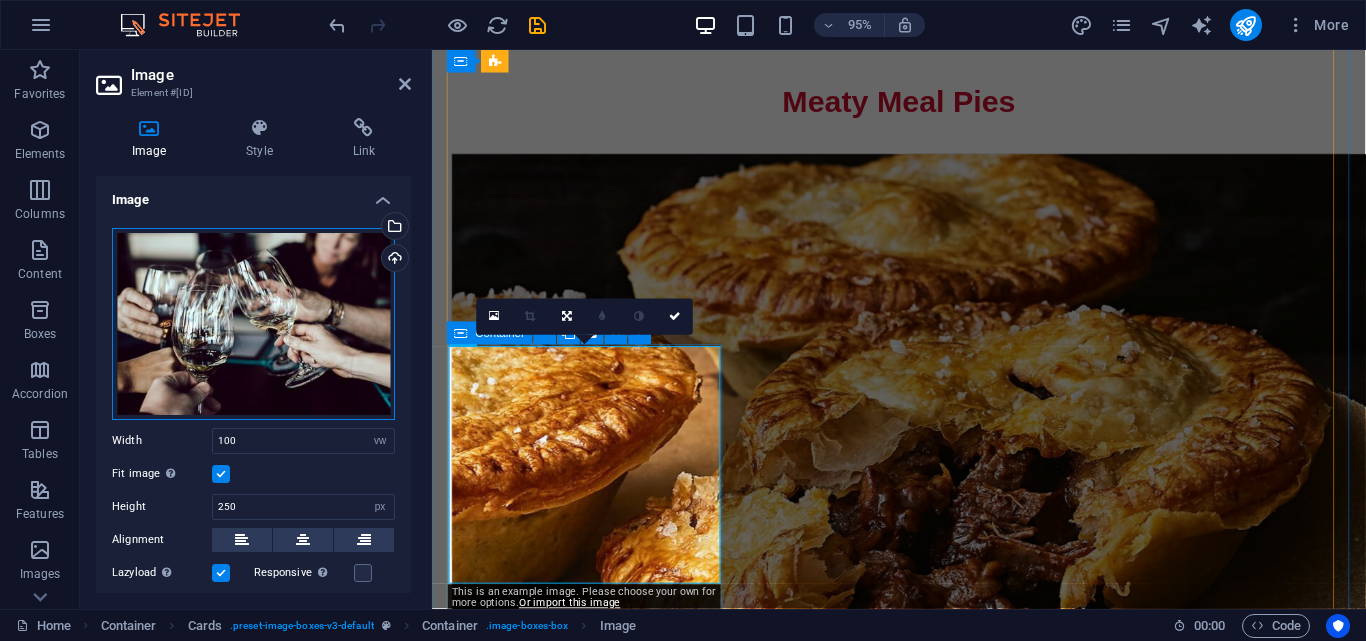 click on "Drag files here, click to choose files or select files from Files or our free stock photos & videos" at bounding box center (253, 324) 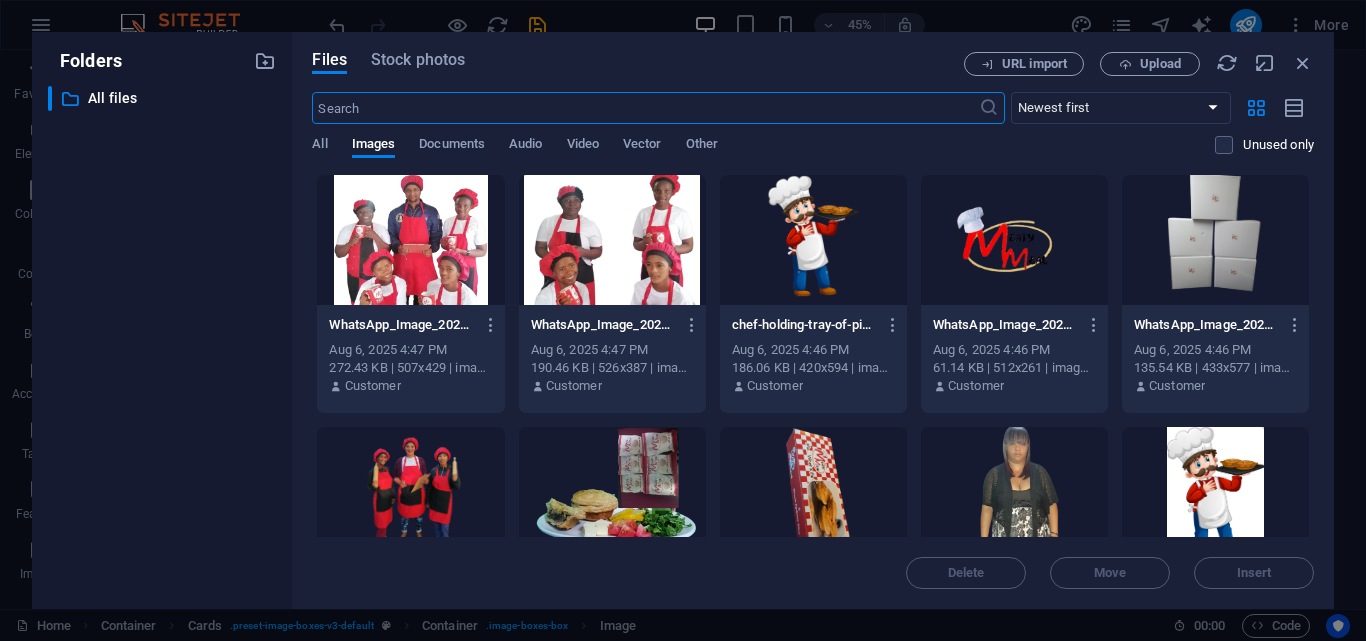 click at bounding box center (612, 240) 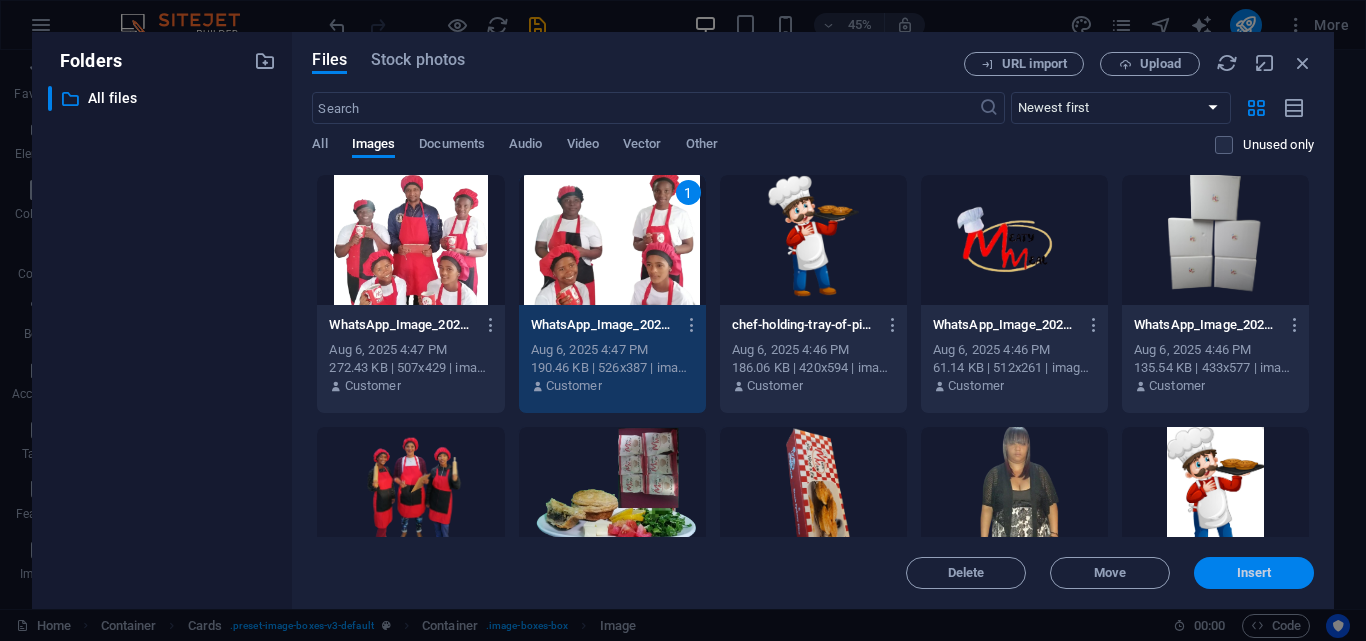 click on "Insert" at bounding box center [1254, 573] 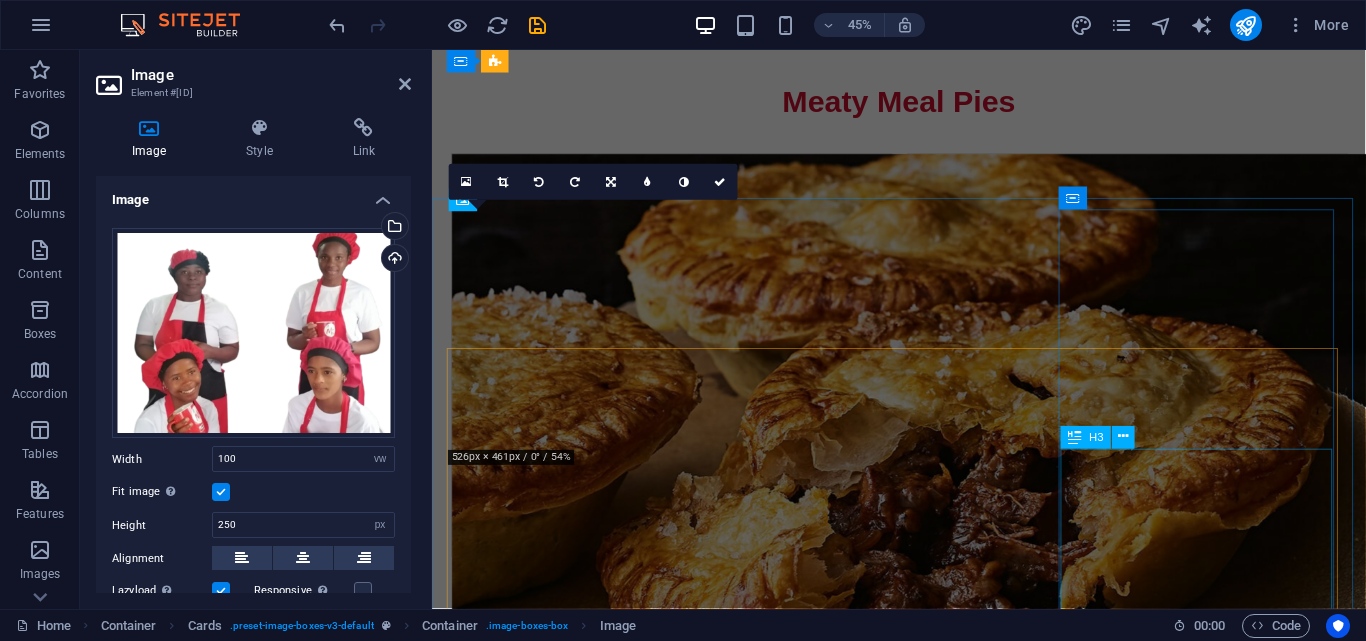 scroll, scrollTop: 3732, scrollLeft: 0, axis: vertical 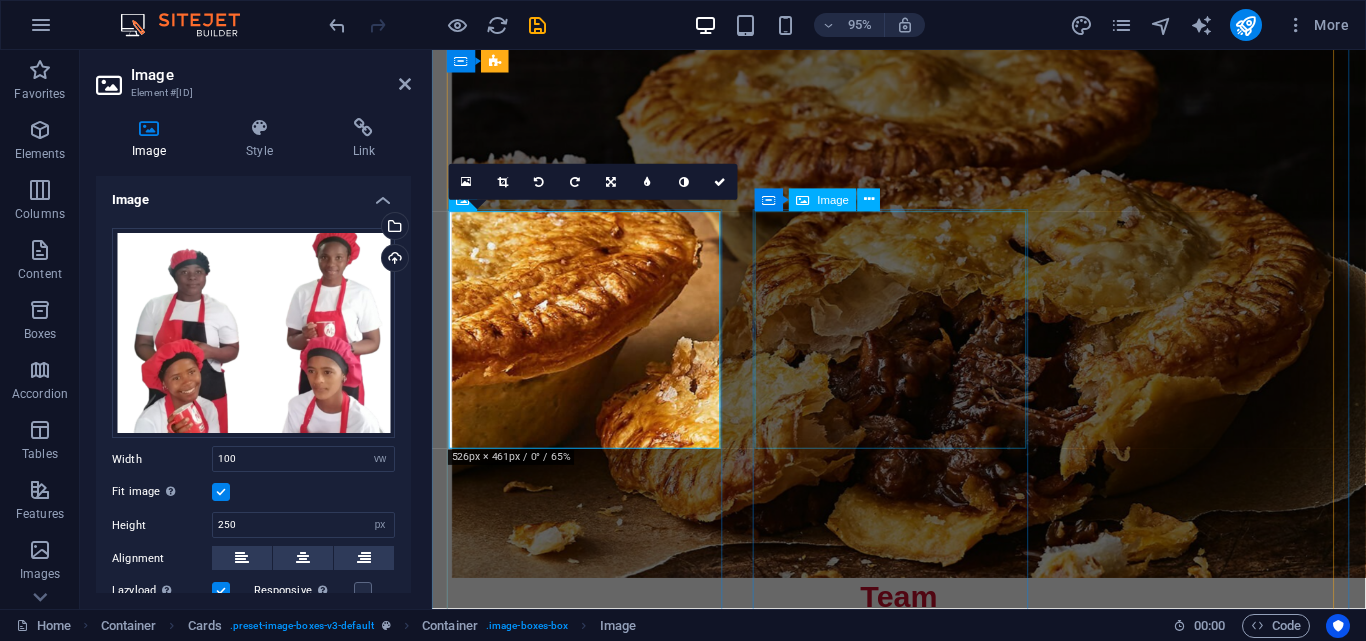 click at bounding box center [598, 2621] 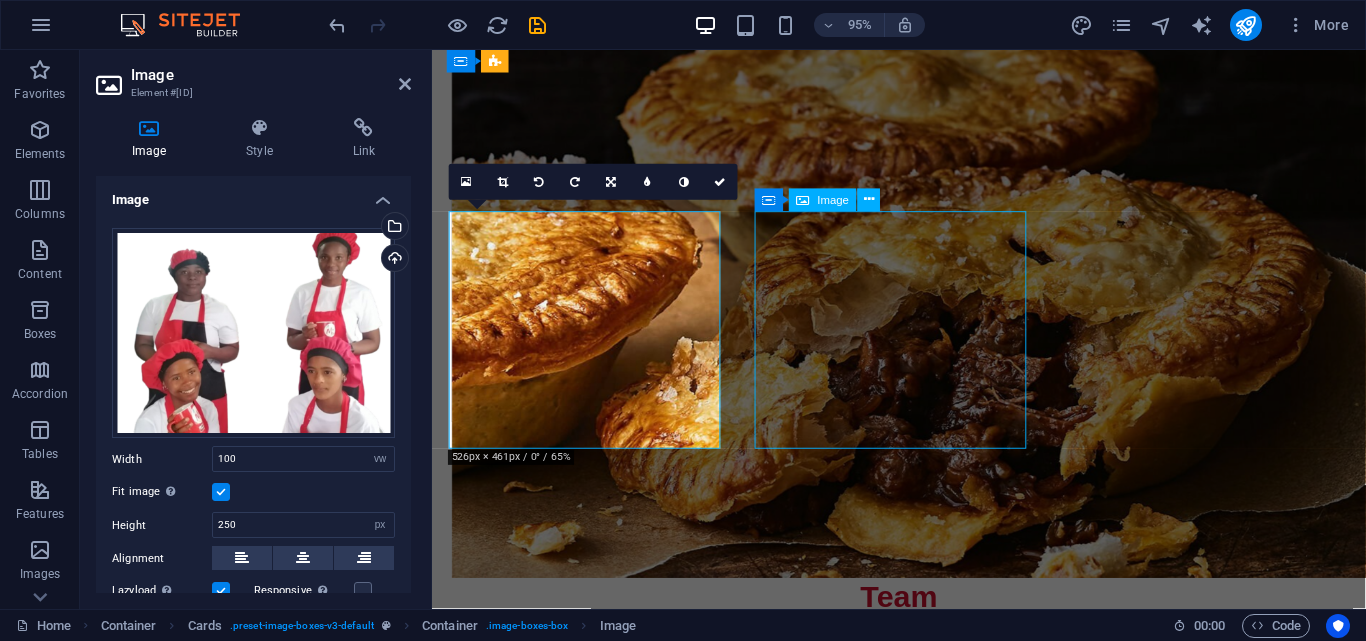click at bounding box center (598, 2621) 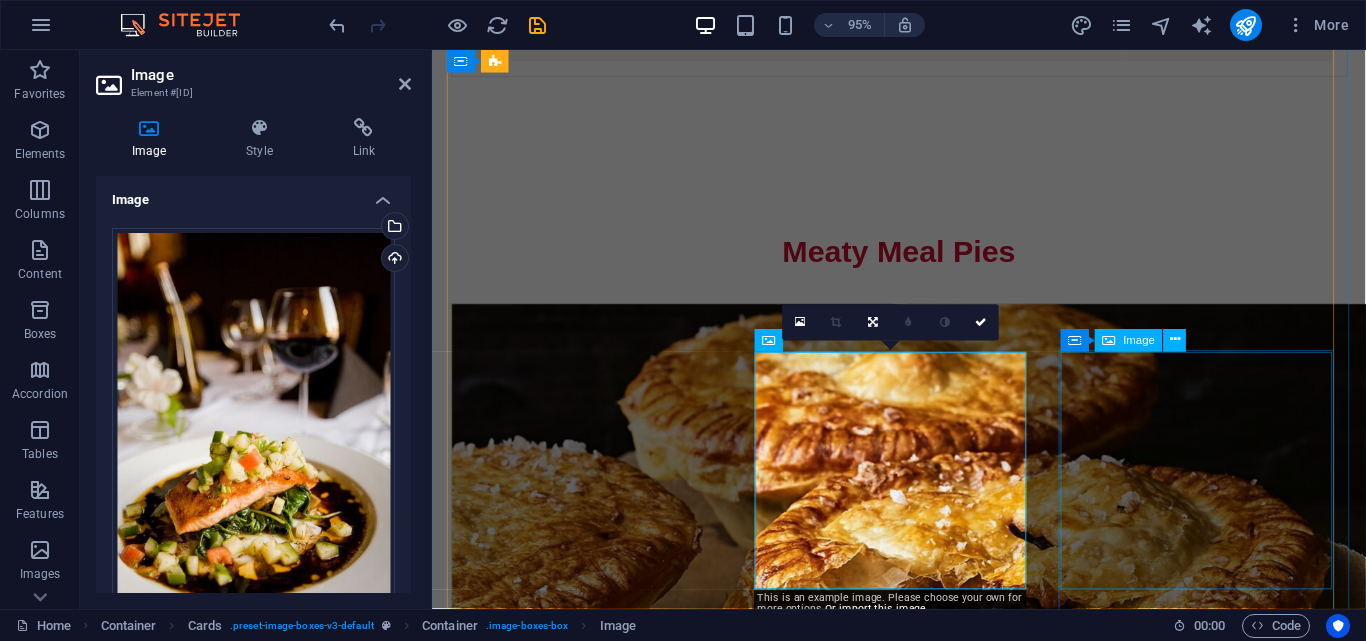 scroll, scrollTop: 3632, scrollLeft: 0, axis: vertical 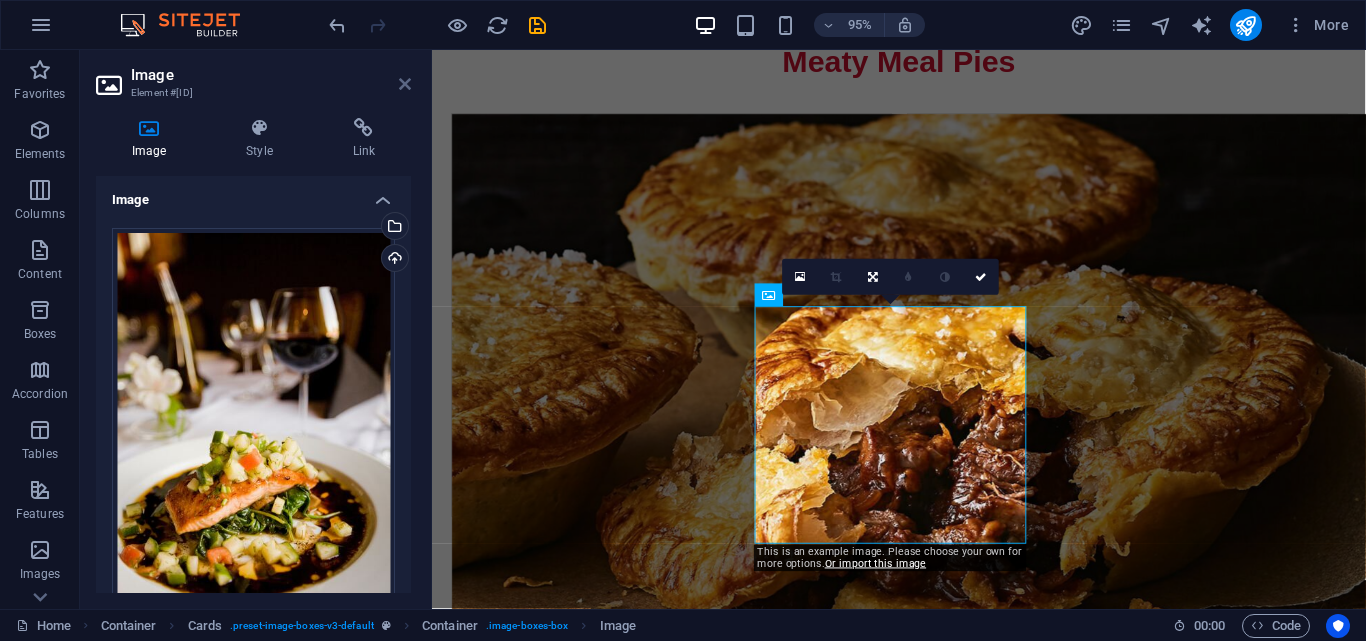 click at bounding box center [405, 84] 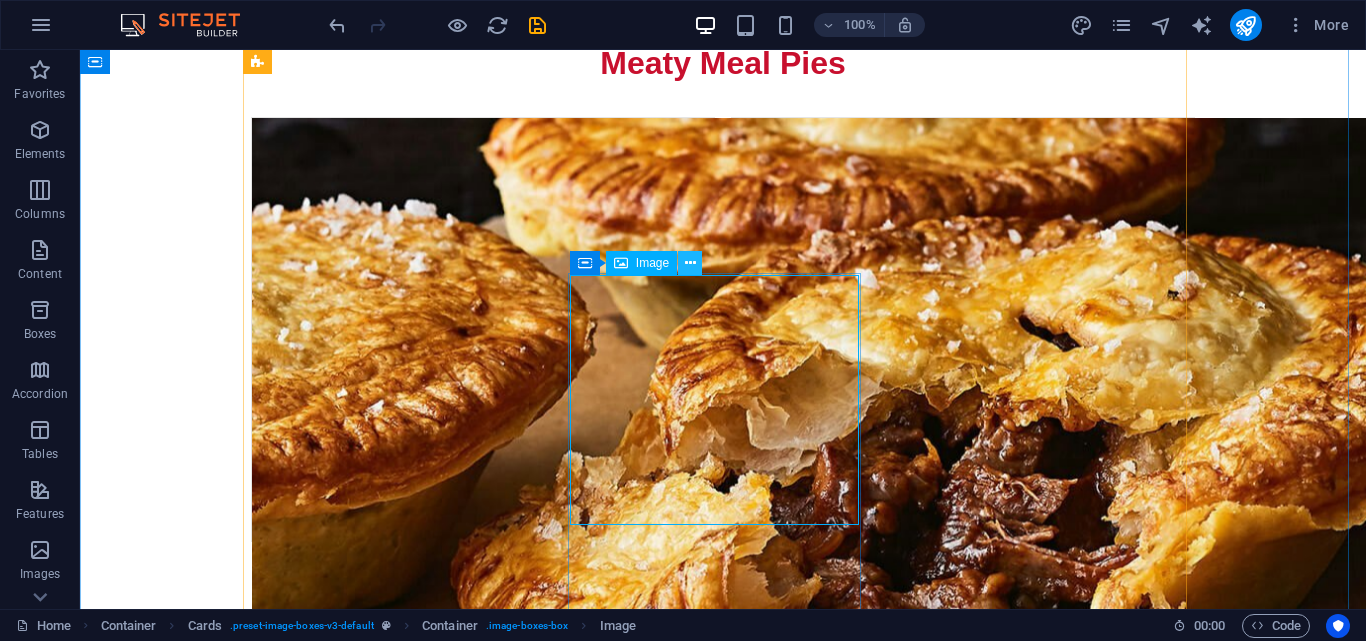 click at bounding box center (690, 263) 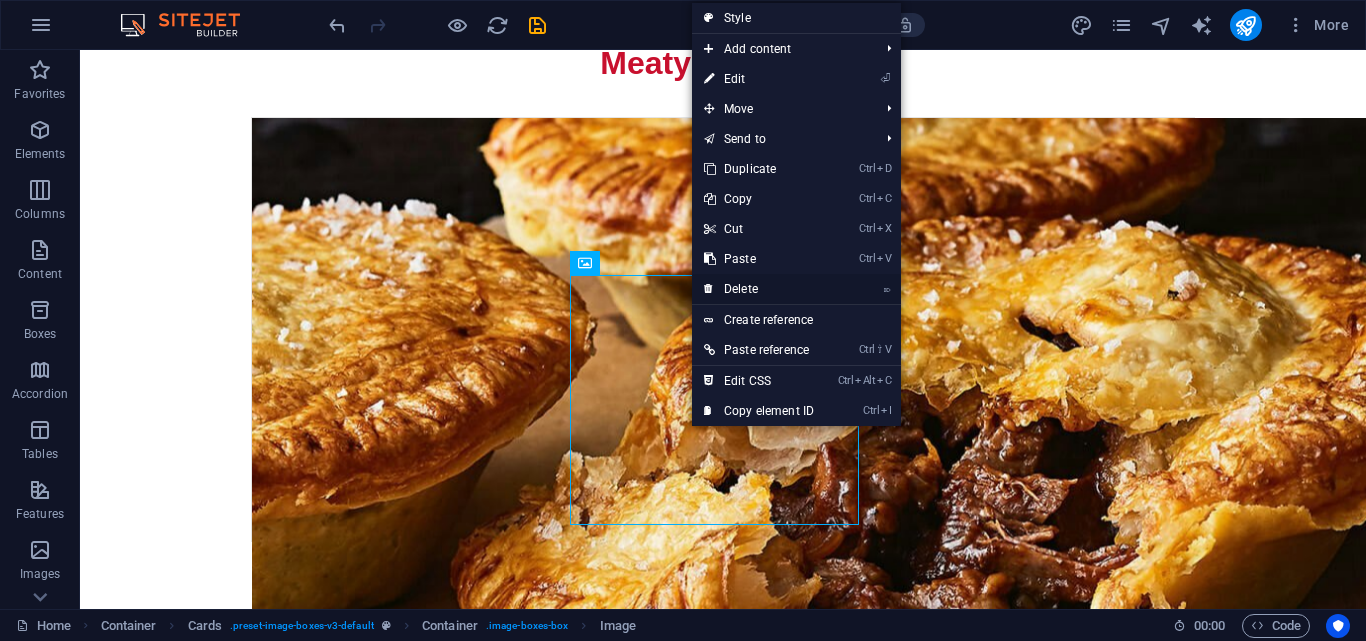 click on "⌦  Delete" at bounding box center (759, 289) 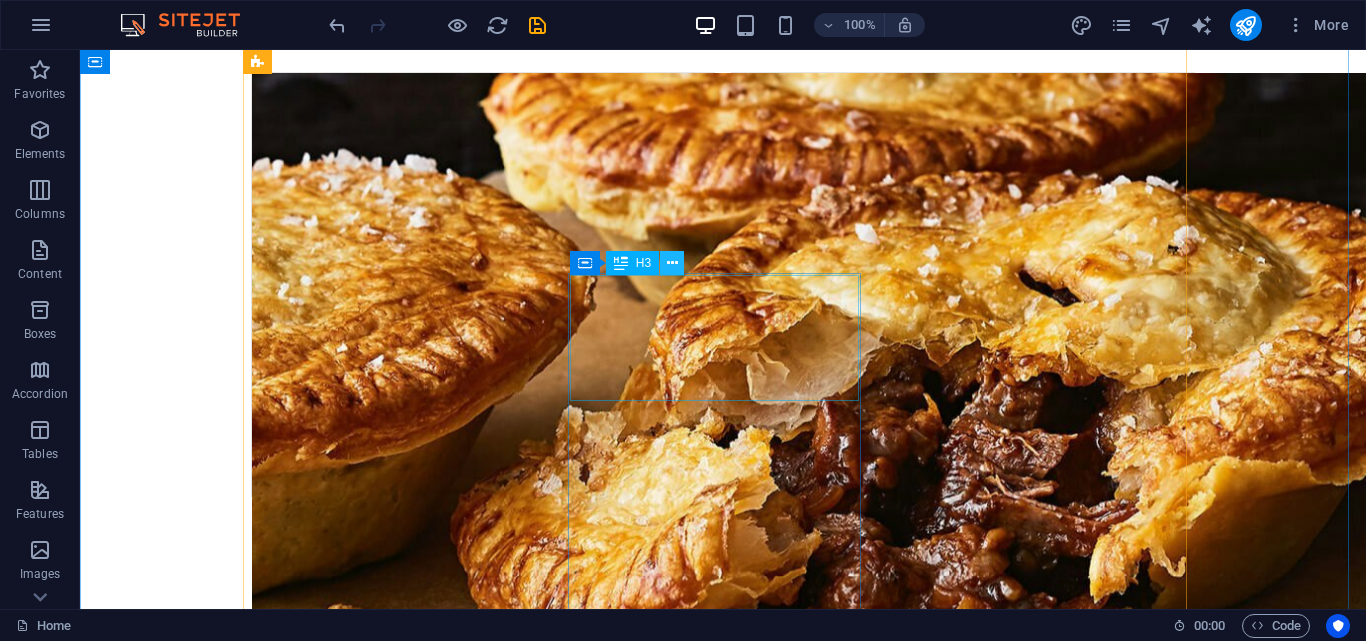 click at bounding box center [672, 263] 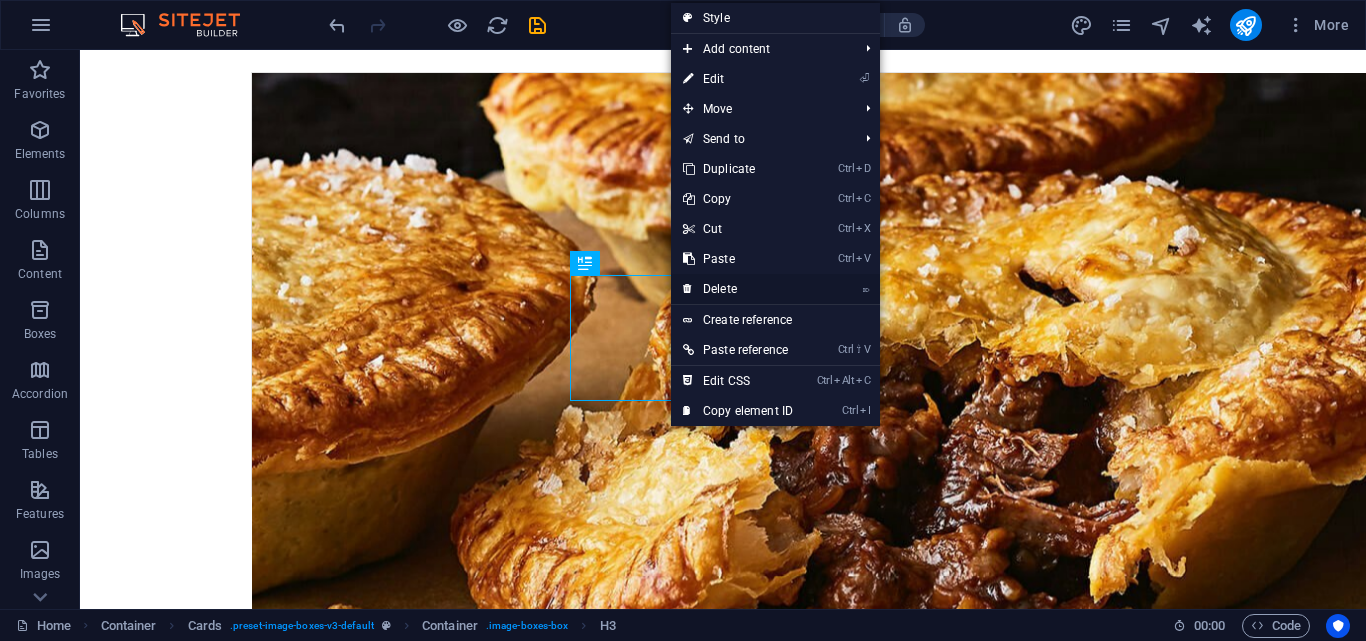 click on "⌦  Delete" at bounding box center (738, 289) 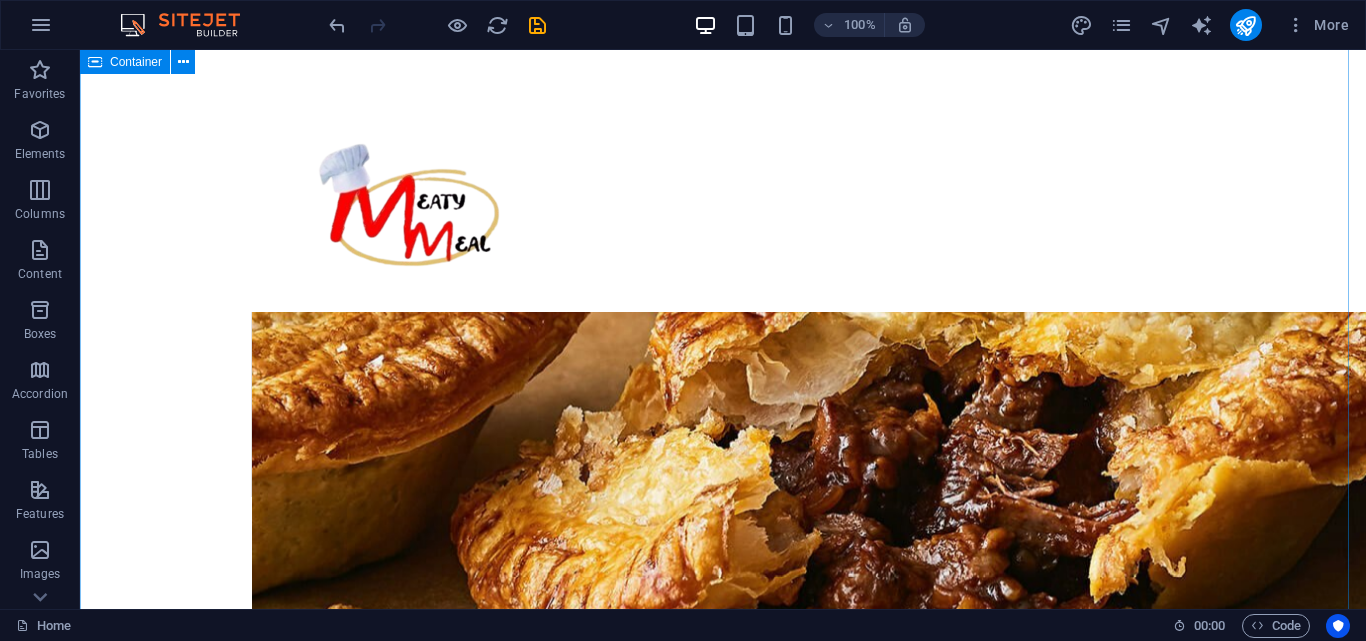 scroll, scrollTop: 3732, scrollLeft: 0, axis: vertical 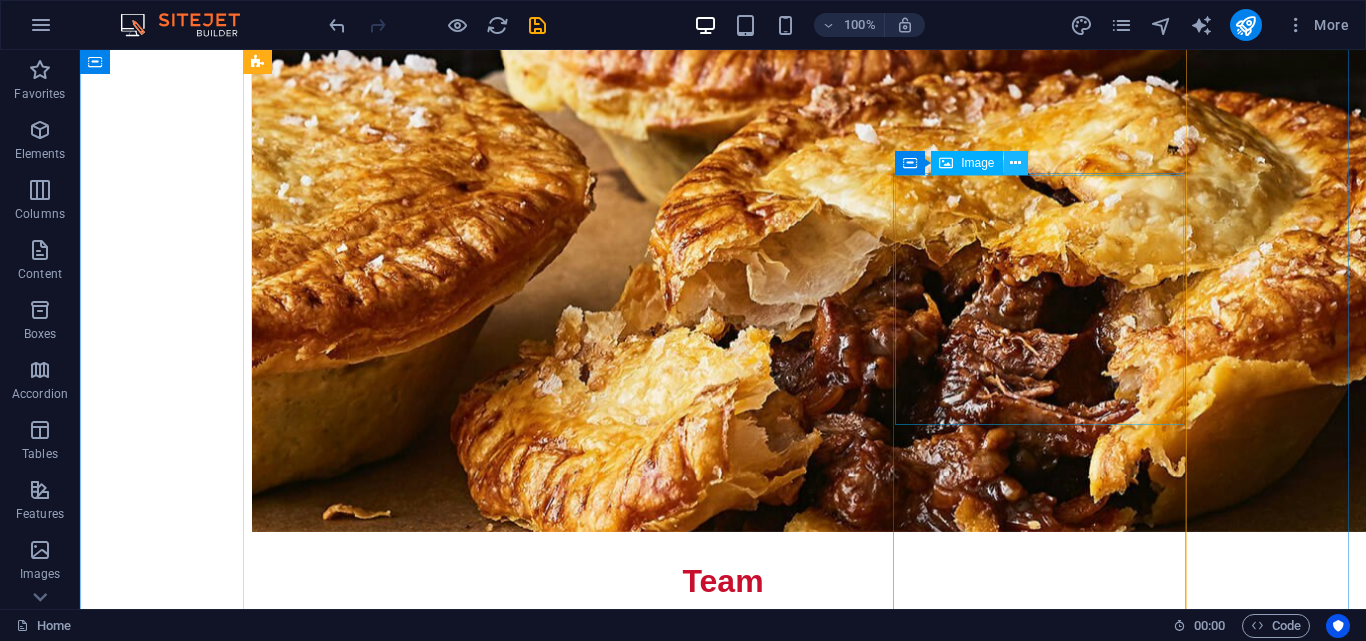click at bounding box center (1016, 163) 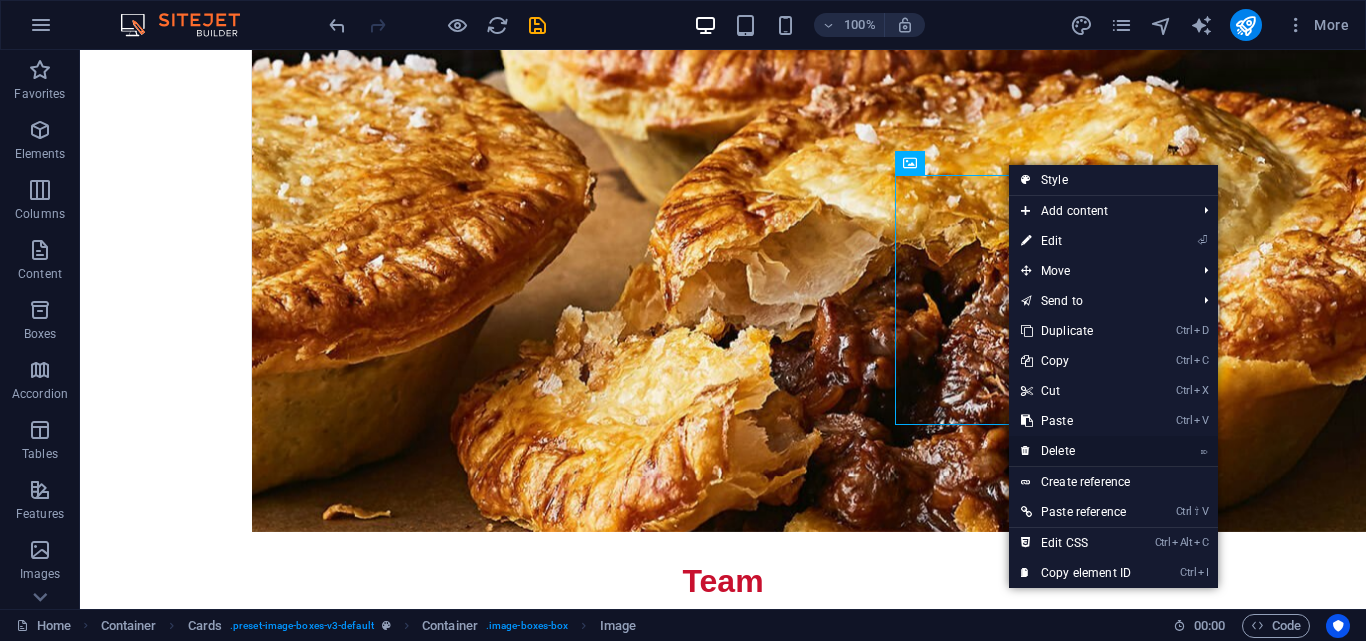 click on "⌦  Delete" at bounding box center (1076, 451) 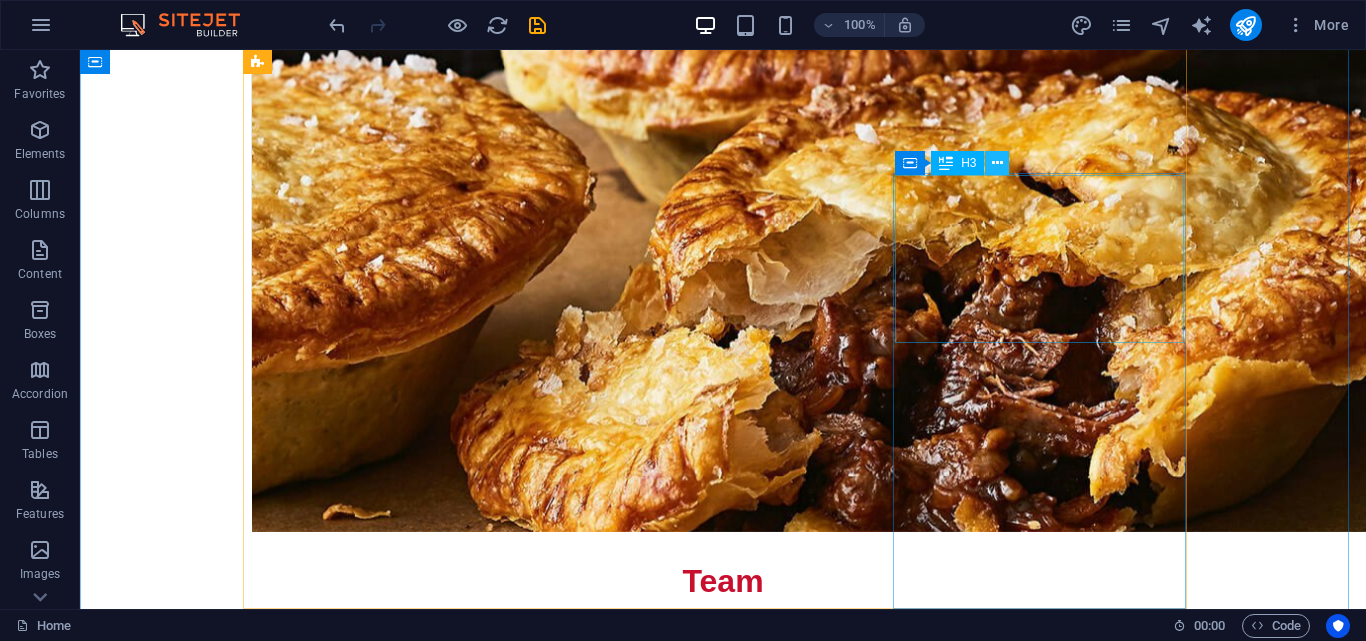 click at bounding box center [997, 163] 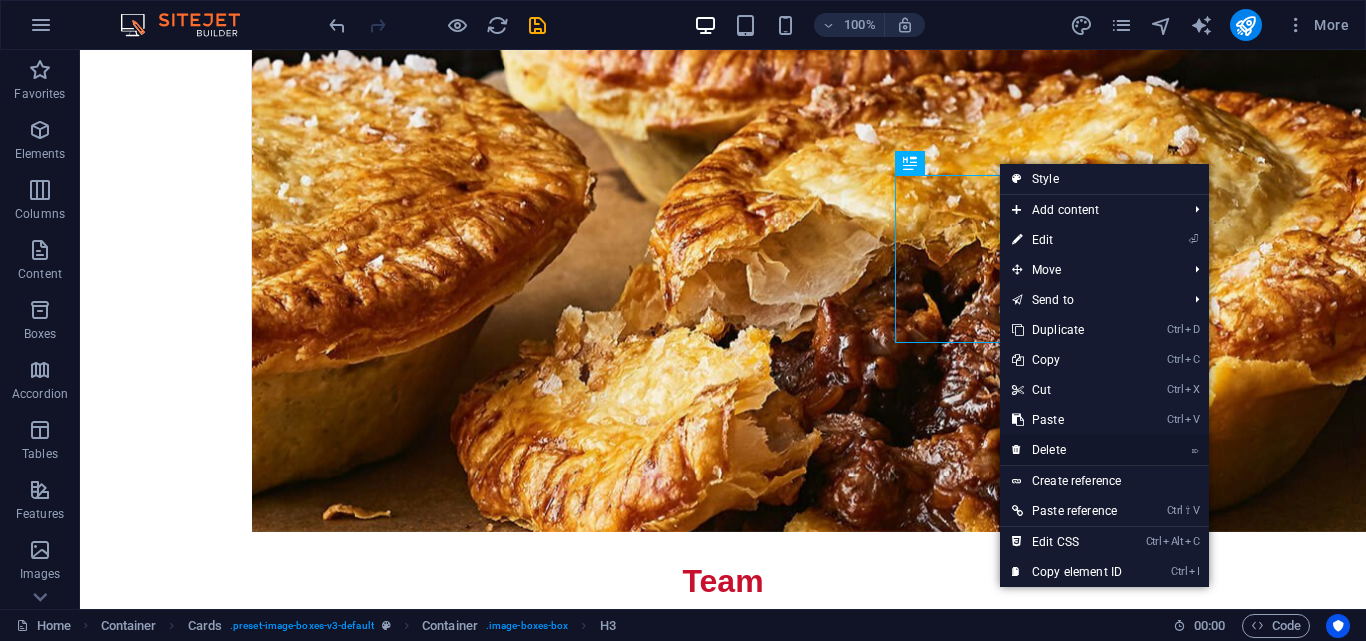 click on "⌦  Delete" at bounding box center [1067, 450] 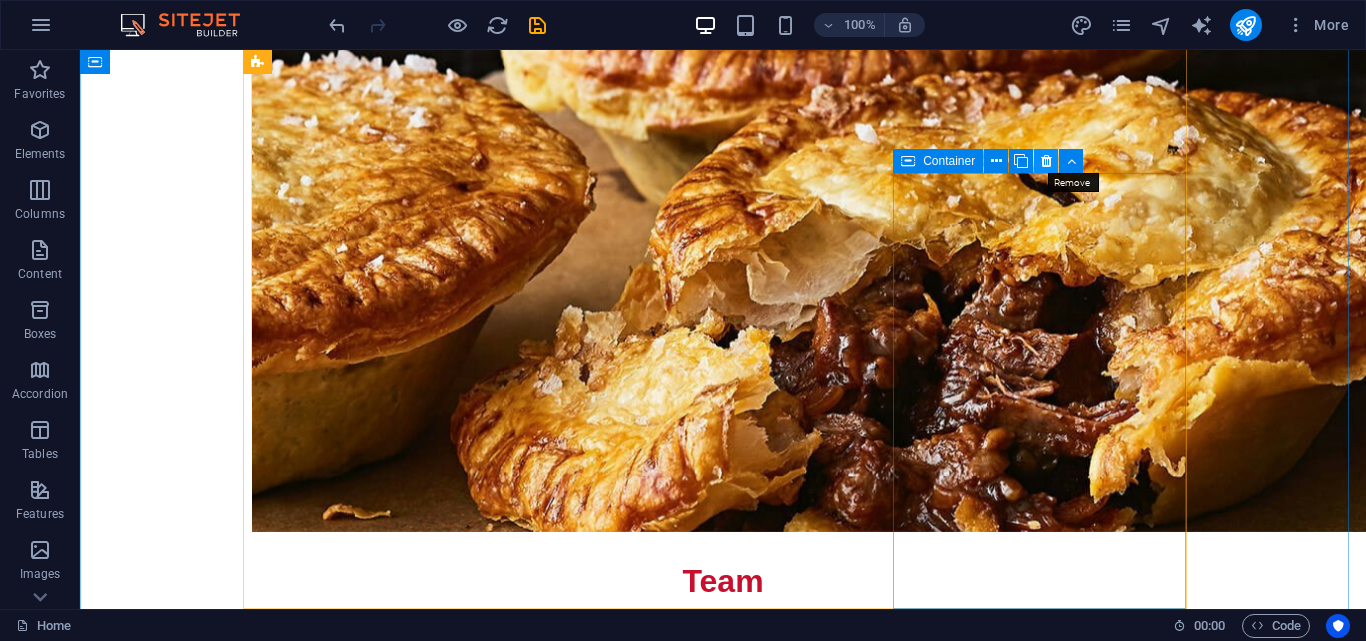 click at bounding box center (1046, 161) 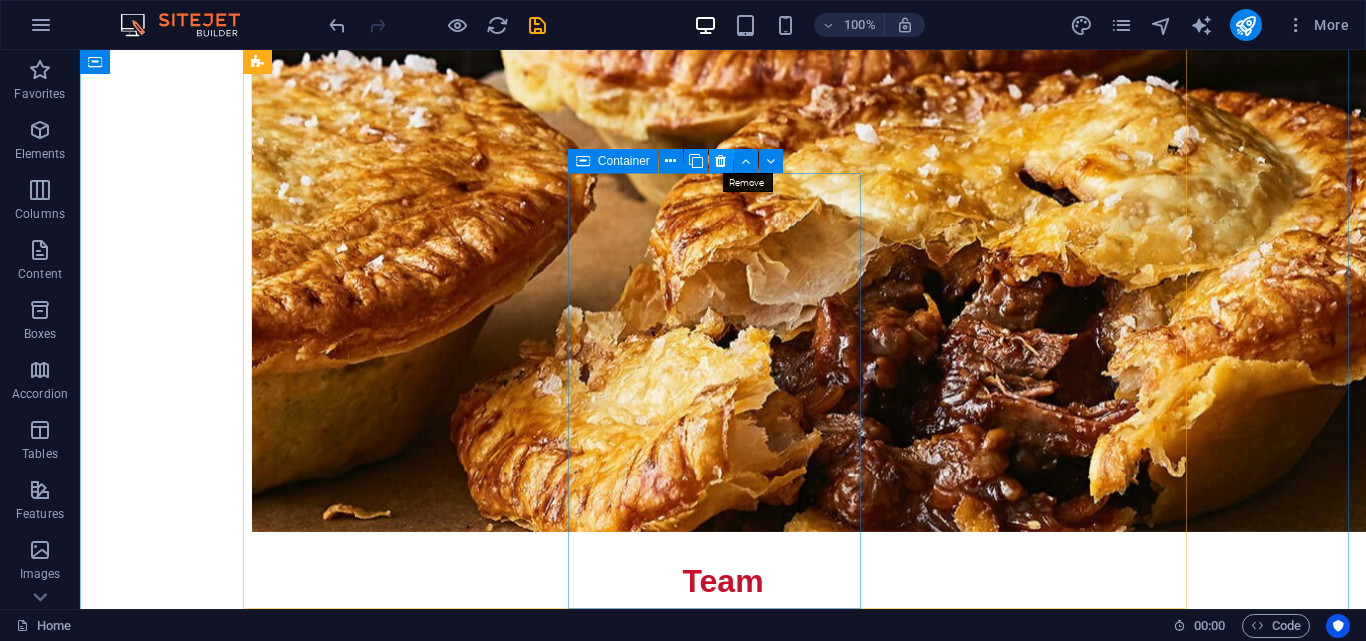 click at bounding box center [720, 161] 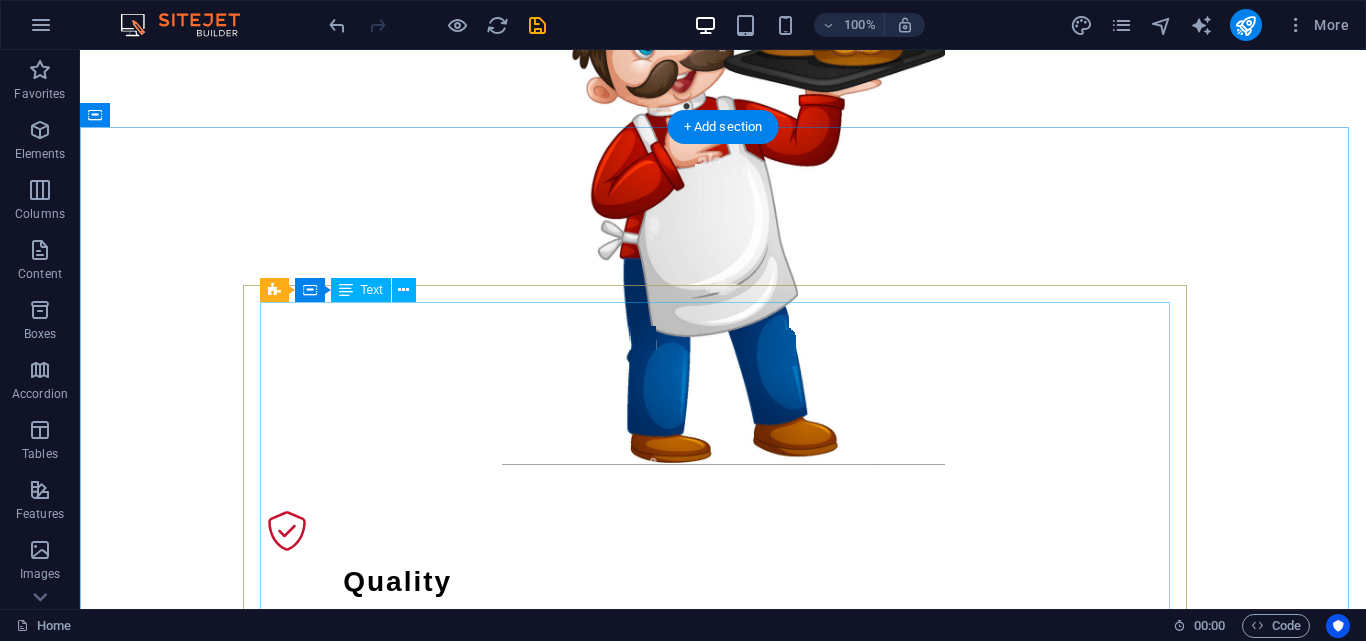 scroll, scrollTop: 1832, scrollLeft: 0, axis: vertical 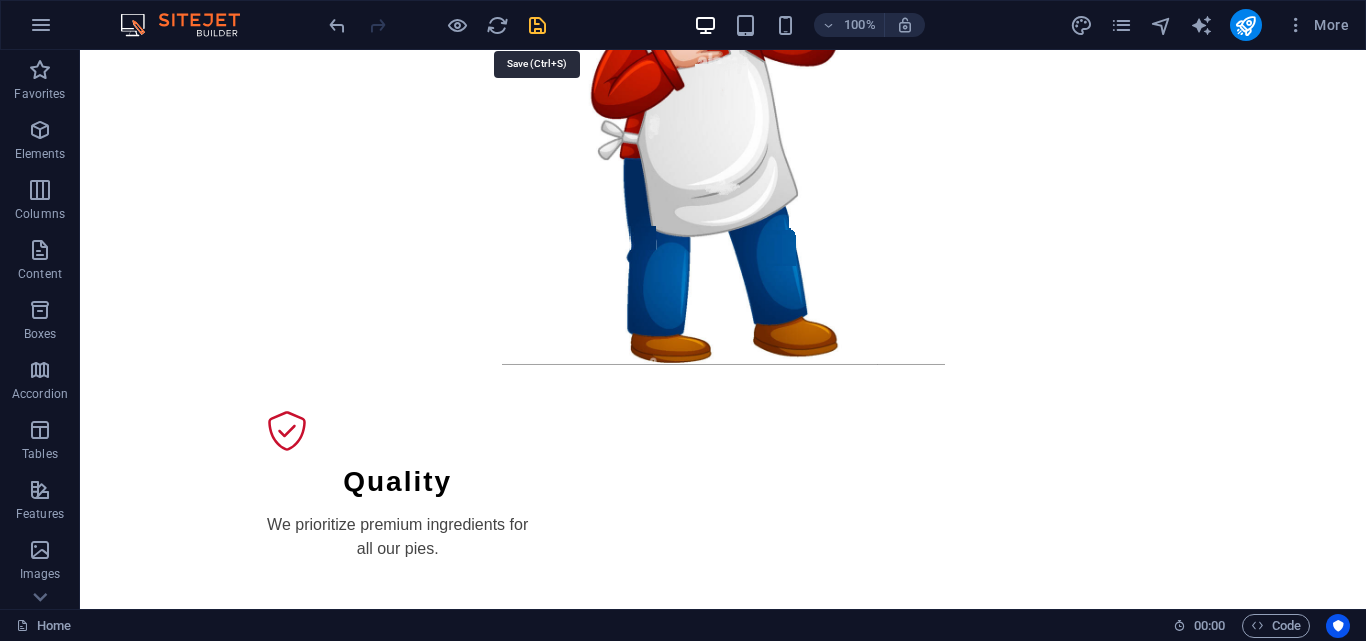 click at bounding box center (537, 25) 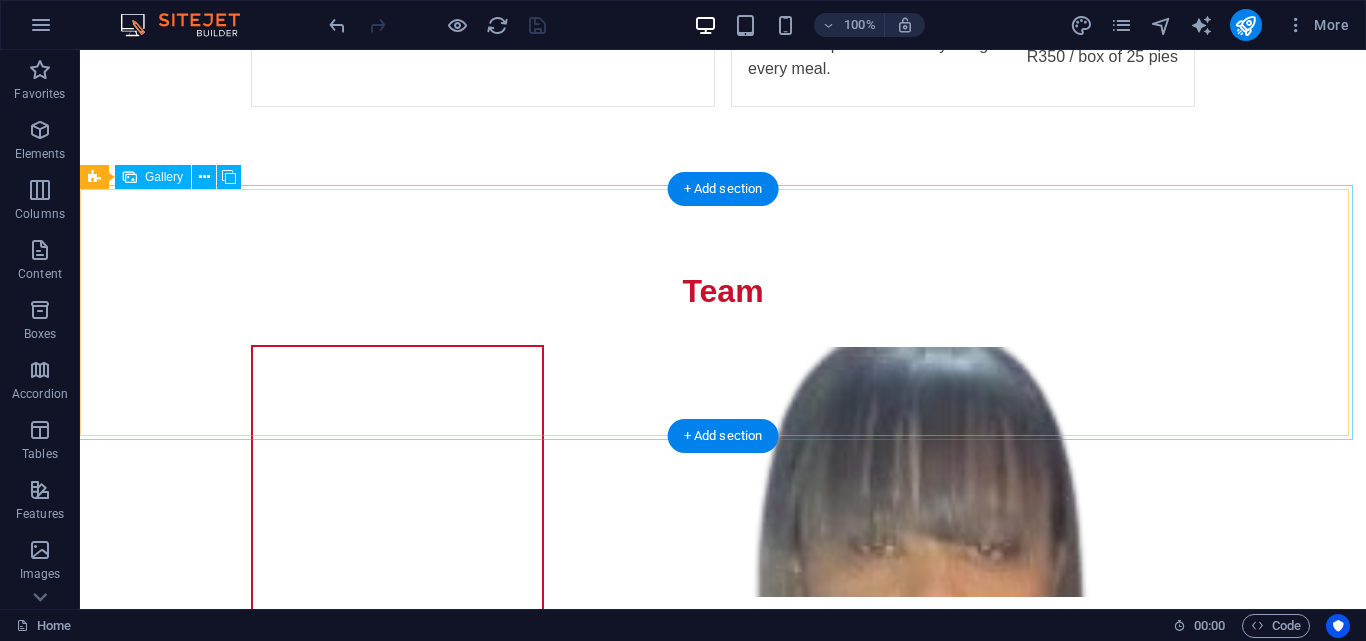 scroll, scrollTop: 4232, scrollLeft: 0, axis: vertical 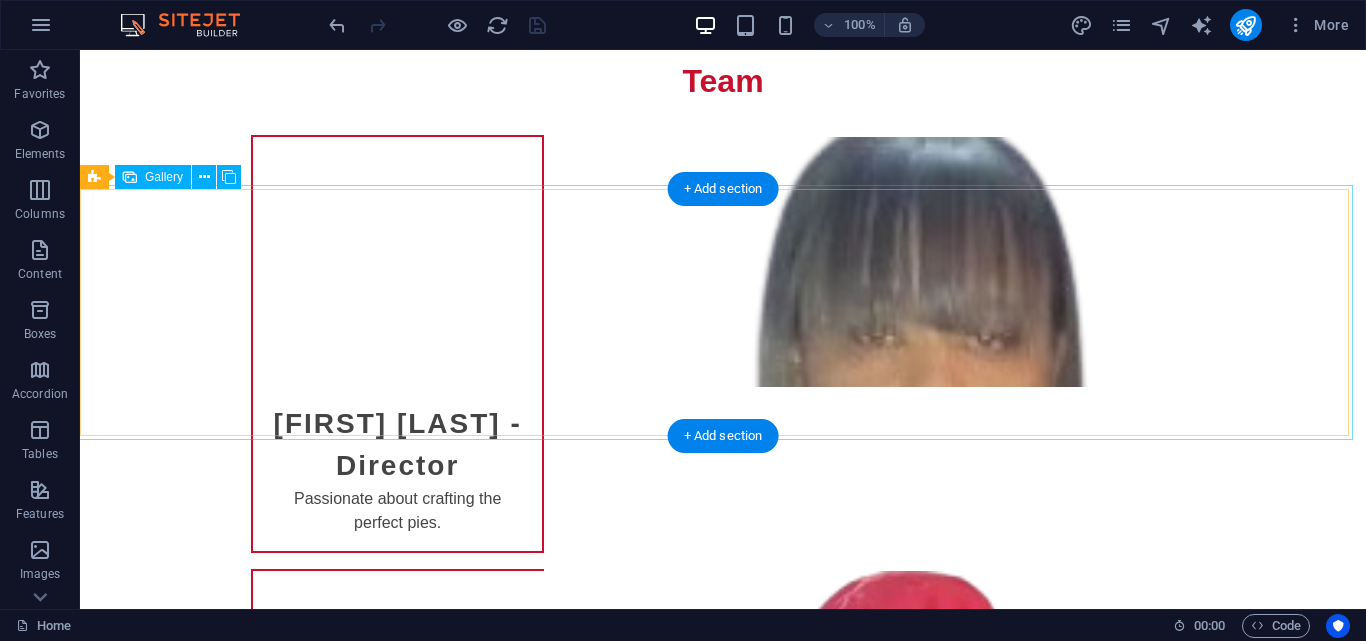 click at bounding box center (205, 2138) 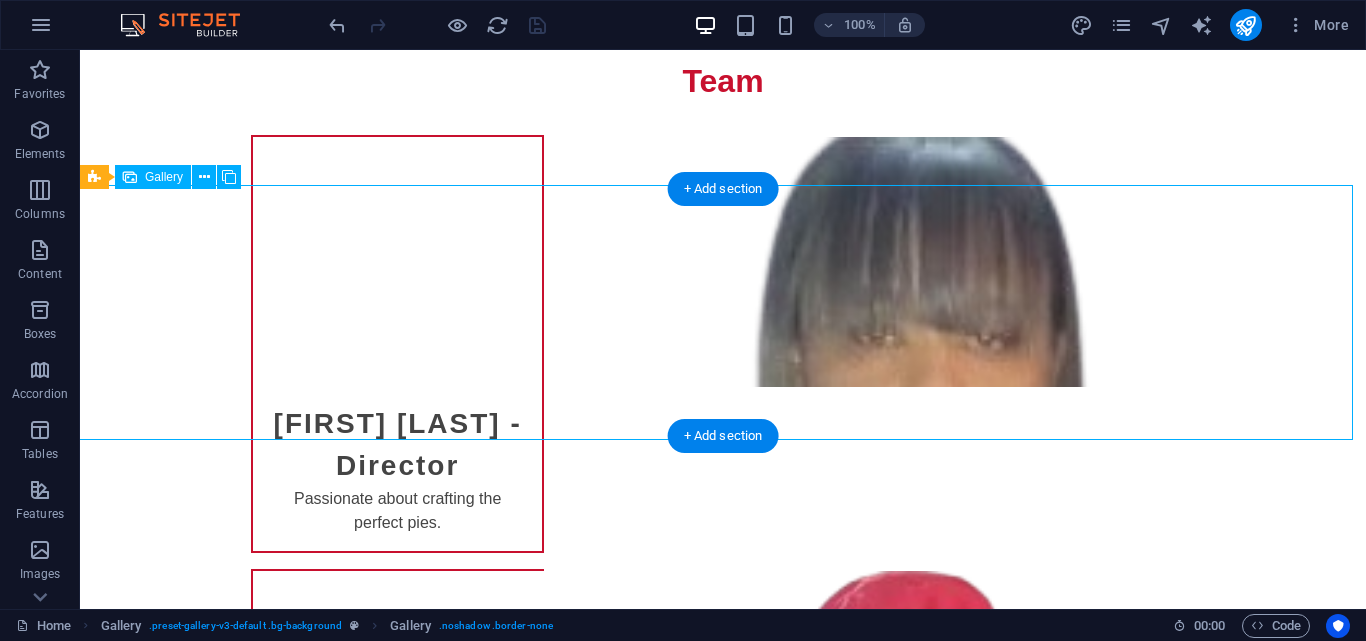 click at bounding box center [205, 2138] 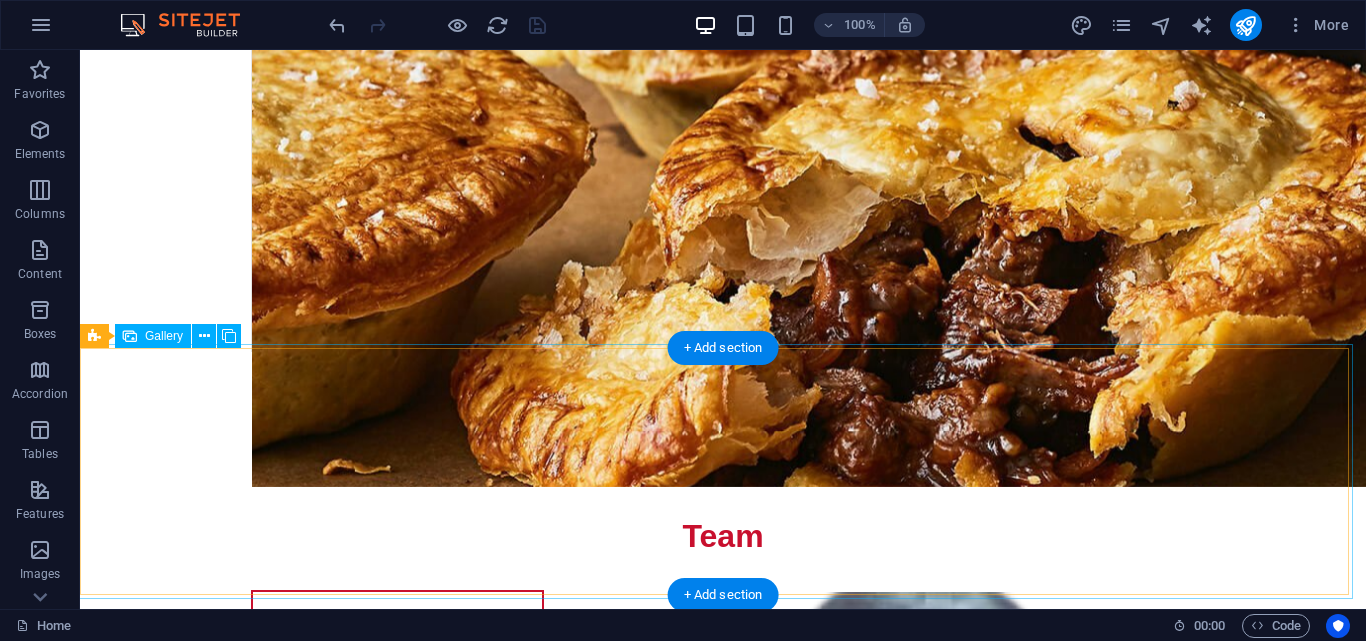 scroll, scrollTop: 4073, scrollLeft: 0, axis: vertical 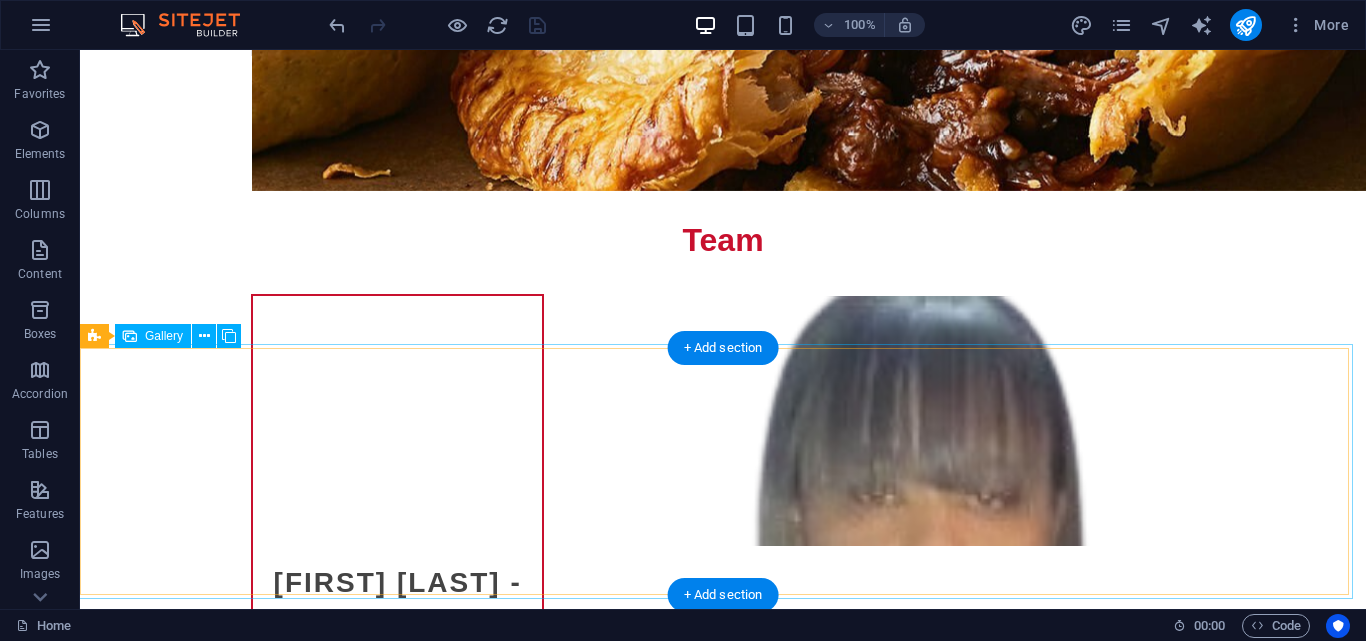 click at bounding box center (205, 2297) 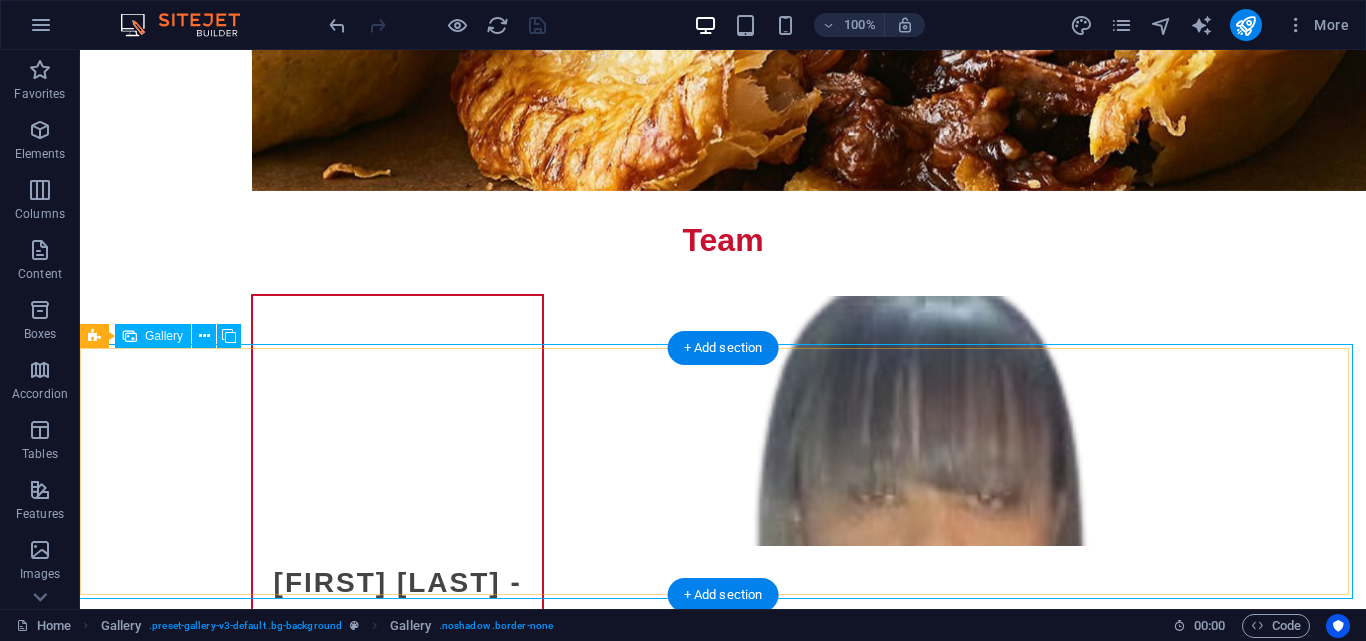click at bounding box center [205, 2297] 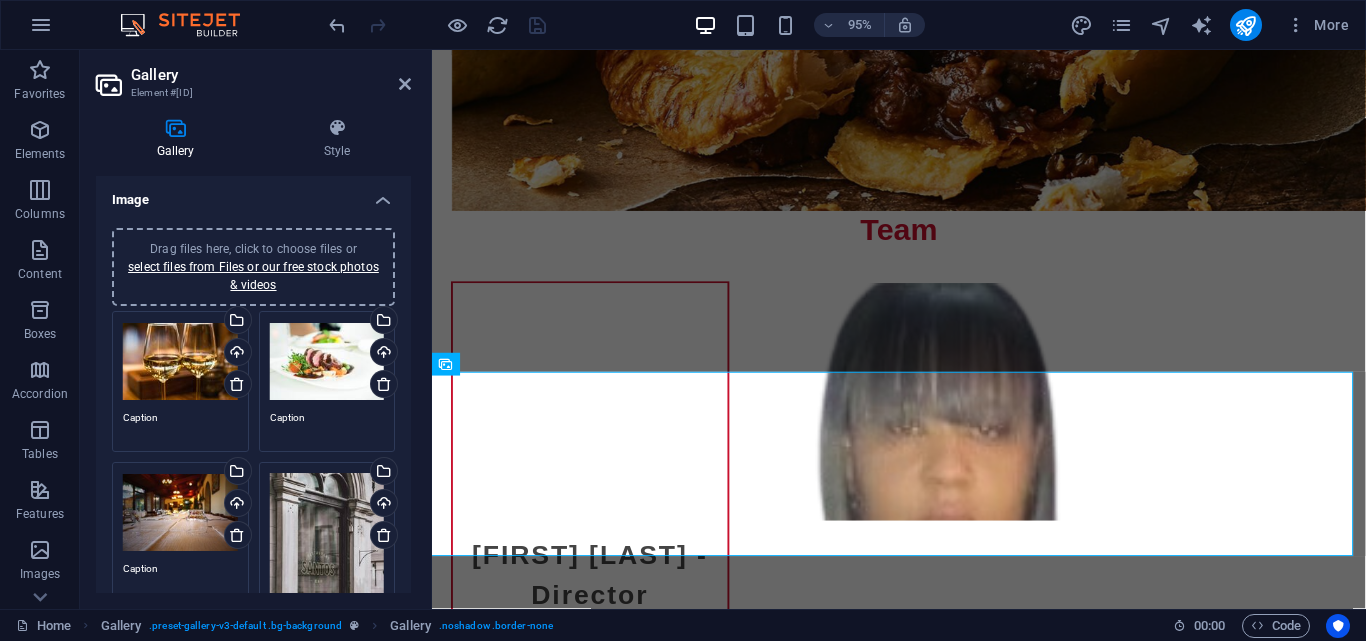 click on "Drag files here, click to choose files or select files from Files or our free stock photos & videos" at bounding box center [180, 362] 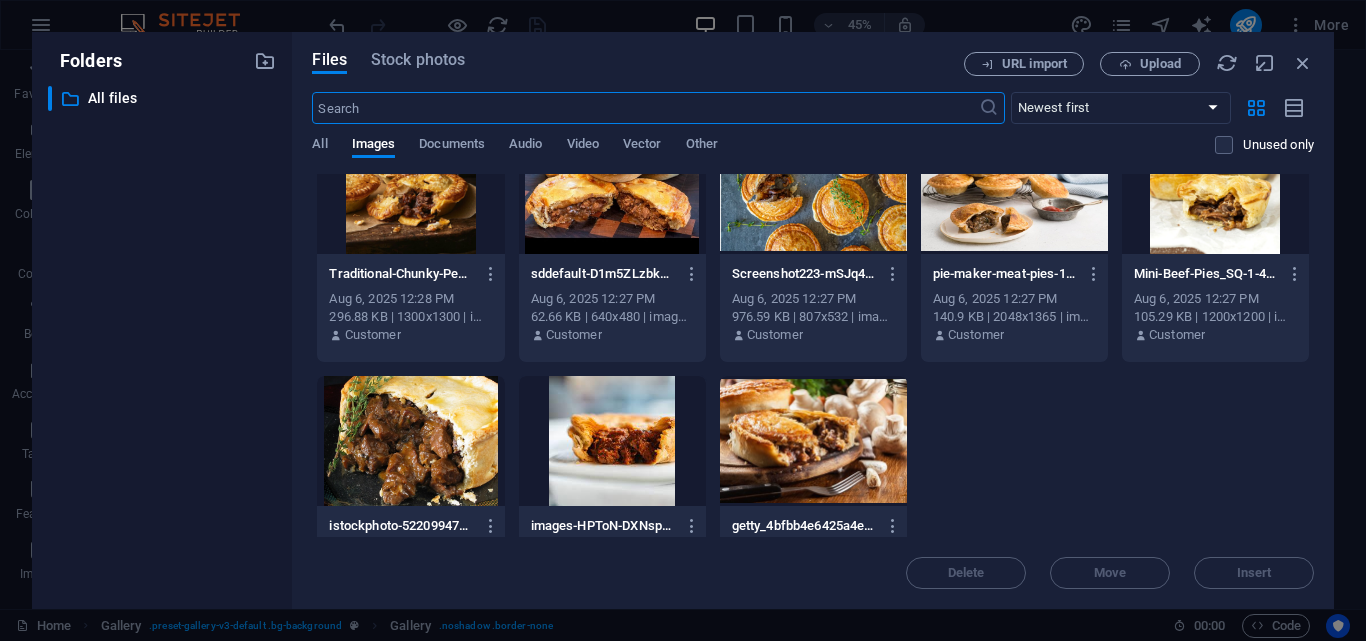 scroll, scrollTop: 633, scrollLeft: 0, axis: vertical 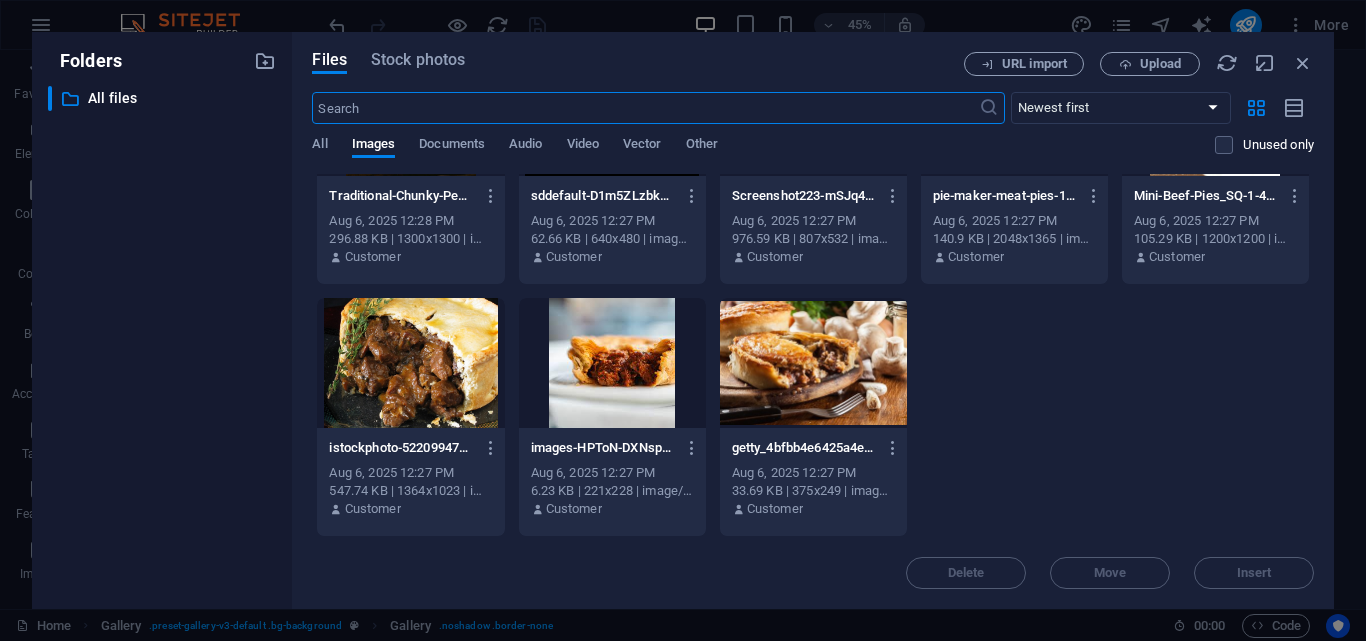 click at bounding box center [813, 363] 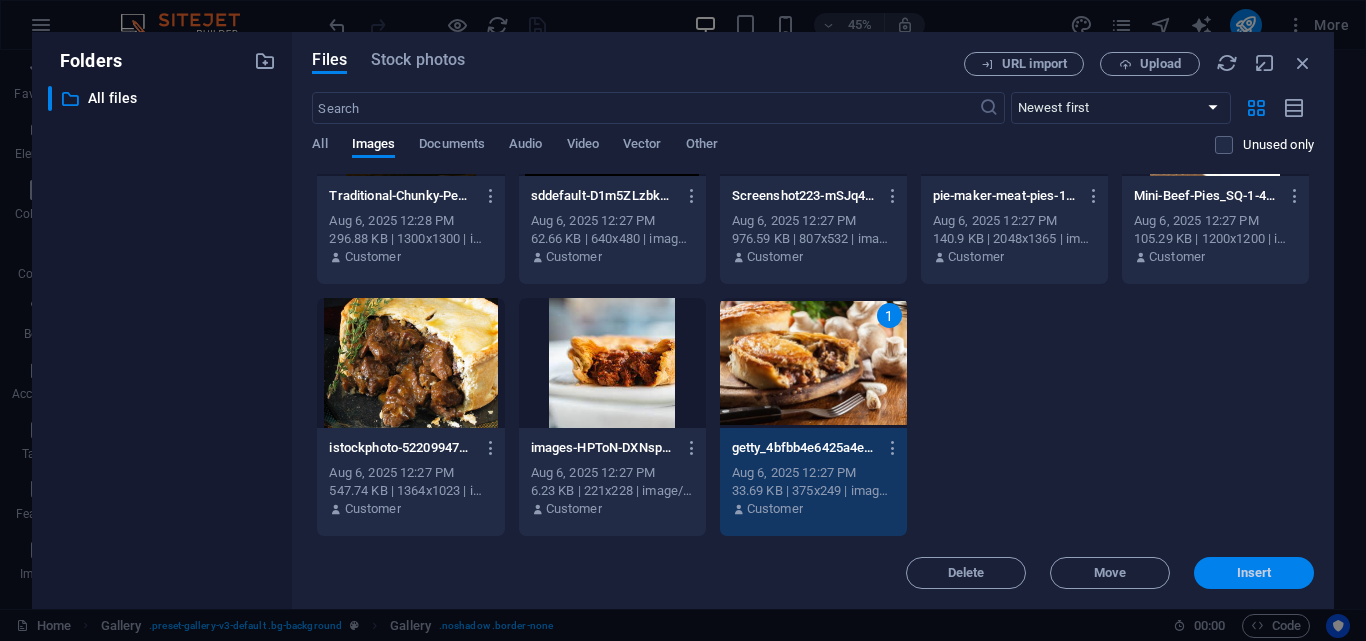 click on "Insert" at bounding box center [1254, 573] 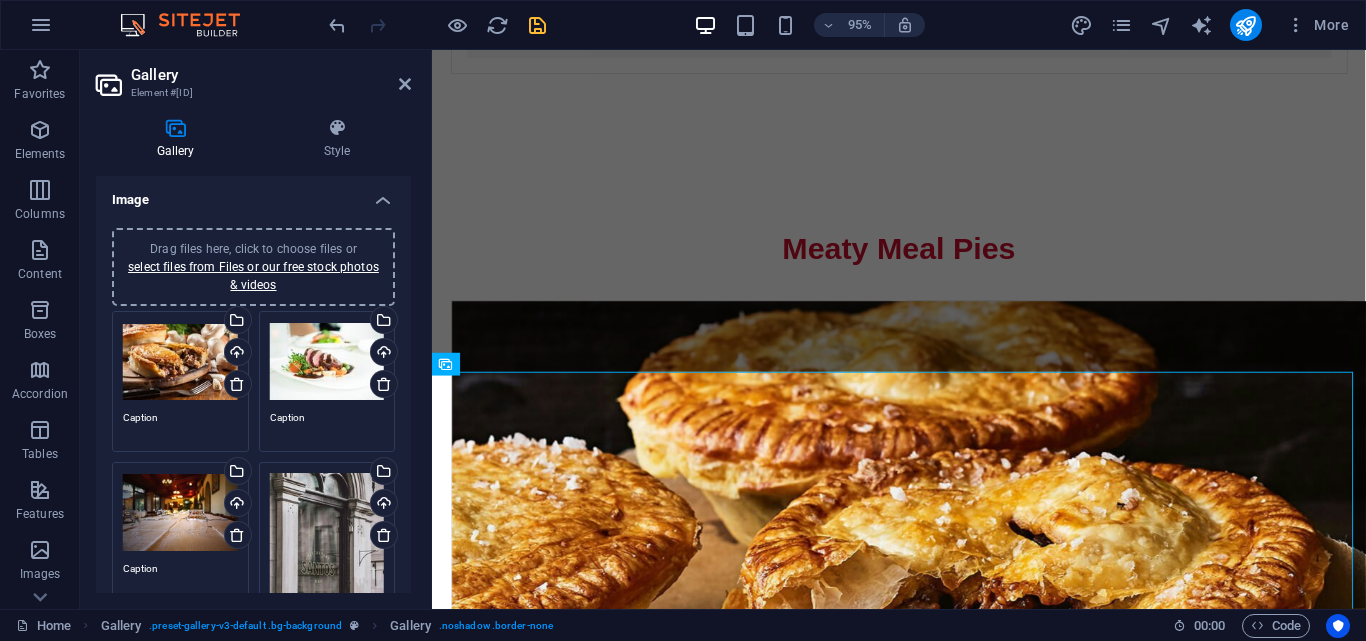 click on "Drag files here, click to choose files or select files from Files or our free stock photos & videos" at bounding box center (327, 362) 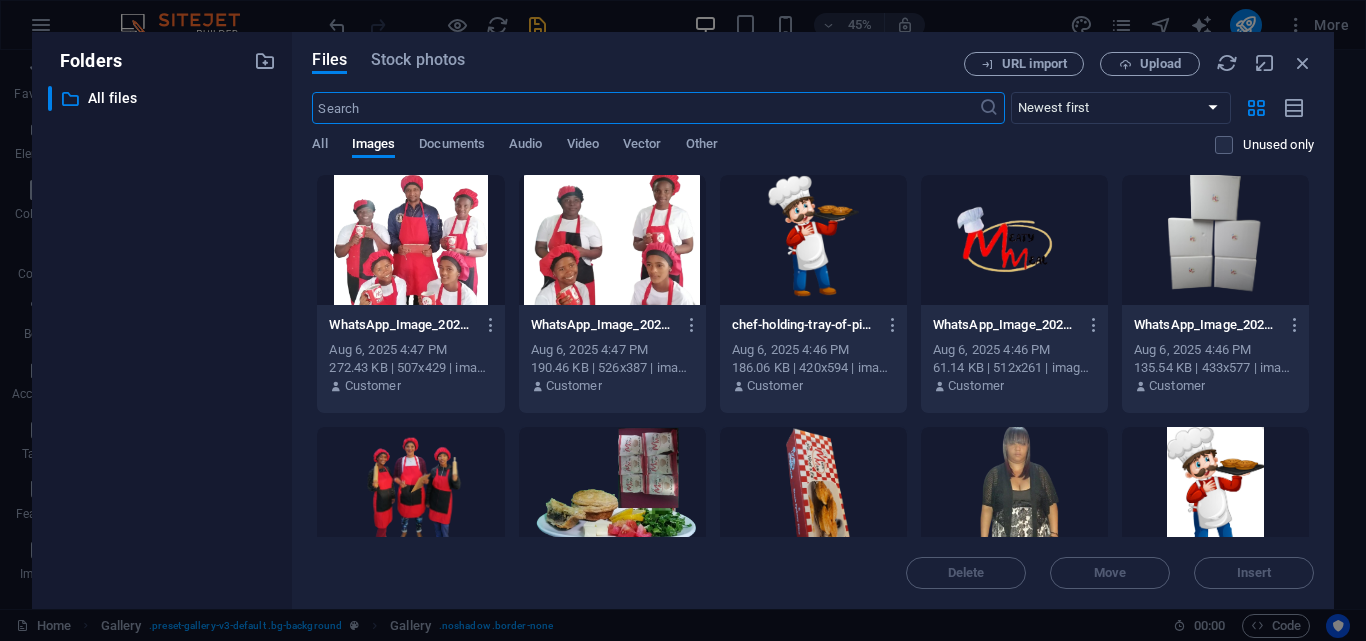click at bounding box center (612, 492) 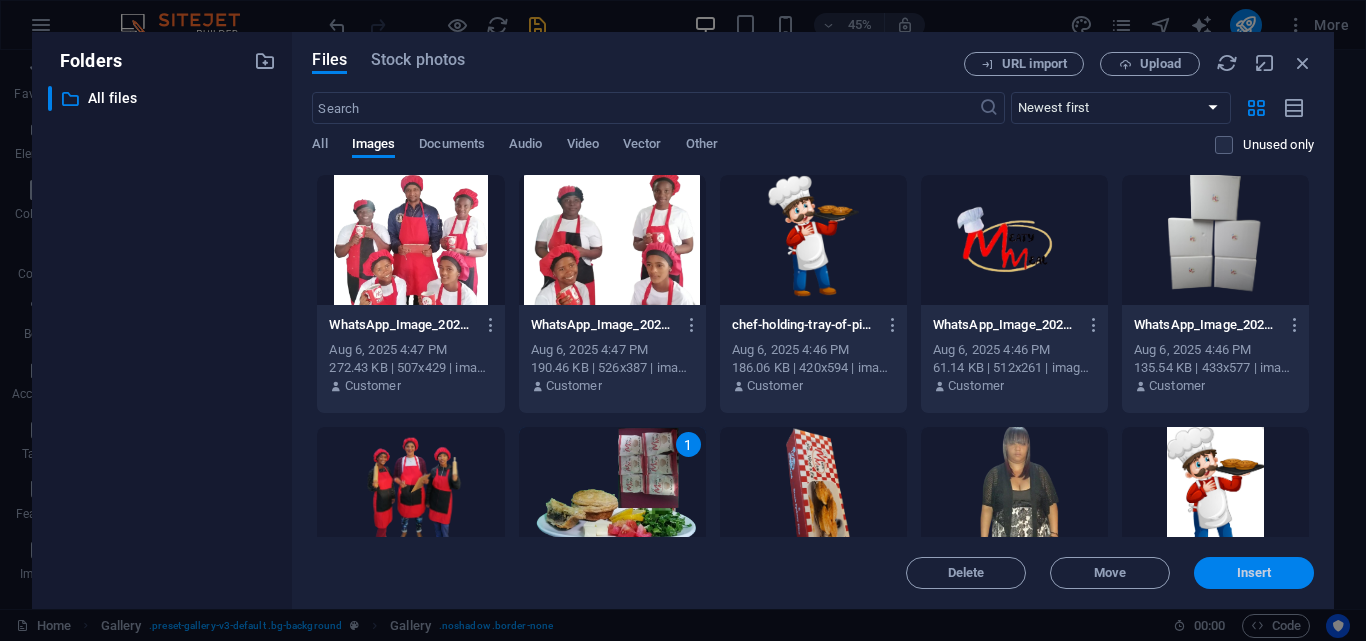 drag, startPoint x: 1233, startPoint y: 572, endPoint x: 385, endPoint y: 584, distance: 848.0849 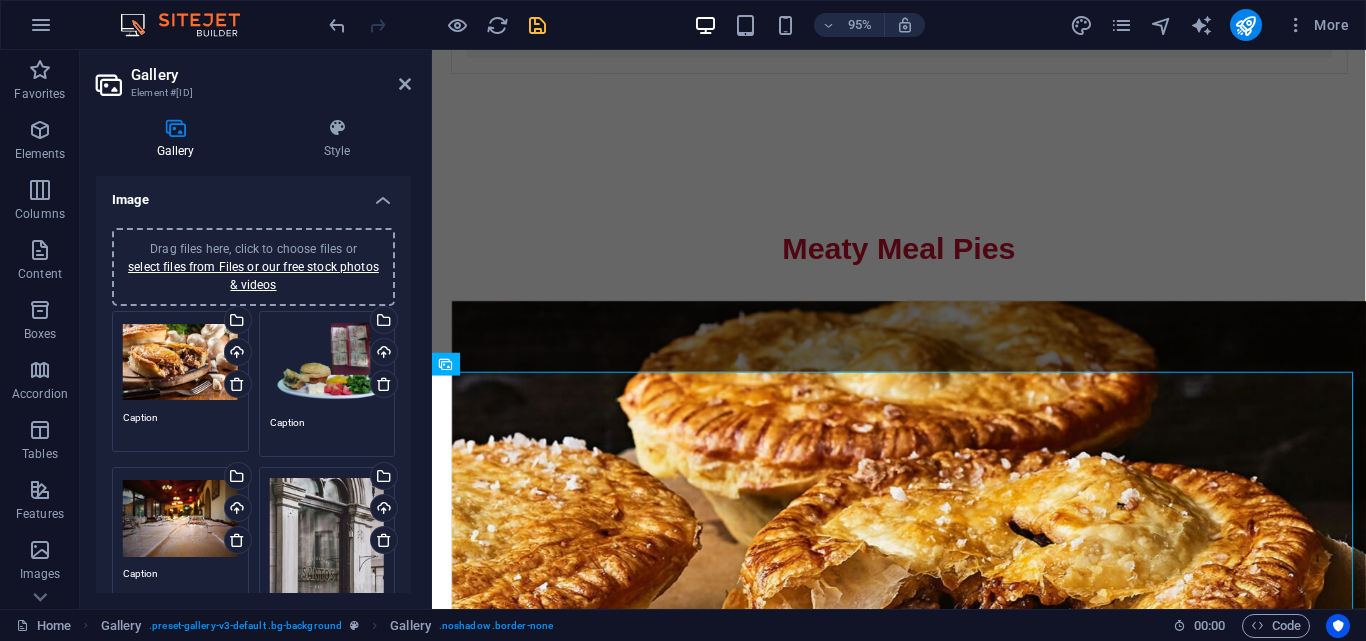 click on "Drag files here, click to choose files or select files from Files or our free stock photos & videos" at bounding box center (180, 518) 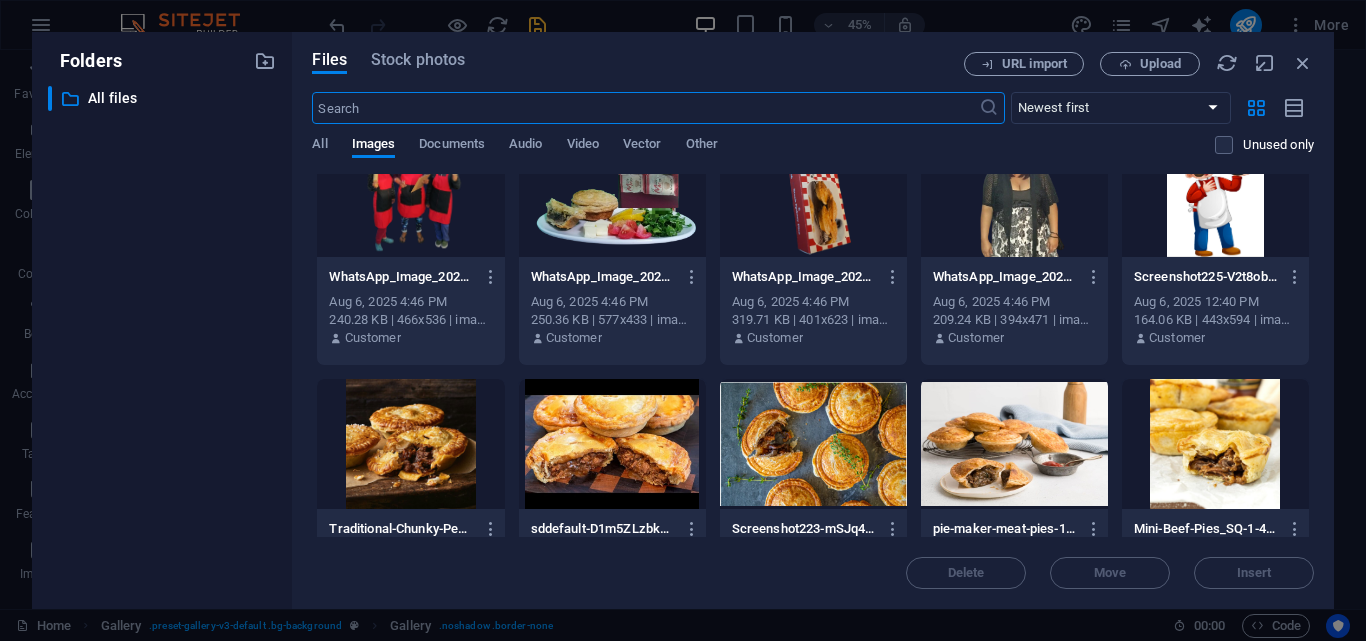 scroll, scrollTop: 600, scrollLeft: 0, axis: vertical 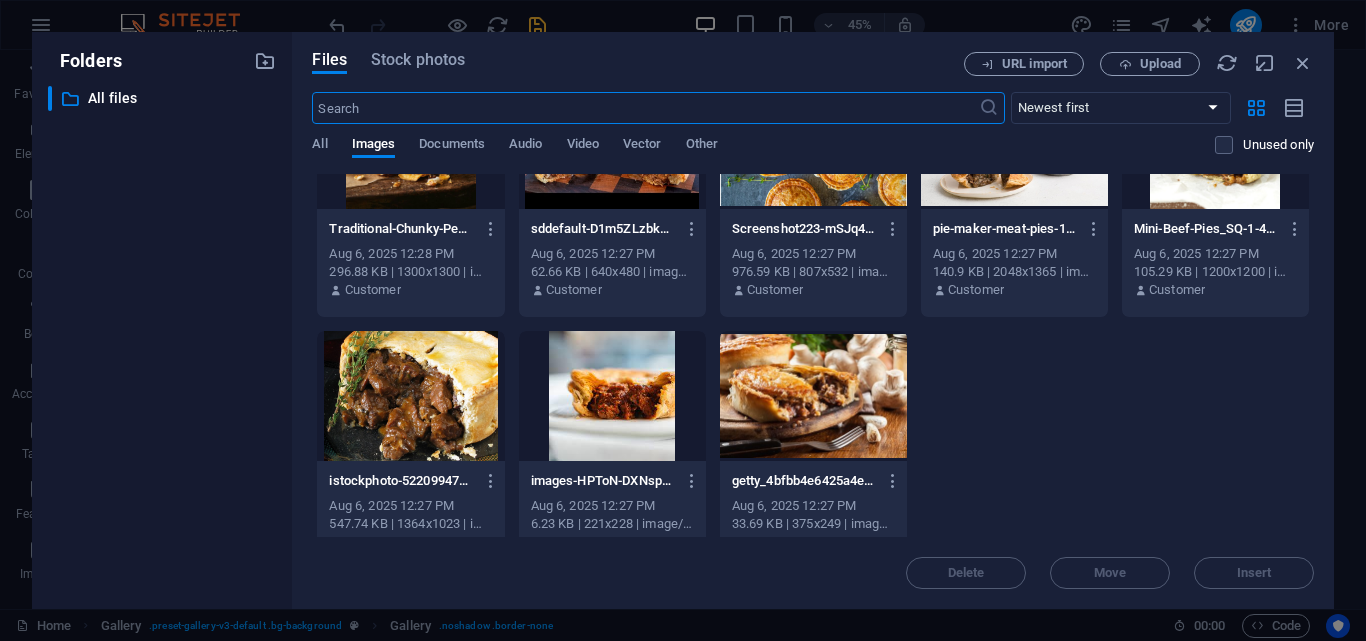 click at bounding box center [612, 396] 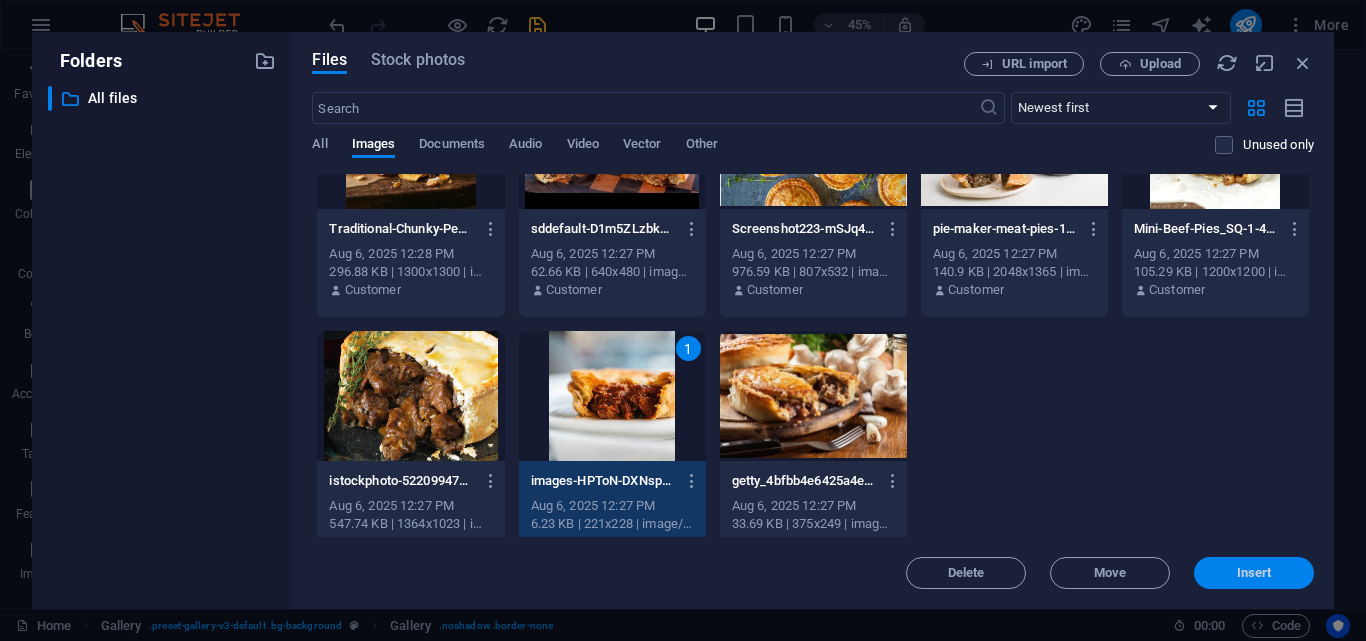 click on "Insert" at bounding box center (1254, 573) 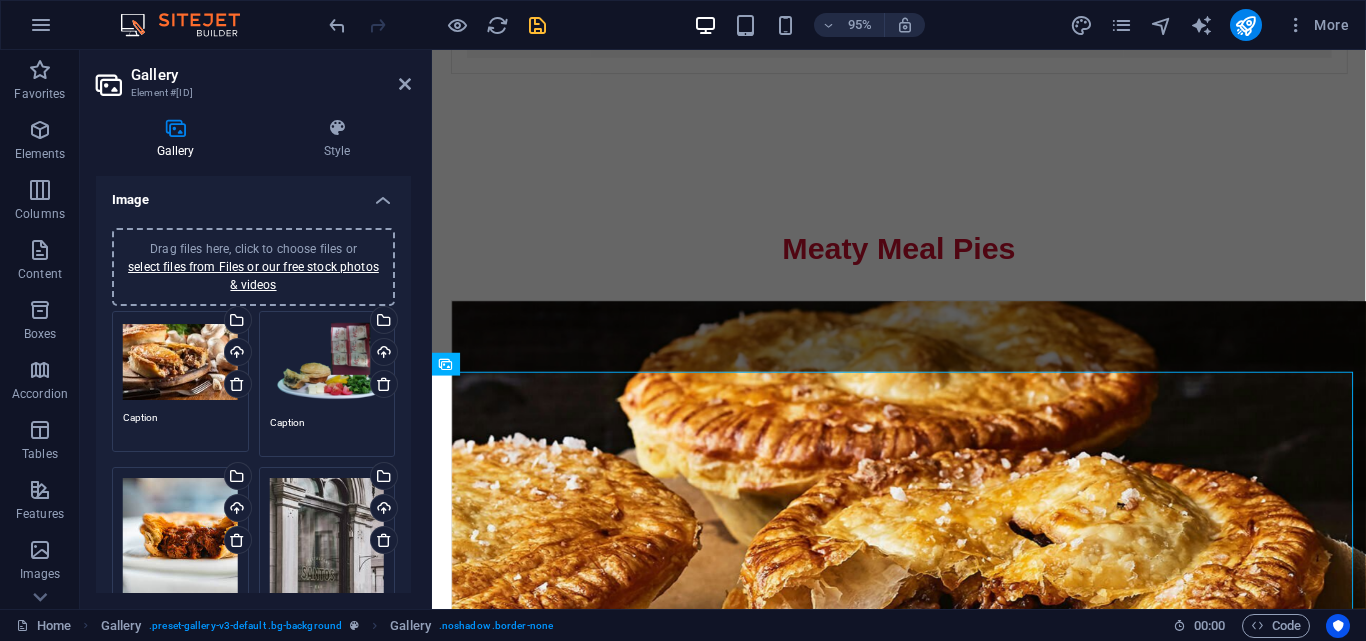 scroll, scrollTop: 300, scrollLeft: 0, axis: vertical 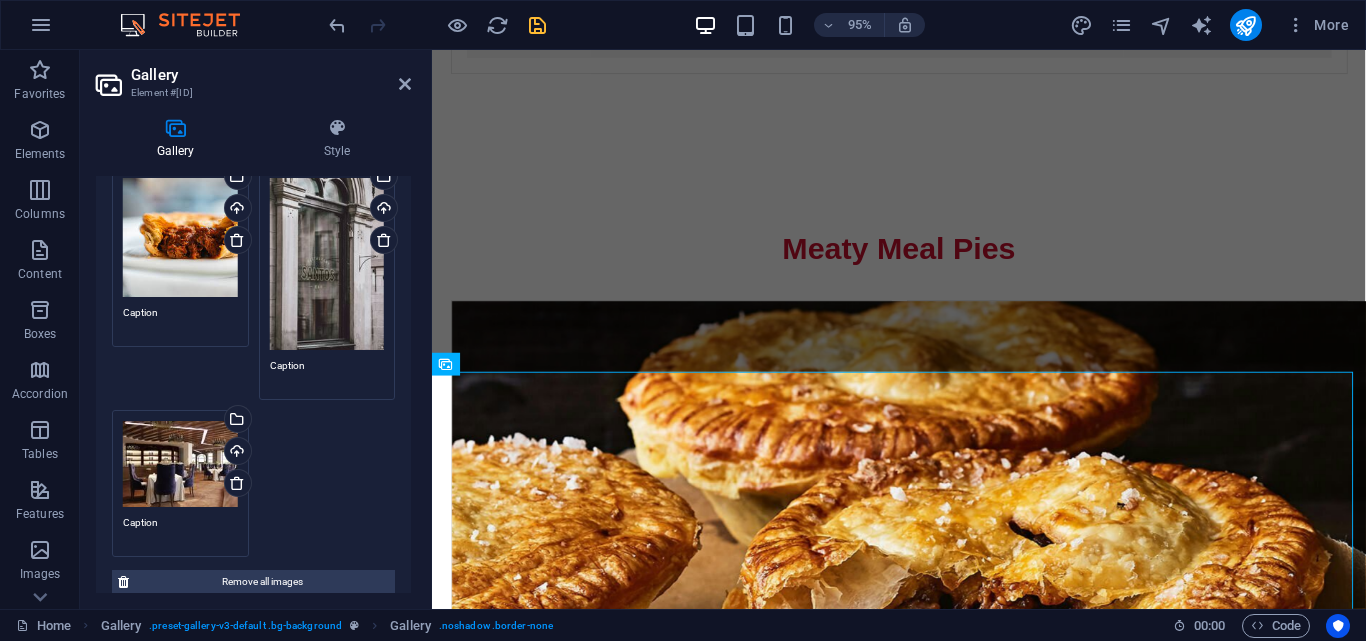 click on "Drag files here, click to choose files or select files from Files or our free stock photos & videos" at bounding box center [327, 264] 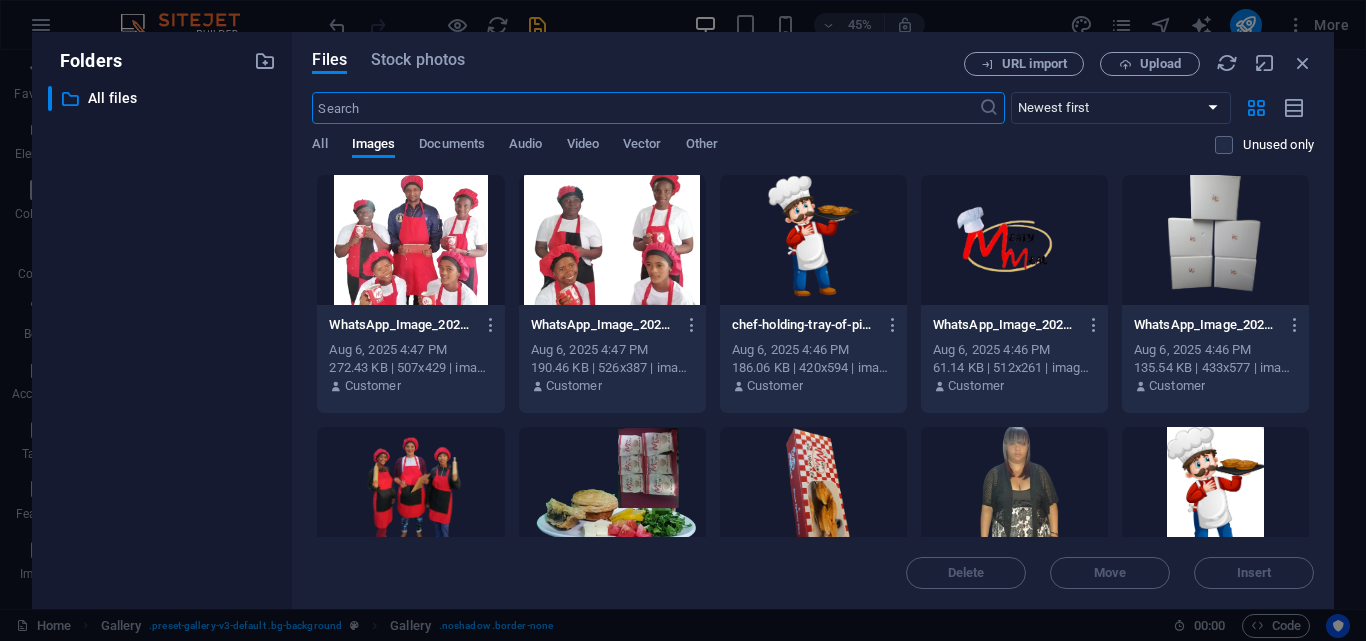 click at bounding box center (1014, 240) 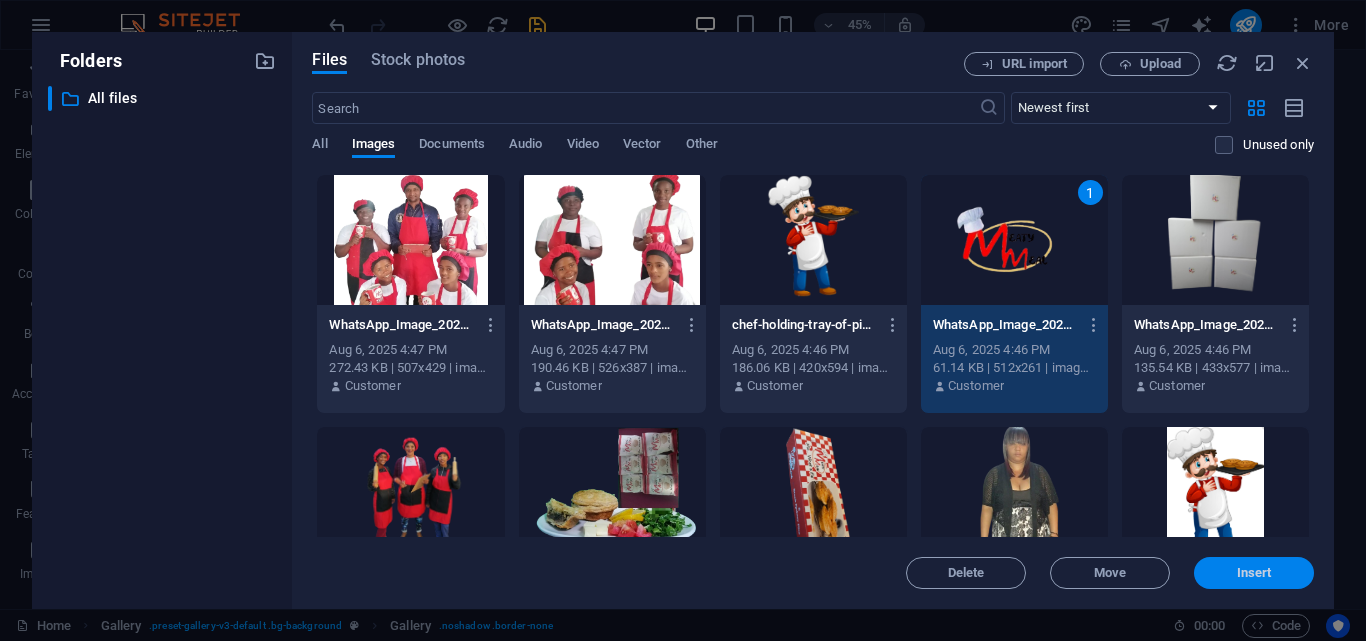 click on "Insert" at bounding box center [1254, 573] 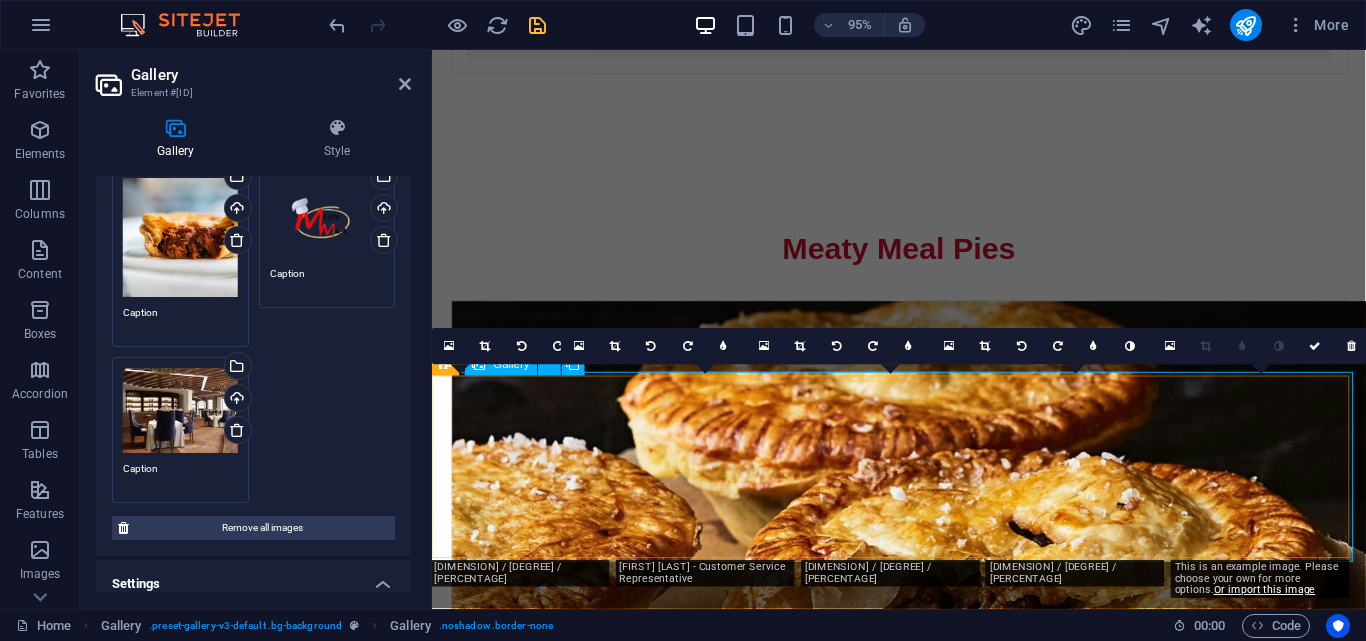 click on "Drag files here, click to choose files or select files from Files or our free stock photos & videos" at bounding box center (180, 411) 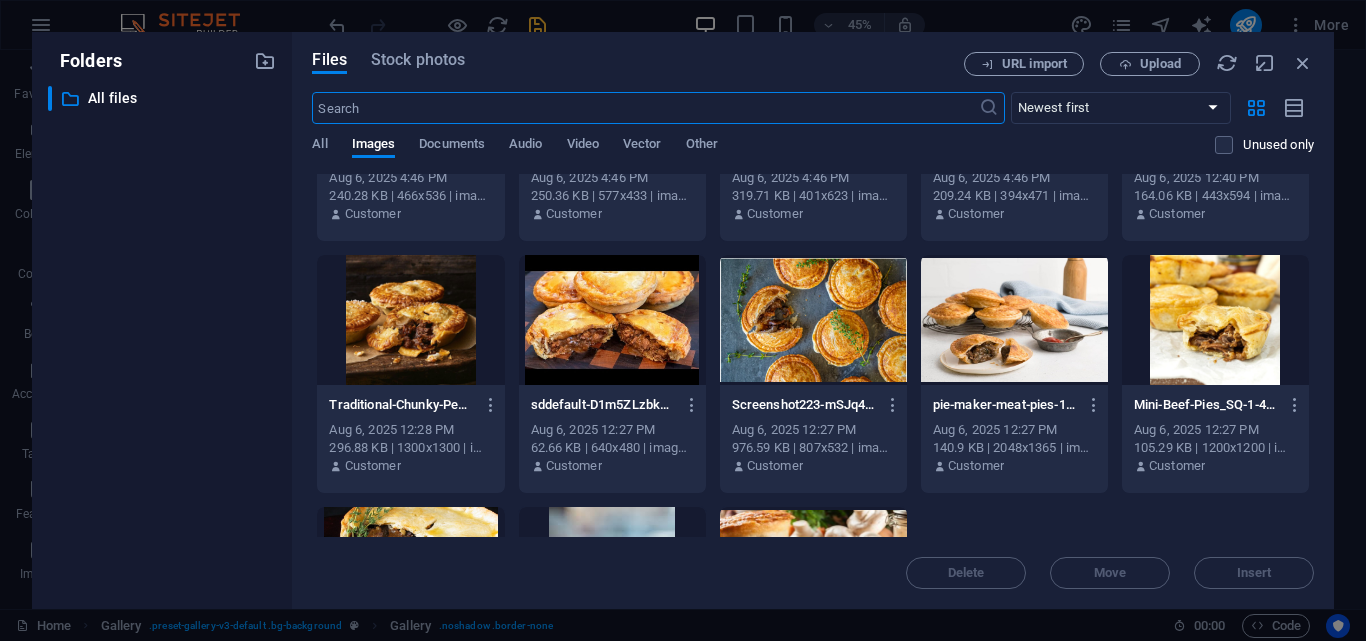 scroll, scrollTop: 500, scrollLeft: 0, axis: vertical 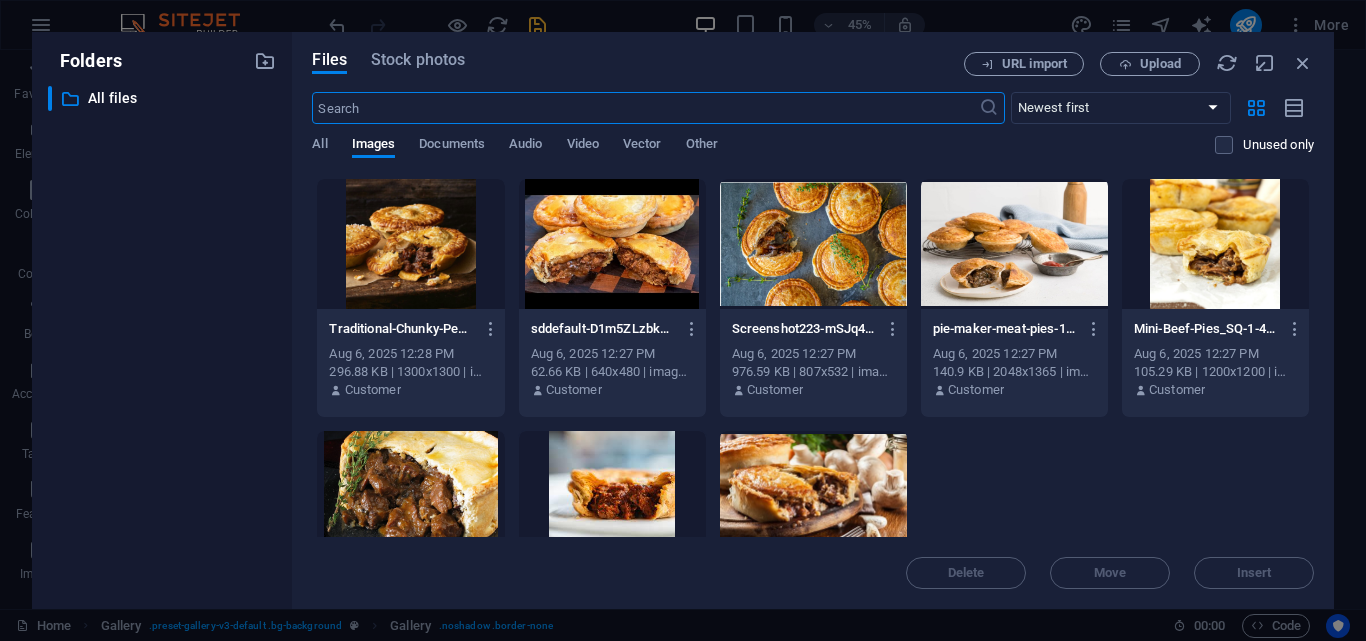 click at bounding box center (612, 244) 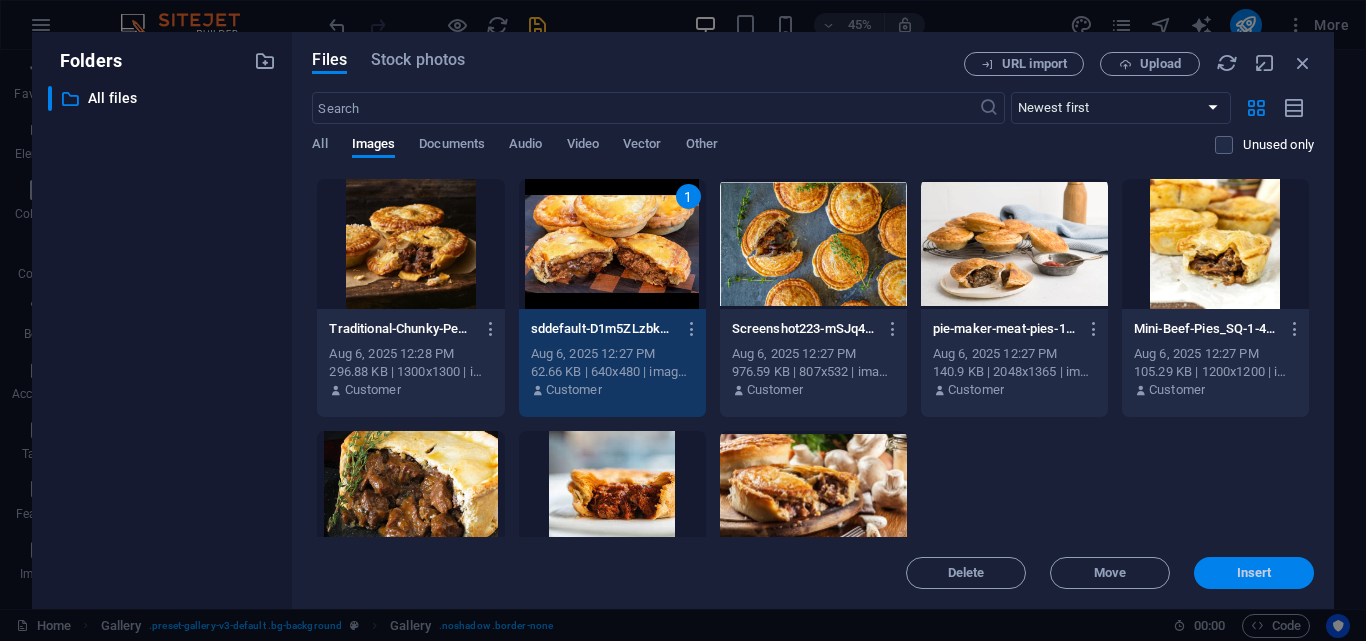 click on "Insert" at bounding box center (1254, 573) 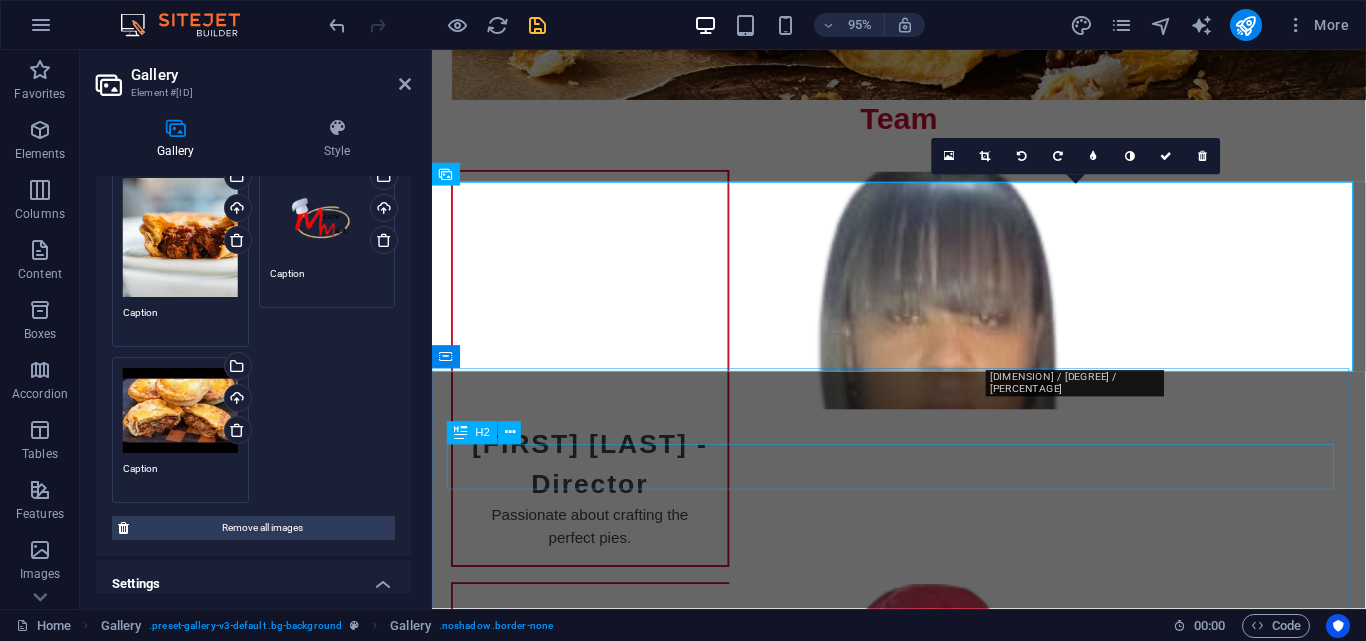 scroll, scrollTop: 4273, scrollLeft: 0, axis: vertical 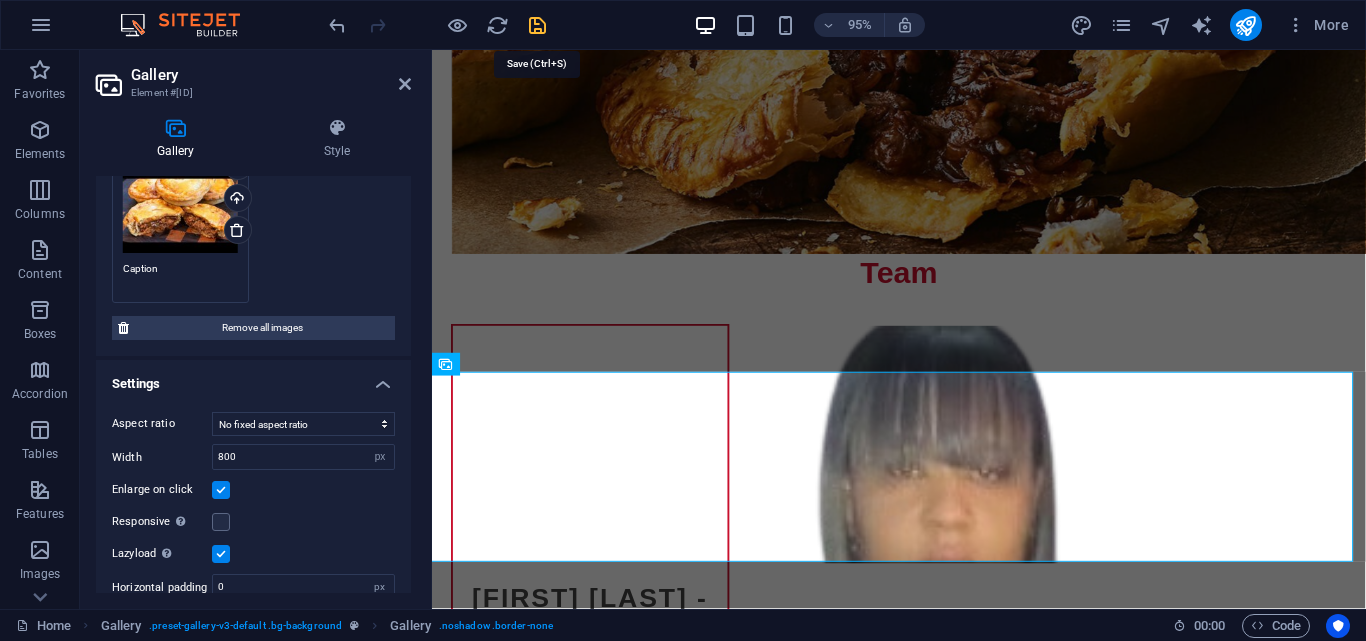 click at bounding box center (537, 25) 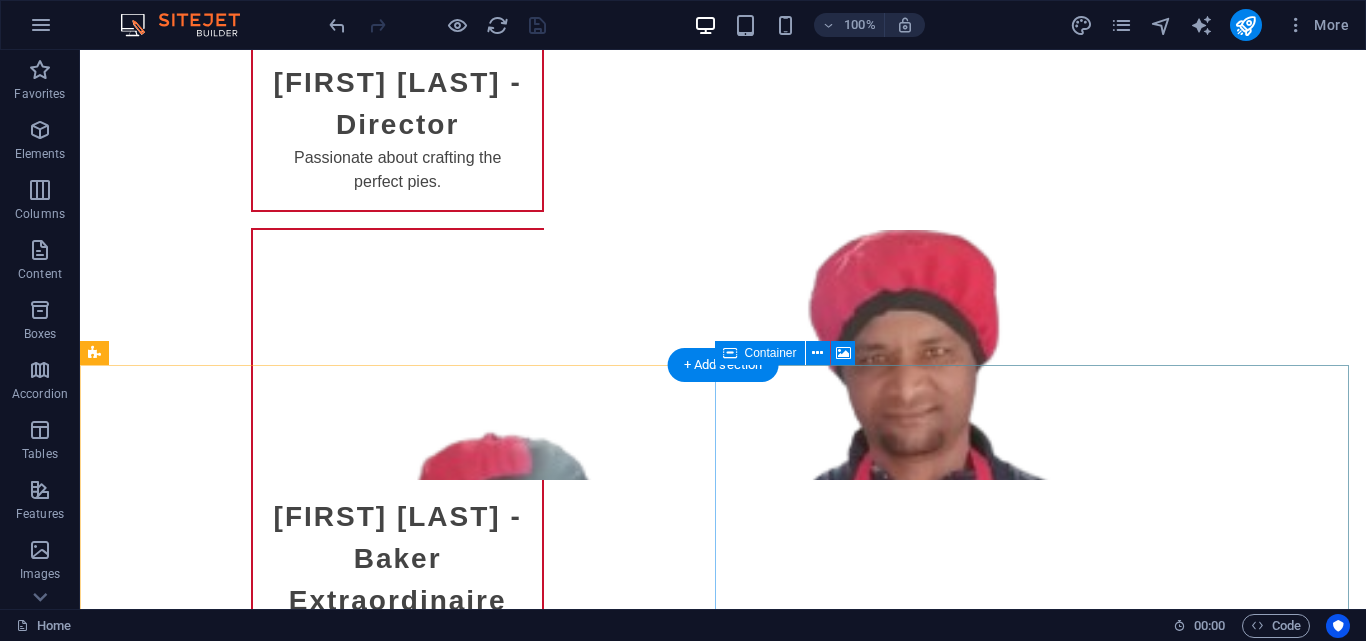 scroll, scrollTop: 4873, scrollLeft: 0, axis: vertical 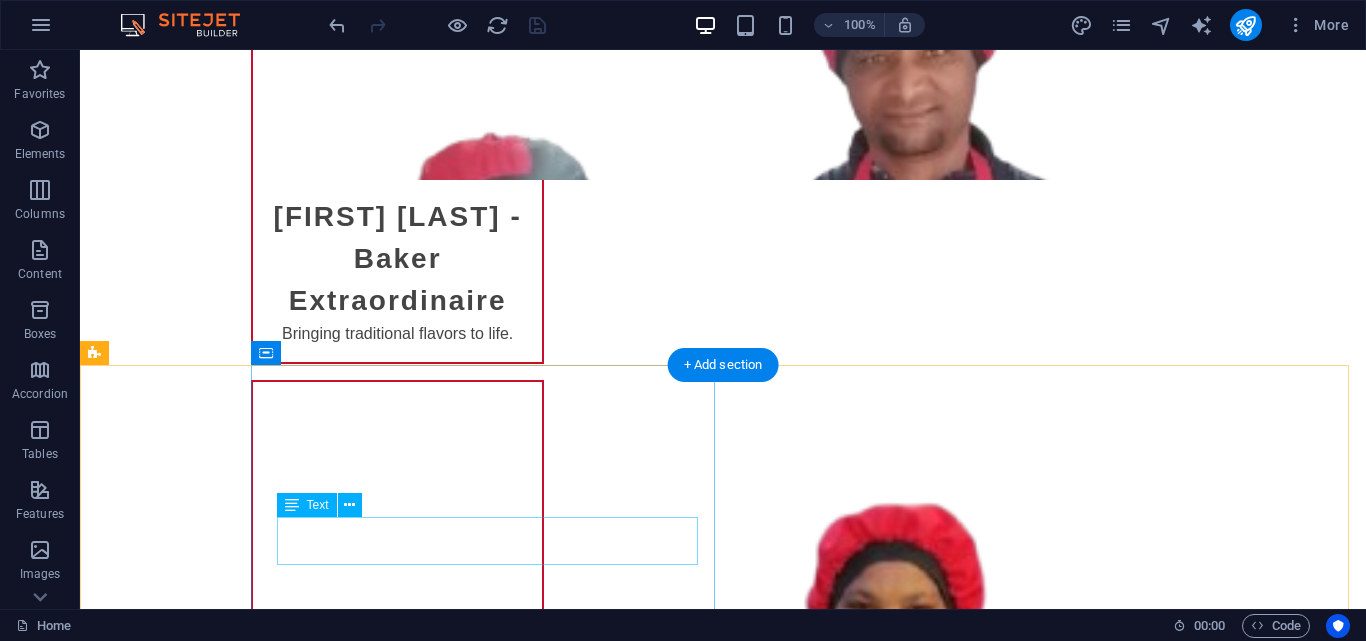 click on "123 Pie Lane , 7785   Mitchells Plain" at bounding box center (800, 2427) 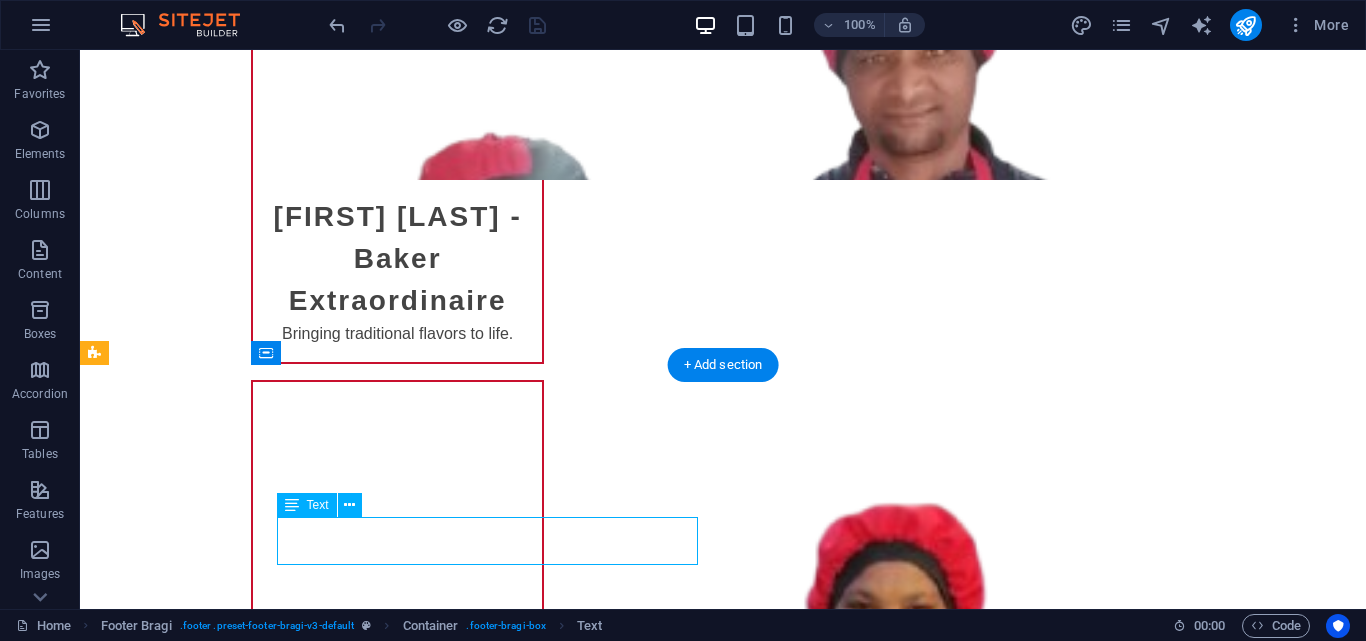 click on "123 Pie Lane" at bounding box center [324, 2414] 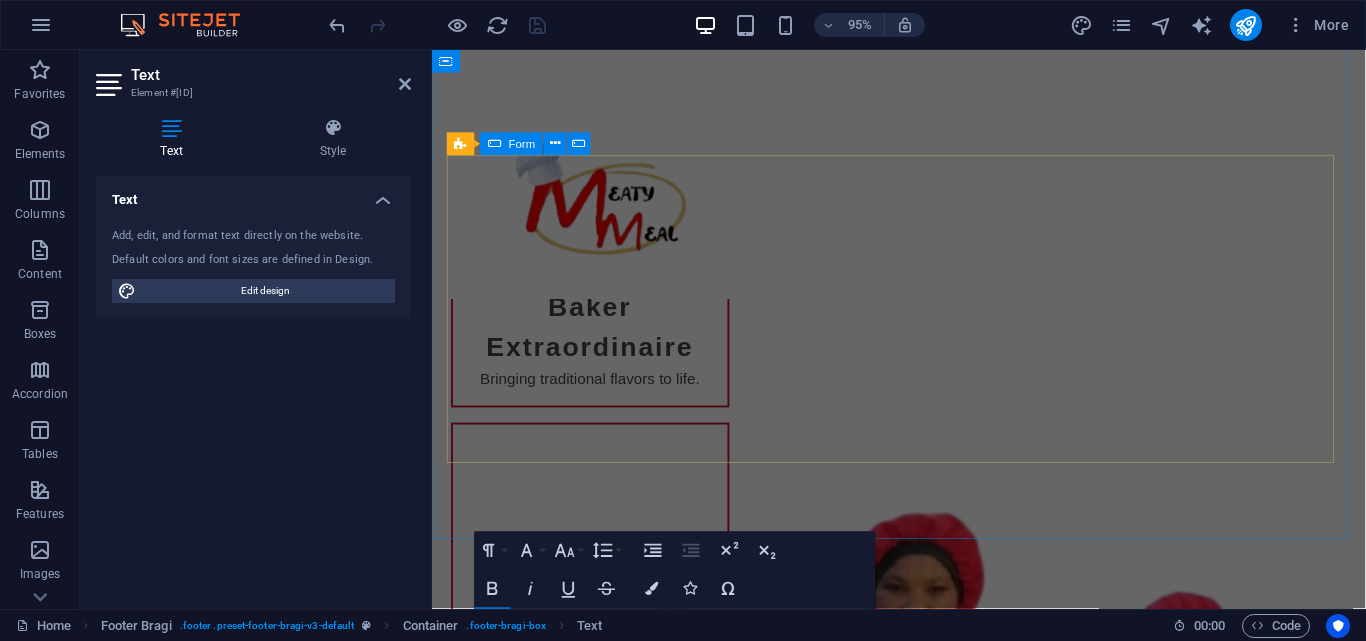 scroll, scrollTop: 4656, scrollLeft: 0, axis: vertical 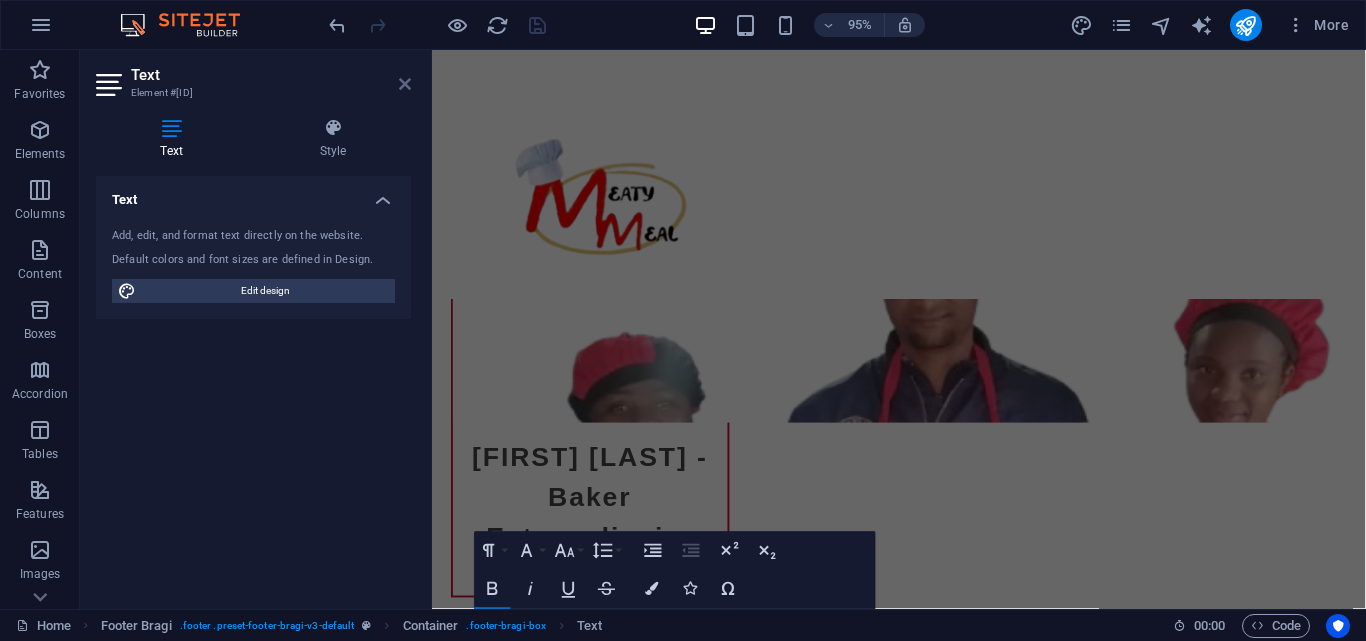 click at bounding box center (405, 84) 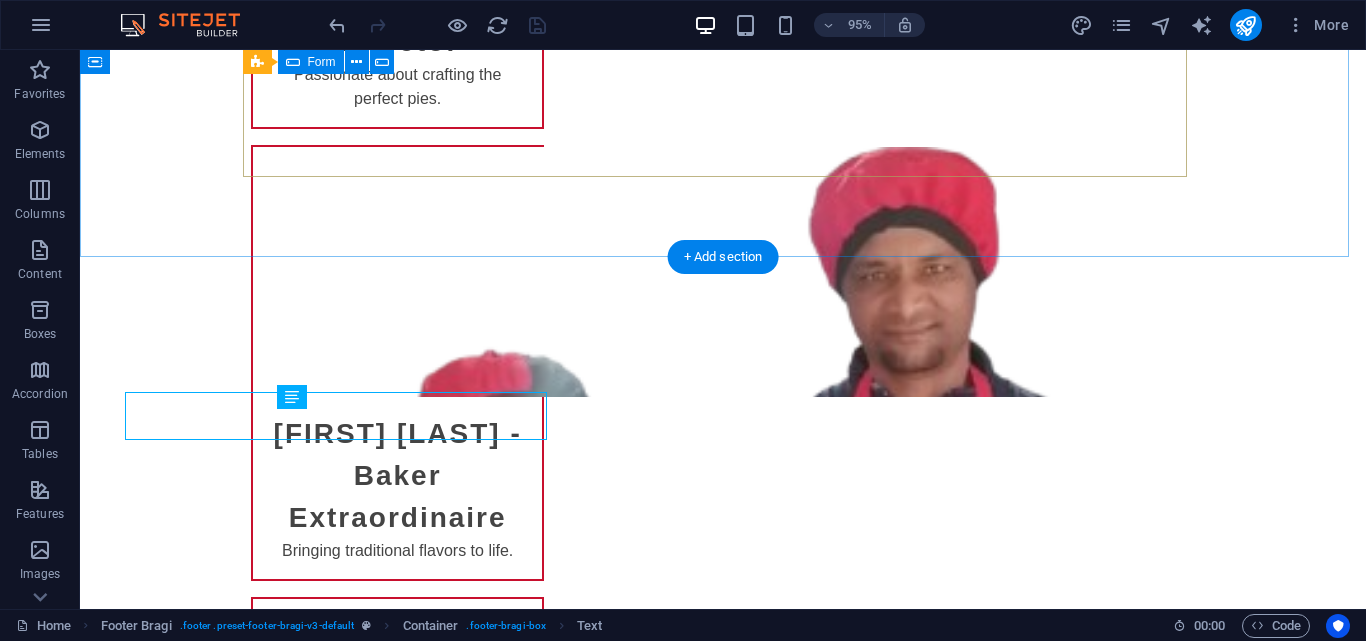 scroll, scrollTop: 4981, scrollLeft: 0, axis: vertical 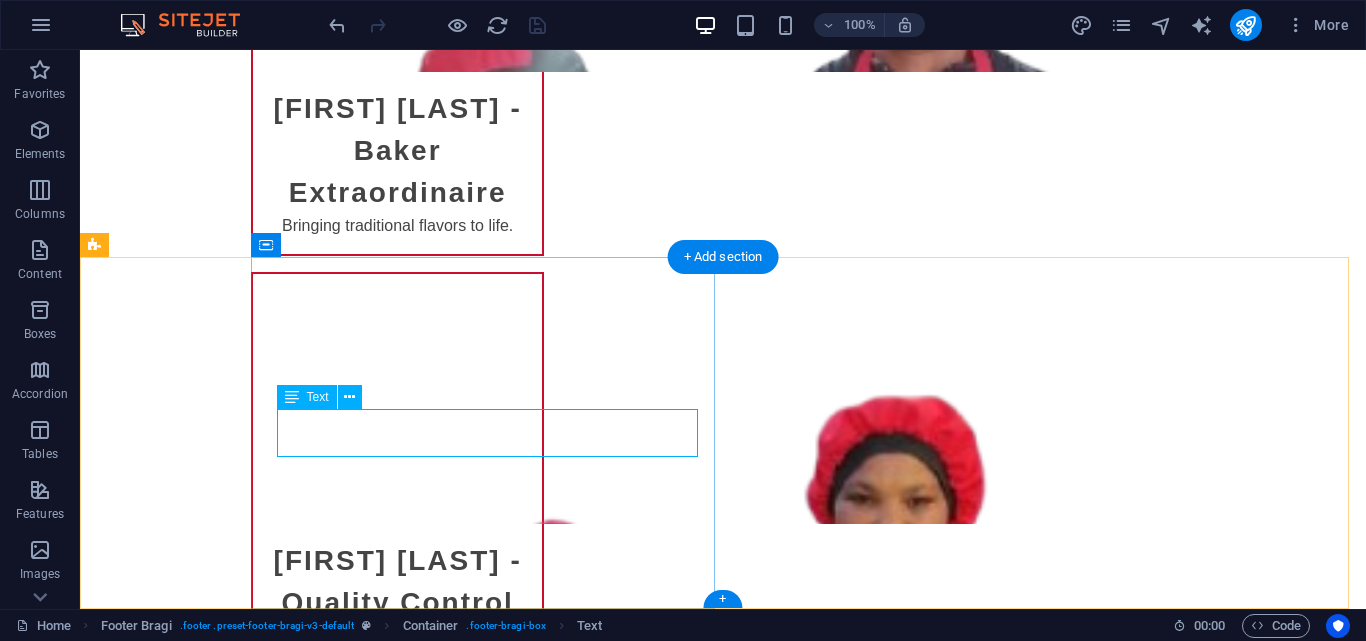 click on "123 Pie Lane , 7785   Mitchells Plain" at bounding box center [800, 2319] 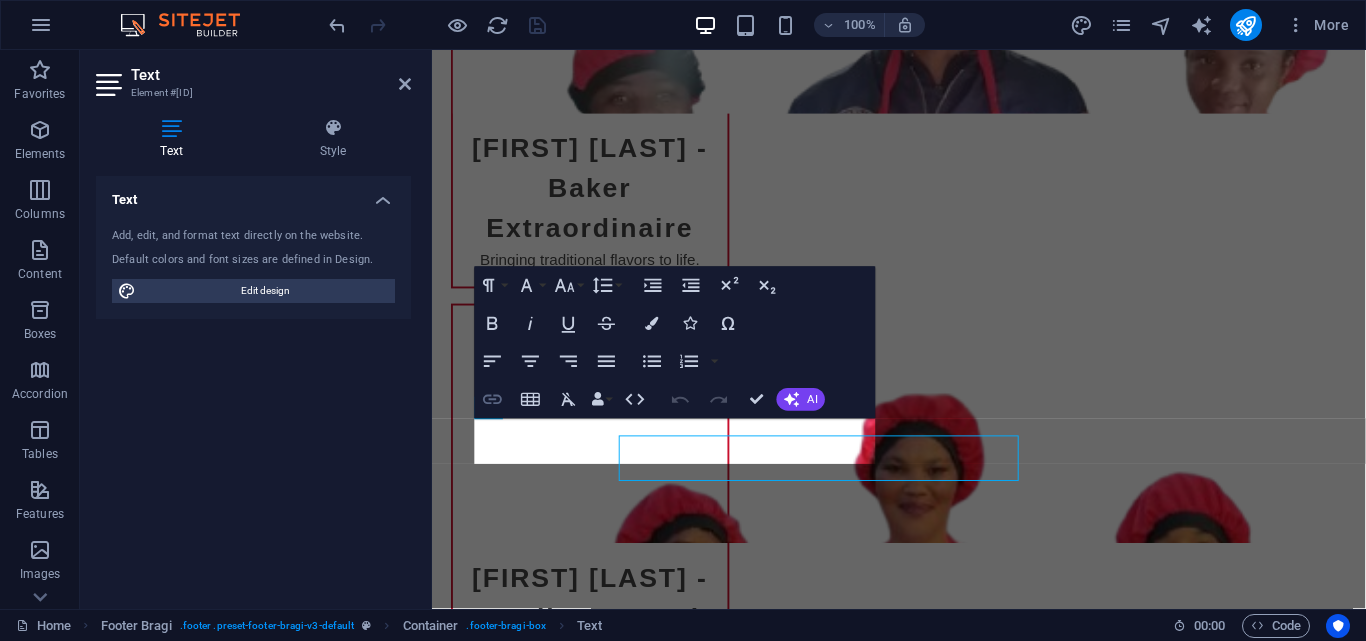 scroll, scrollTop: 4934, scrollLeft: 0, axis: vertical 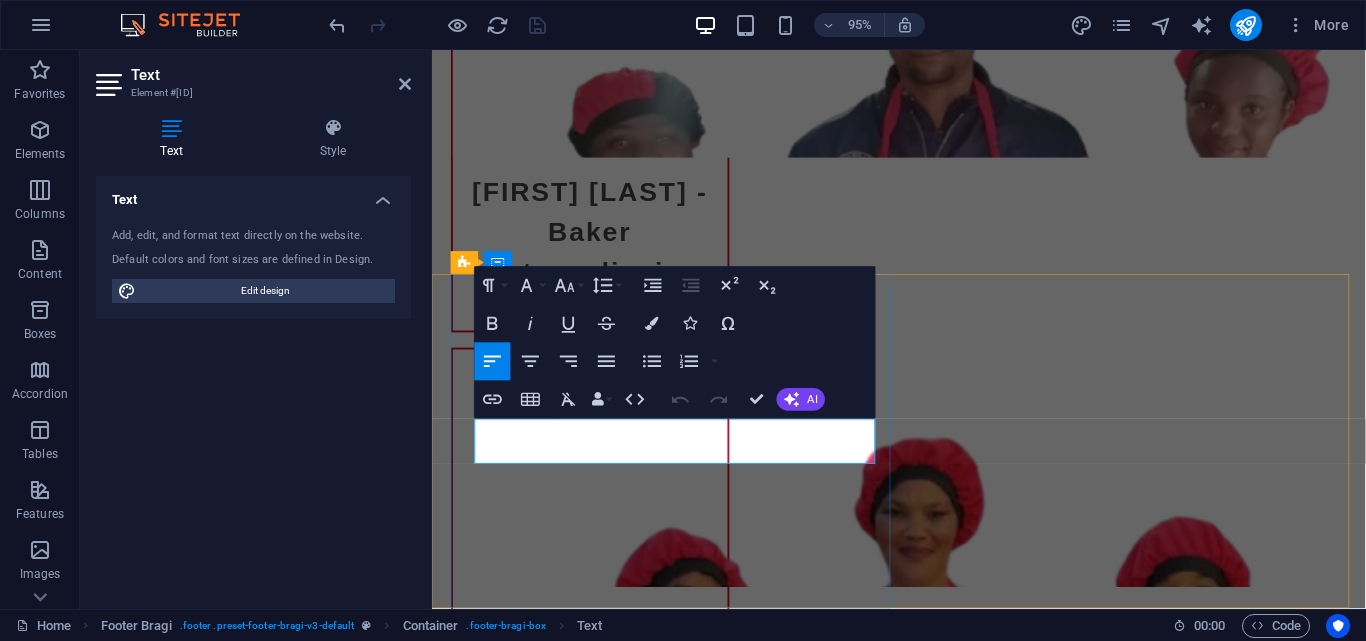 click on "123 Pie Lane" at bounding box center (525, 2336) 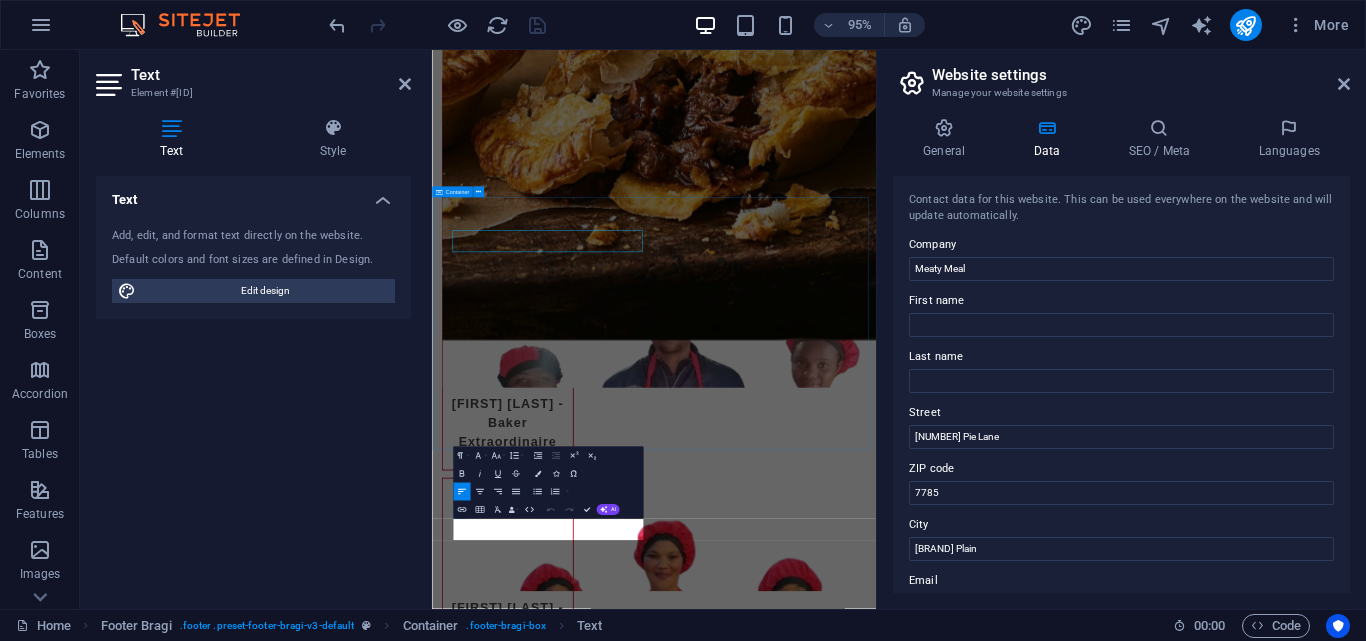 scroll, scrollTop: 4920, scrollLeft: 0, axis: vertical 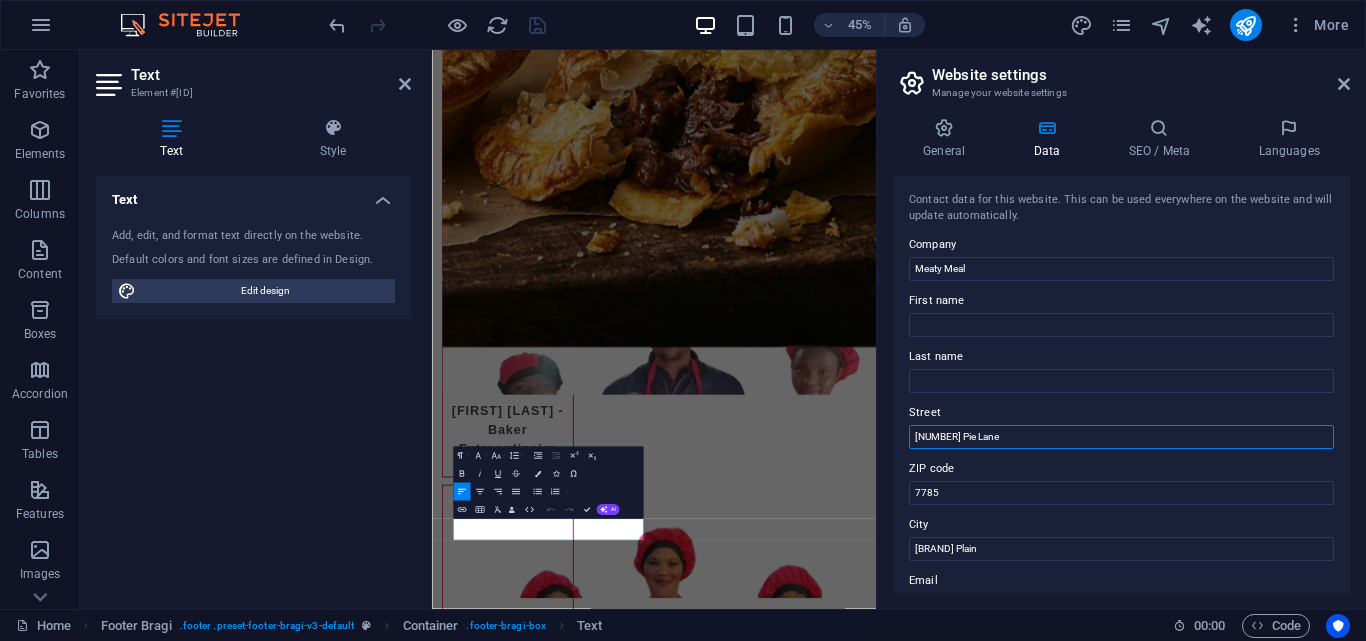 click on "123 Pie Lane" at bounding box center [1121, 437] 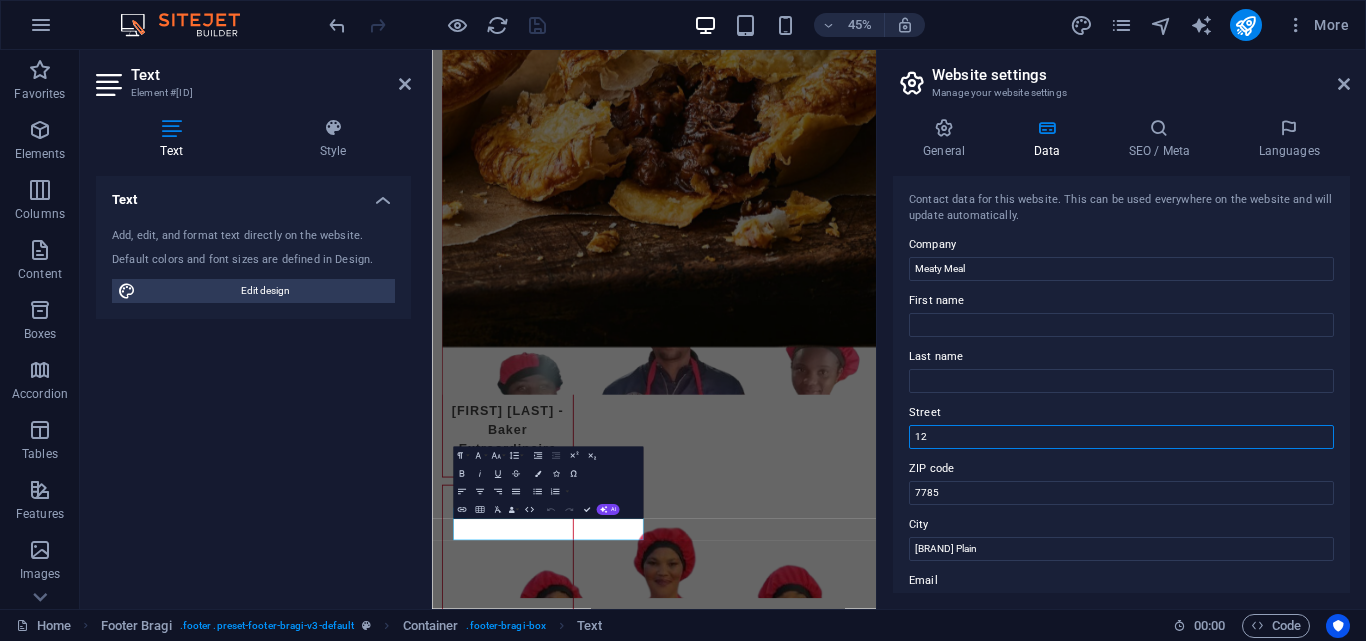 type on "1" 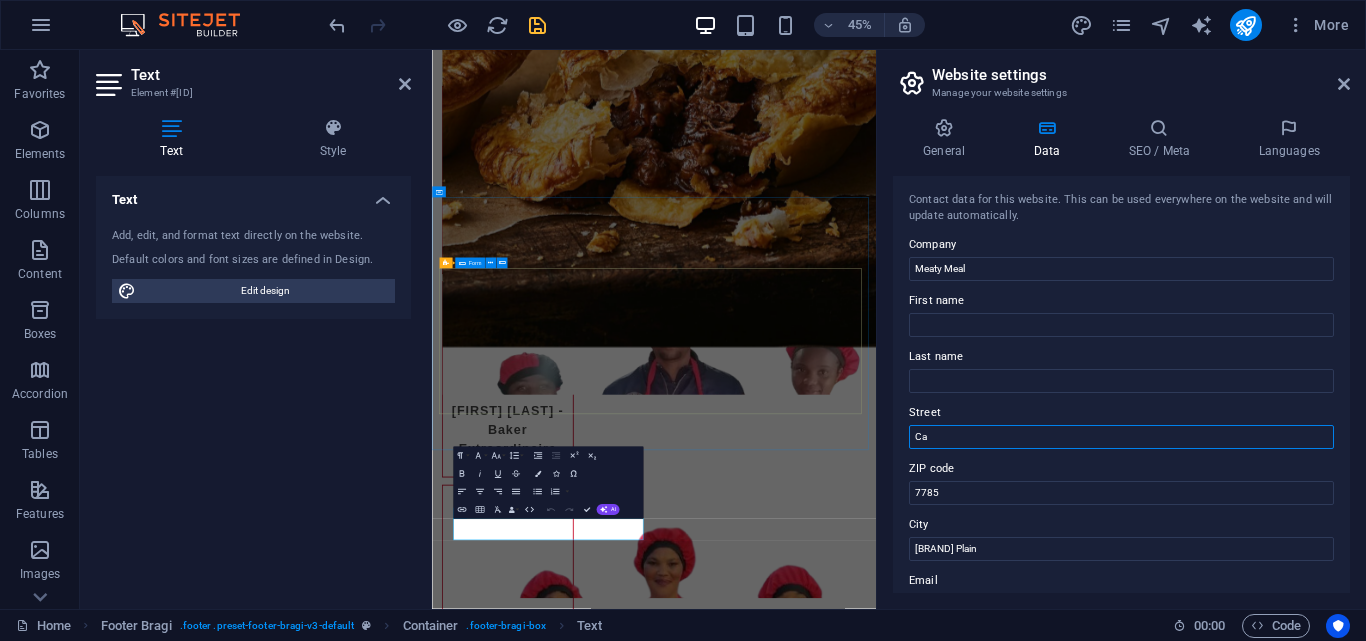 type on "C" 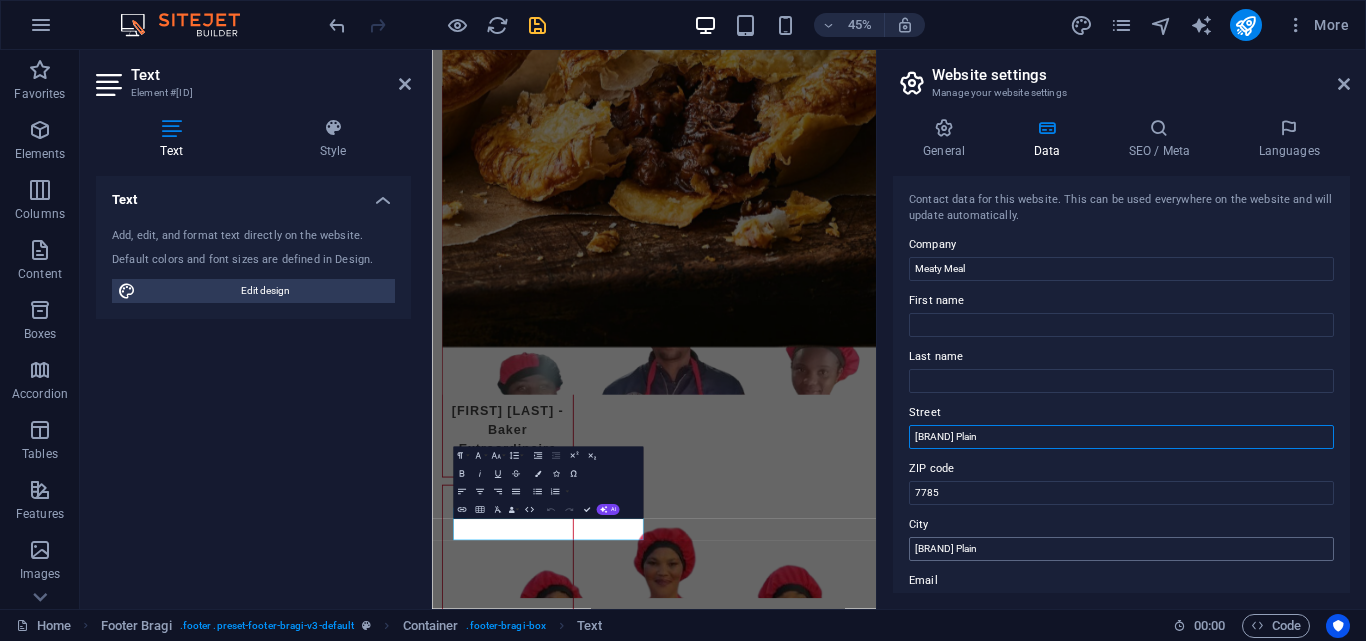 type on "[CITY]" 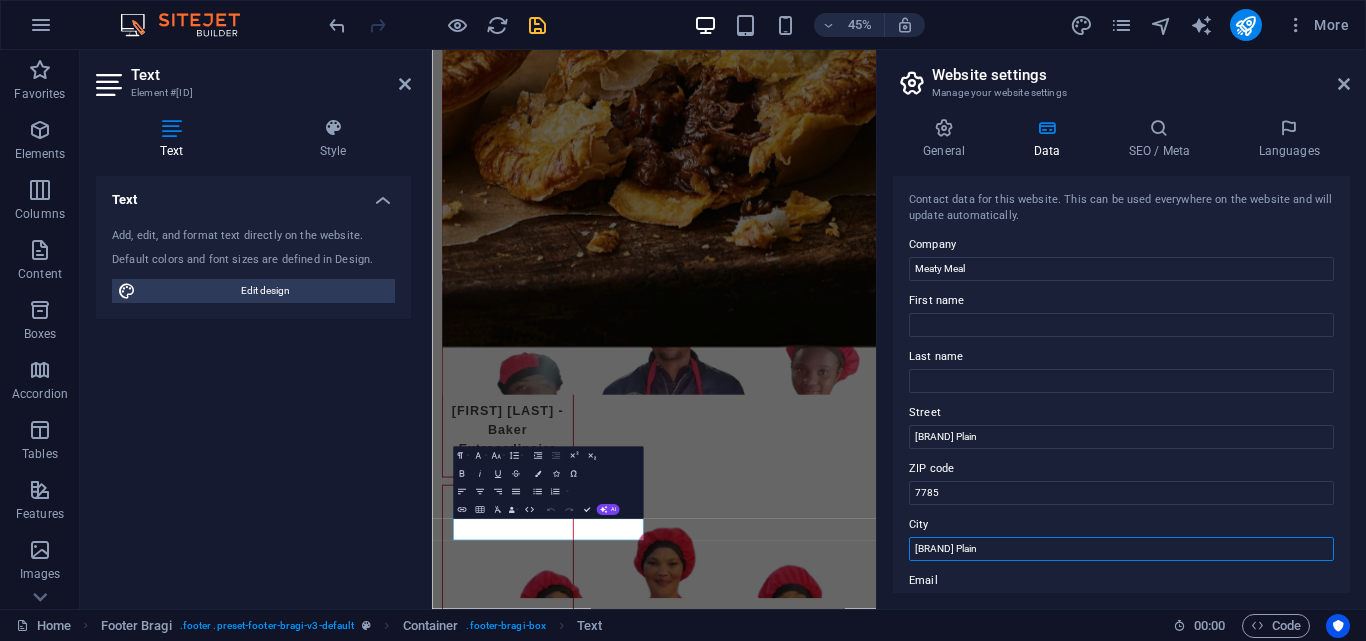drag, startPoint x: 1441, startPoint y: 600, endPoint x: 1405, endPoint y: 1176, distance: 577.1239 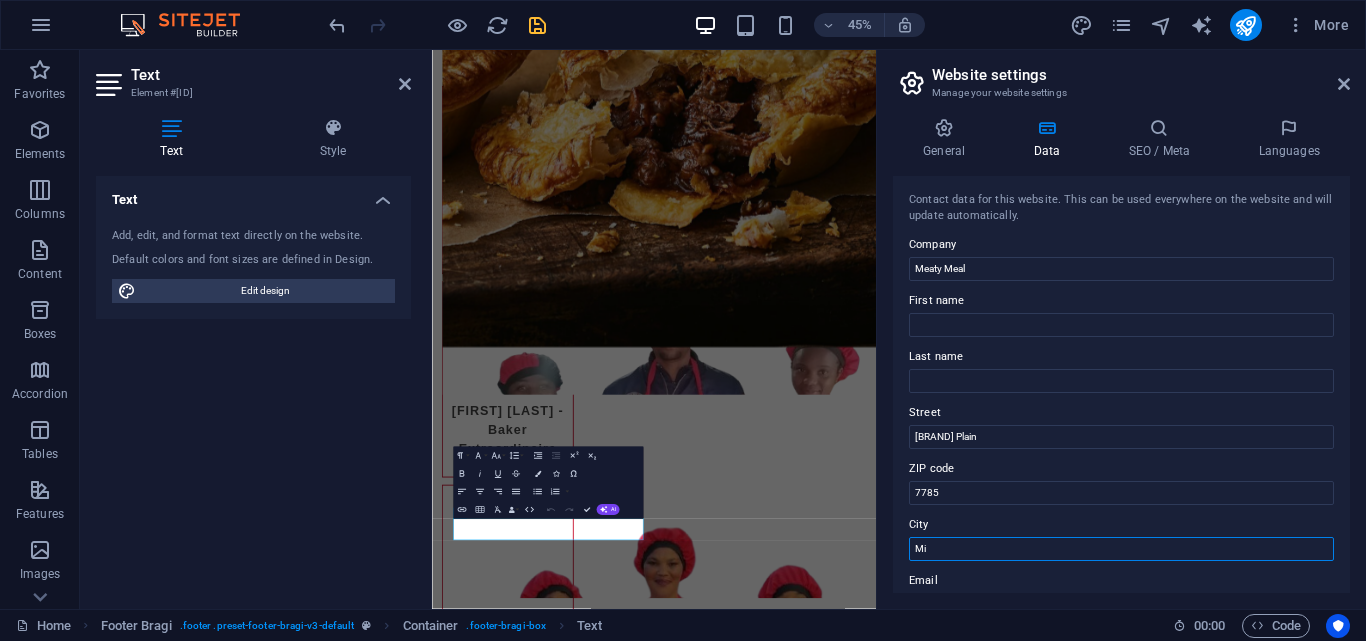 type on "M" 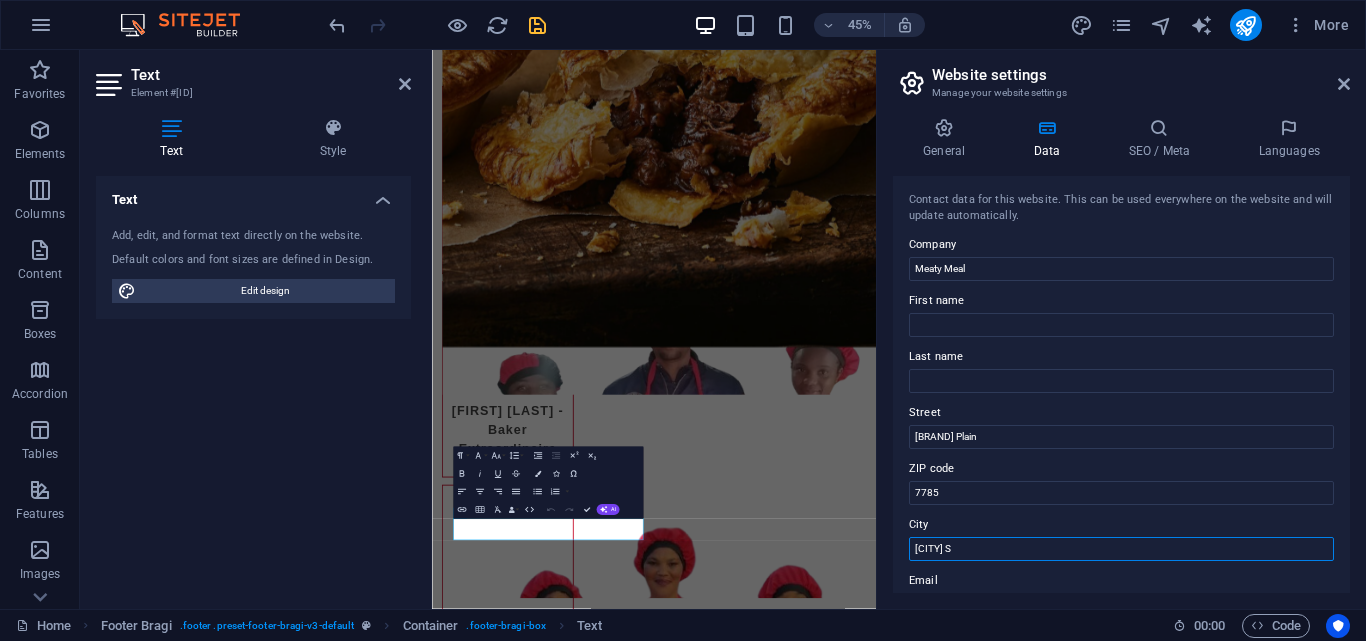 type on "[CITY]" 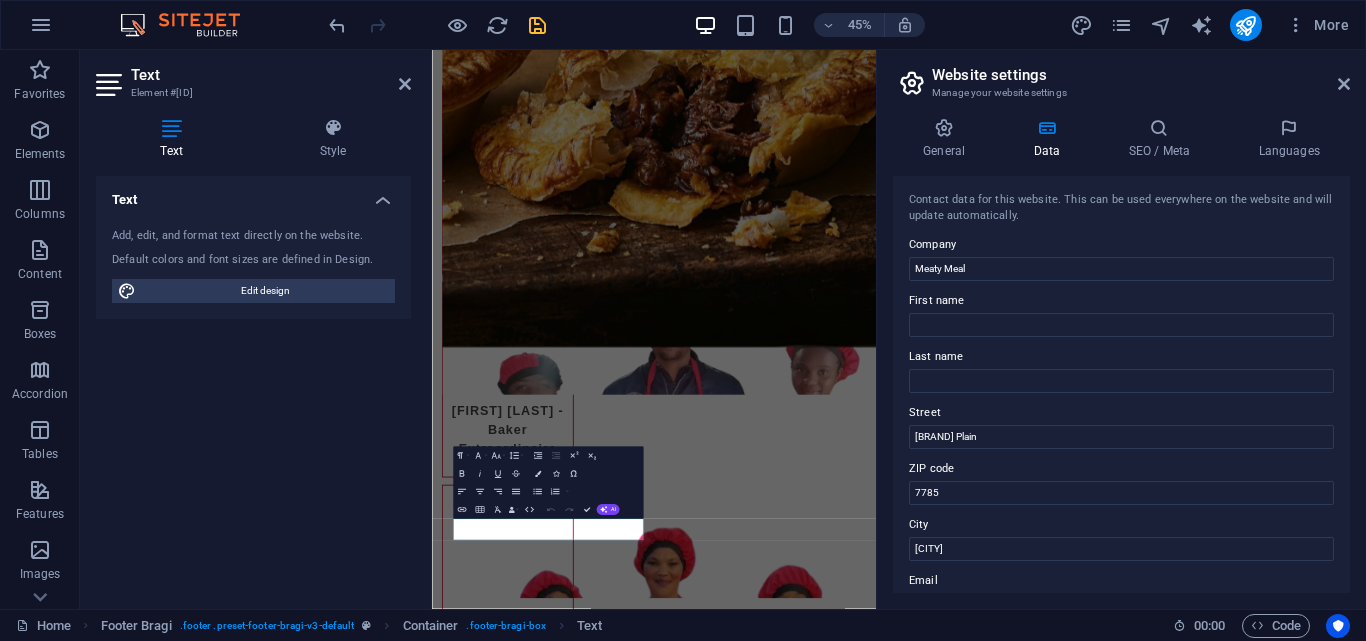 click at bounding box center [537, 25] 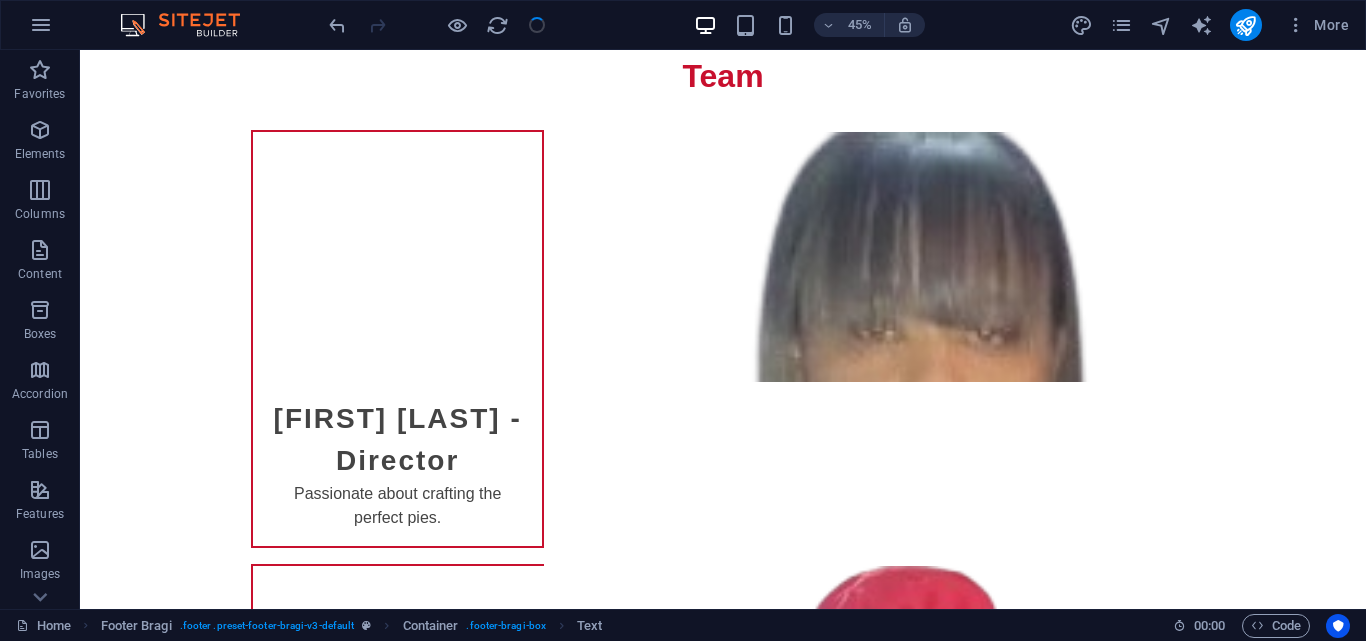 click at bounding box center (437, 25) 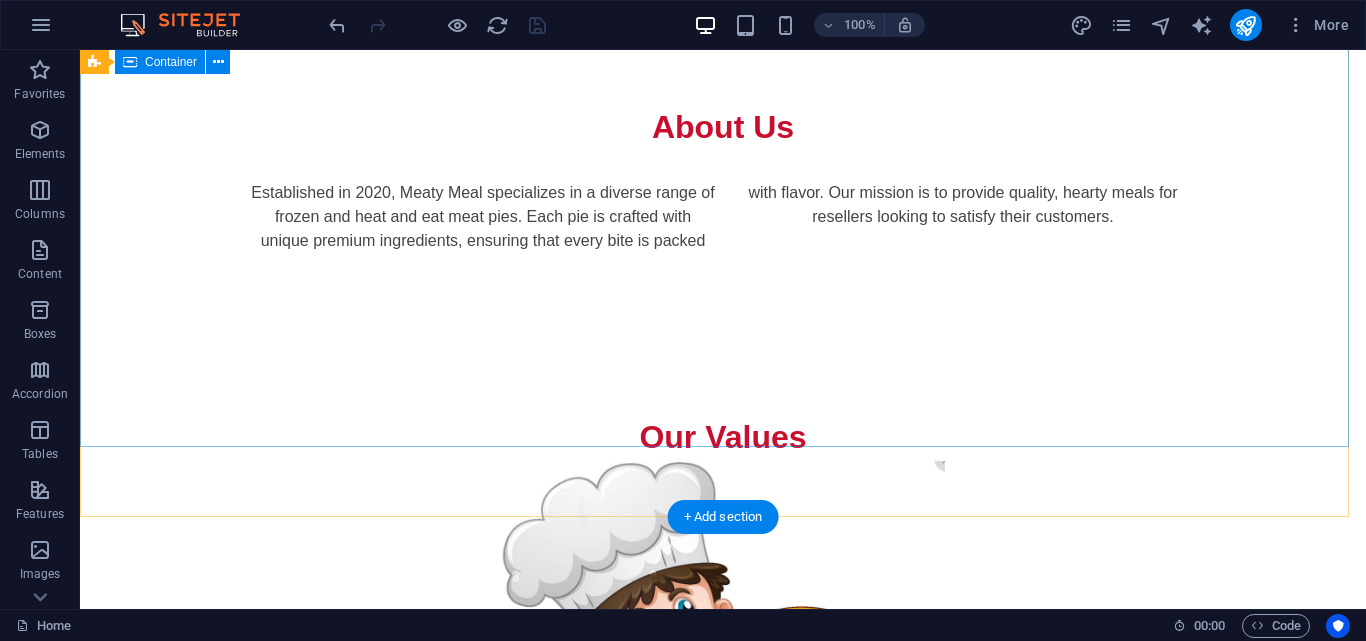 scroll, scrollTop: 0, scrollLeft: 0, axis: both 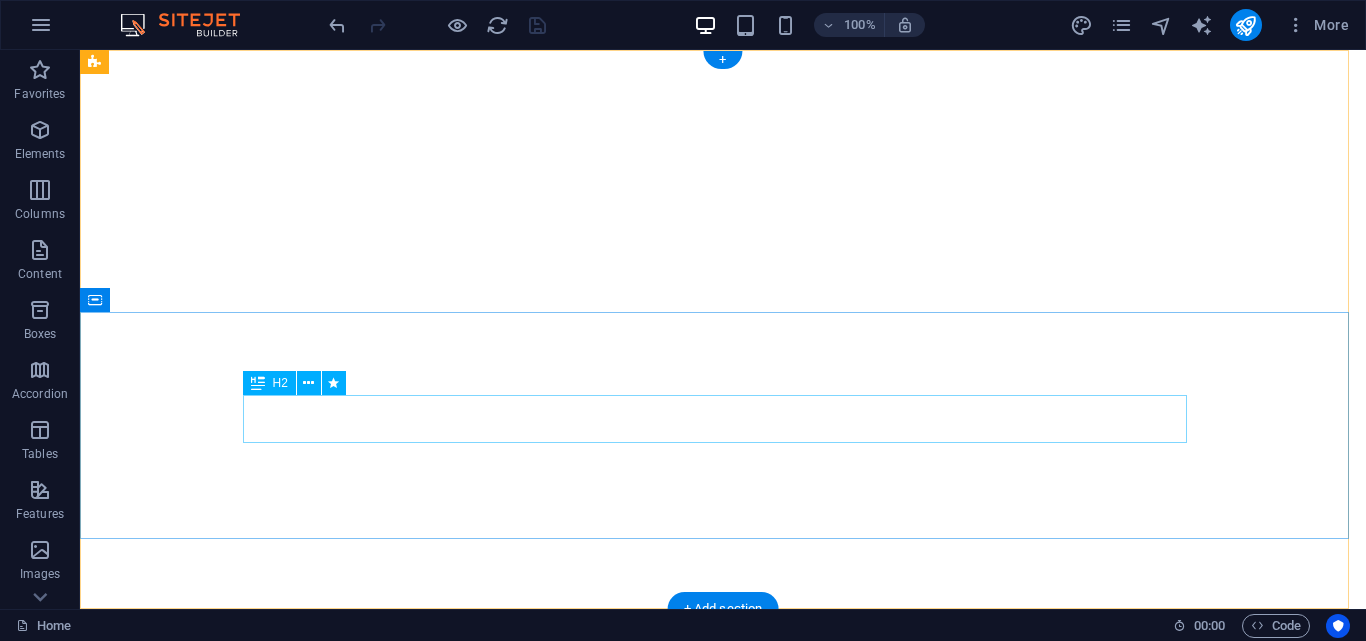 click on "Welcome to Meaty Meal - Your Source for Premium Meat Pies!" at bounding box center [723, 975] 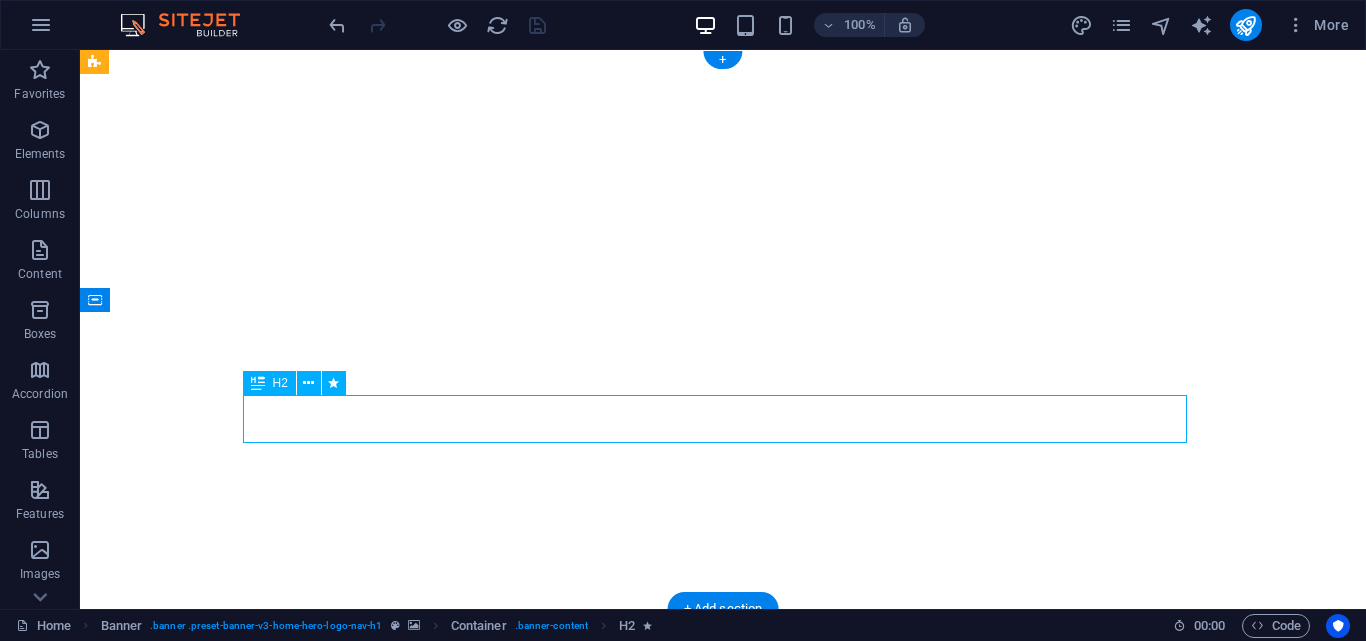 click on "Welcome to Meaty Meal - Your Source for Premium Meat Pies!" at bounding box center [723, 975] 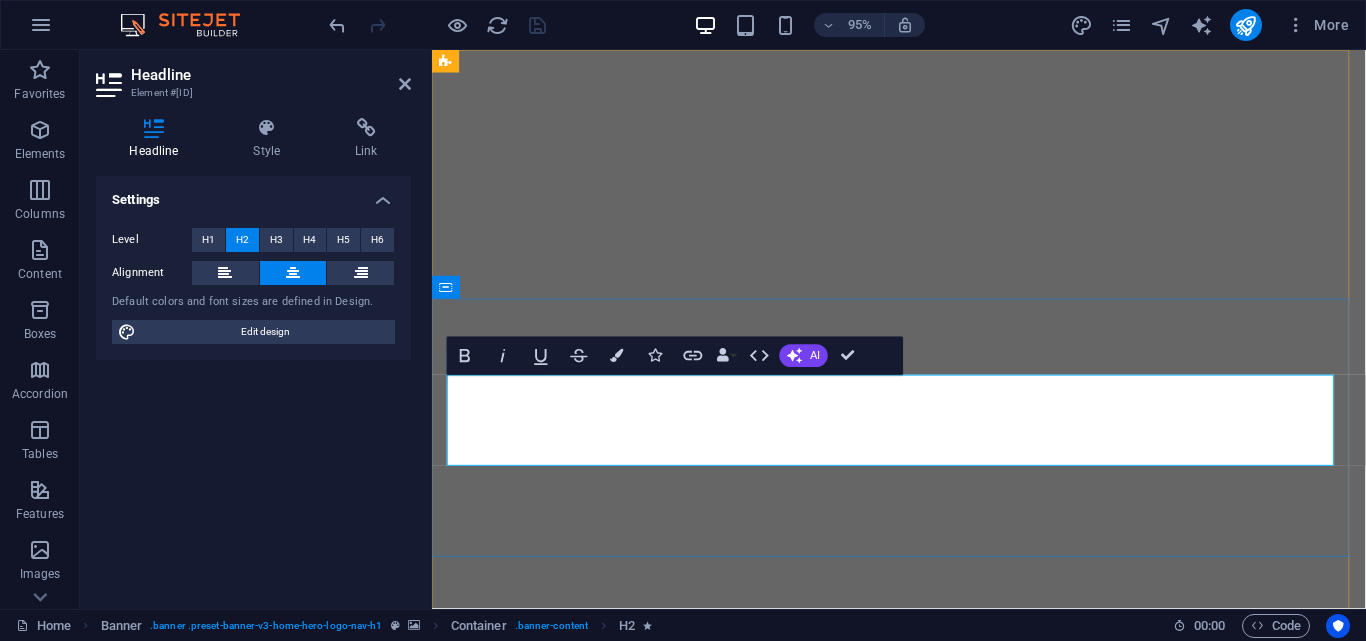 click on "Welcome to Meaty Meal - Your Source for Premium Meat Pies!" at bounding box center (924, 975) 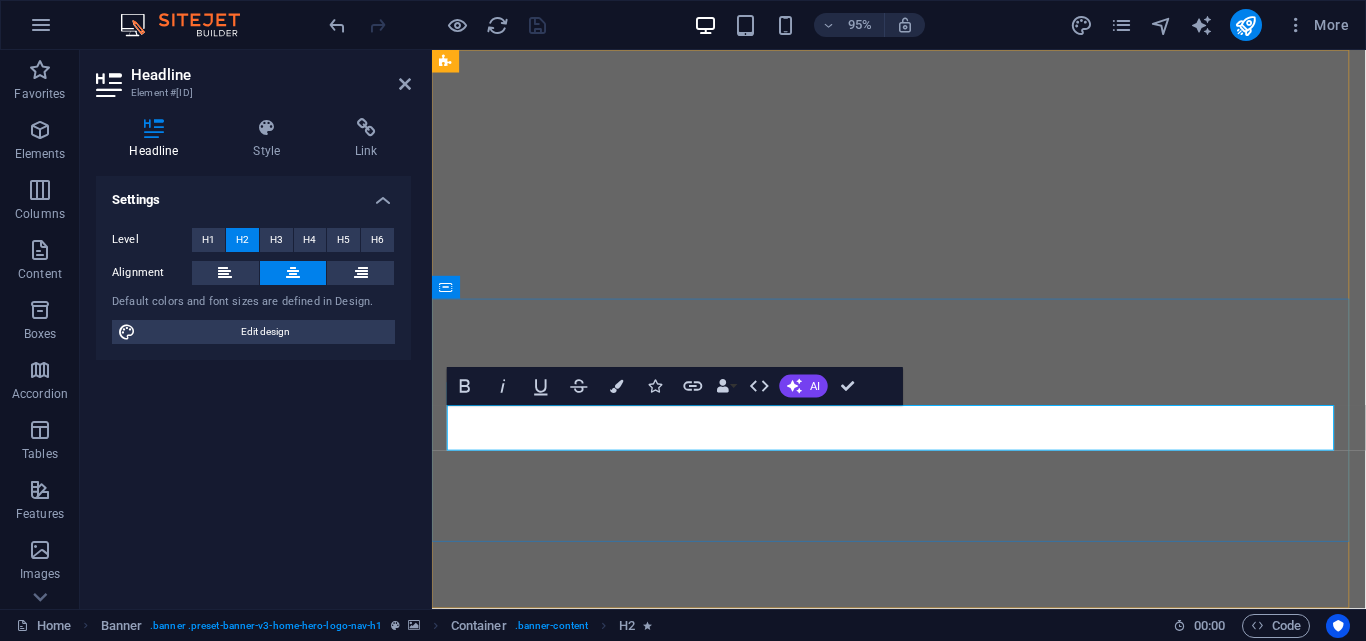 type 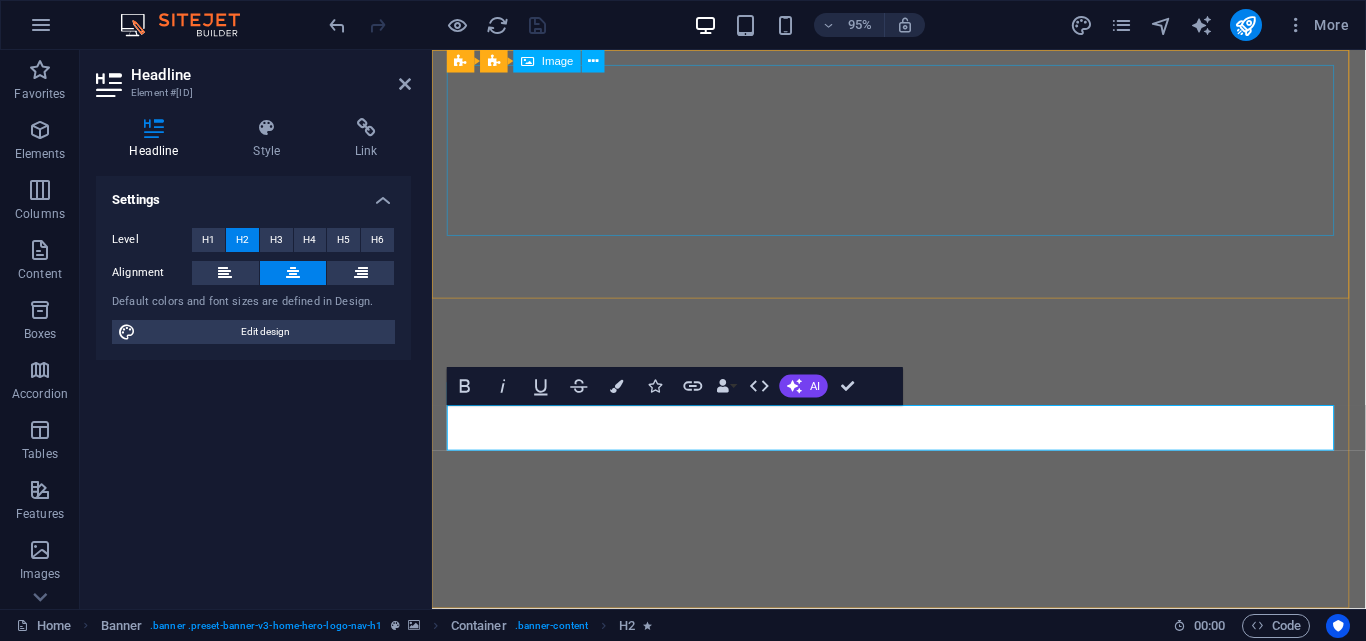 click at bounding box center [924, 794] 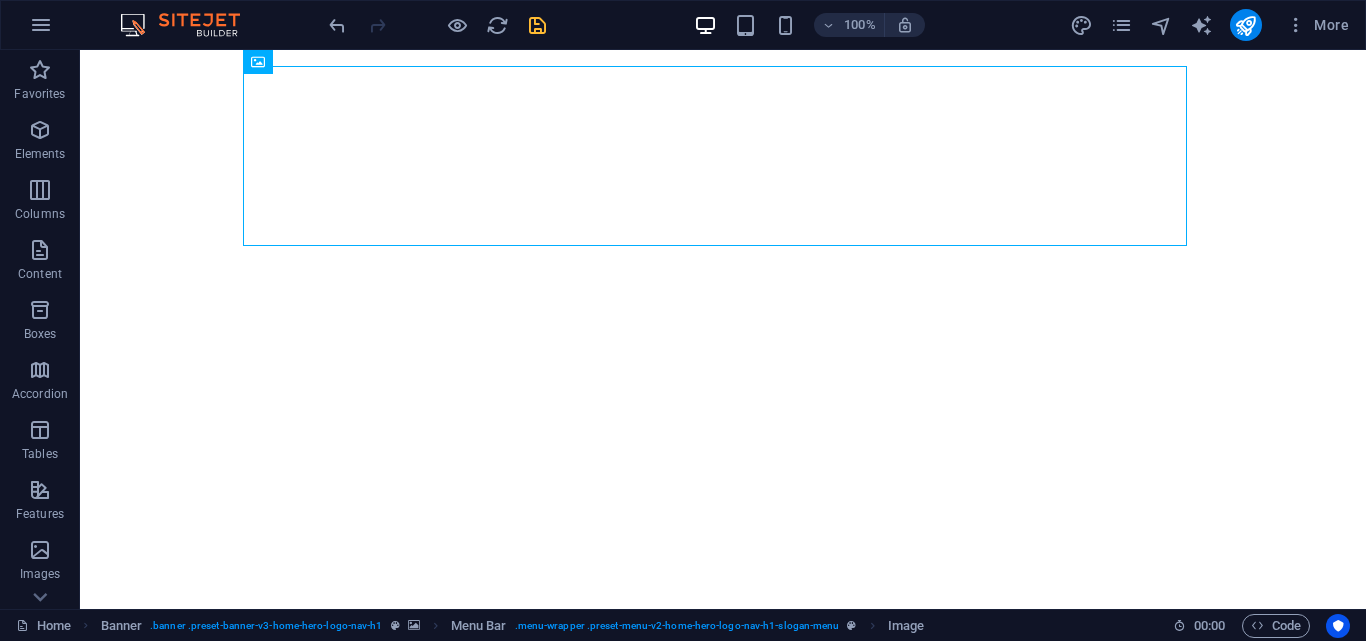 click at bounding box center (537, 25) 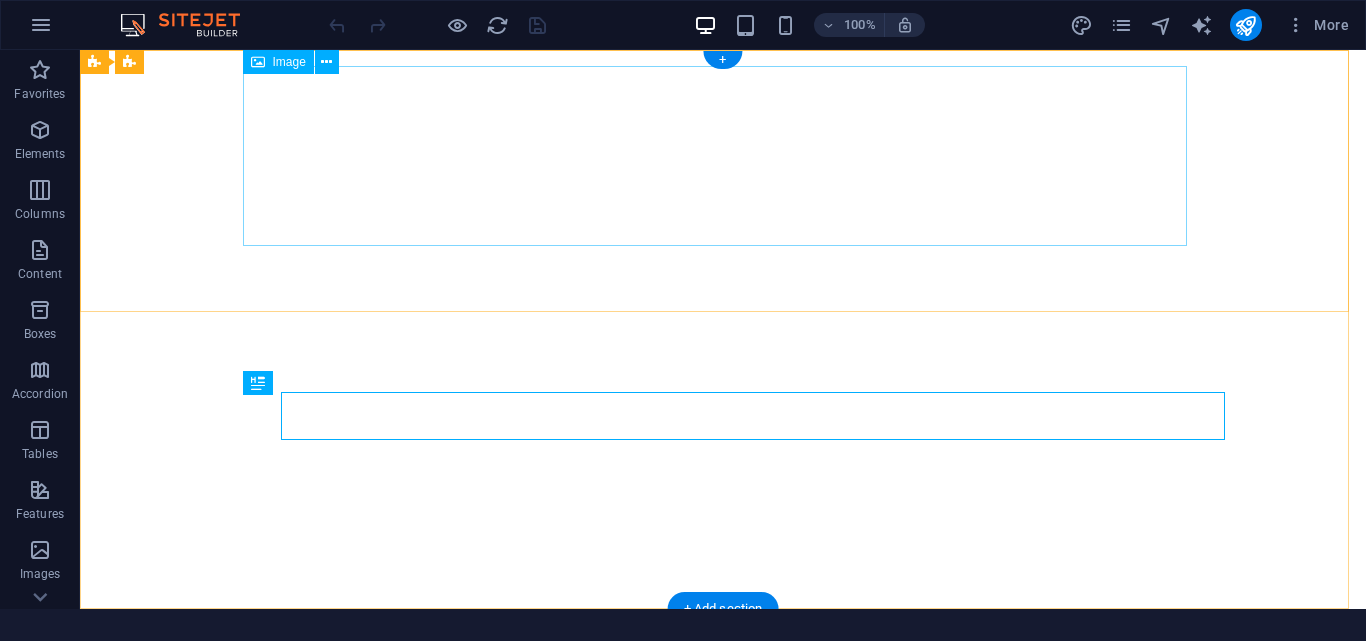 scroll, scrollTop: 0, scrollLeft: 0, axis: both 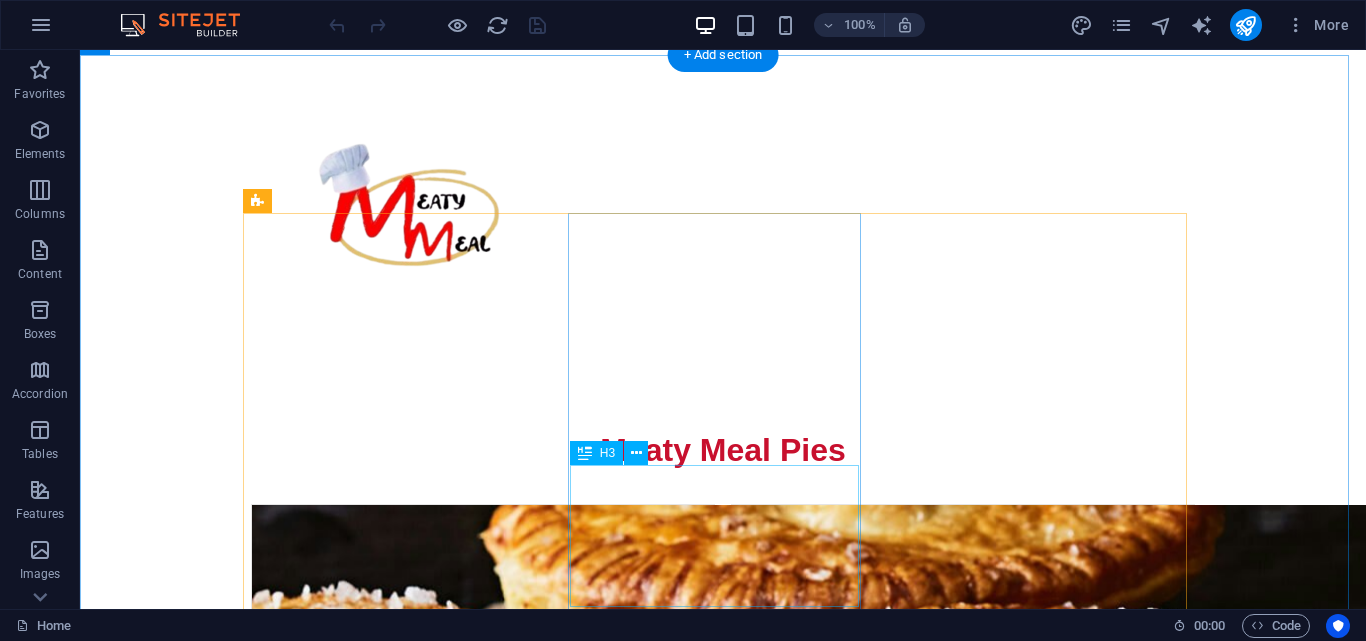 click on "[FIRST] [LAST] - [ROLE]" at bounding box center [397, 1861] 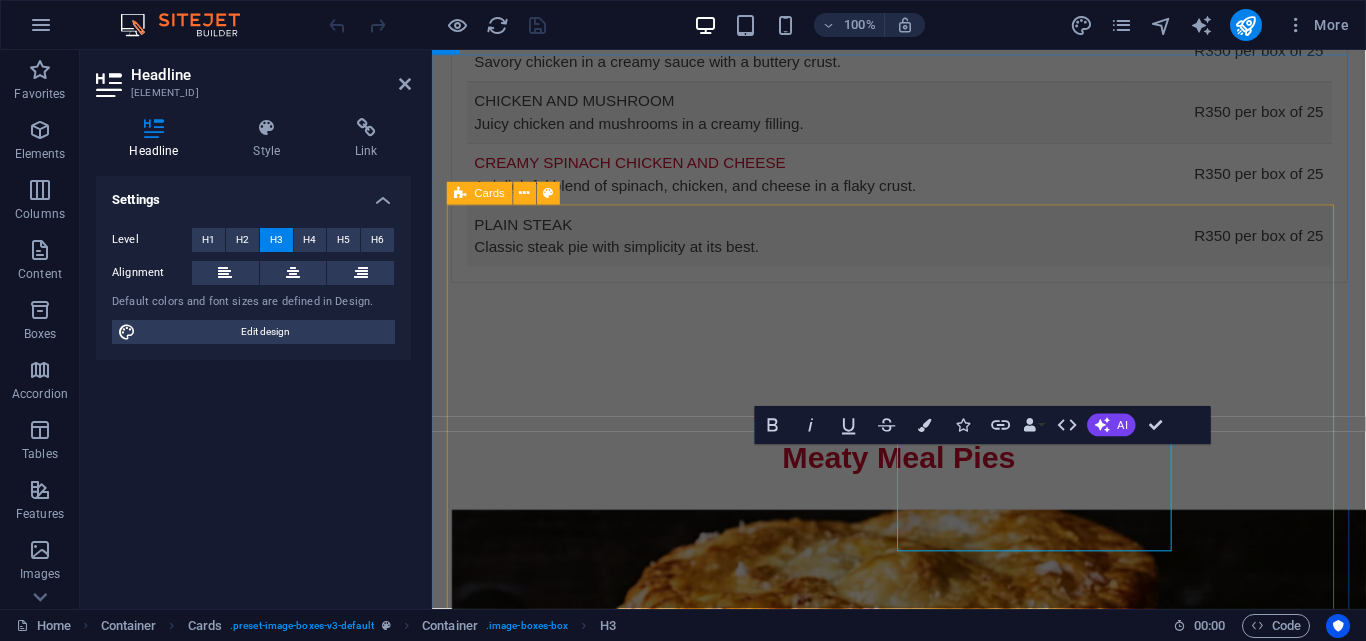 scroll, scrollTop: 3229, scrollLeft: 0, axis: vertical 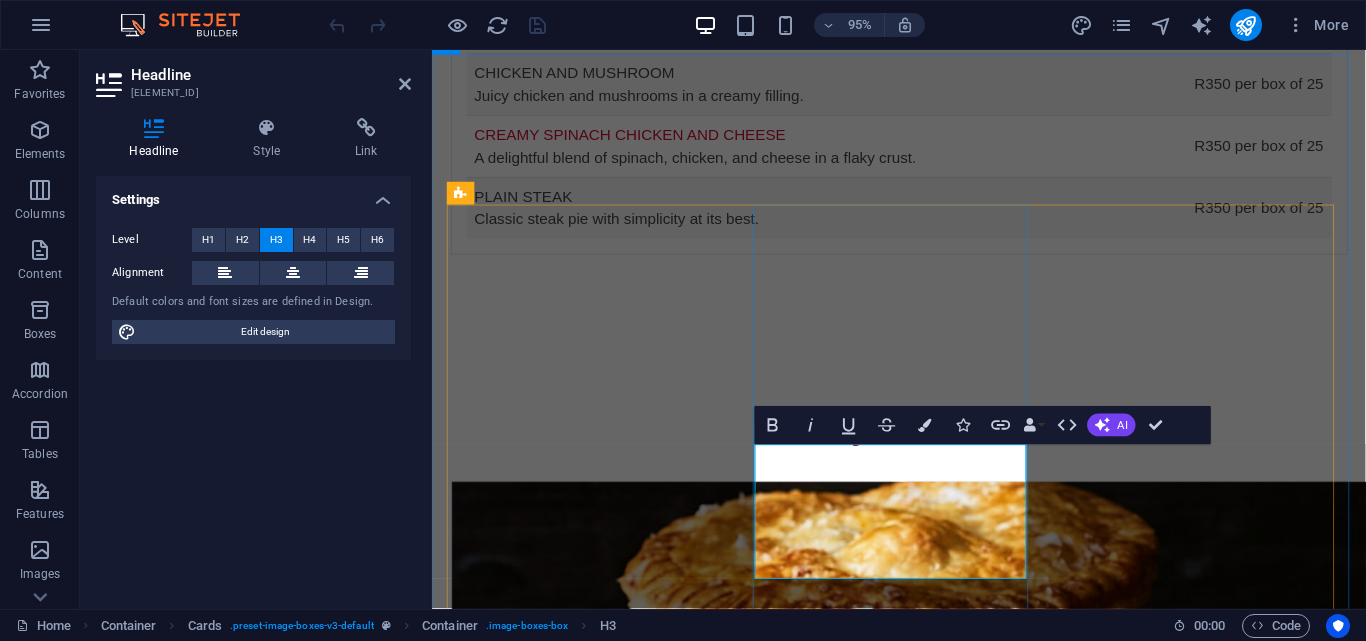 click on "[FIRST] [LAST] - [ROLE]" at bounding box center [598, 1869] 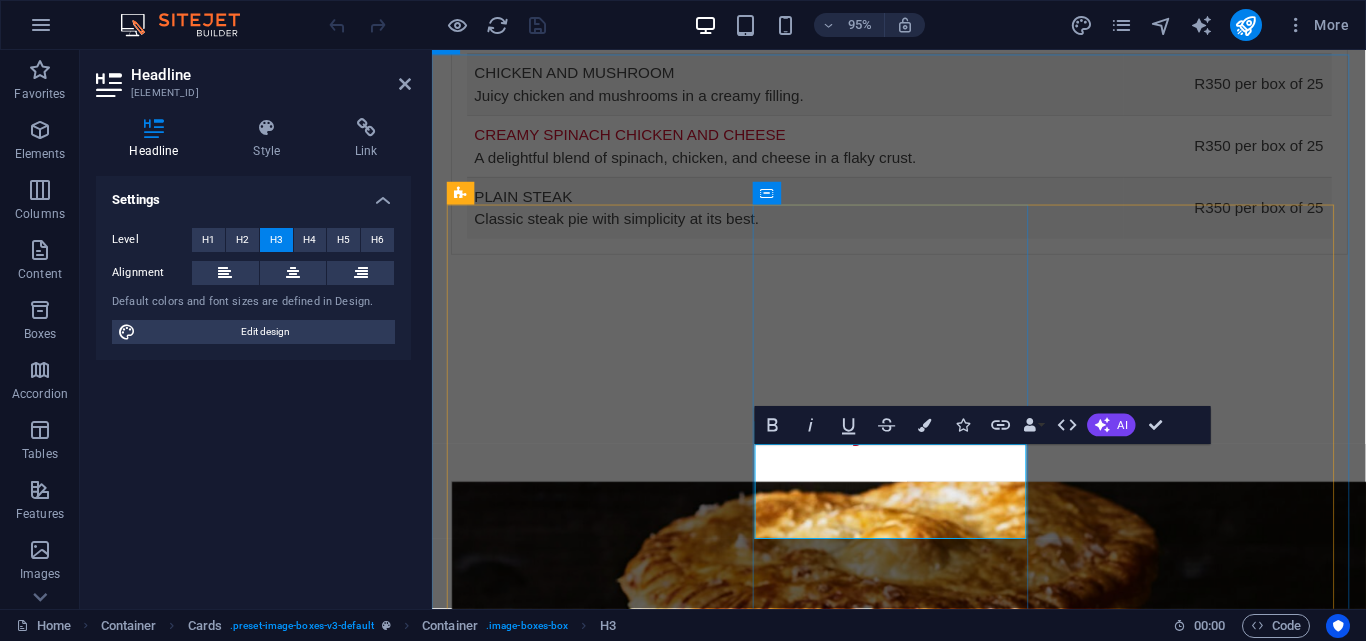 click on "Baker Extraordinaire" at bounding box center (598, 1869) 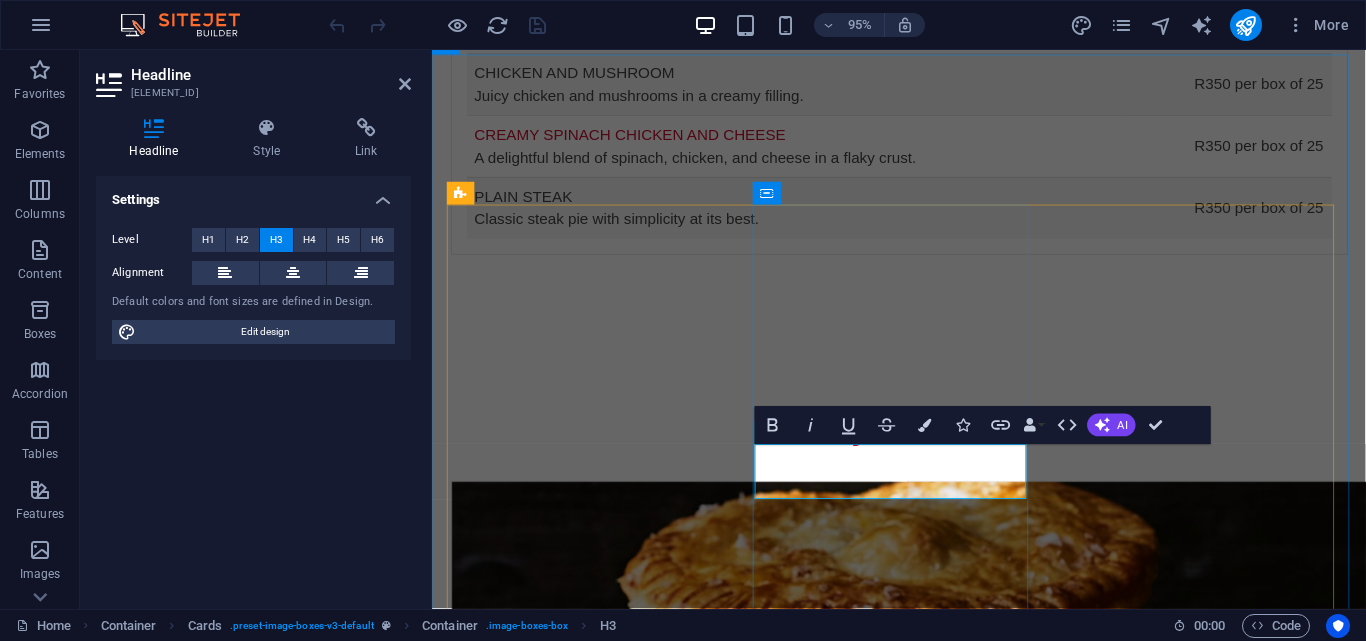 type 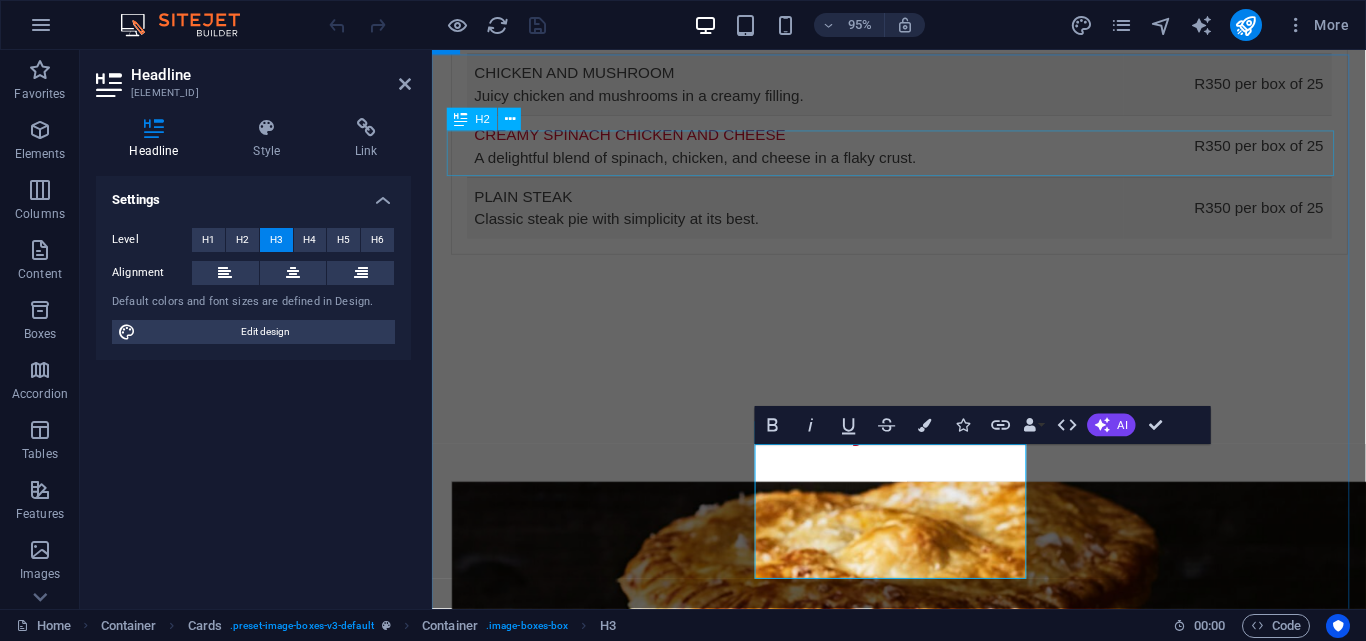 click on "Team [LAST] - [ROLE] [DESCRIPTION].   ‌Team [ROLE] [DESCRIPTION]. [FIRST] [LAST] - [ROLE] [DESCRIPTION]. [FIRST] [LAST] - [ROLE] [DESCRIPTION]." at bounding box center [923, 1964] 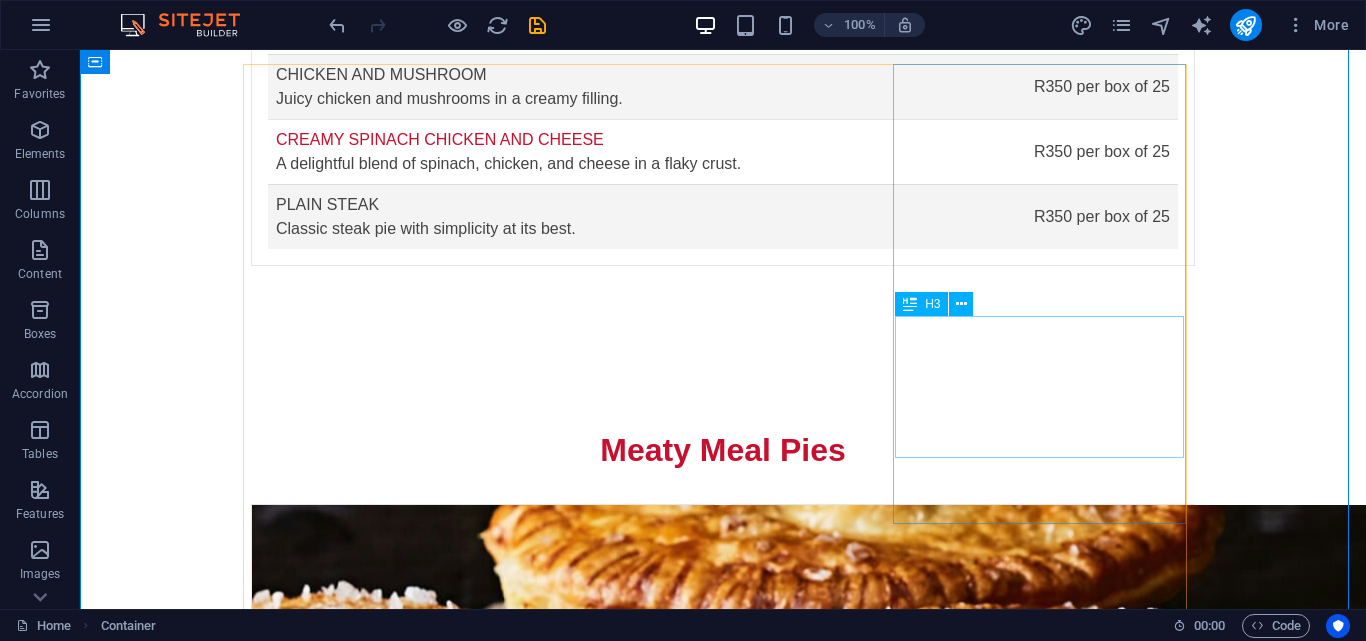 scroll, scrollTop: 3400, scrollLeft: 0, axis: vertical 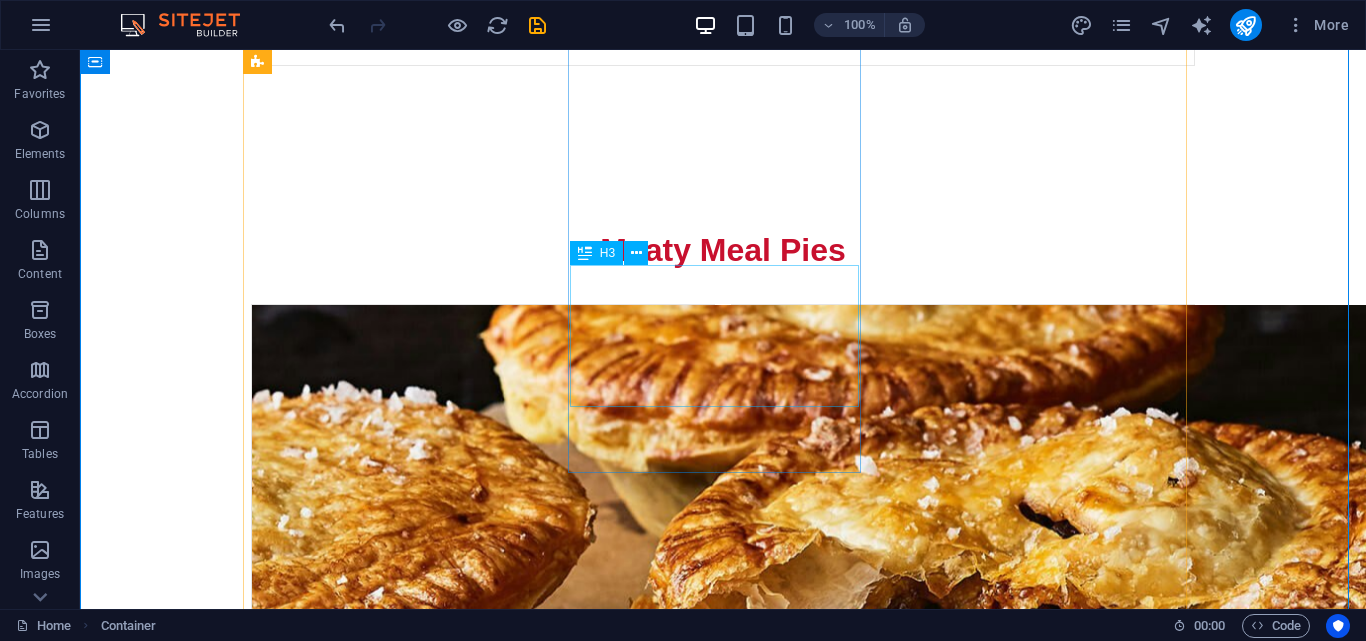 click on "Team Extraordinaire" at bounding box center (397, 1682) 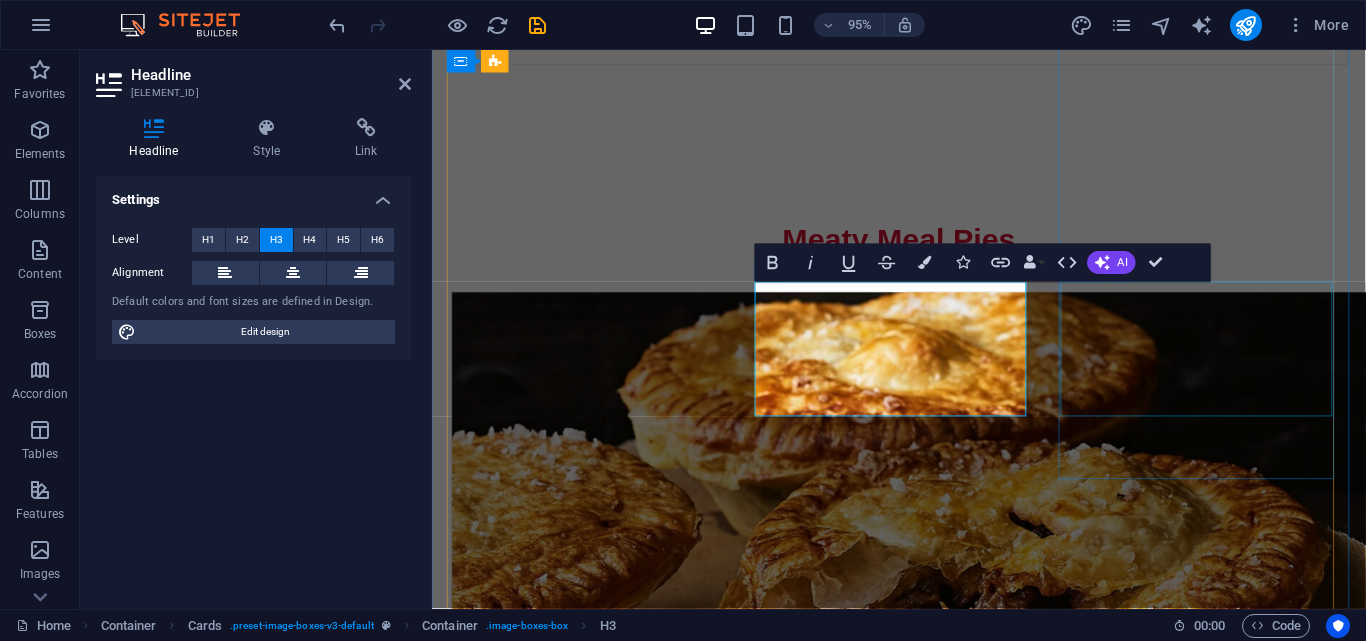 click on "[FIRST] [LAST] - [ROLE]" at bounding box center [598, 2113] 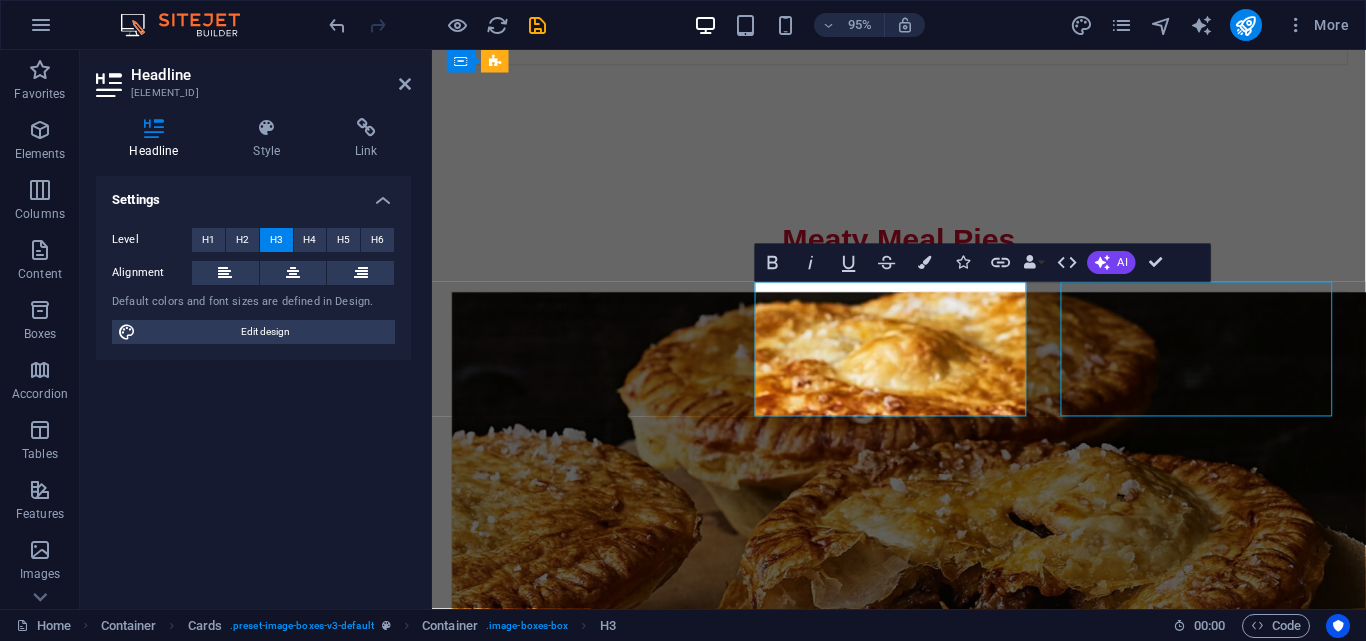 click on "[FIRST] [LAST] - [ROLE]" at bounding box center (598, 2113) 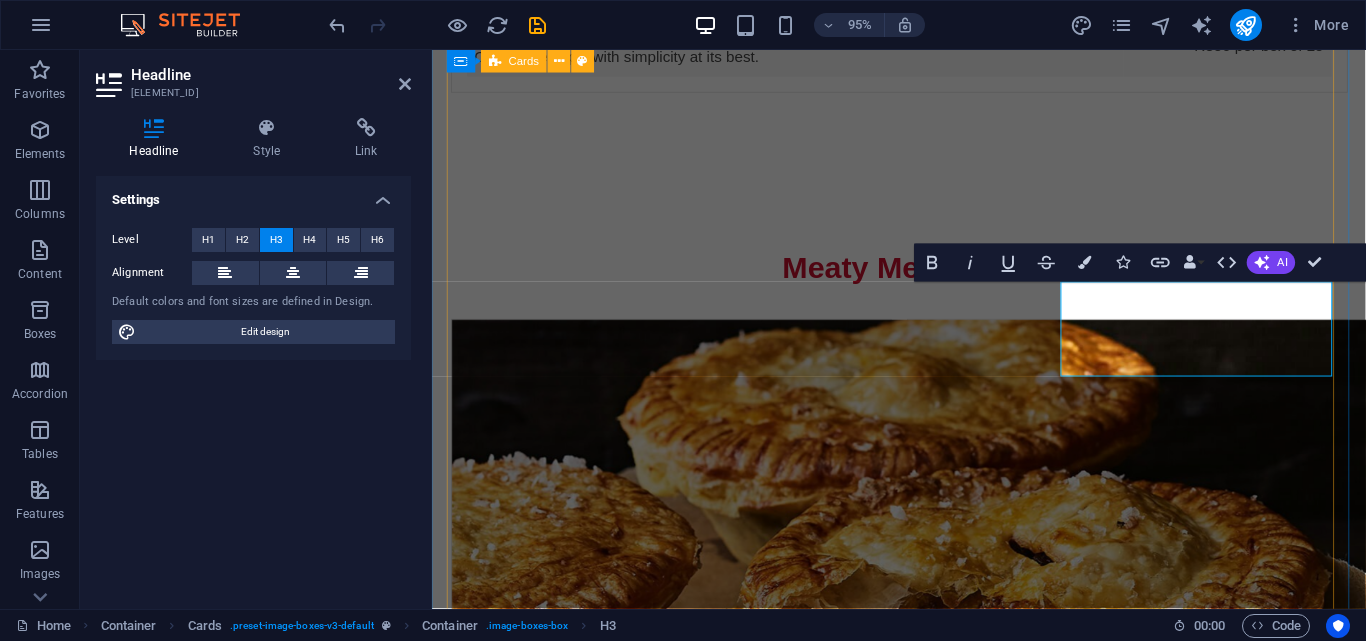 click on "[LAST] - [ROLE] [DESCRIPTION].   Team [ROLE] [DESCRIPTION].  Team [ROLE] [DESCRIPTION]. [FIRST] [LAST] - [ROLE] [DESCRIPTION]." at bounding box center [924, 1832] 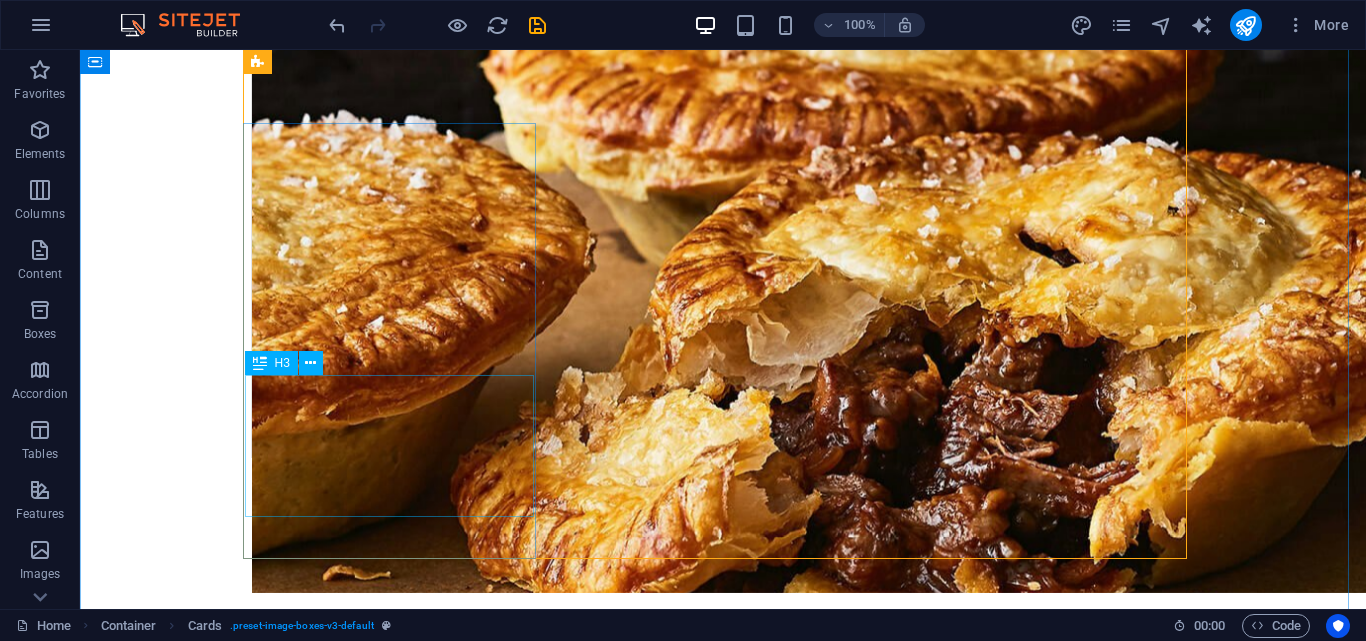 scroll, scrollTop: 3871, scrollLeft: 0, axis: vertical 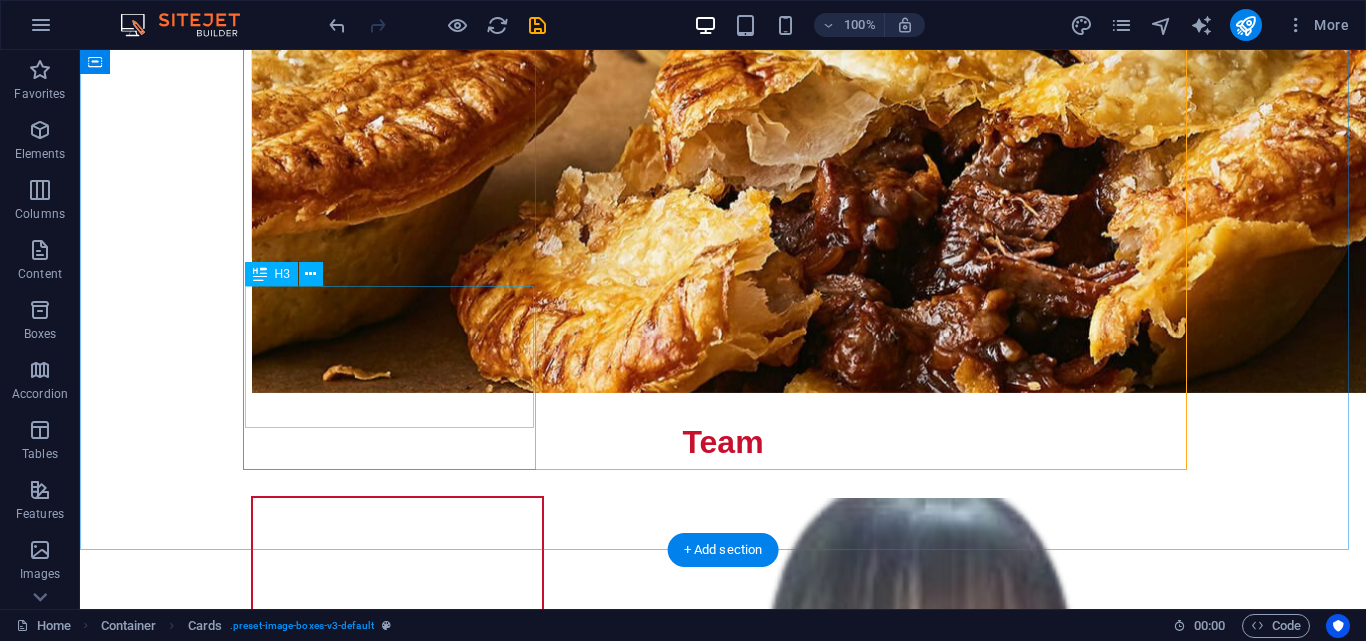click on "[FIRST] [LAST] - [ROLE]" at bounding box center (397, 2076) 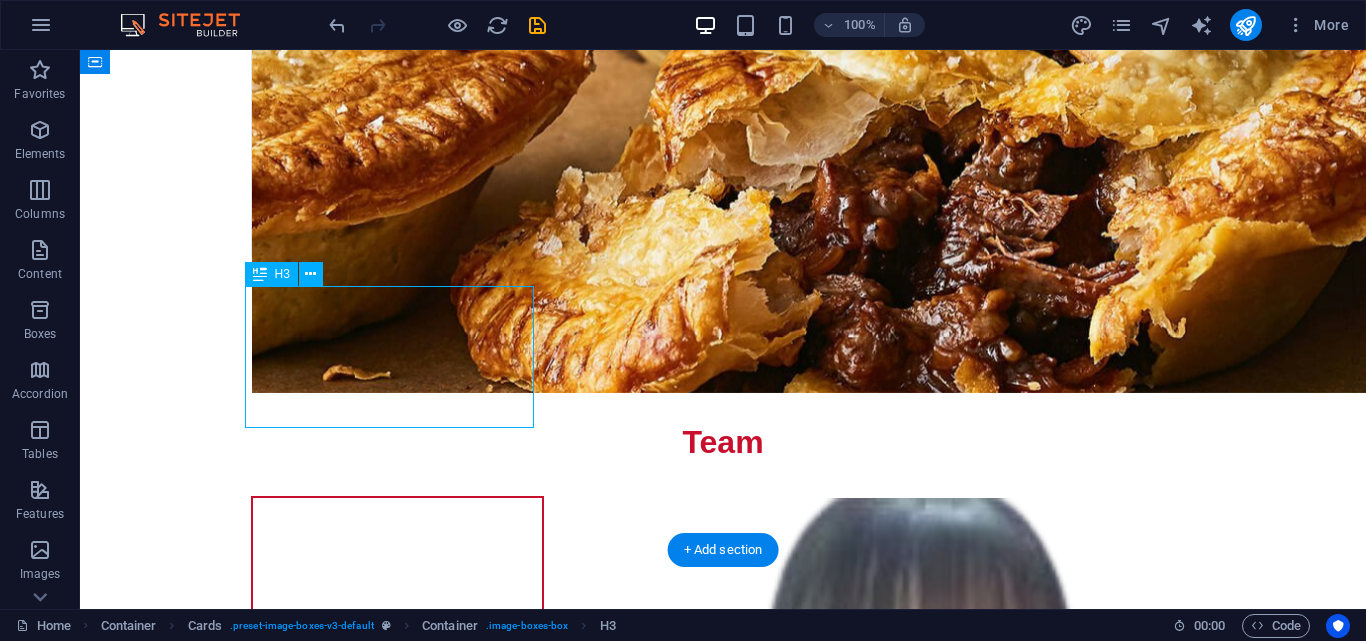 click on "[FIRST] [LAST] - [ROLE]" at bounding box center [397, 2076] 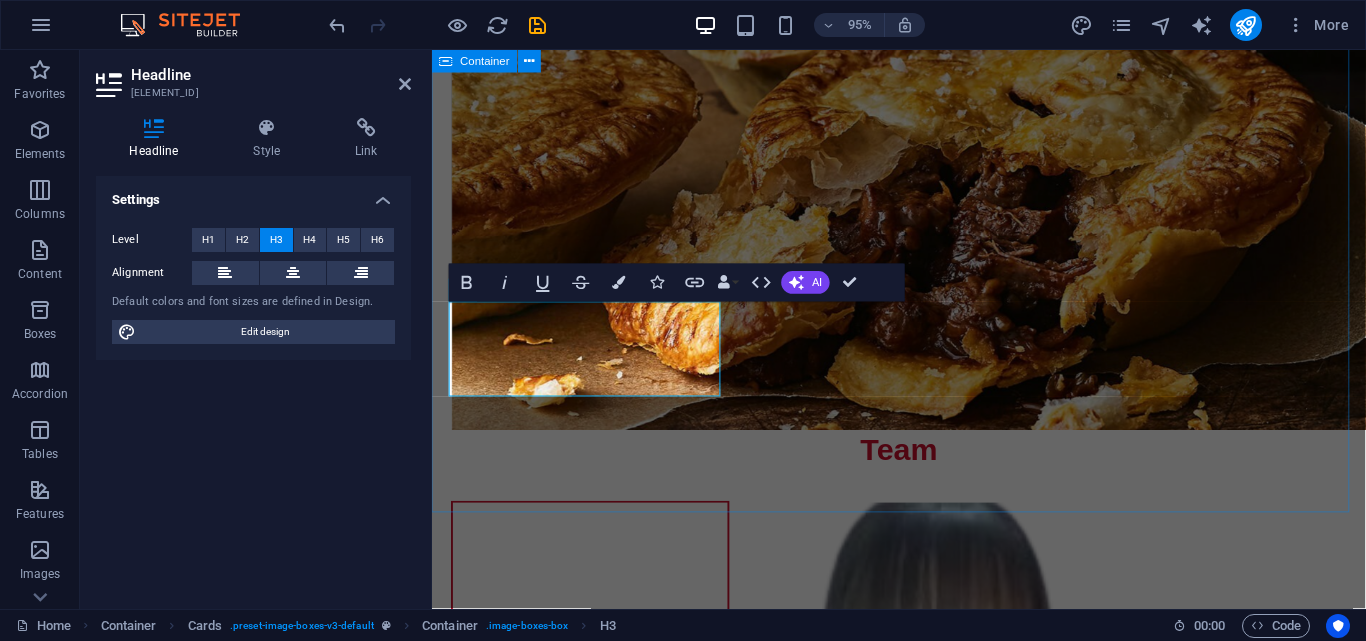 drag, startPoint x: 1147, startPoint y: 491, endPoint x: 1464, endPoint y: 471, distance: 317.63028 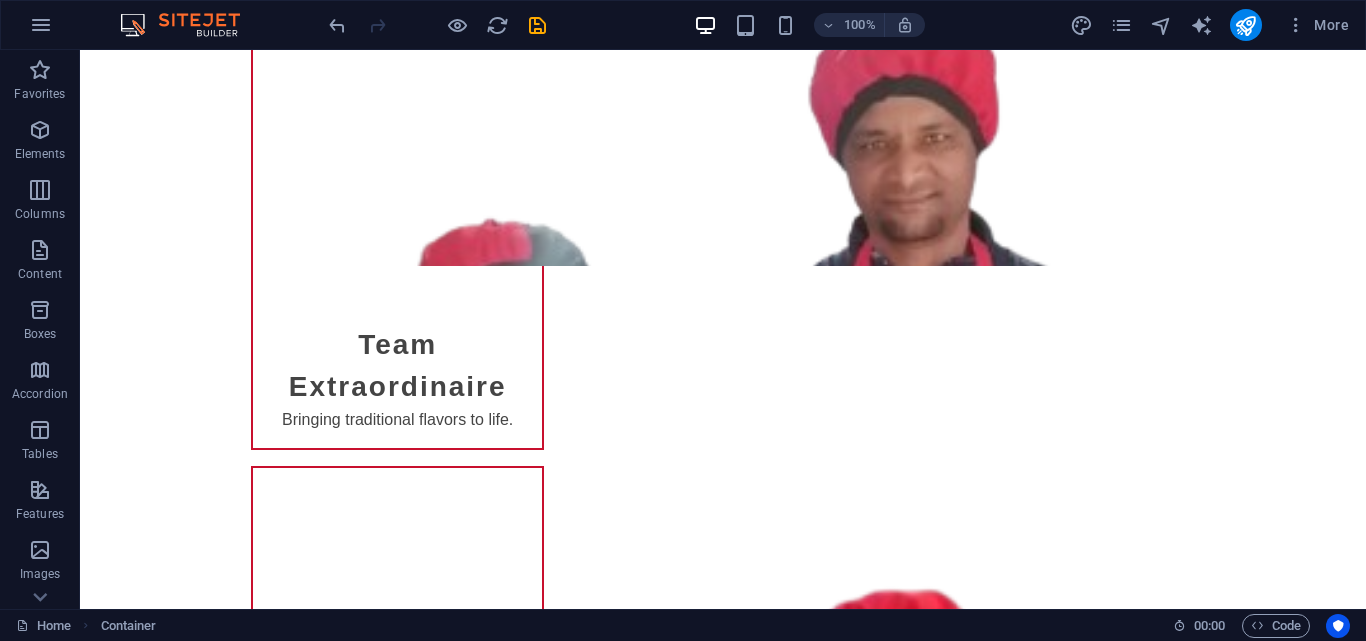 scroll, scrollTop: 4939, scrollLeft: 0, axis: vertical 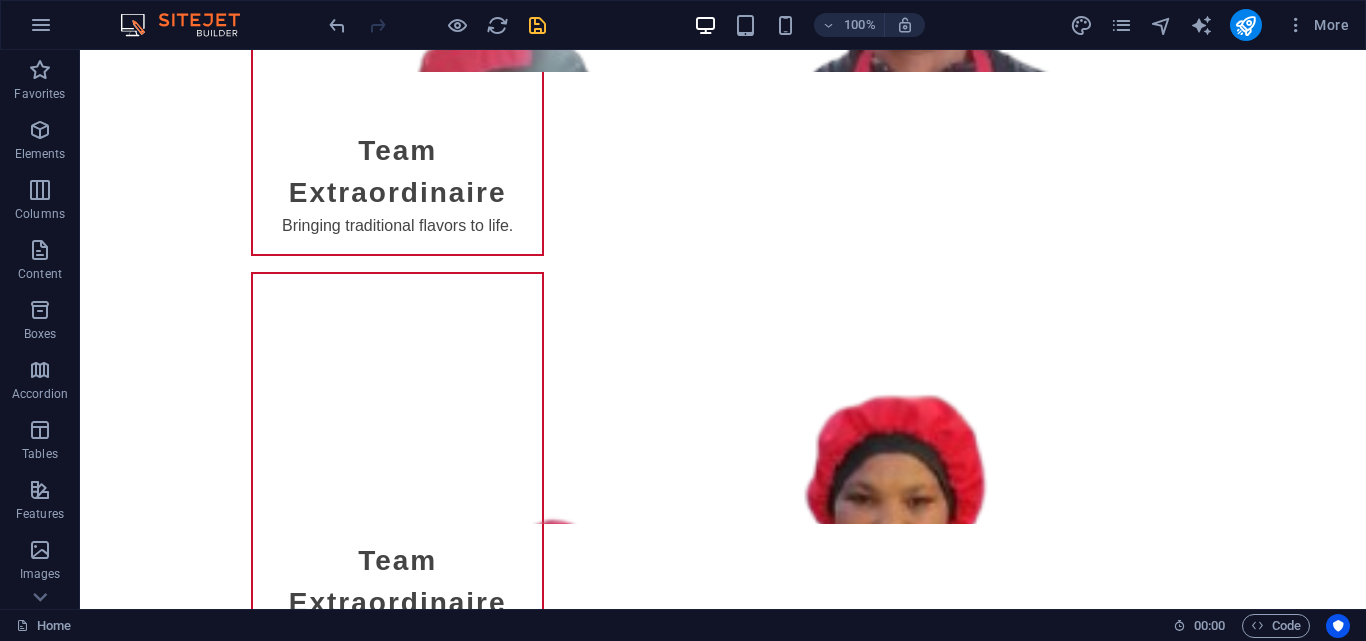 click at bounding box center (537, 25) 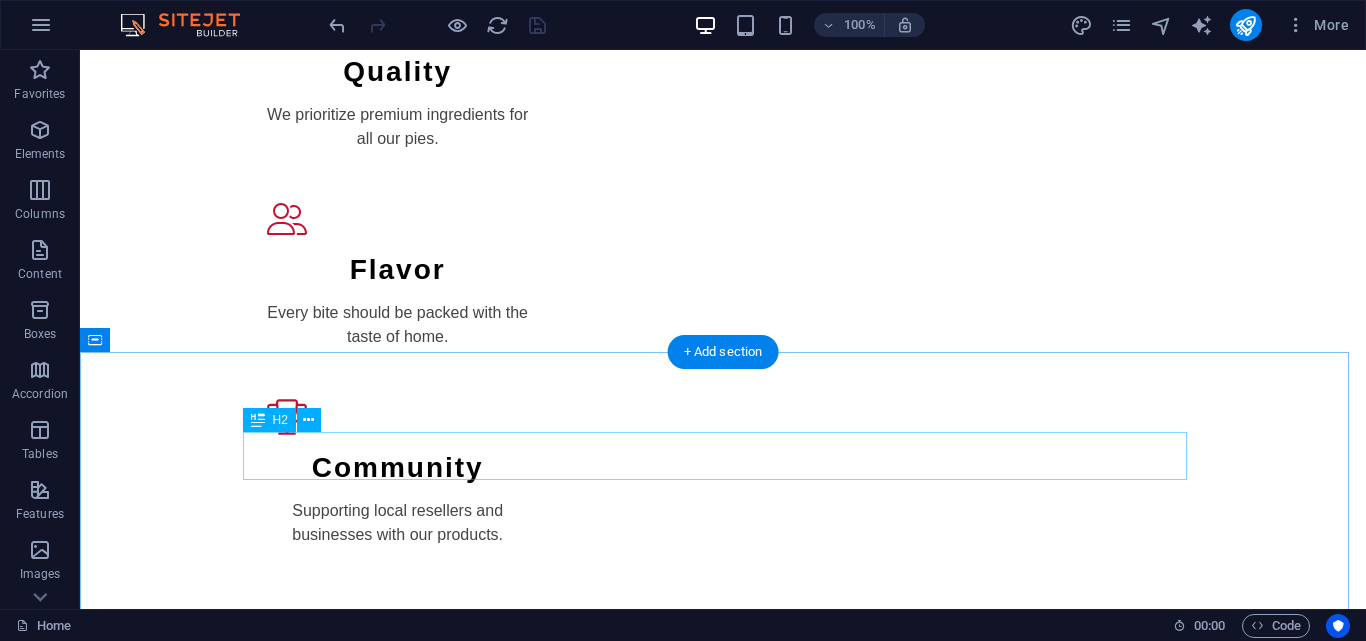 scroll, scrollTop: 2539, scrollLeft: 0, axis: vertical 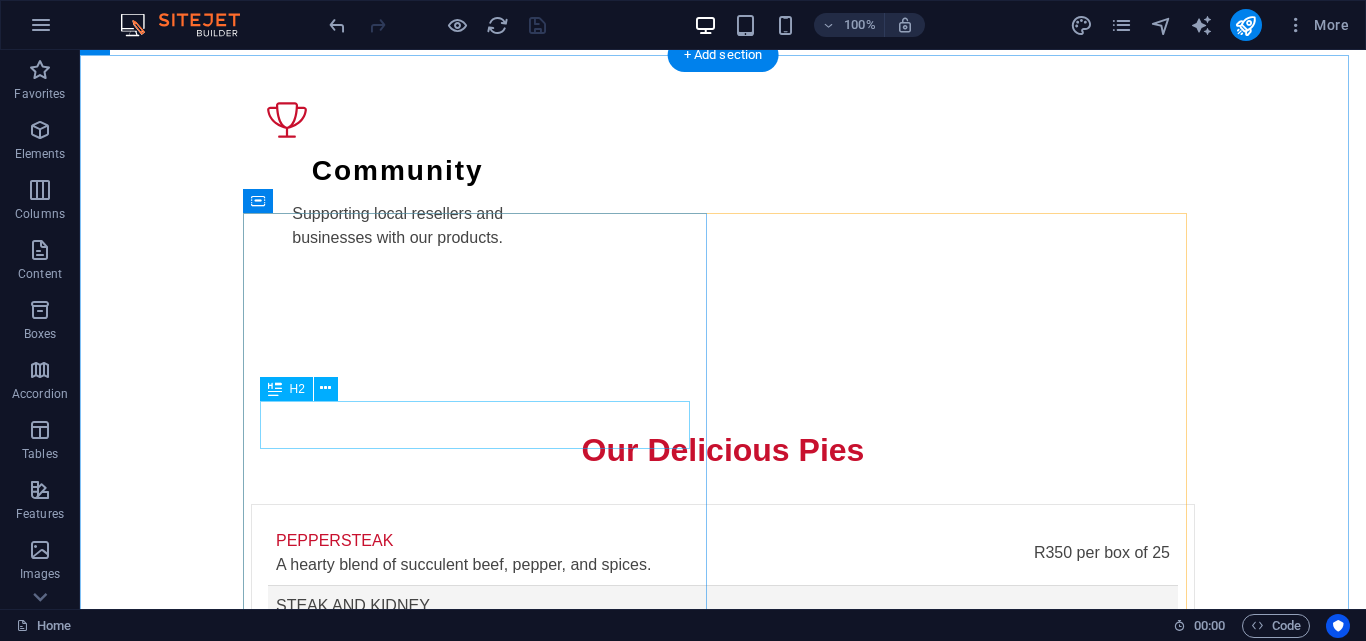 click on "Savory Goodness" at bounding box center [404, 1377] 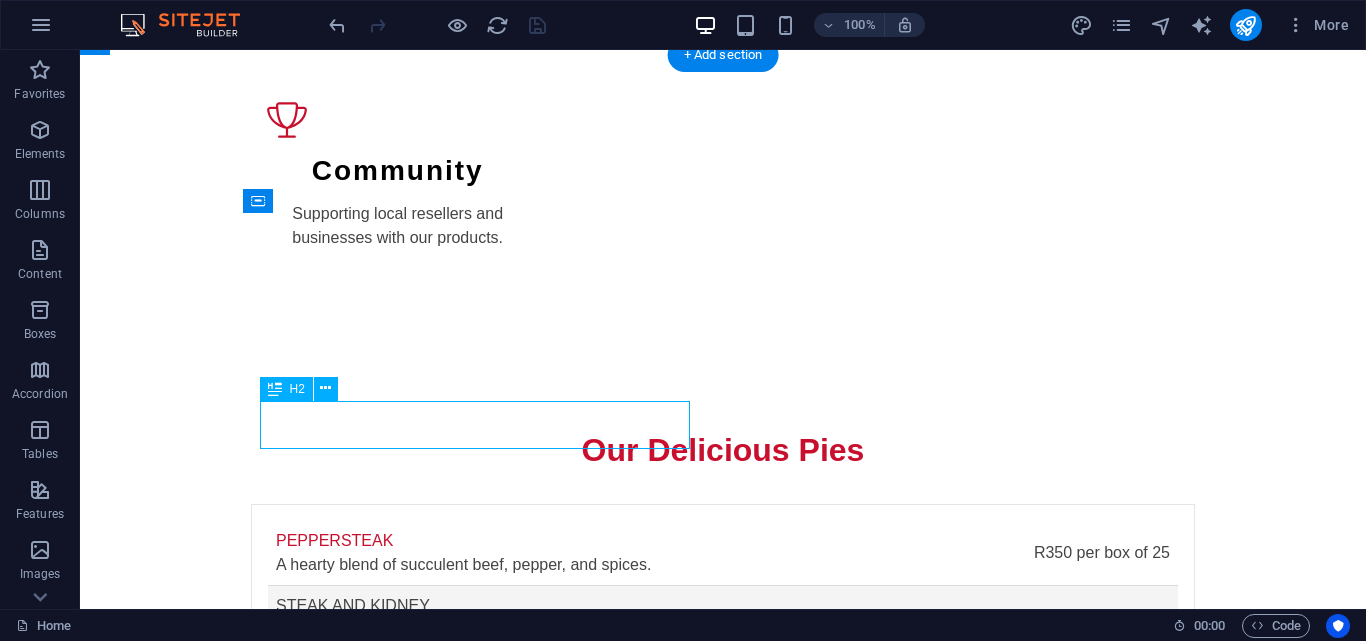 click on "Savory Goodness" at bounding box center (404, 1377) 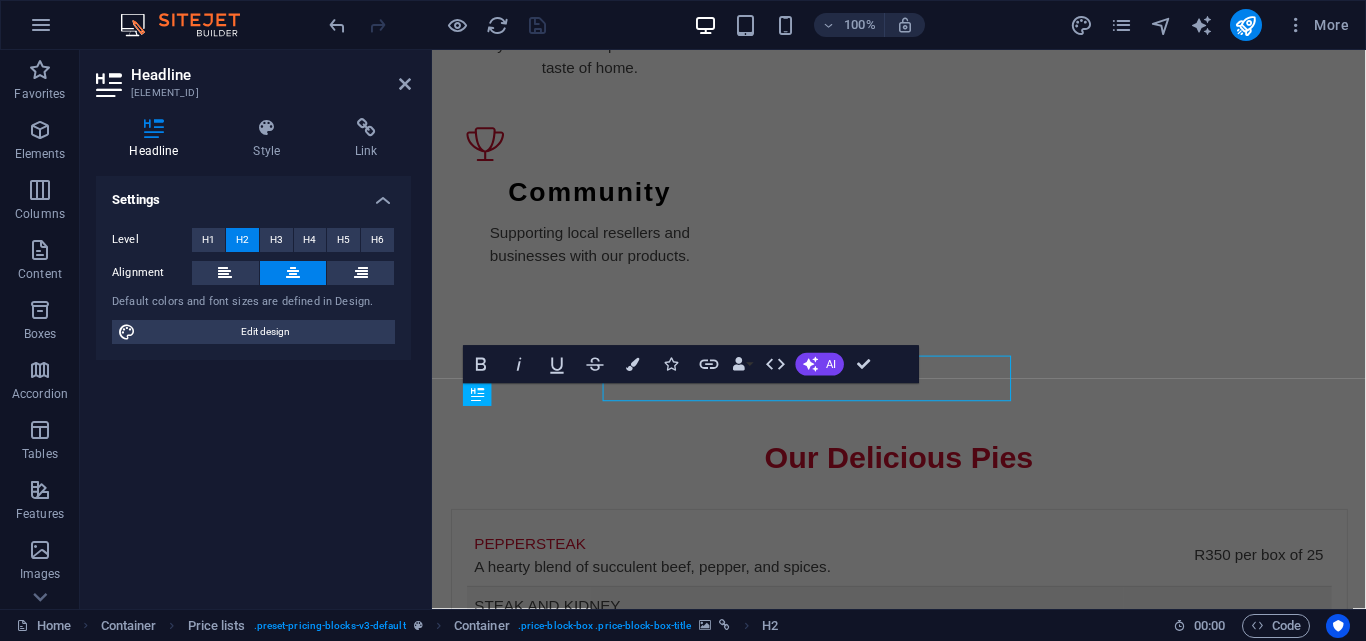 scroll, scrollTop: 2568, scrollLeft: 0, axis: vertical 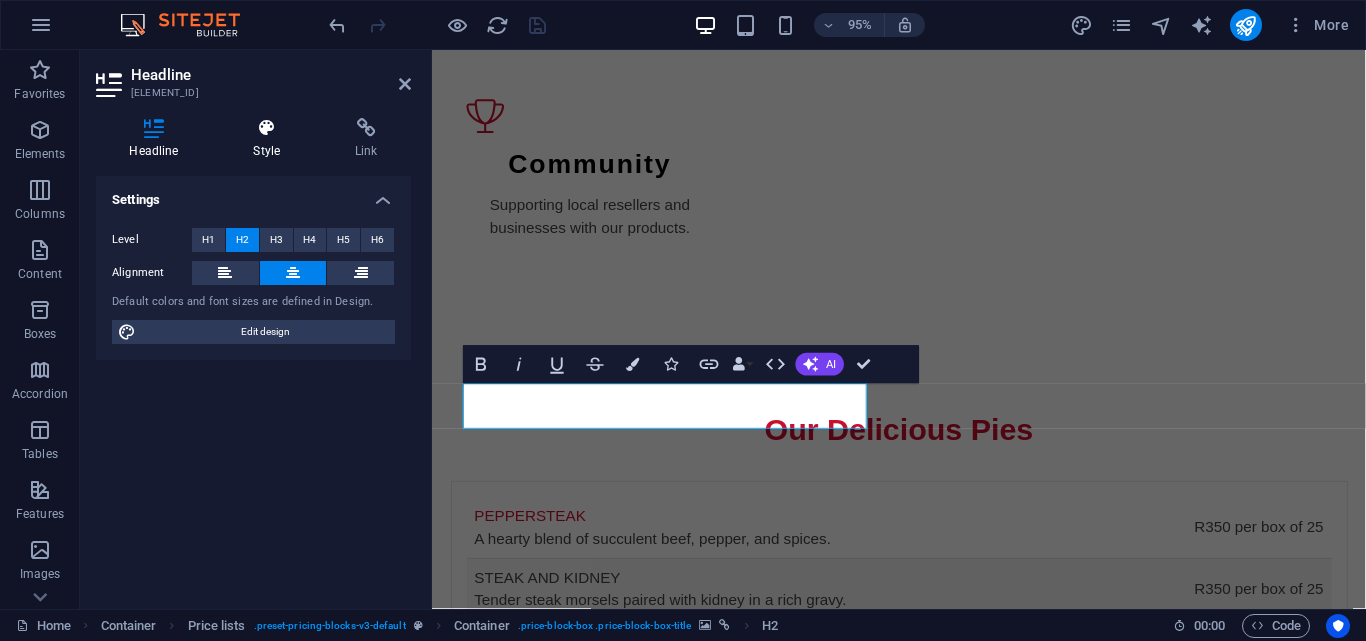 click at bounding box center (267, 128) 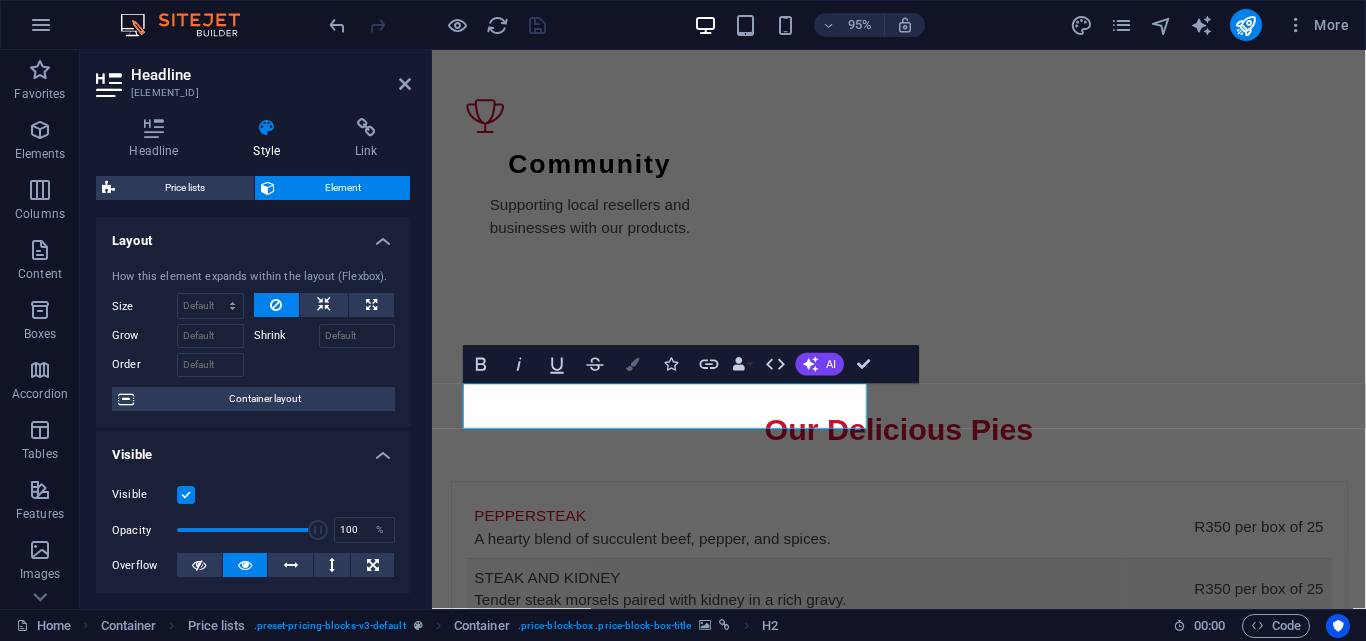 click on "Colors" at bounding box center [633, 364] 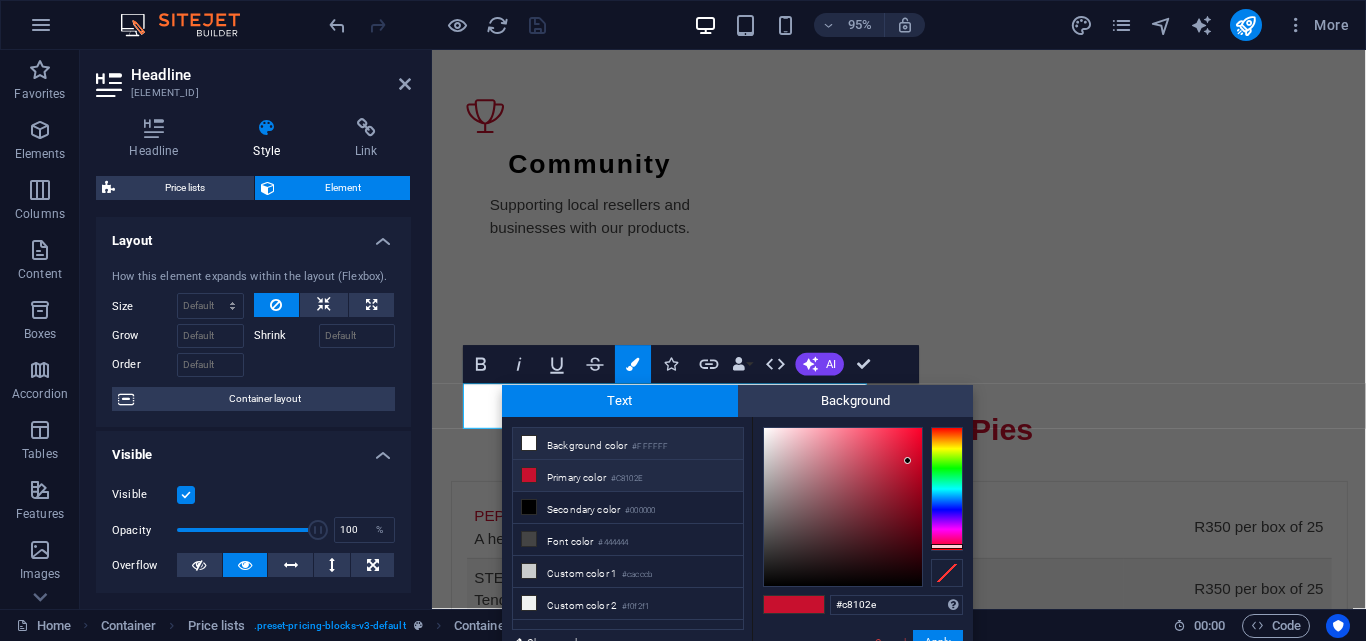 click on "Background color
#FFFFFF" at bounding box center [628, 444] 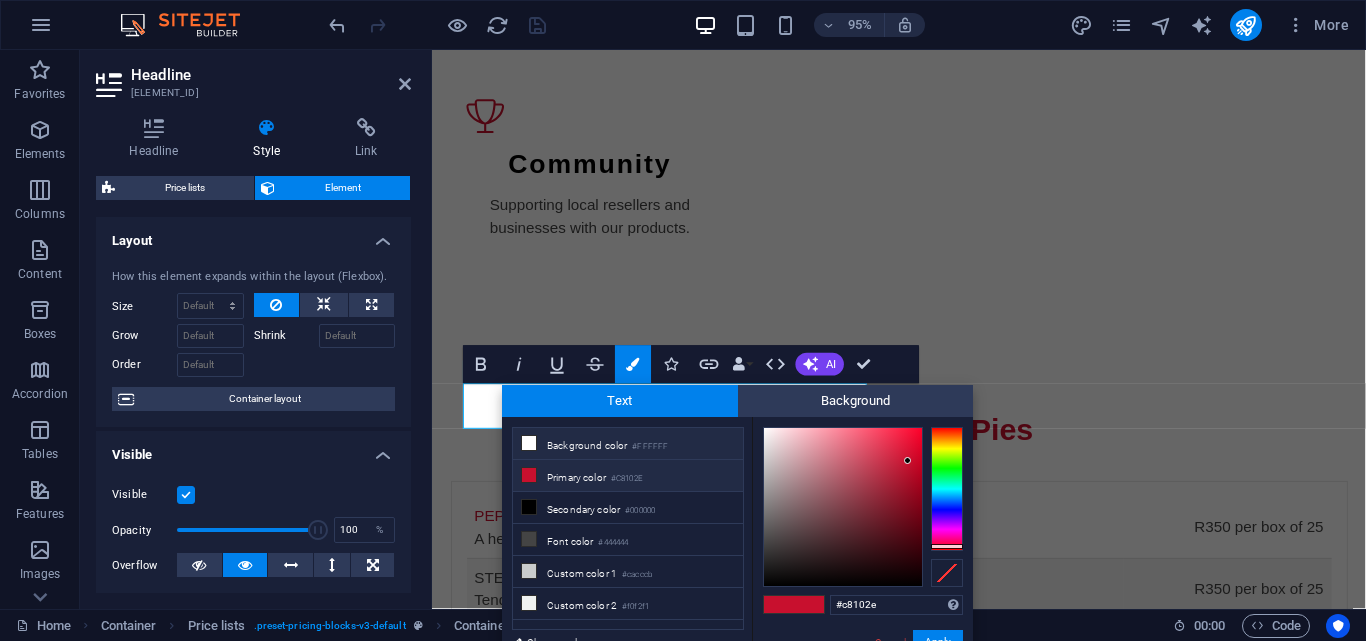 type on "#ffffff" 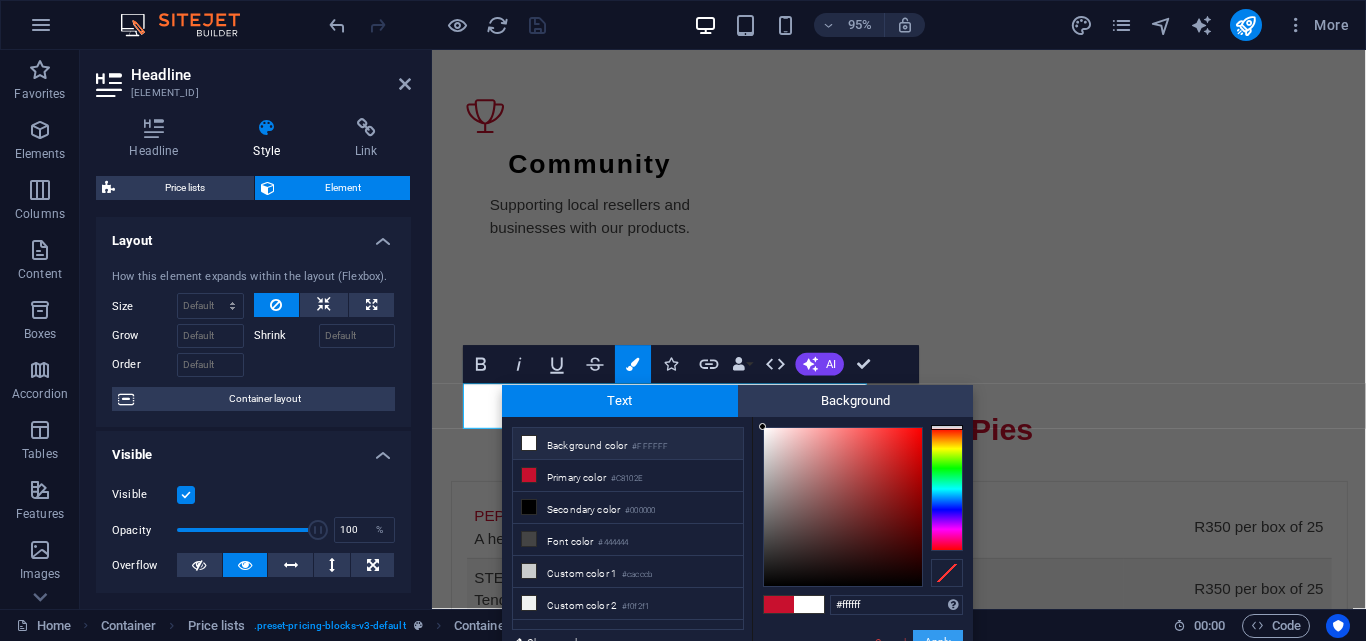 click on "Apply" at bounding box center [938, 642] 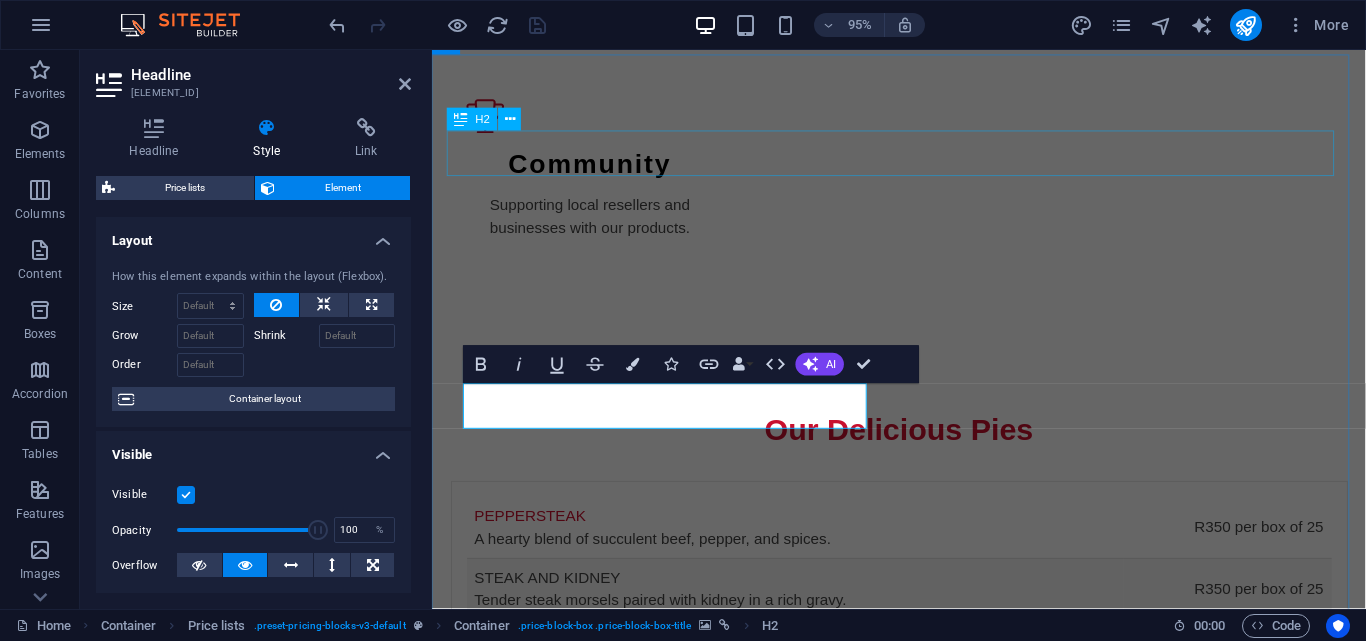 click on "[COMPANY] Pies Savory Goodness Peppersteak pie made with tender beef and spices.
[CURRENCY][PRICE] / box of 25 pies
Steak and kidney pie enriched with rich gravy.
[CURRENCY][PRICE] / box of 25 pies
Creamy chicken pie with a luscious filling.
[CURRENCY][PRICE] / box of 25 pies
Chicken and mushroom pie for a classic taste.
[CURRENCY][PRICE] / box of 25 pies
Creamy spinach chicken and cheese pie with savory flavors.
[CURRENCY][PRICE] / box of 25 pies
Plain steak pie with a hearty filling for every meal.
[CURRENCY][PRICE] / box of 25 pies" at bounding box center (923, 1338) 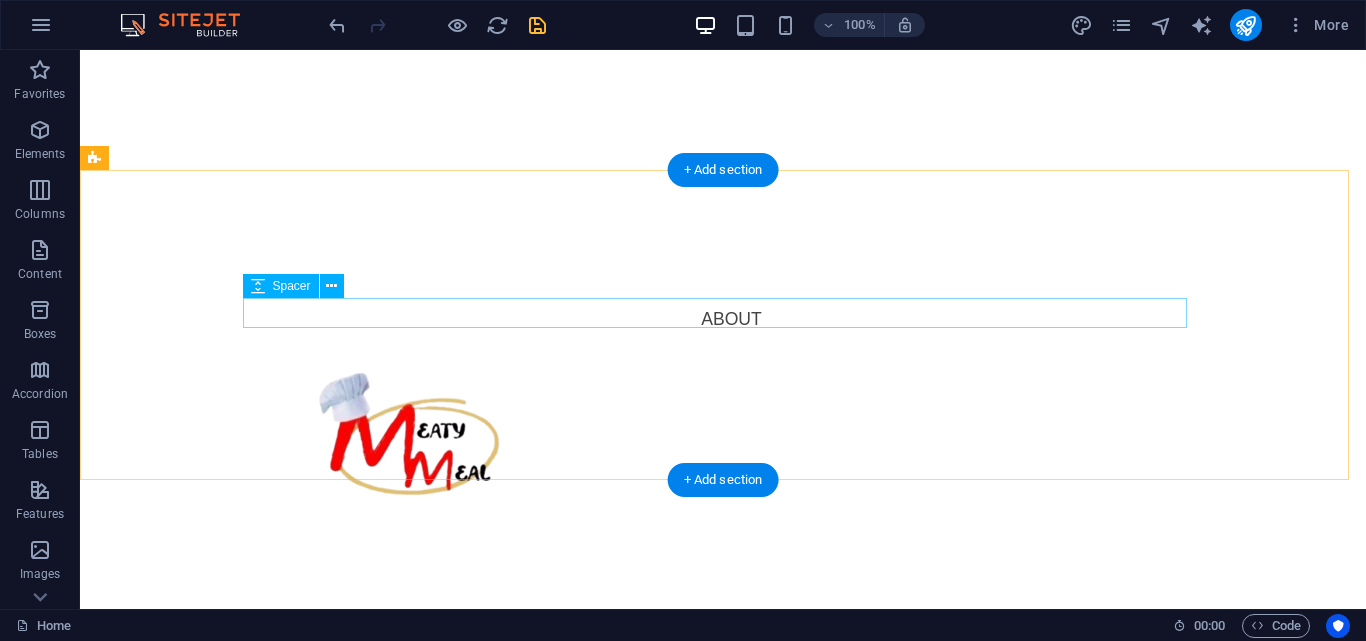 scroll, scrollTop: 439, scrollLeft: 0, axis: vertical 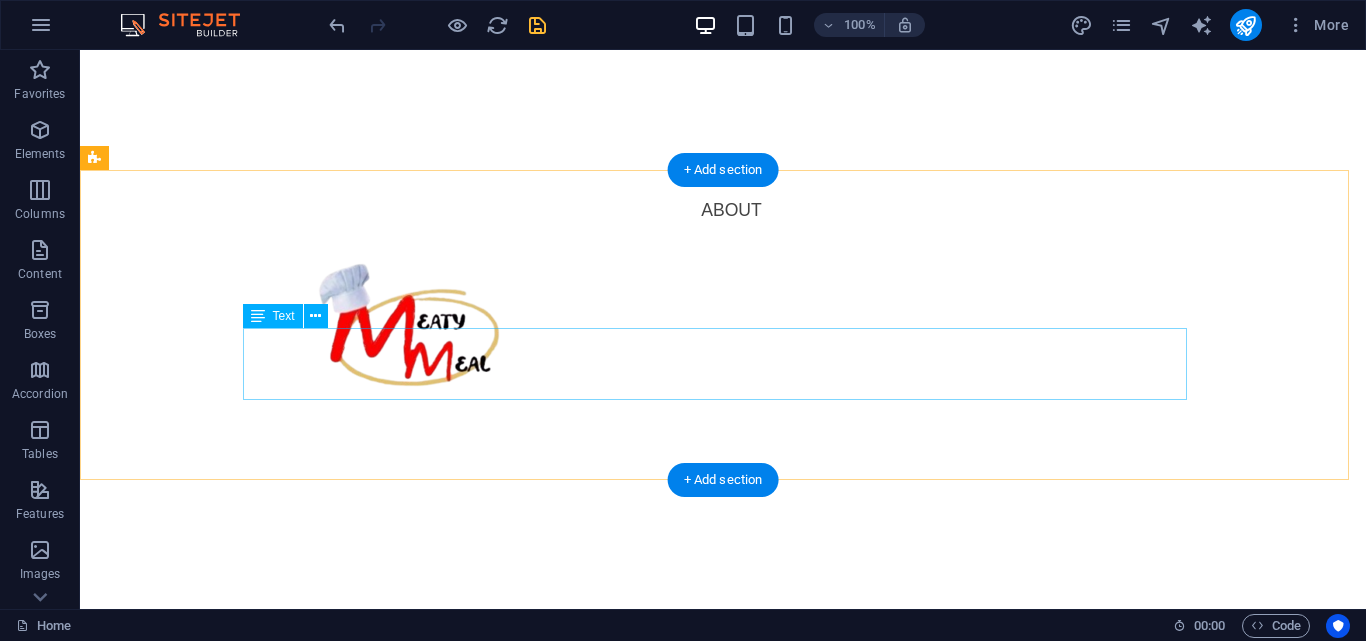 click on "Established in 2020, Meaty Meal specializes in a diverse range of frozen and heat and eat meat pies. Each pie is crafted with unique premium ingredients, ensuring that every bite is packed with flavor. Our mission is to provide quality, hearty meals for resellers looking to satisfy their customers." at bounding box center (723, 920) 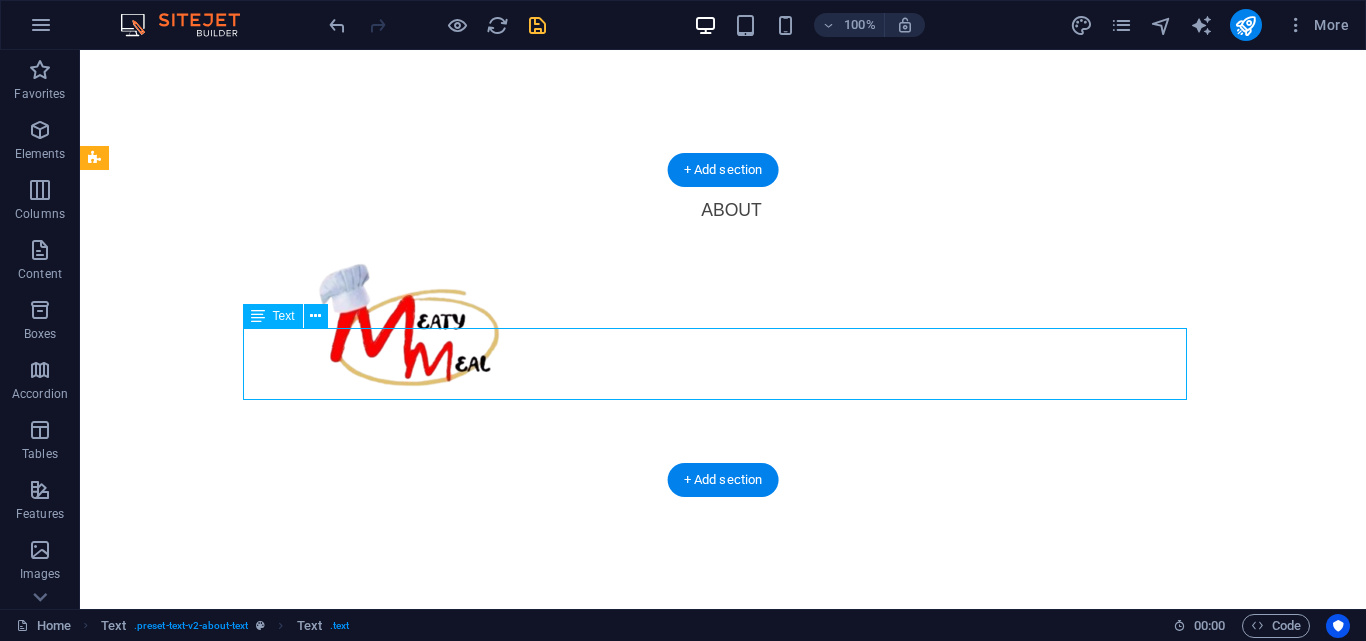 click on "Established in 2020, Meaty Meal specializes in a diverse range of frozen and heat and eat meat pies. Each pie is crafted with unique premium ingredients, ensuring that every bite is packed with flavor. Our mission is to provide quality, hearty meals for resellers looking to satisfy their customers." at bounding box center [723, 920] 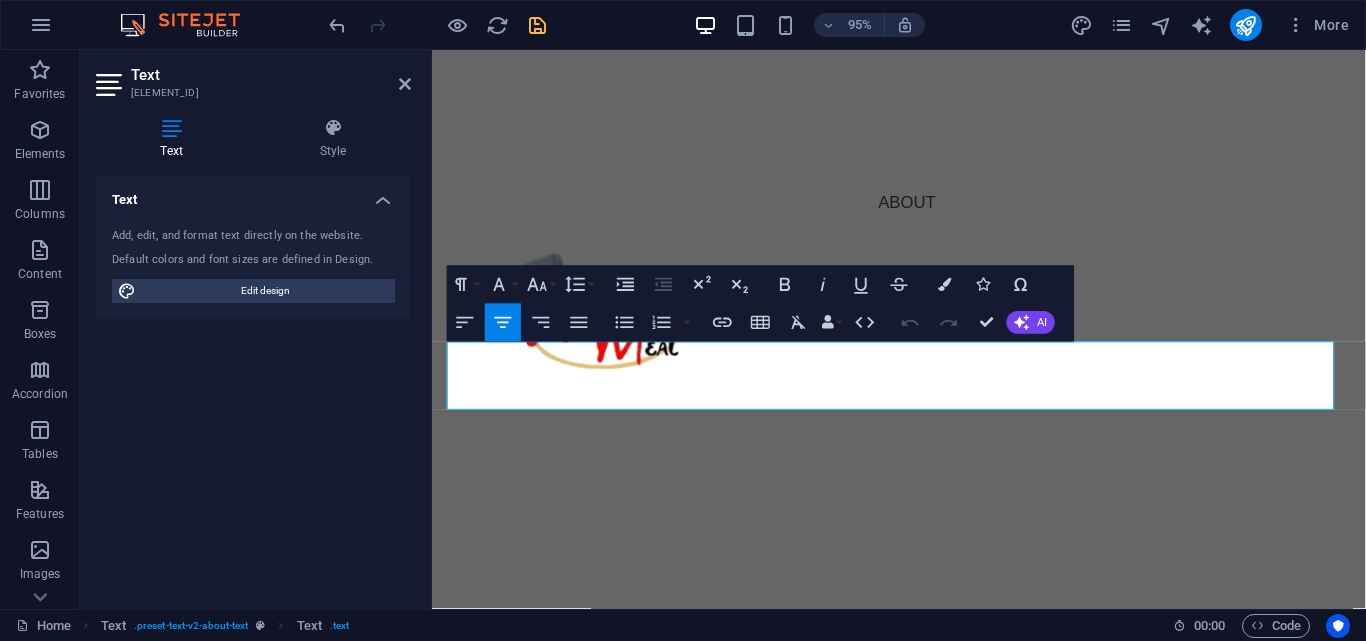 drag, startPoint x: 455, startPoint y: 368, endPoint x: 1414, endPoint y: 471, distance: 964.51544 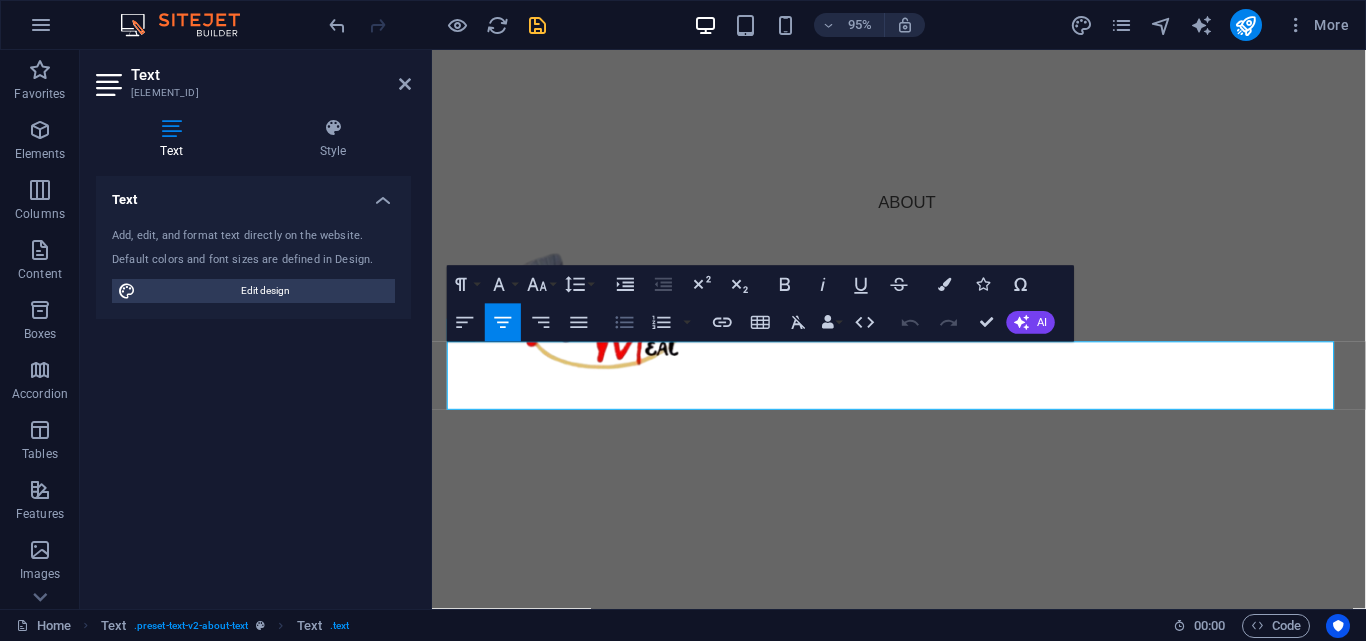 click 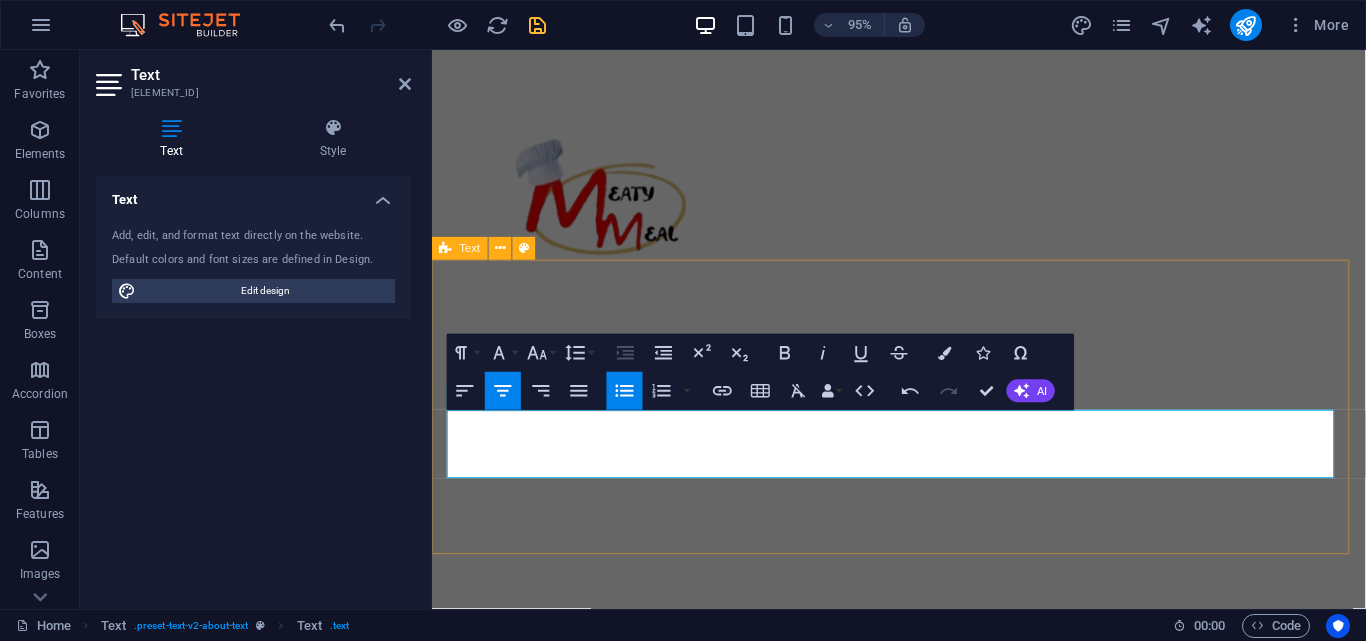 scroll, scrollTop: 367, scrollLeft: 0, axis: vertical 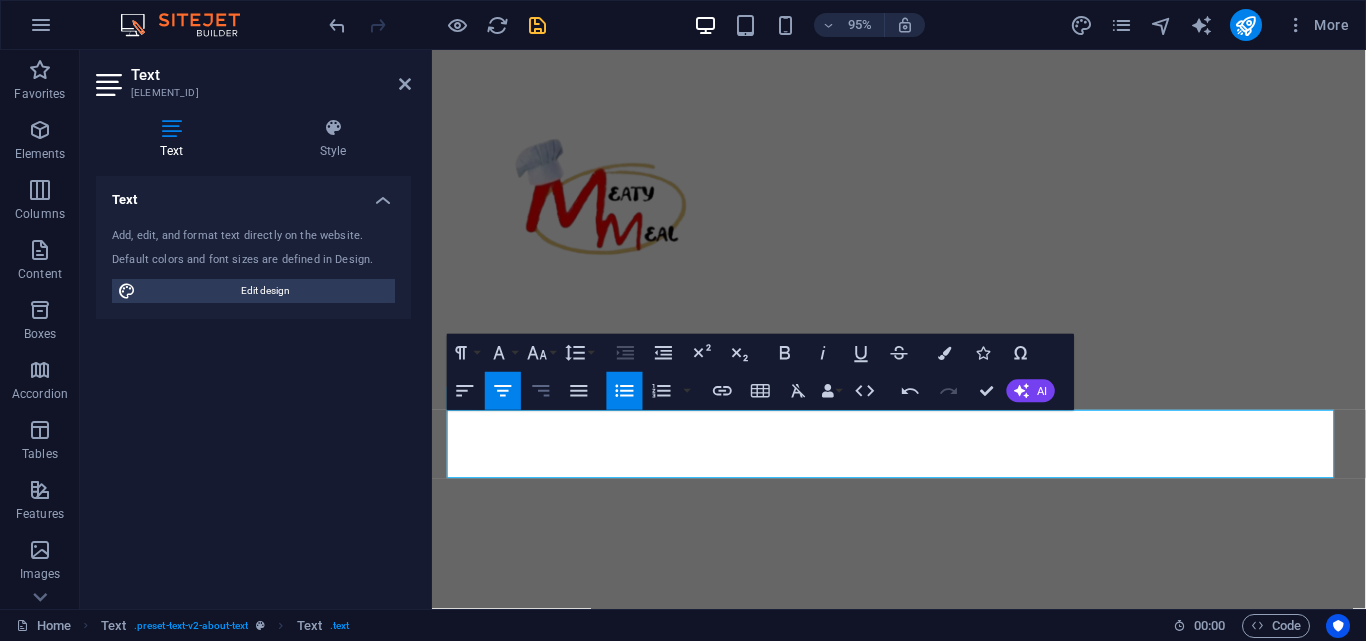 click 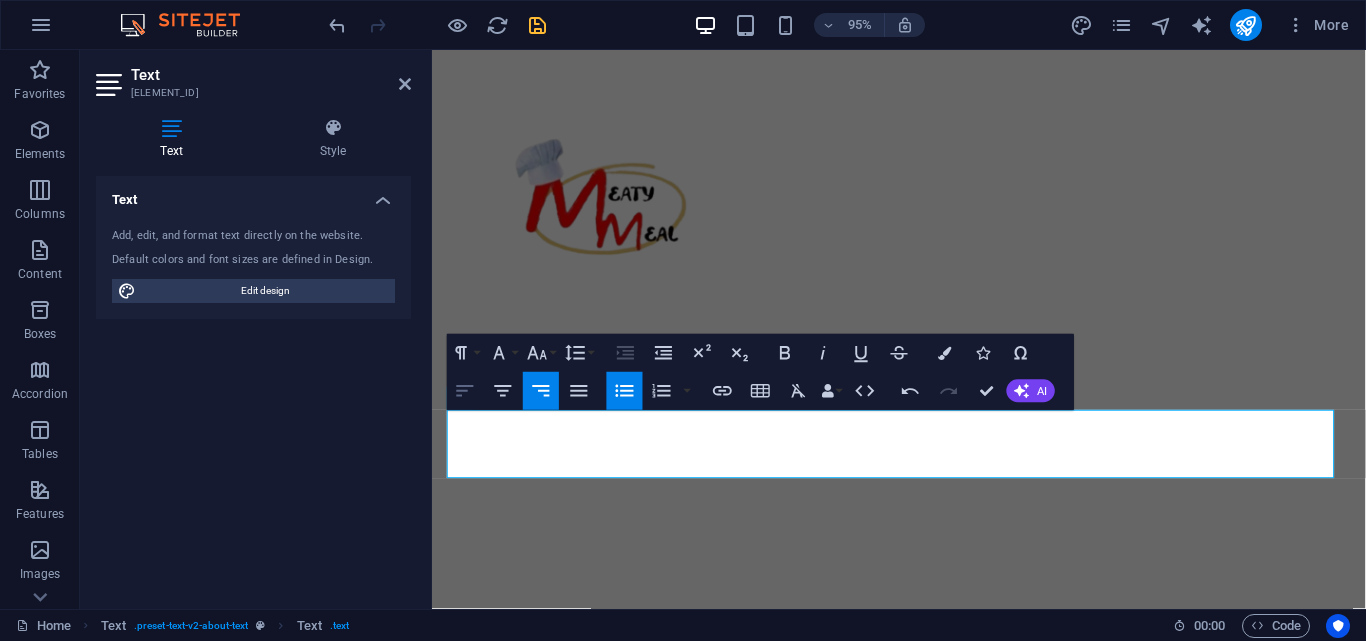 click 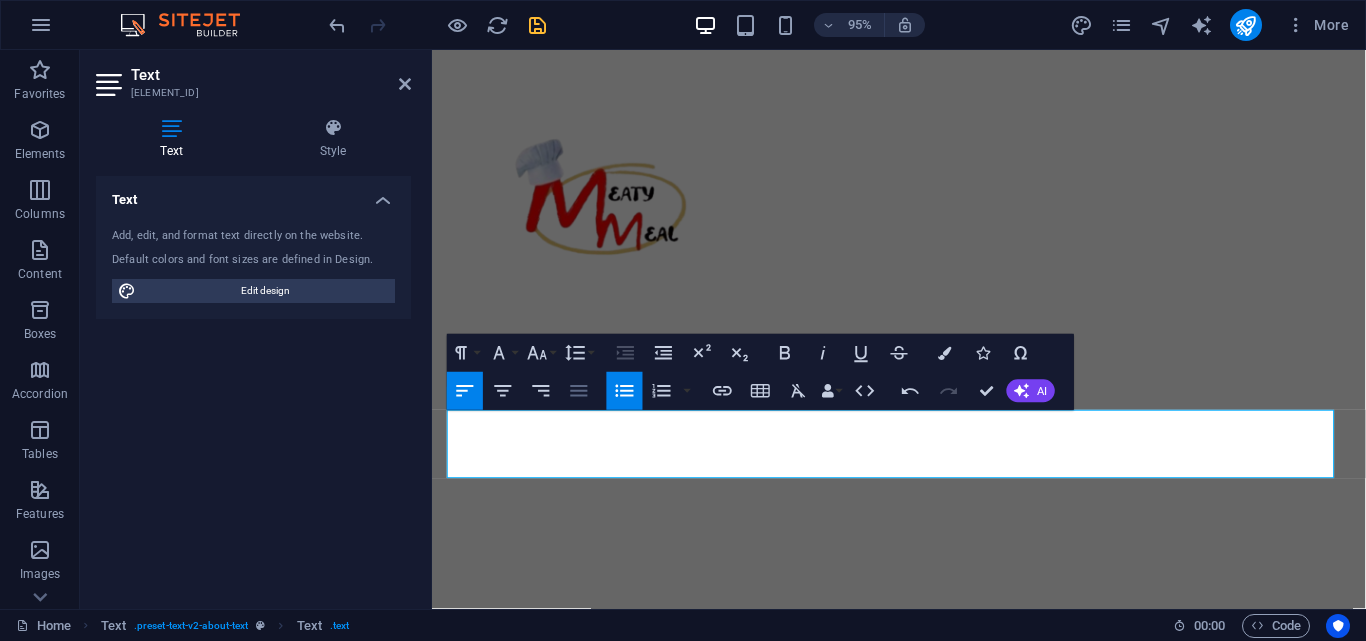 click 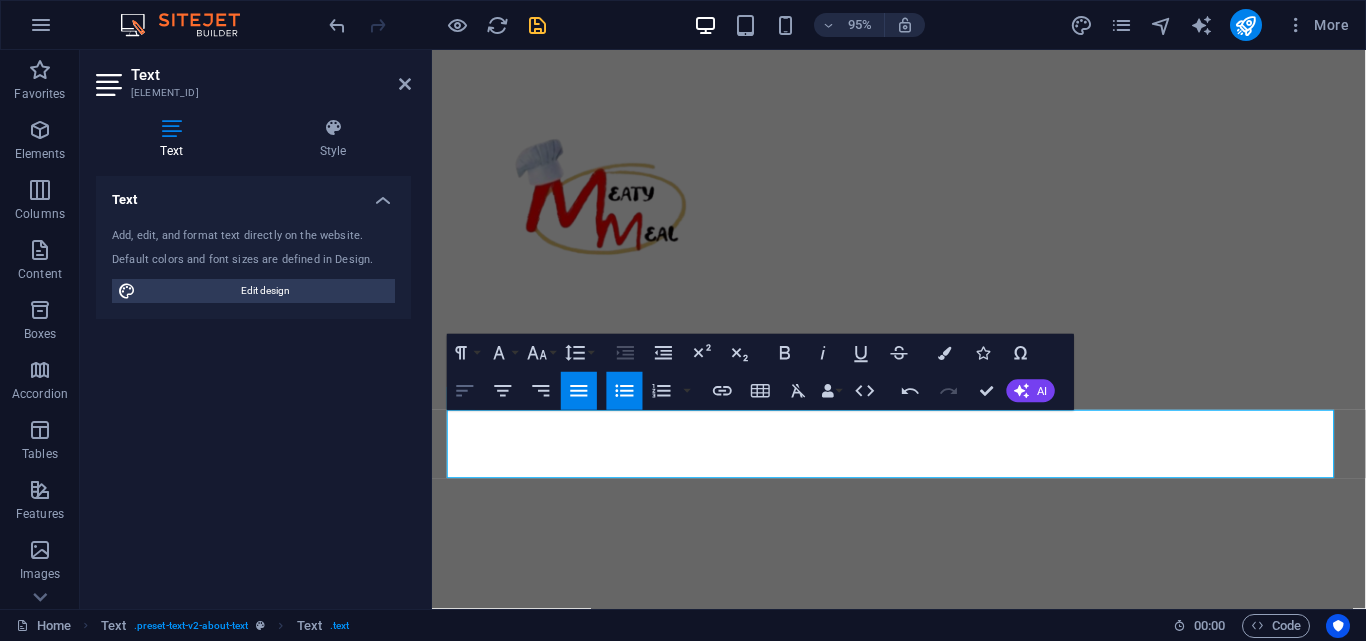 click 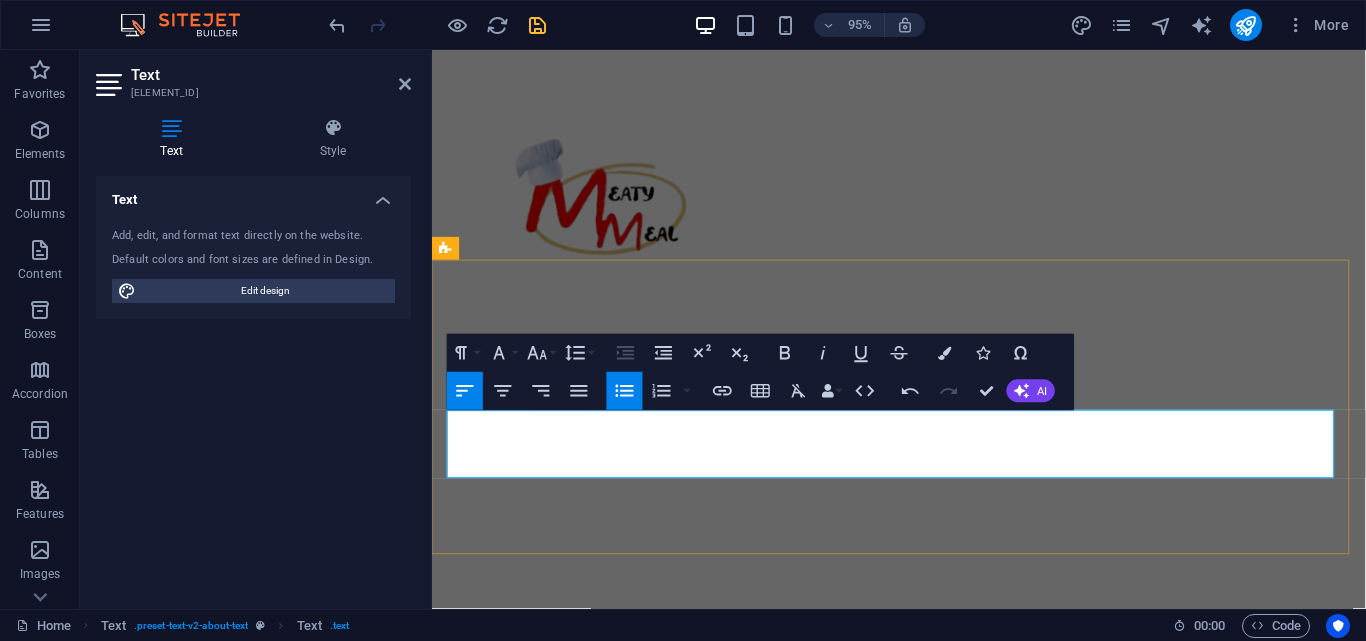 click on "Established in 2020, Meaty Meal specializes in a diverse range of frozen and heat and eat meat pies. Each pie is crafted with unique premium ingredients, ensuring that every bite is packed with flavor. Our mission is to provide quality, hearty meals for resellers looking to satisfy their customers." at bounding box center (932, 1021) 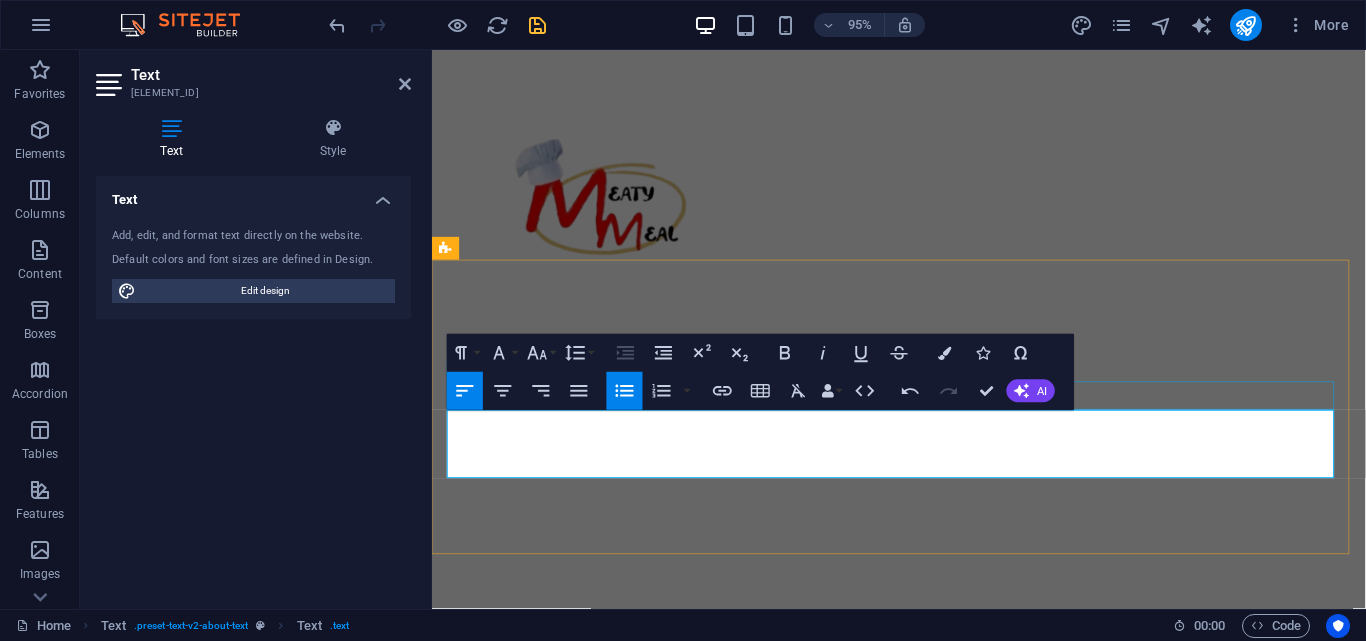 click on "About Us Established in 2020, Meaty Meal specializes in a diverse range of frozen and heat and eat meat pies. Each pie is crafted with unique premium ingredients, ensuring that every bite is packed with flavor. Our mission is to provide quality, hearty meals for resellers looking to satisfy their customers." at bounding box center (923, 982) 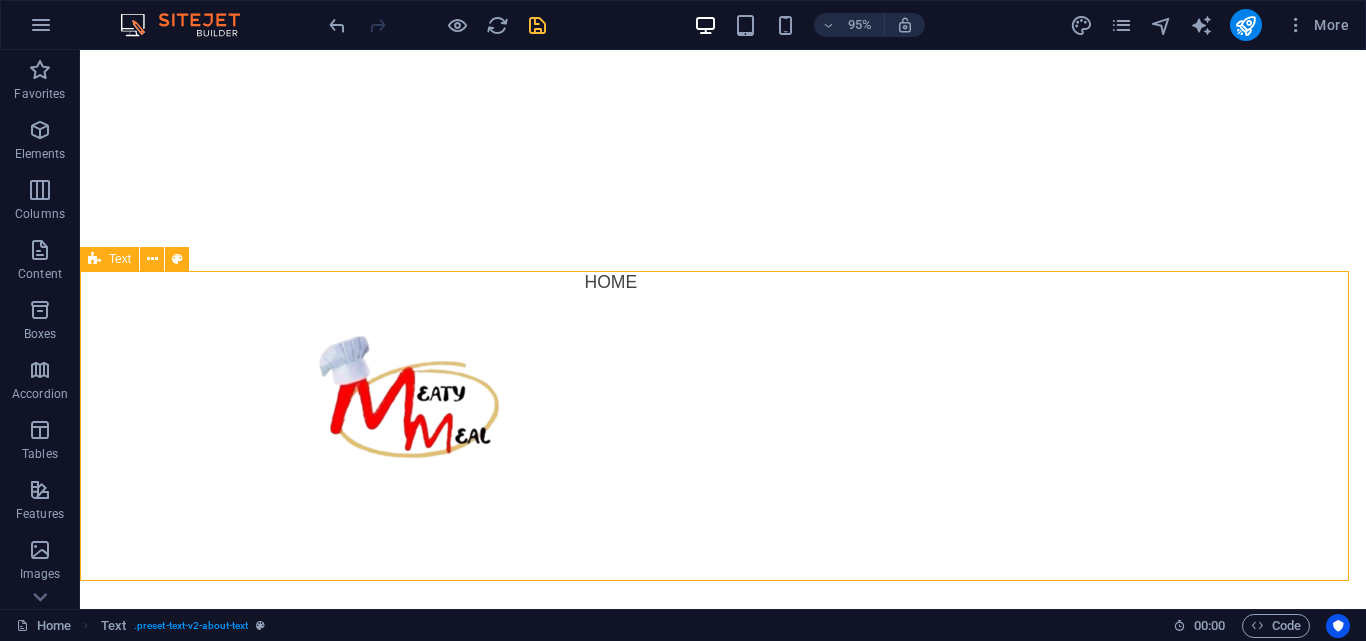 scroll, scrollTop: 338, scrollLeft: 0, axis: vertical 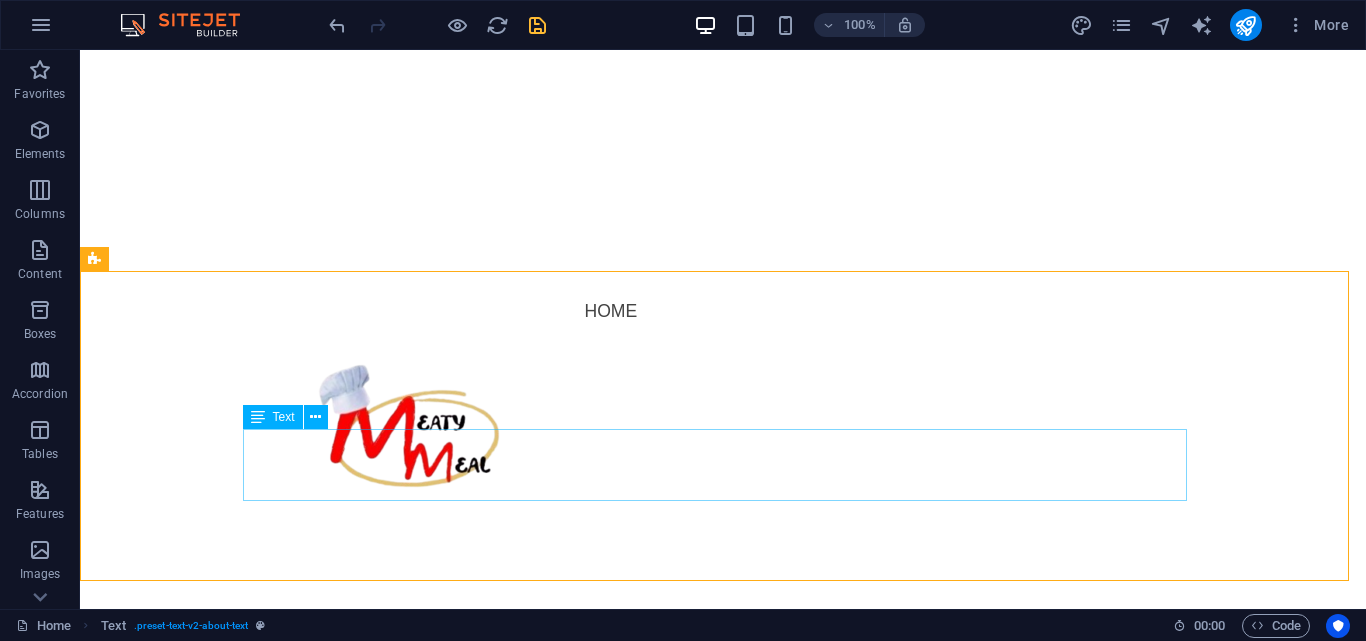 click at bounding box center [258, 417] 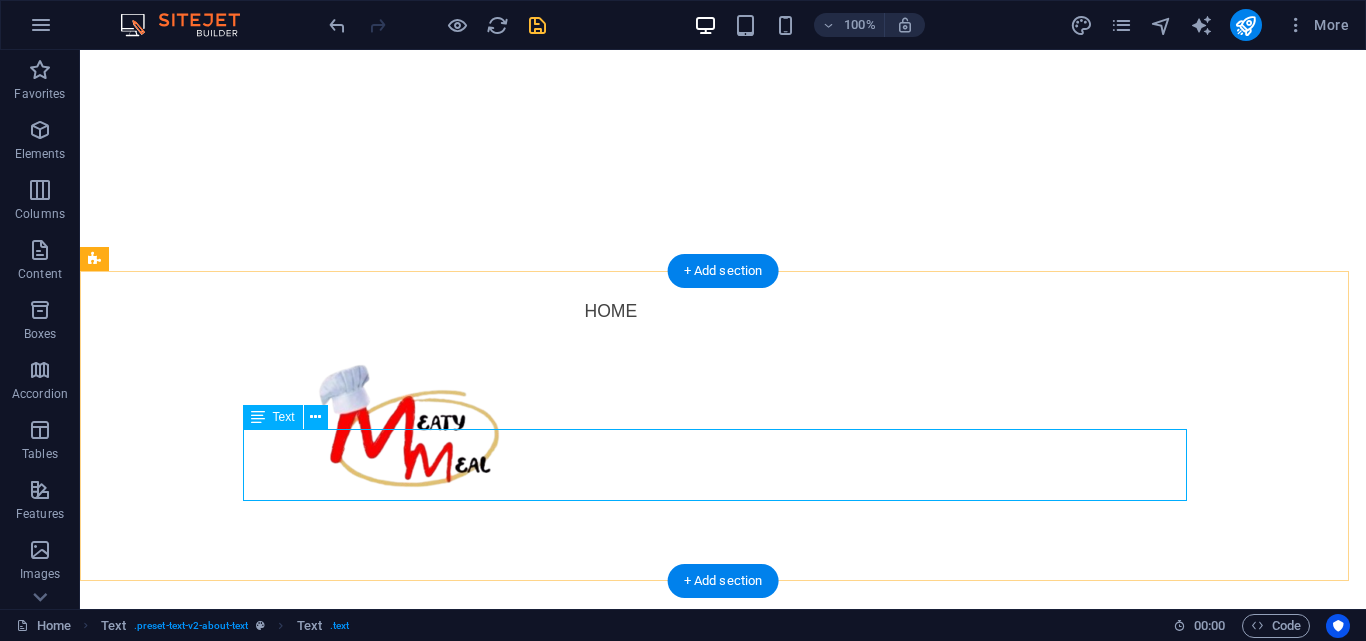 click on "Established in 2020, Meaty Meal specializes in a diverse range of frozen and heat and eat meat pies. Each pie is crafted with unique premium ingredients, ensuring that every bite is packed with flavor. Our mission is to provide quality, hearty meals for resellers looking to satisfy their customers." at bounding box center (723, 1021) 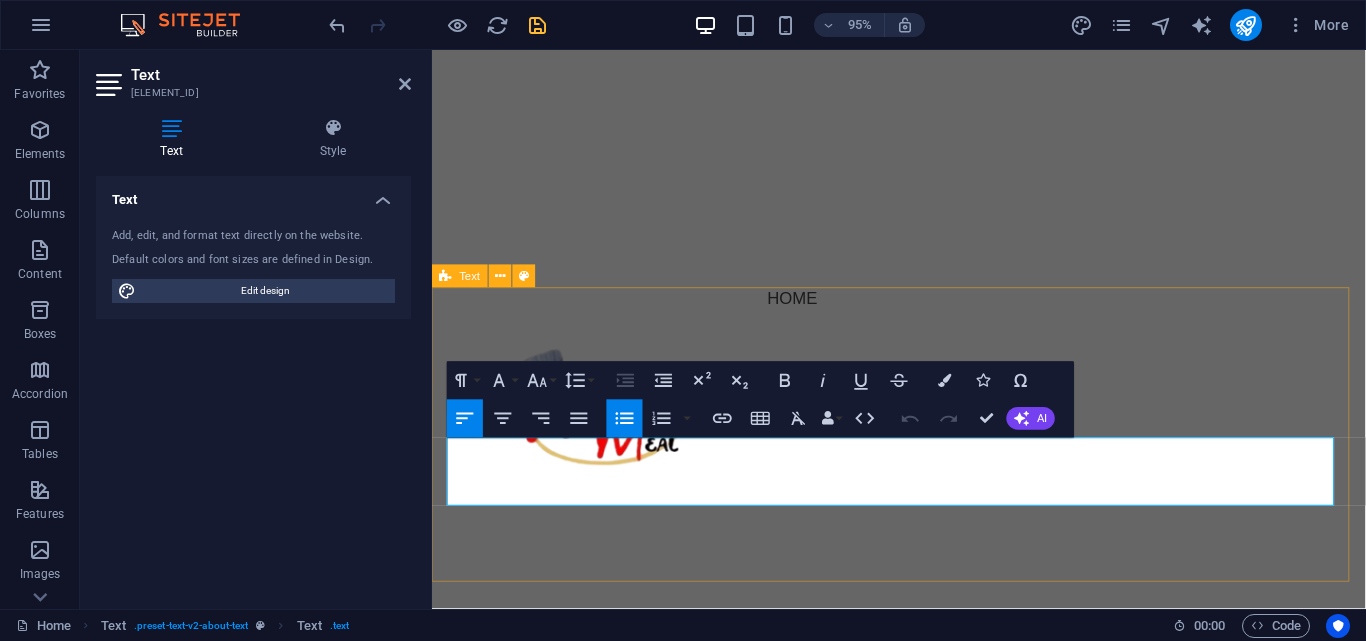 click on "About Us Established in 2020, Meaty Meal specializes in a diverse range of frozen and heat and eat meat pies. Each pie is crafted with unique premium ingredients, ensuring that every bite is packed with flavor. Our mission is to provide quality, hearty meals for resellers looking to satisfy their customers." at bounding box center [923, 982] 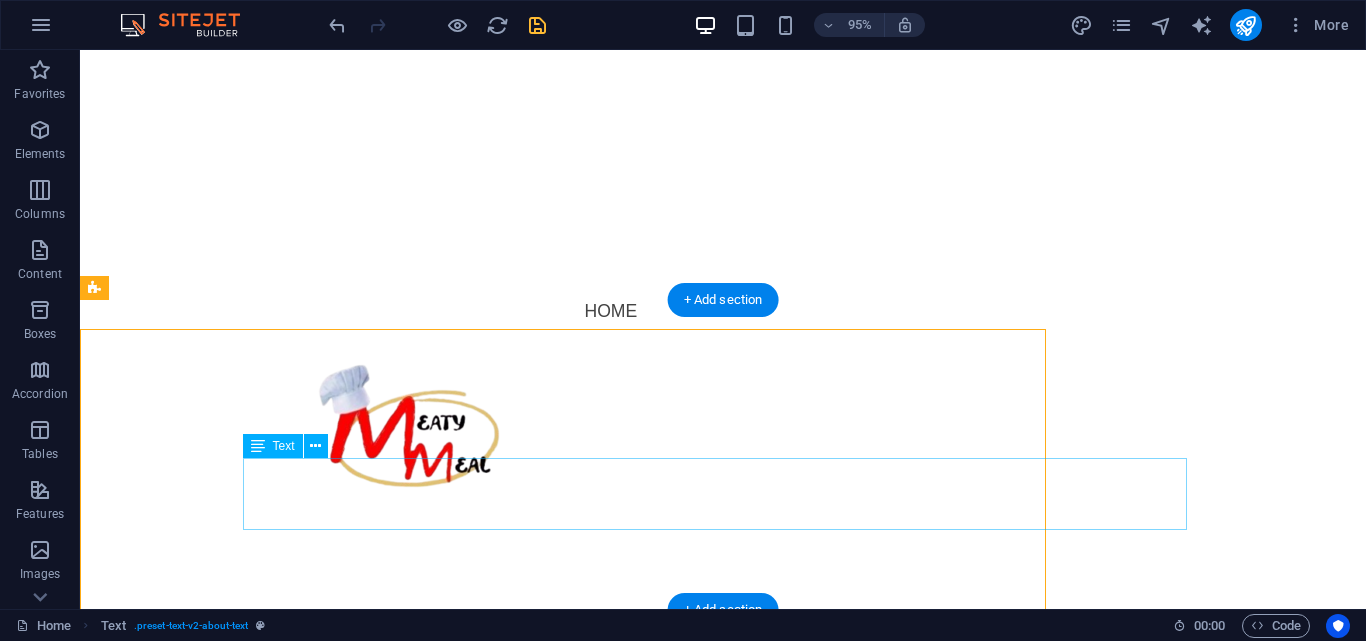 scroll, scrollTop: 309, scrollLeft: 0, axis: vertical 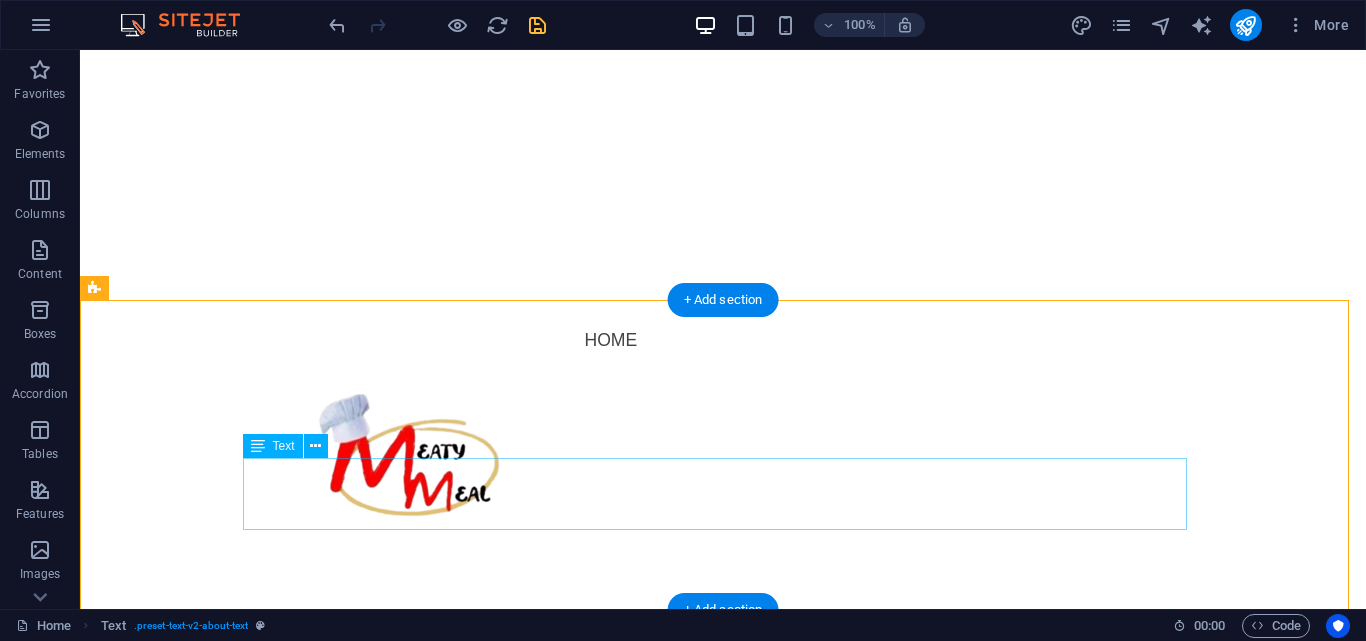 click on "Established in 2020, Meaty Meal specializes in a diverse range of frozen and heat and eat meat pies. Each pie is crafted with unique premium ingredients, ensuring that every bite is packed with flavor. Our mission is to provide quality, hearty meals for resellers looking to satisfy their customers." at bounding box center (723, 1050) 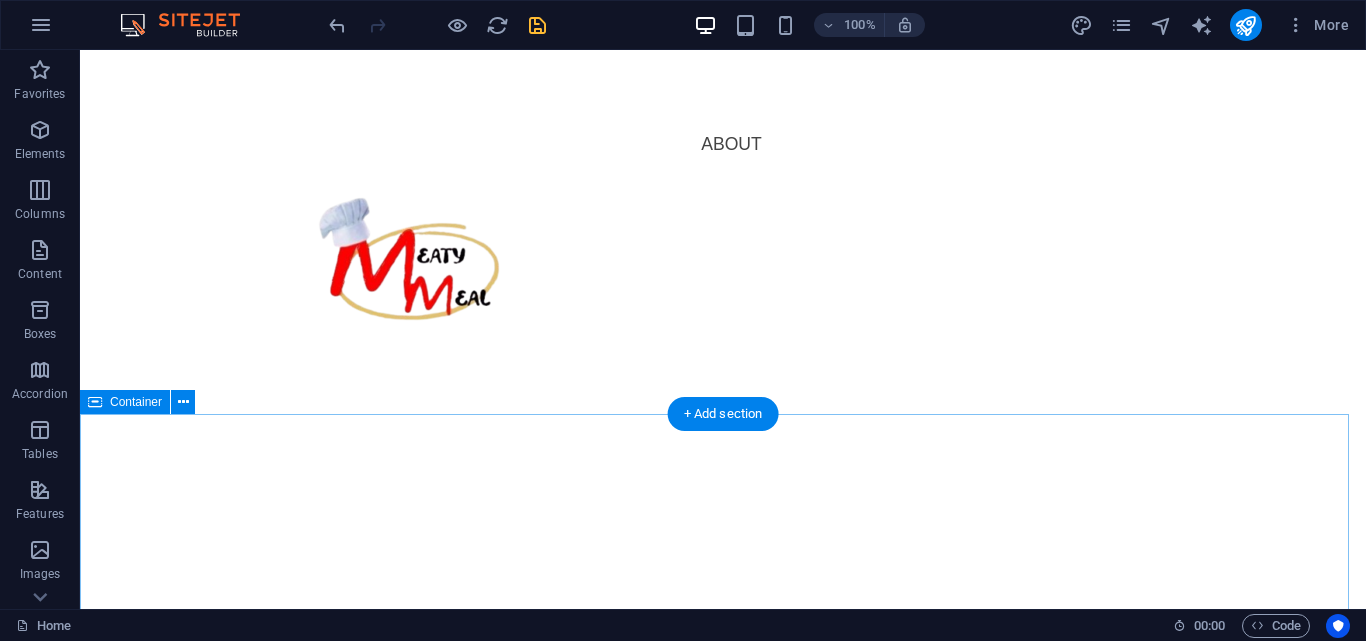 scroll, scrollTop: 509, scrollLeft: 0, axis: vertical 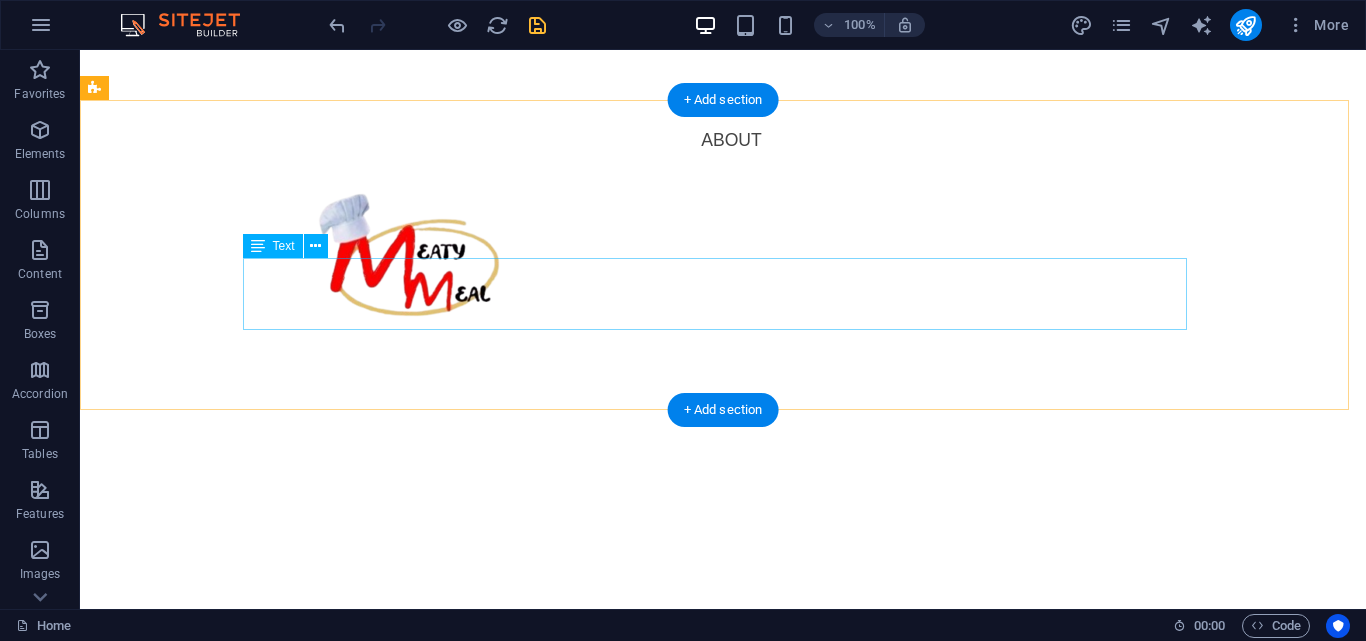 click on "Established in 2020, Meaty Meal specializes in a diverse range of frozen and heat and eat meat pies. Each pie is crafted with unique premium ingredients, ensuring that every bite is packed with flavor. Our mission is to provide quality, hearty meals for resellers looking to satisfy their customers." at bounding box center (723, 850) 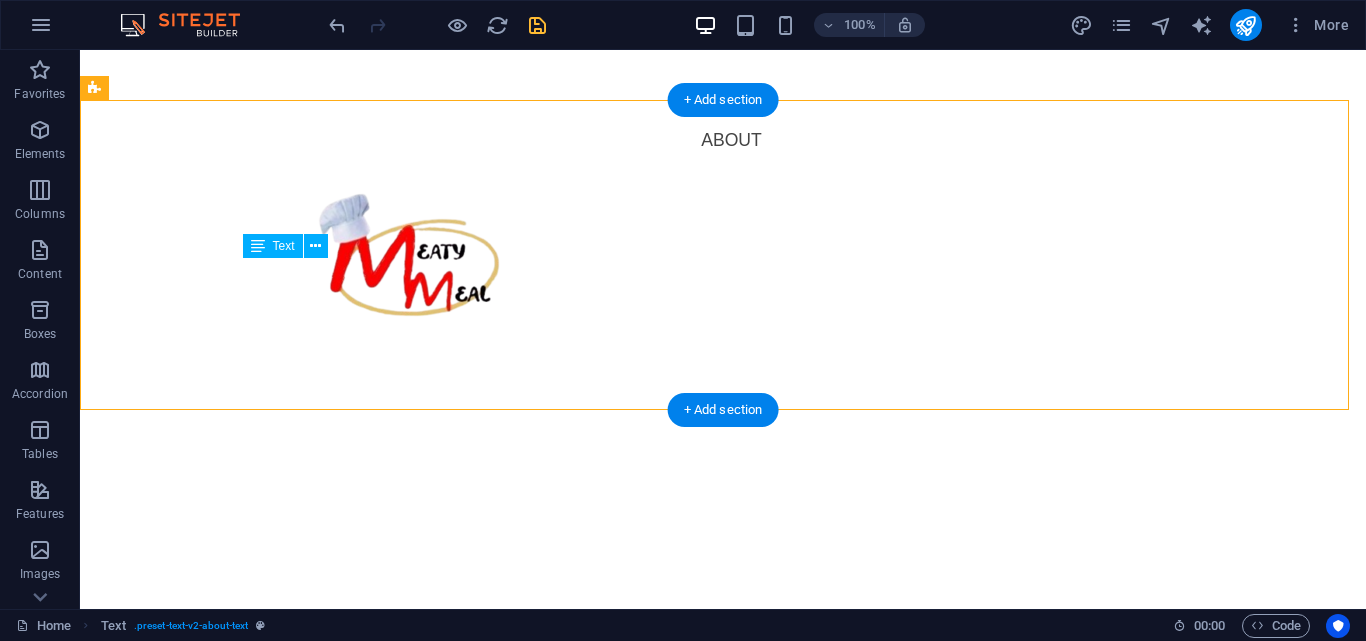 click on "Established in 2020, Meaty Meal specializes in a diverse range of frozen and heat and eat meat pies. Each pie is crafted with unique premium ingredients, ensuring that every bite is packed with flavor. Our mission is to provide quality, hearty meals for resellers looking to satisfy their customers." at bounding box center (723, 850) 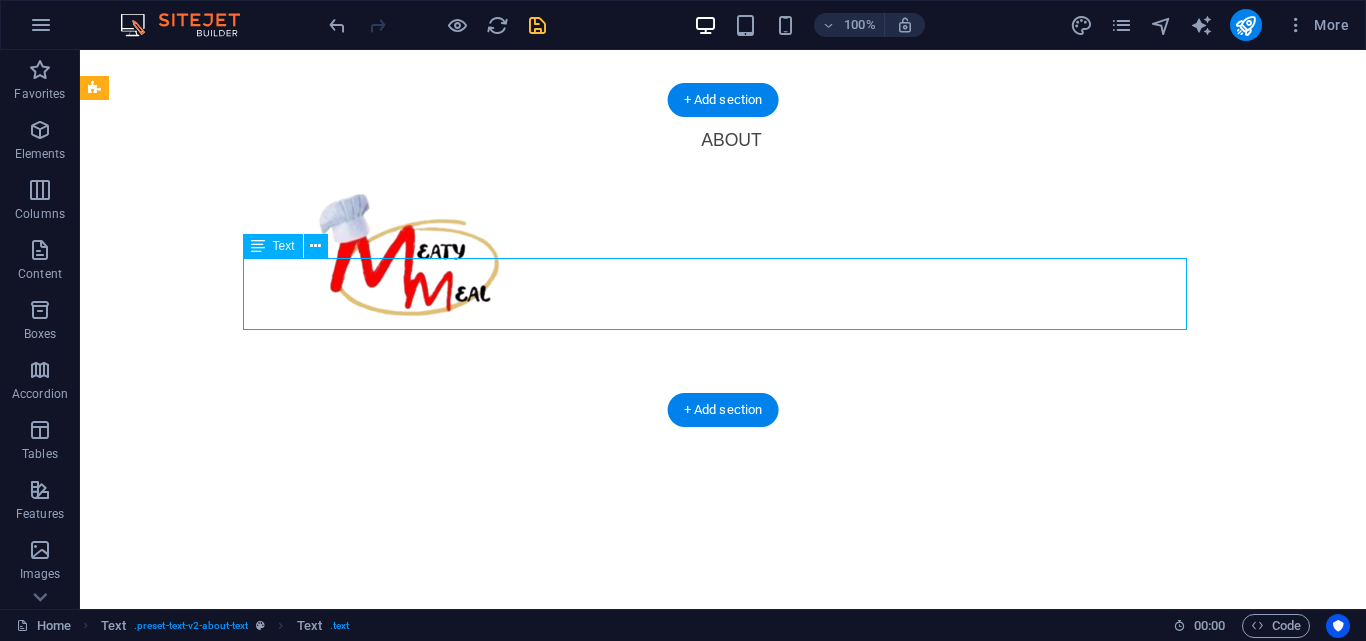 click on "Established in 2020, Meaty Meal specializes in a diverse range of frozen and heat and eat meat pies. Each pie is crafted with unique premium ingredients, ensuring that every bite is packed with flavor. Our mission is to provide quality, hearty meals for resellers looking to satisfy their customers." at bounding box center (723, 850) 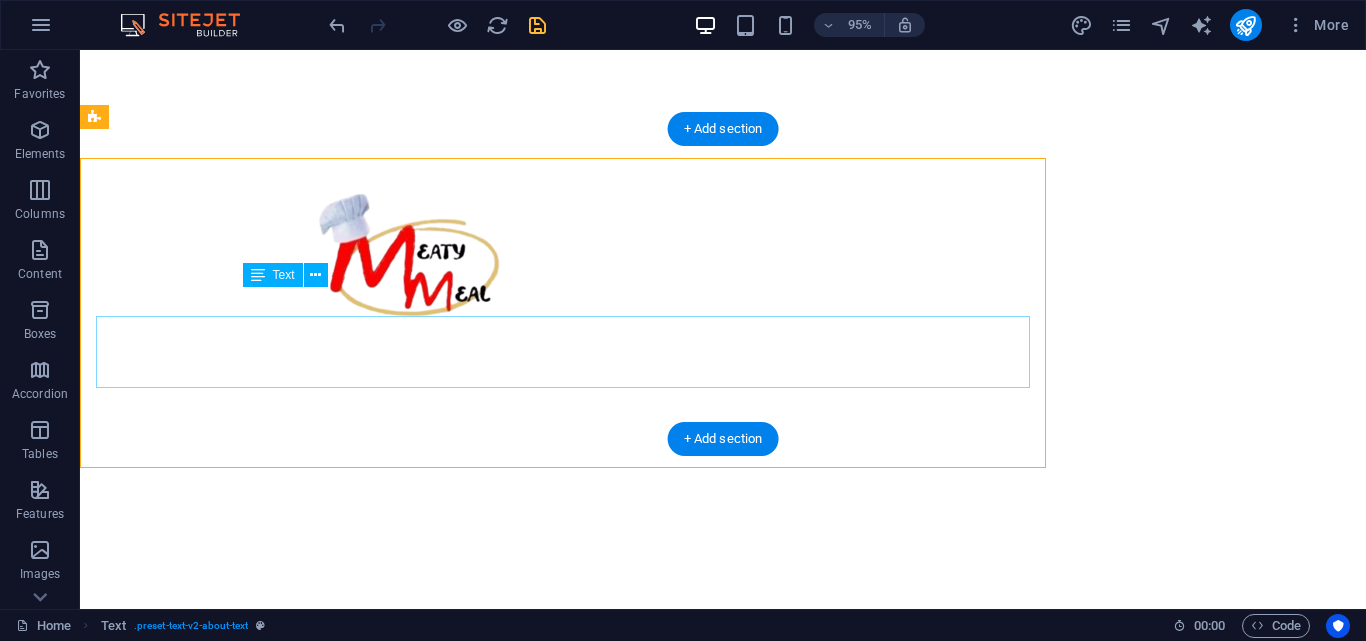 scroll, scrollTop: 480, scrollLeft: 0, axis: vertical 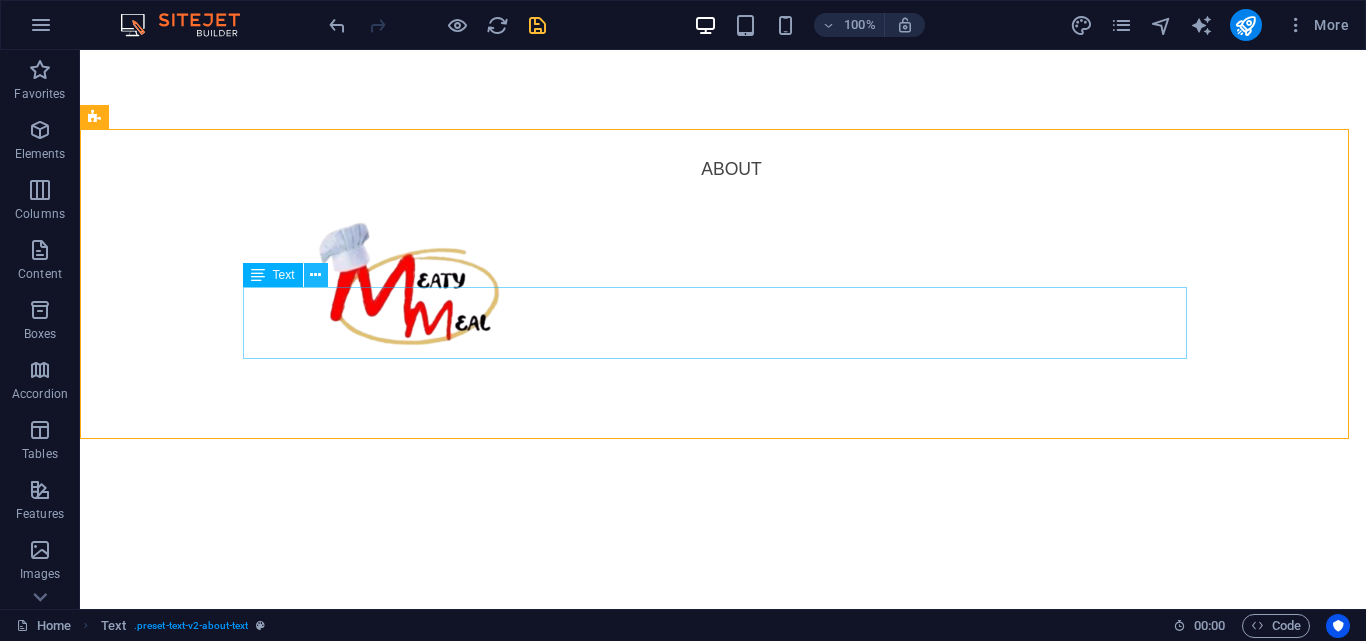 click at bounding box center (315, 275) 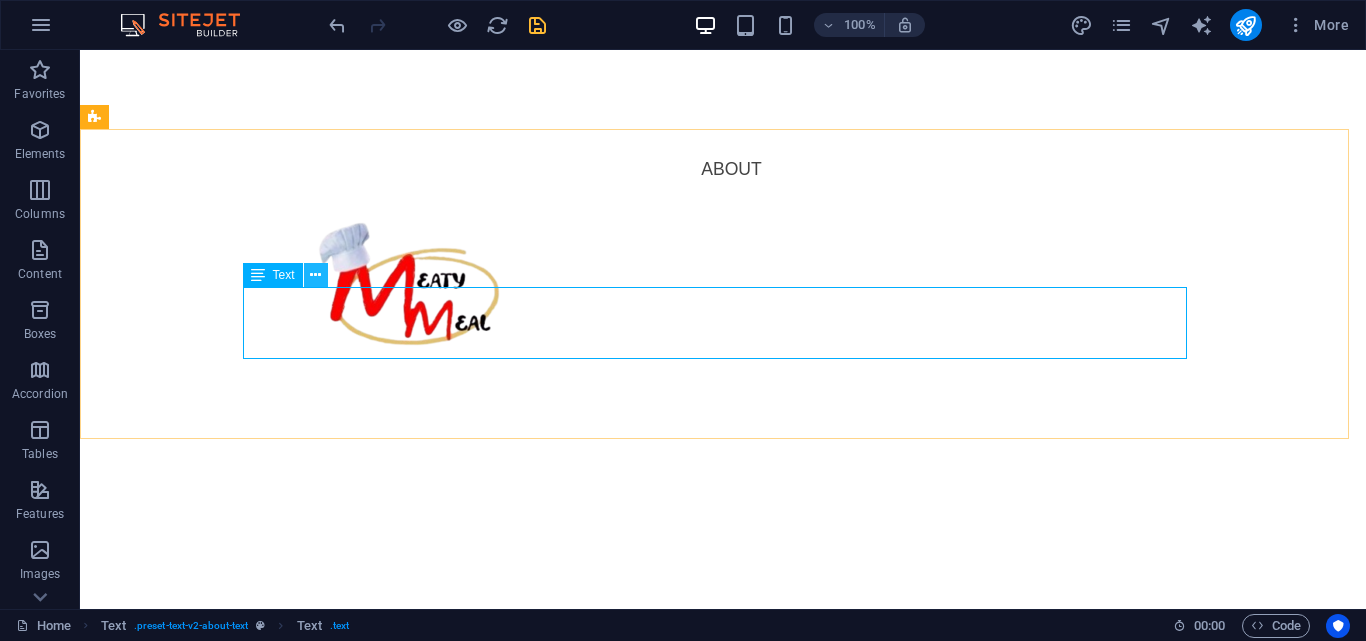 click at bounding box center [315, 275] 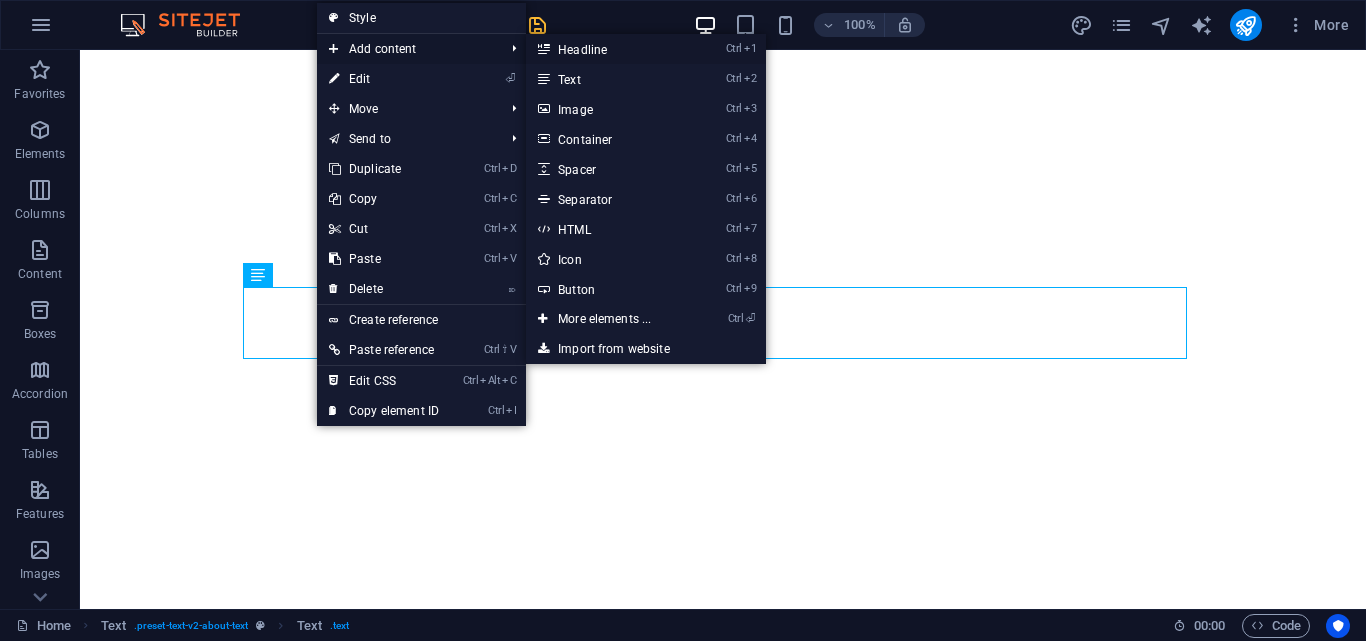 click on "Ctrl 1  Headline" at bounding box center (608, 49) 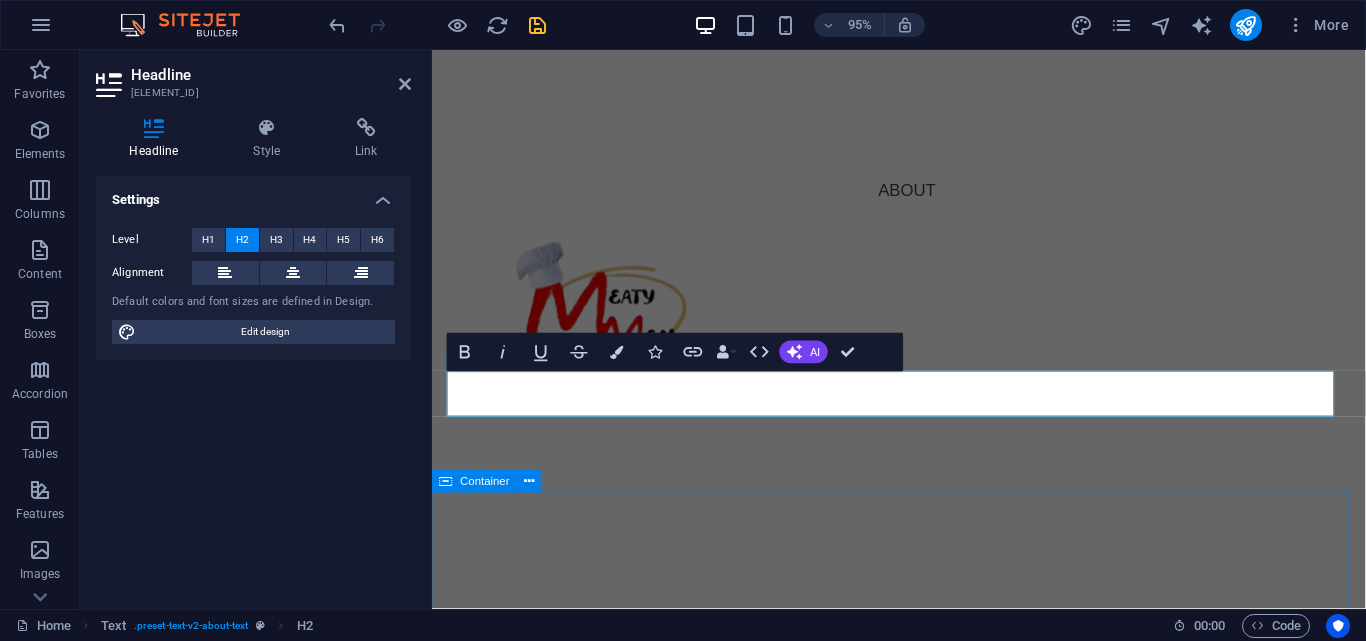 click on "Our Values Quality We prioritize premium ingredients for all our pies. Flavor Every bite should be packed with the taste of home. Community Supporting local resellers and businesses with our products." at bounding box center (923, 1777) 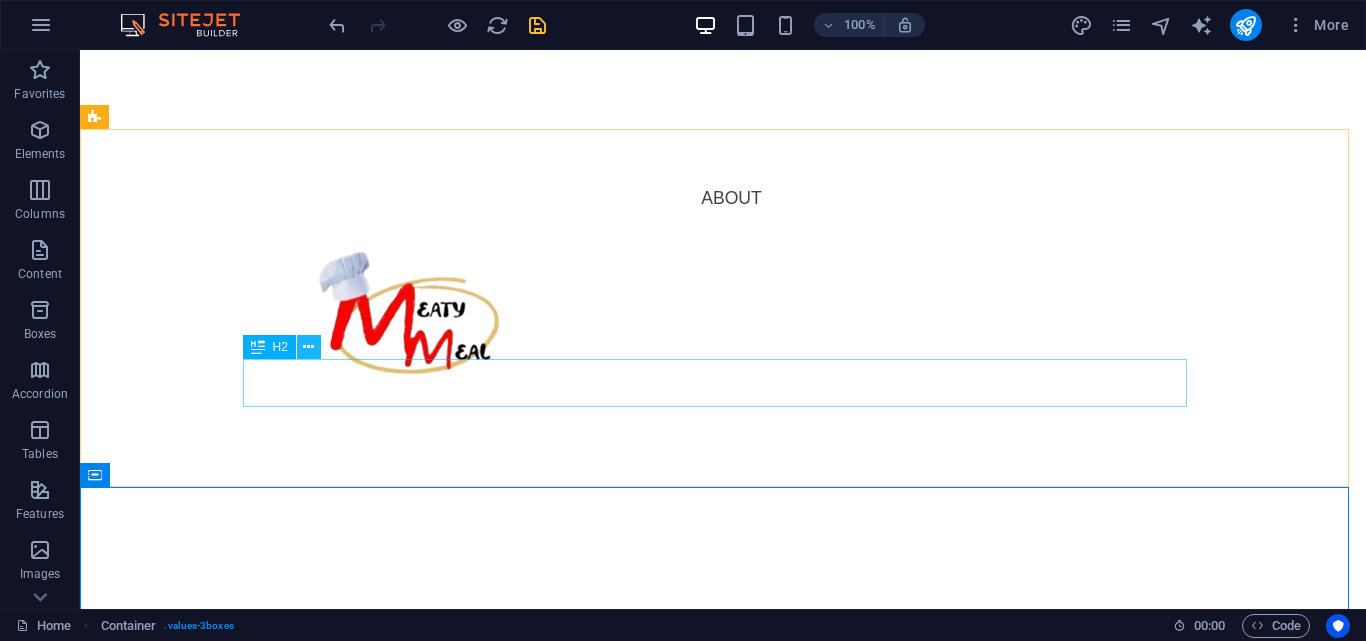 click at bounding box center [308, 347] 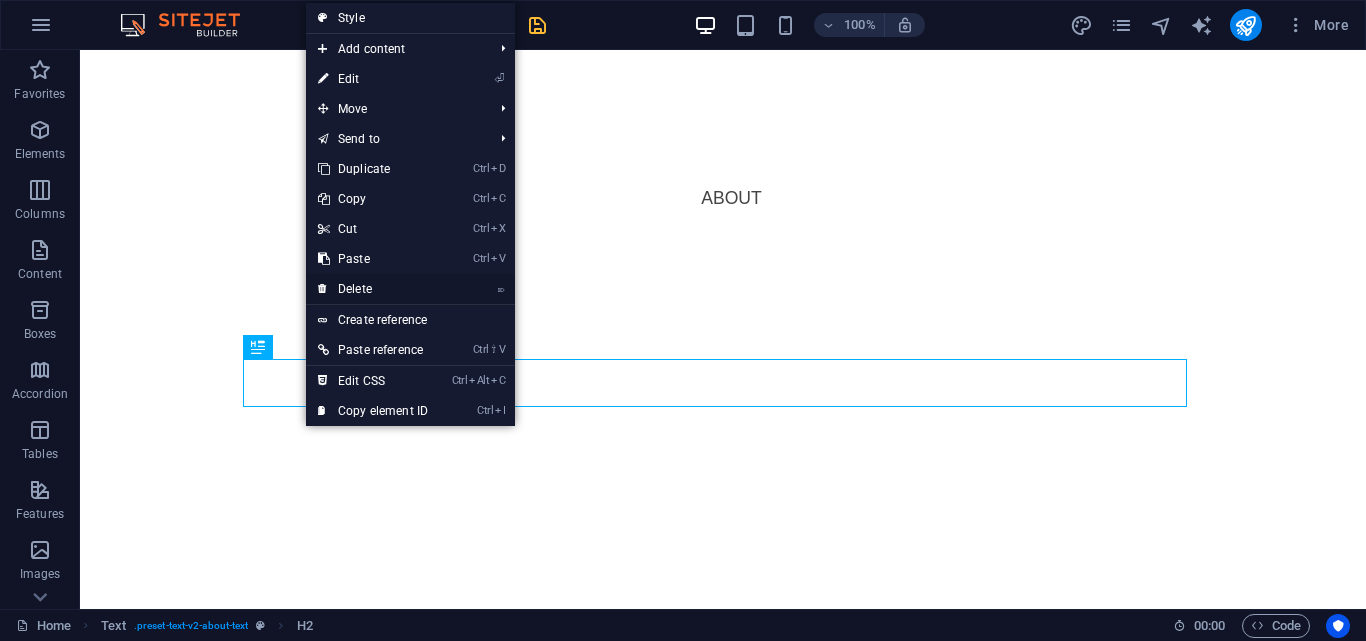 click on "⌦  Delete" at bounding box center (373, 289) 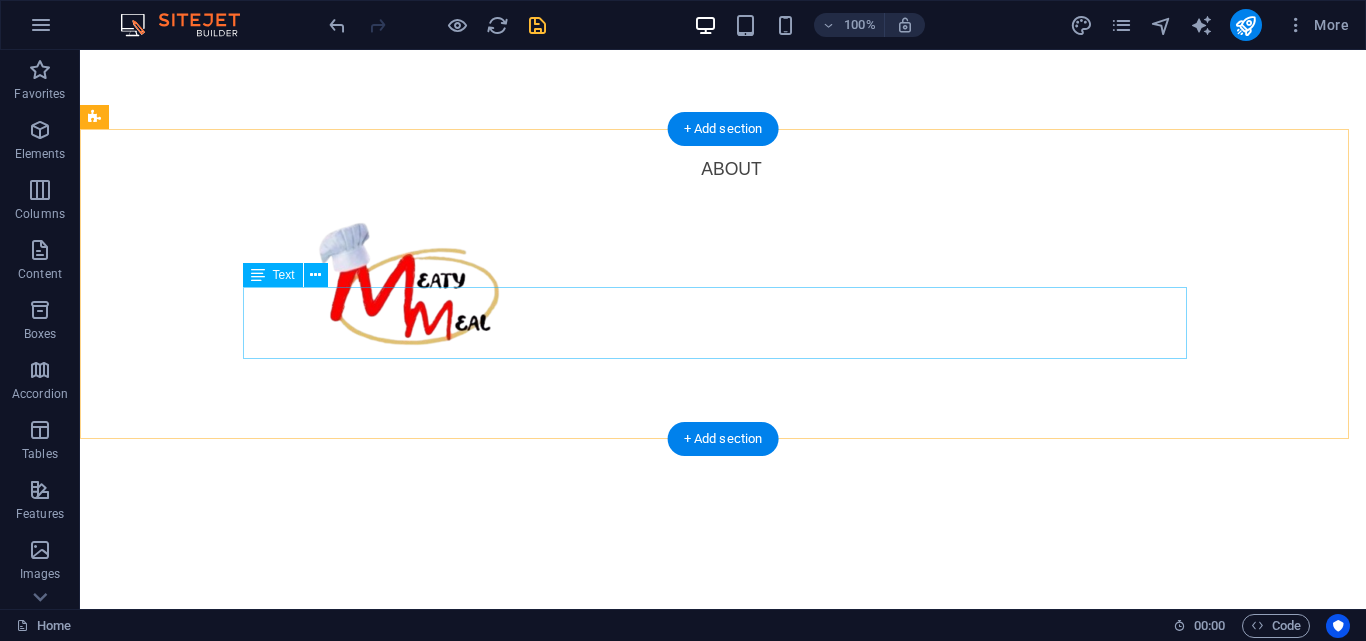 click on "Established in 2020, Meaty Meal specializes in a diverse range of frozen and heat and eat meat pies. Each pie is crafted with unique premium ingredients, ensuring that every bite is packed with flavor. Our mission is to provide quality, hearty meals for resellers looking to satisfy their customers." at bounding box center [723, 879] 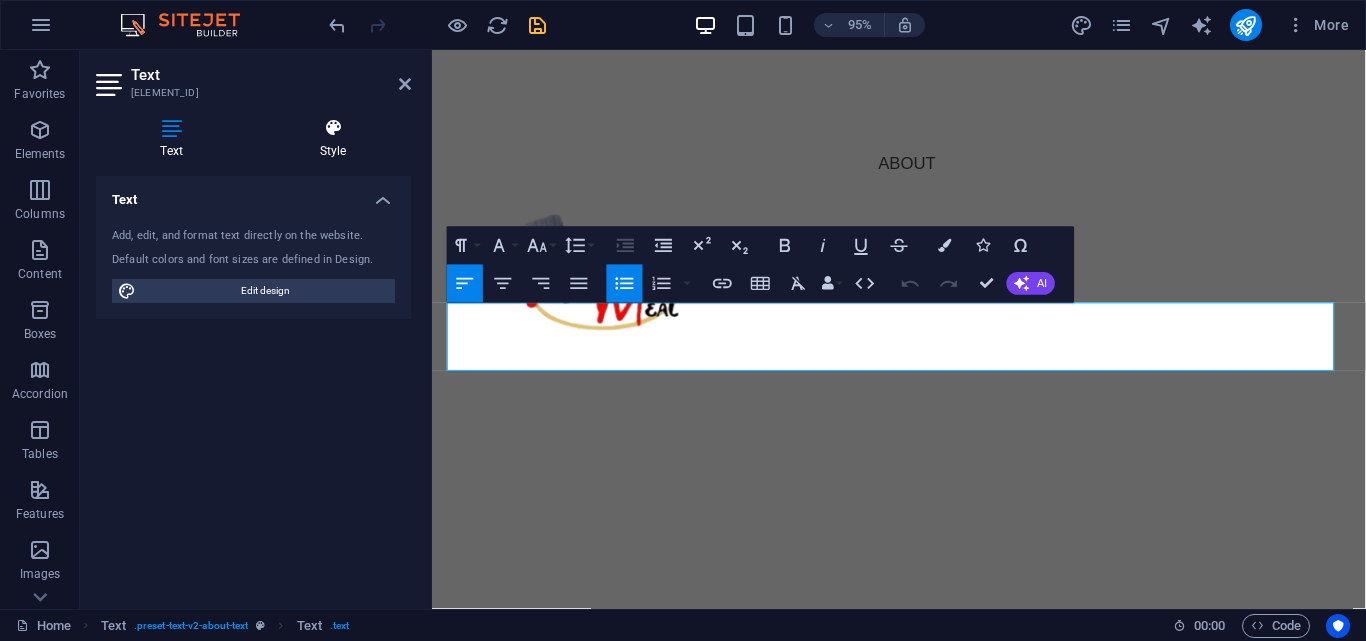 click on "Style" at bounding box center (333, 139) 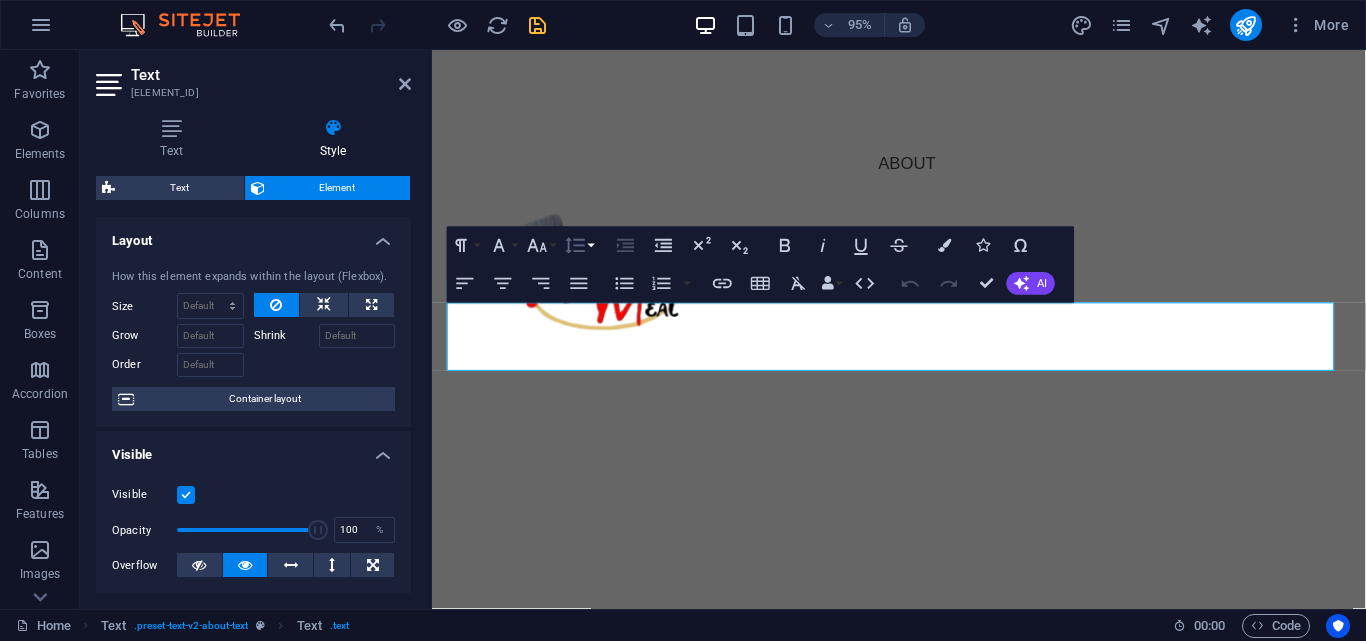 click on "Line Height" at bounding box center (579, 246) 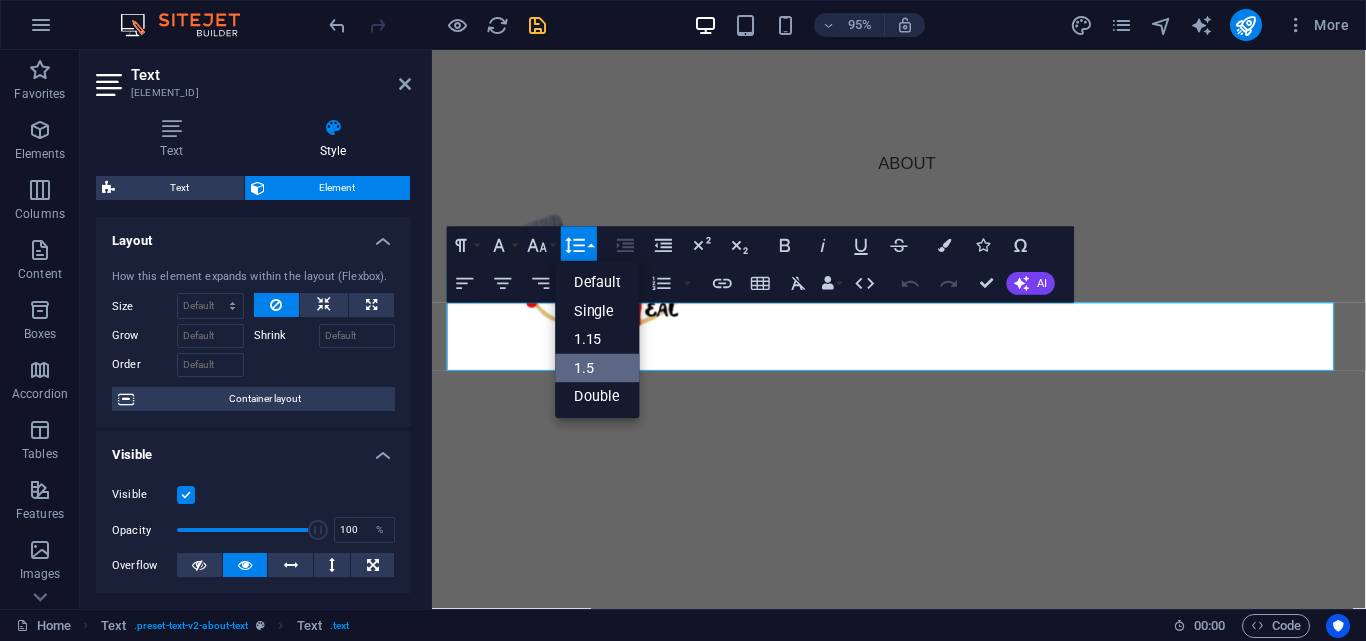 scroll, scrollTop: 0, scrollLeft: 0, axis: both 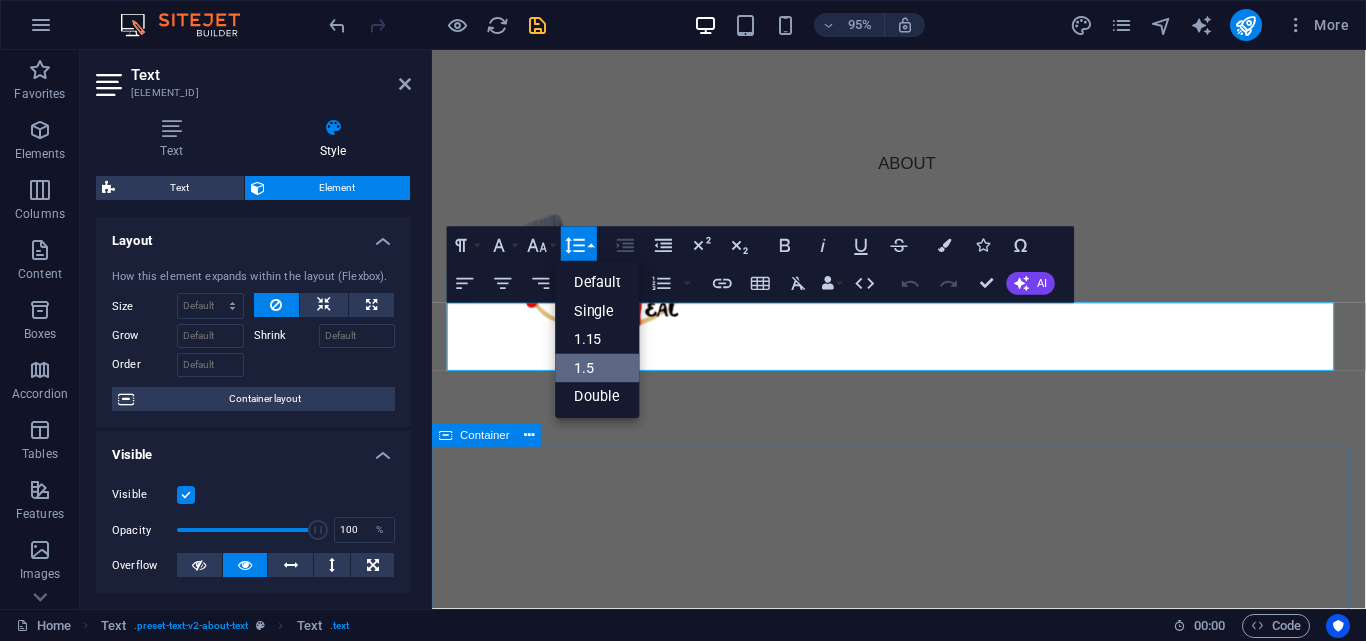 click on "Our Values Quality We prioritize premium ingredients for all our pies. Flavor Every bite should be packed with the taste of home. Community Supporting local resellers and businesses with our products." at bounding box center (923, 1700) 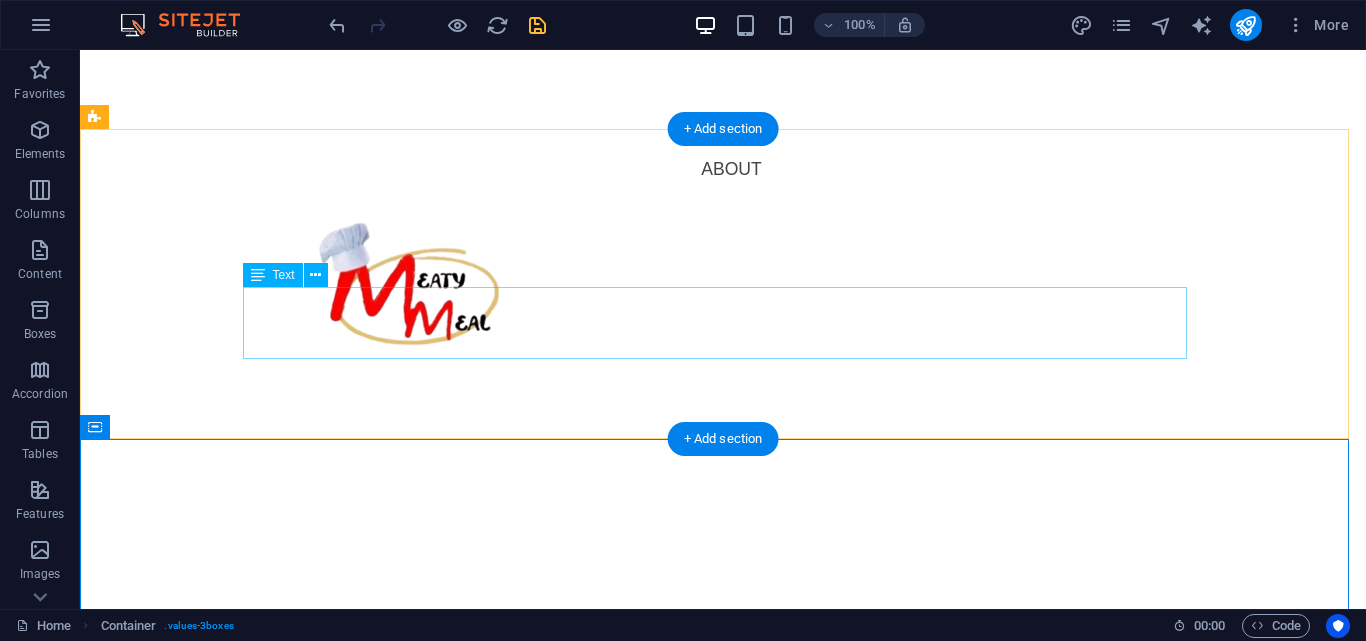 click on "Established in 2020, Meaty Meal specializes in a diverse range of frozen and heat and eat meat pies. Each pie is crafted with unique premium ingredients, ensuring that every bite is packed with flavor. Our mission is to provide quality, hearty meals for resellers looking to satisfy their customers." at bounding box center [723, 879] 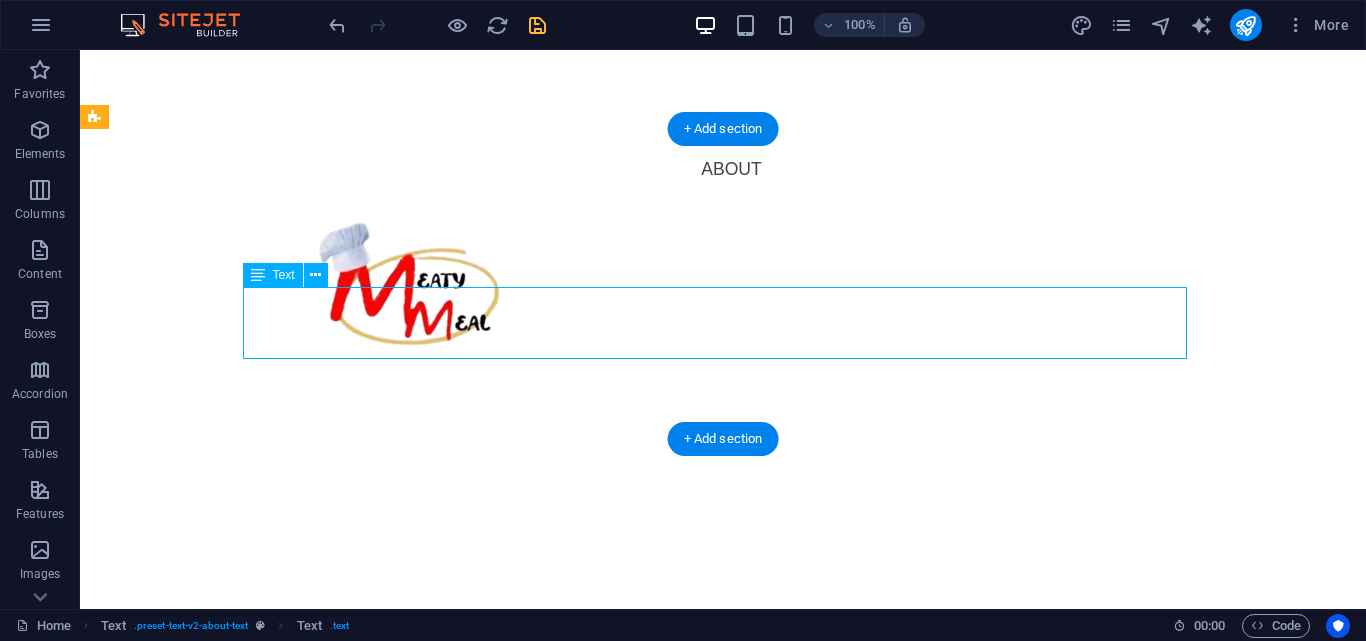click on "Established in 2020, Meaty Meal specializes in a diverse range of frozen and heat and eat meat pies. Each pie is crafted with unique premium ingredients, ensuring that every bite is packed with flavor. Our mission is to provide quality, hearty meals for resellers looking to satisfy their customers." at bounding box center [723, 879] 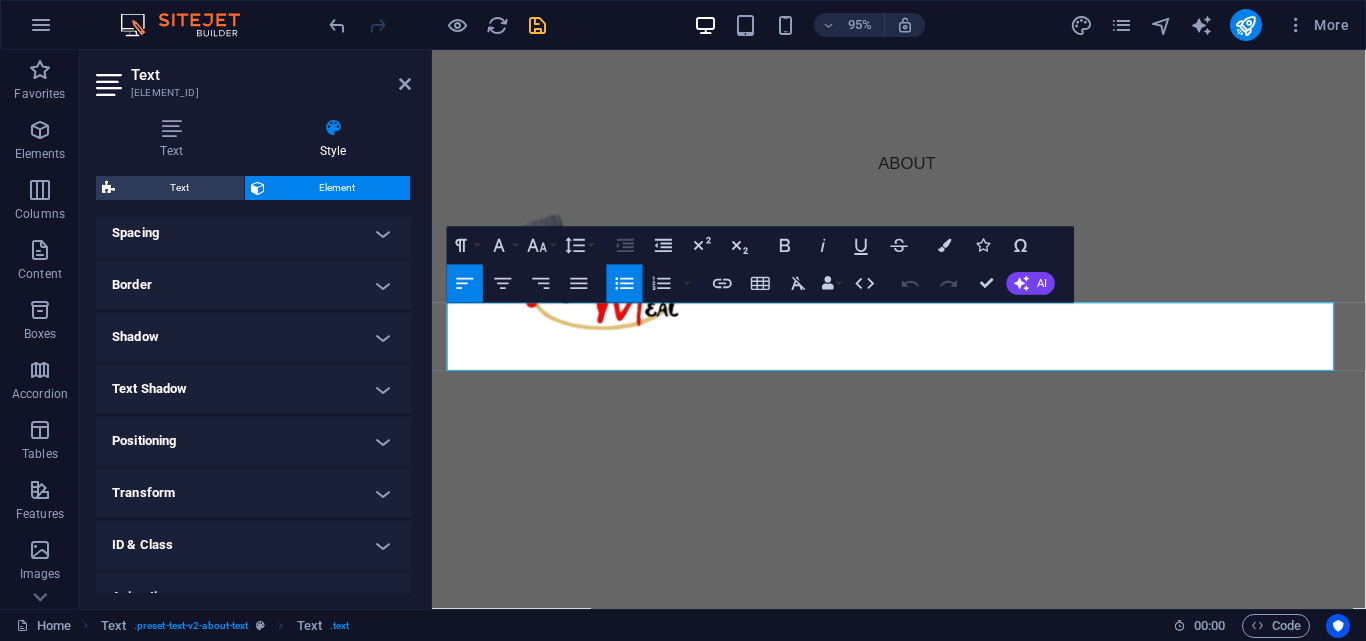 scroll, scrollTop: 400, scrollLeft: 0, axis: vertical 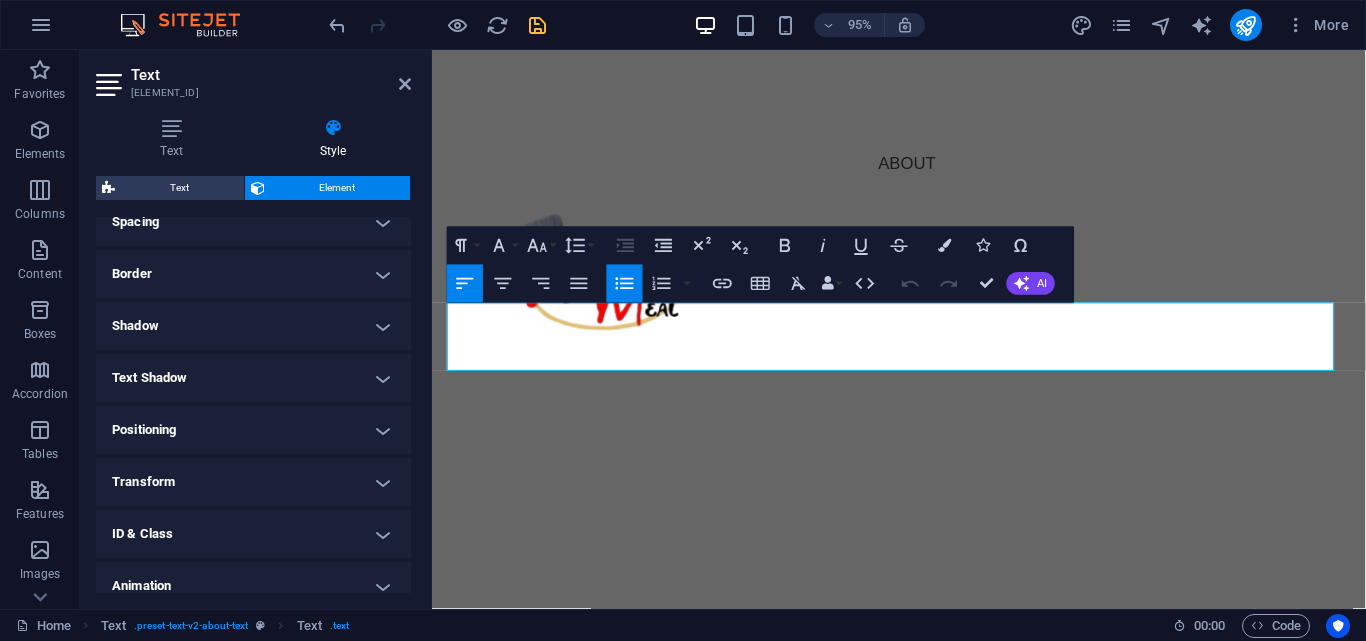 click on "Border" at bounding box center [253, 274] 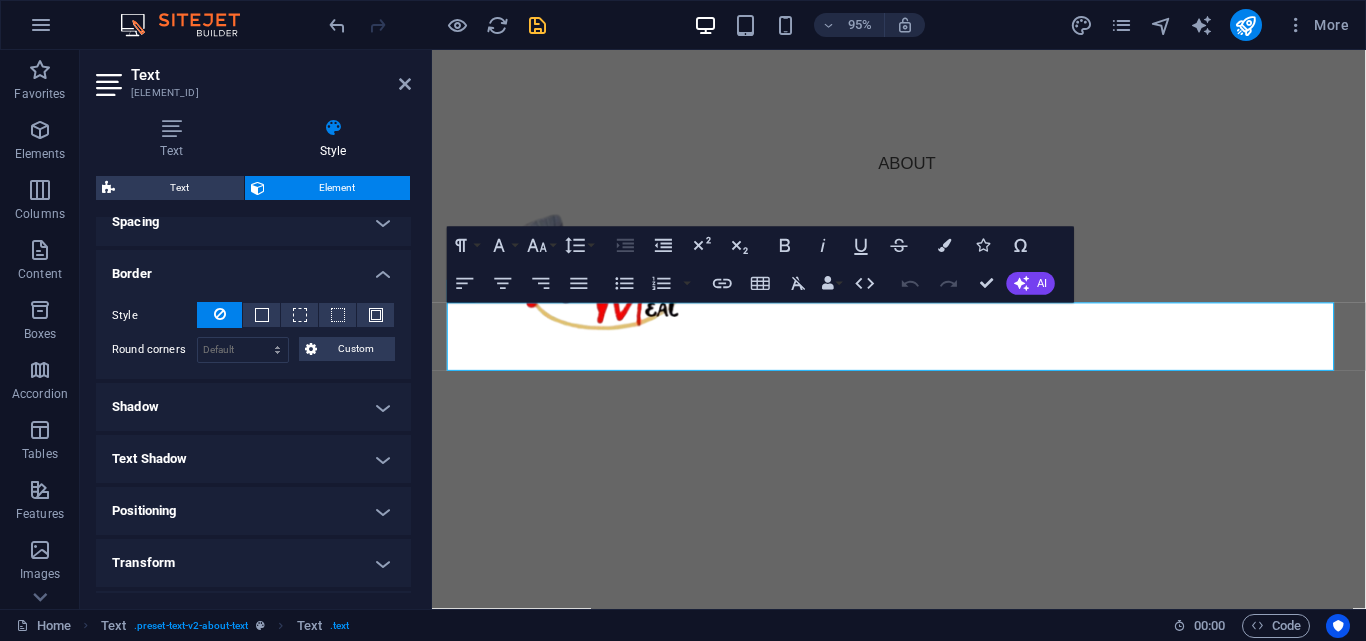 click on "Border" at bounding box center (253, 268) 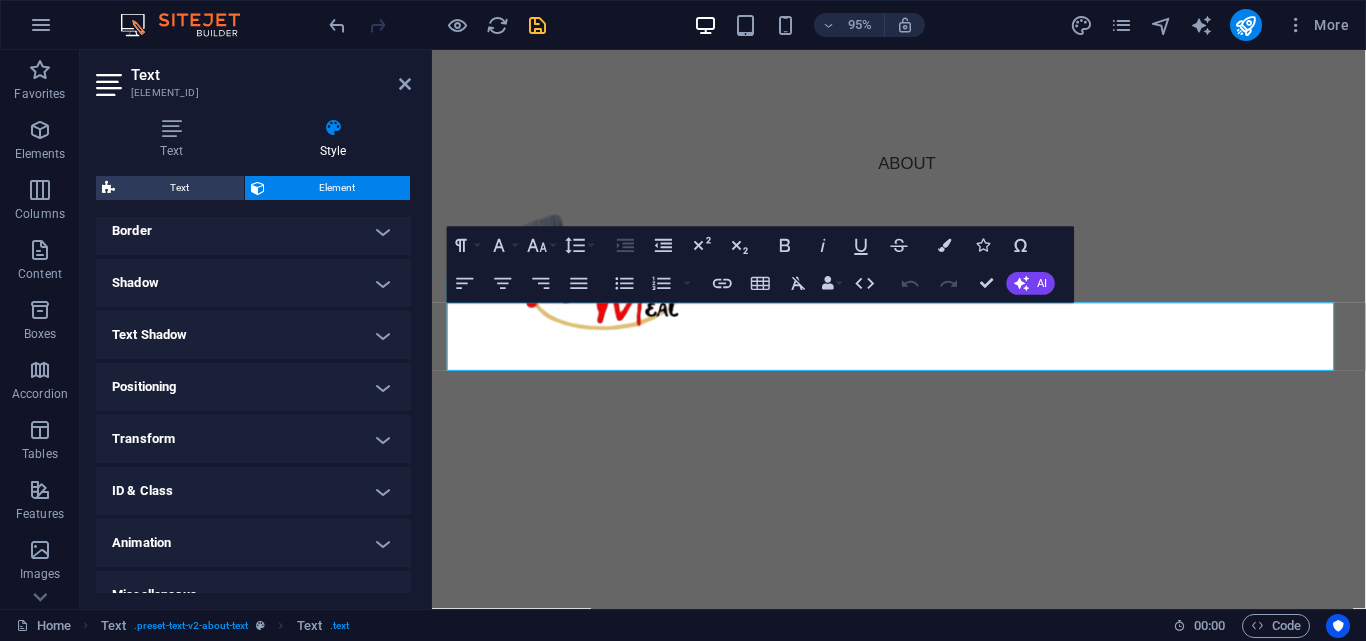 scroll, scrollTop: 469, scrollLeft: 0, axis: vertical 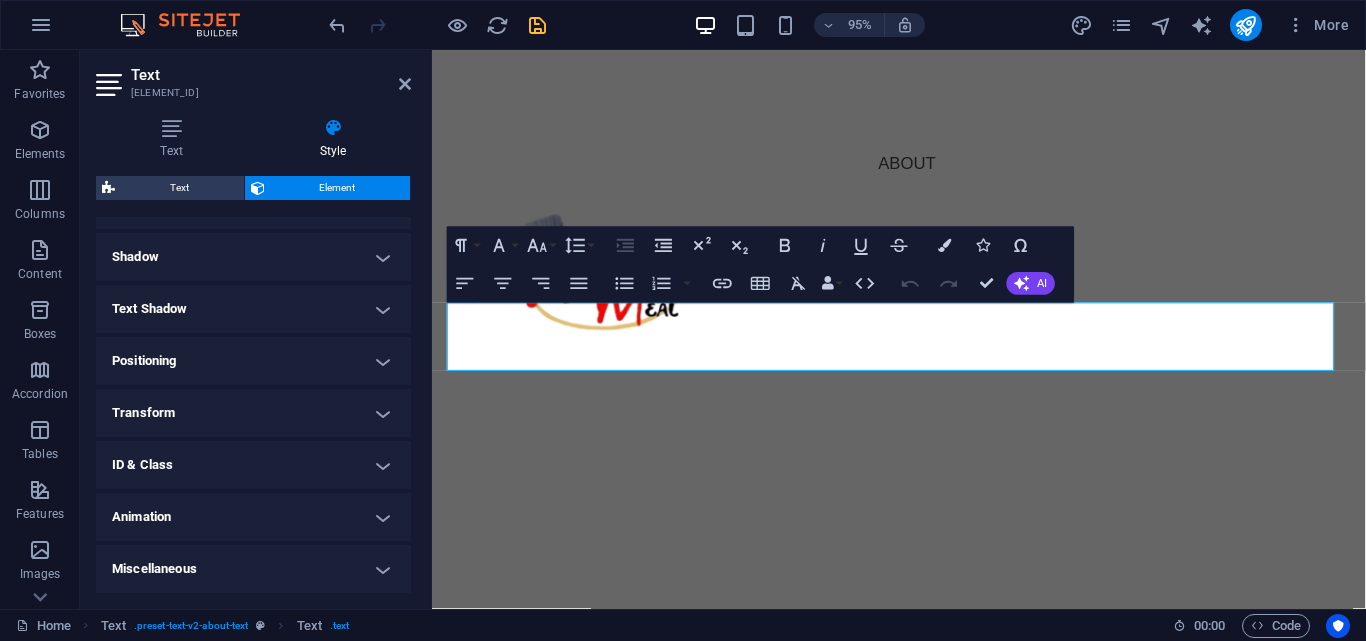 click on "Transform" at bounding box center [253, 413] 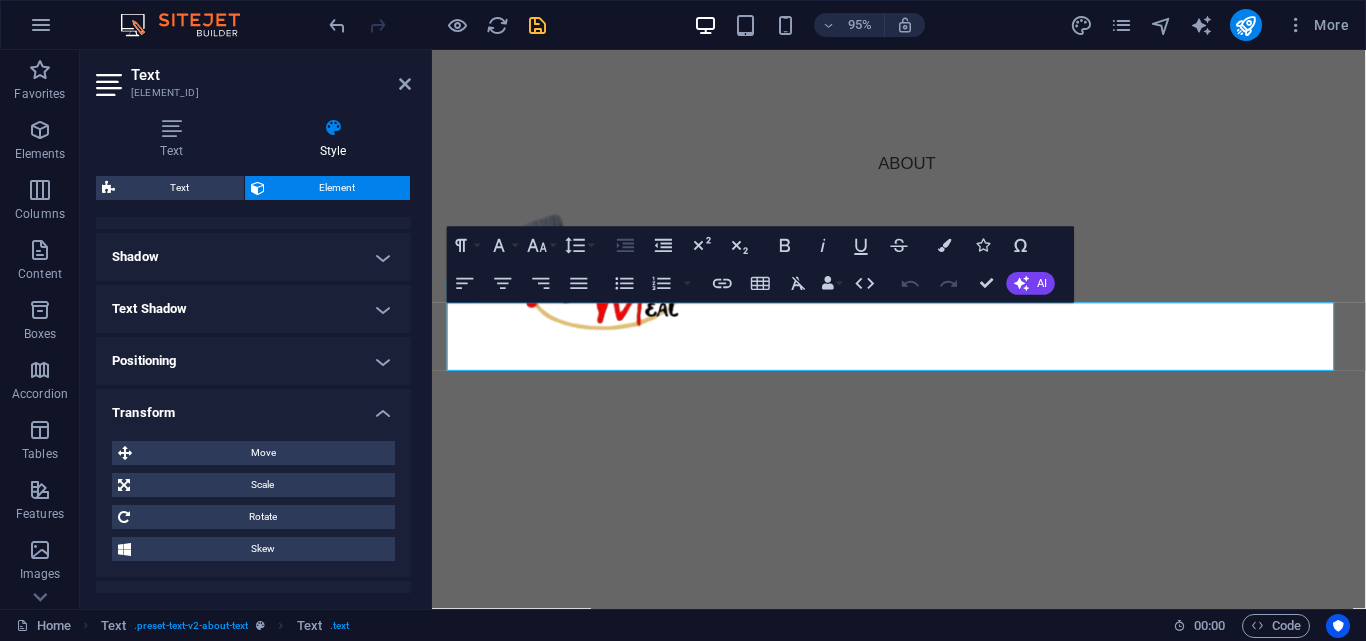 click on "Transform" at bounding box center (253, 407) 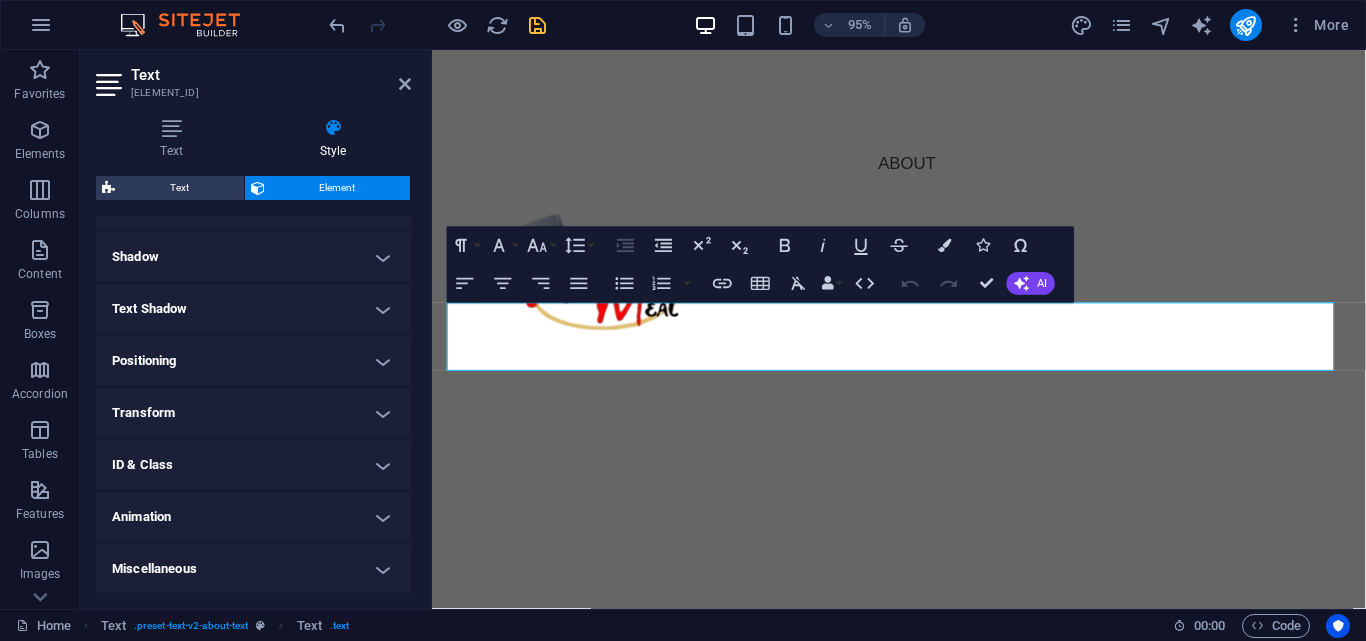 click on "ID & Class" at bounding box center (253, 465) 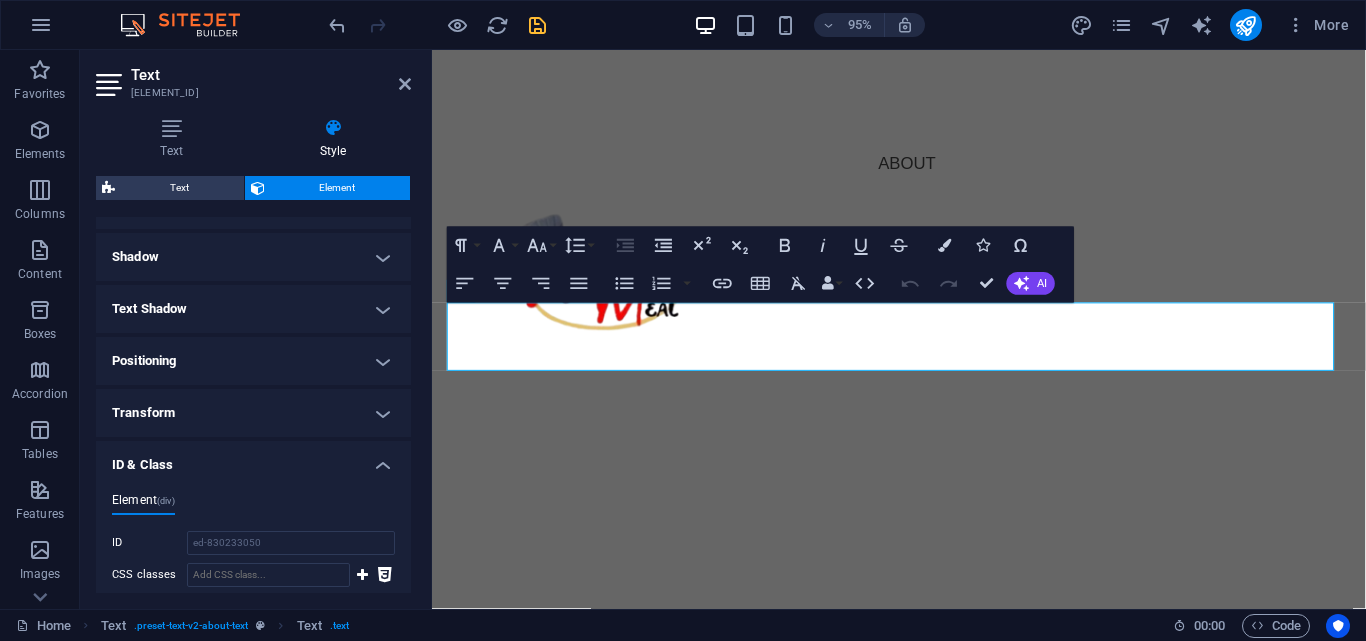 click on "ID & Class" at bounding box center [253, 459] 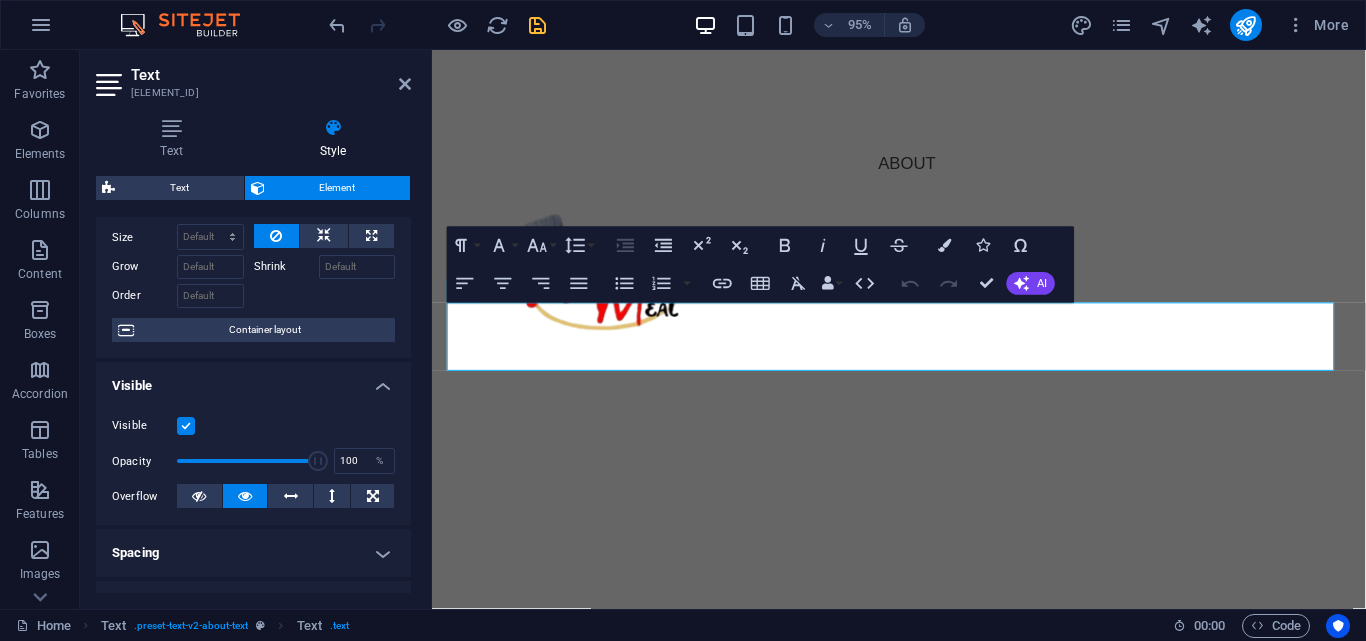 scroll, scrollTop: 0, scrollLeft: 0, axis: both 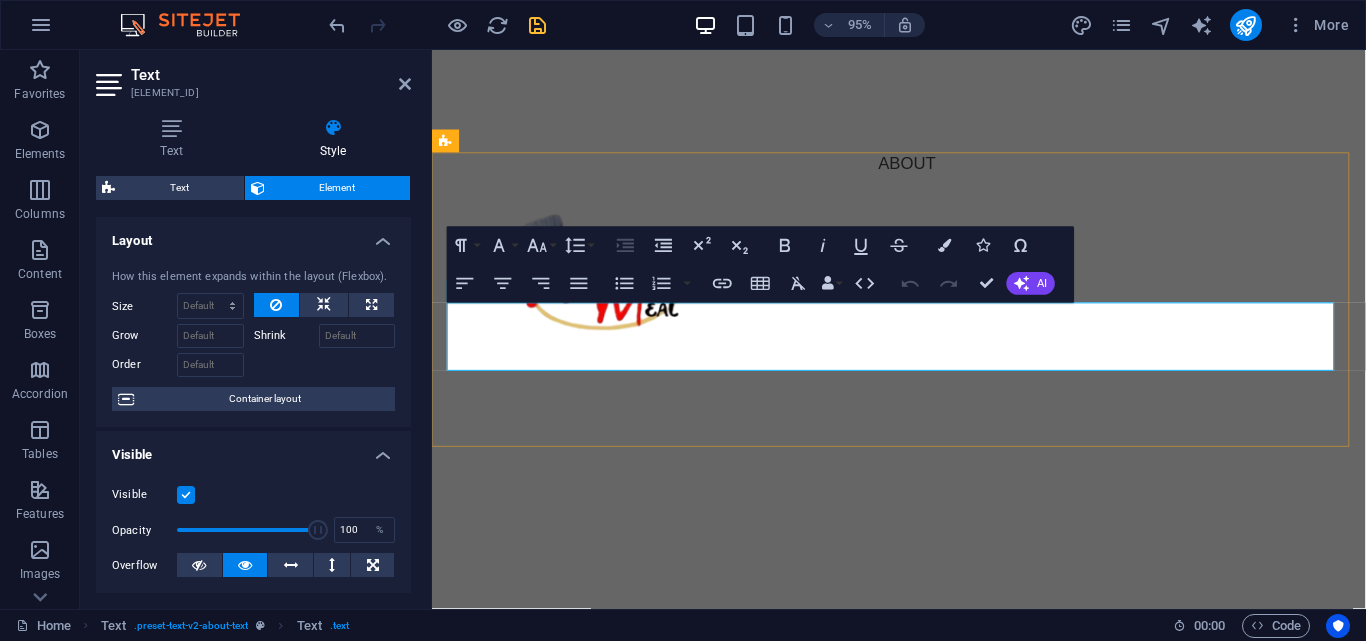 click on "Established in 2020, Meaty Meal specializes in a diverse range of frozen and heat and eat meat pies. Each pie is crafted with unique premium ingredients, ensuring that every bite is packed with flavor. Our mission is to provide quality, hearty meals for resellers looking to satisfy their customers." at bounding box center (932, 879) 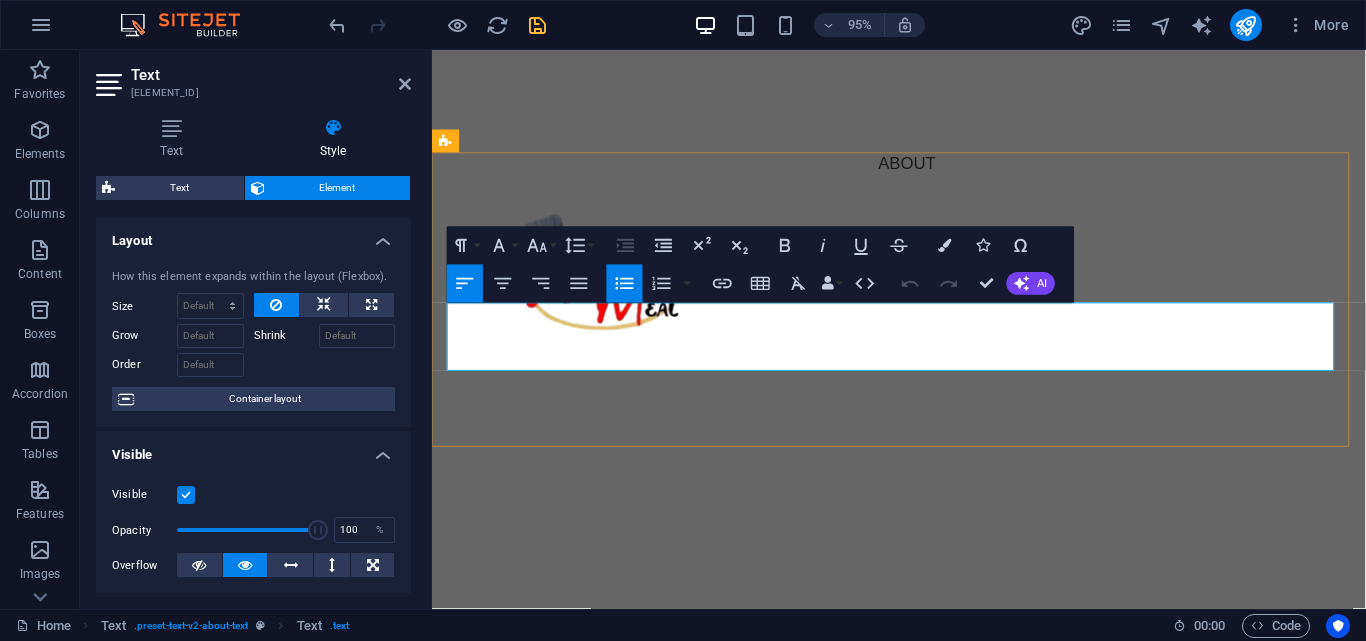 click on "Established in 2020, Meaty Meal specializes in a diverse range of frozen and heat and eat meat pies. Each pie is crafted with unique premium ingredients, ensuring that every bite is packed with flavor. Our mission is to provide quality, hearty meals for resellers looking to satisfy their customers." at bounding box center (932, 879) 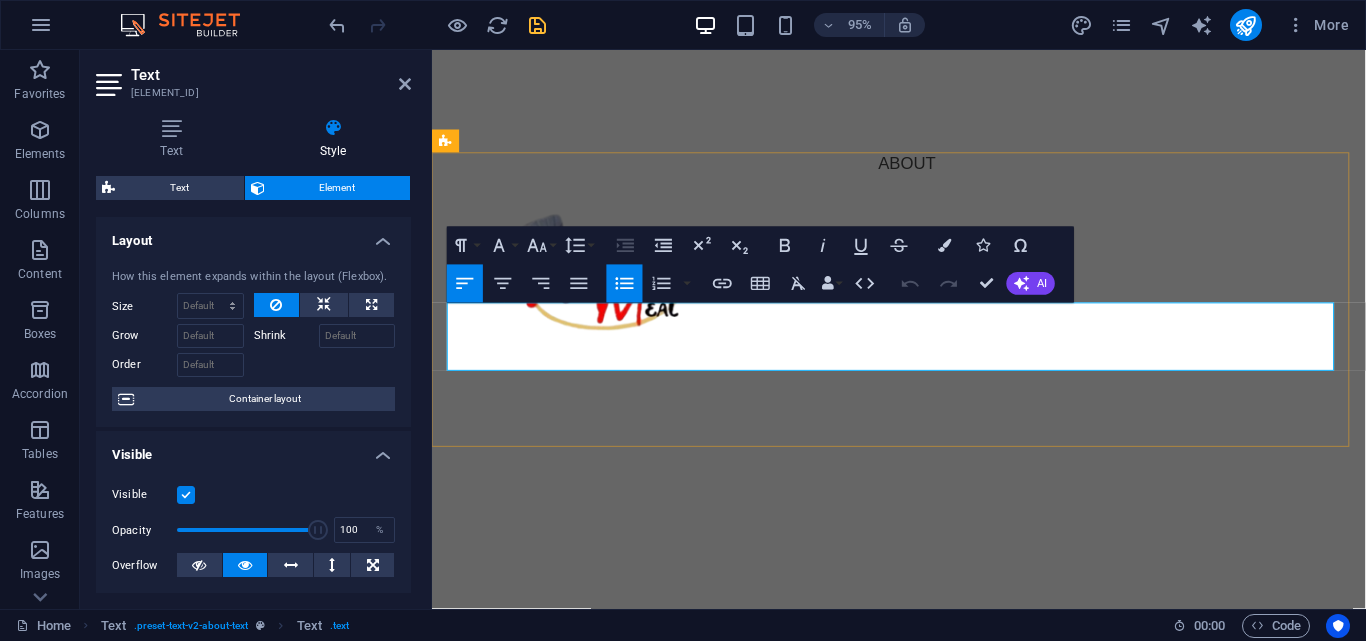 click on "Established in 2020, Meaty Meal specializes in a diverse range of frozen and heat and eat meat pies. Each pie is crafted with unique premium ingredients, ensuring that every bite is packed with flavor. Our mission is to provide quality, hearty meals for resellers looking to satisfy their customers." at bounding box center [932, 879] 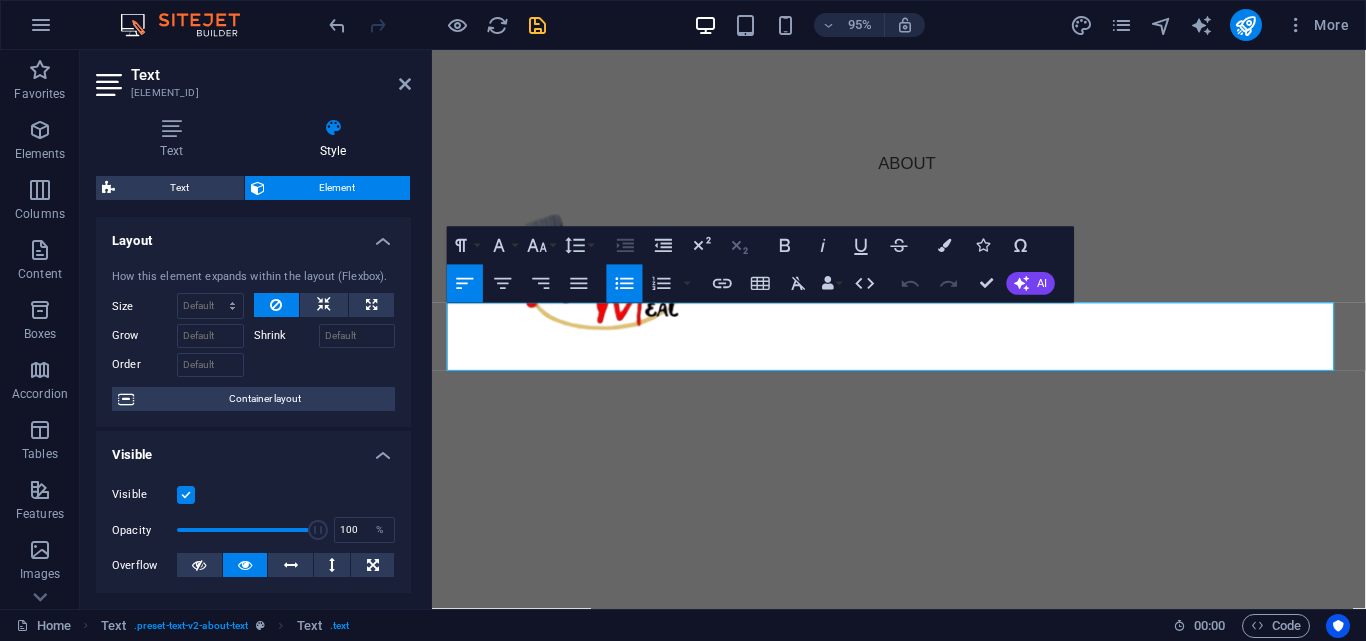 click 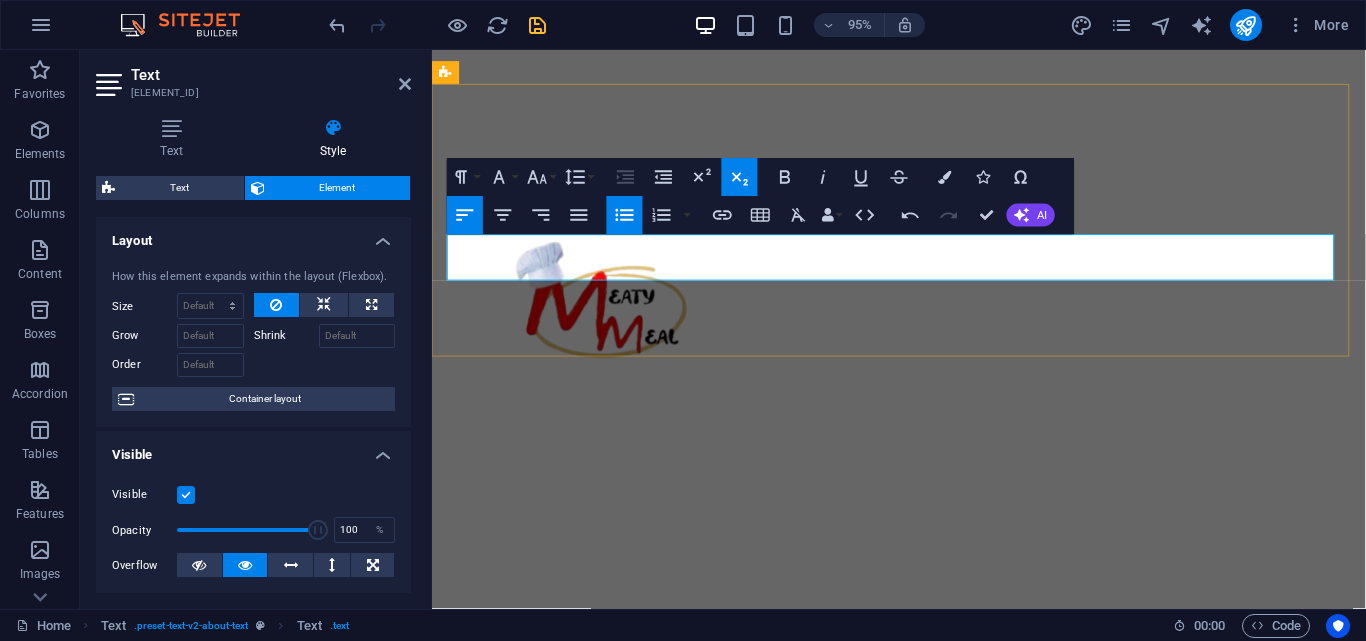 scroll, scrollTop: 552, scrollLeft: 0, axis: vertical 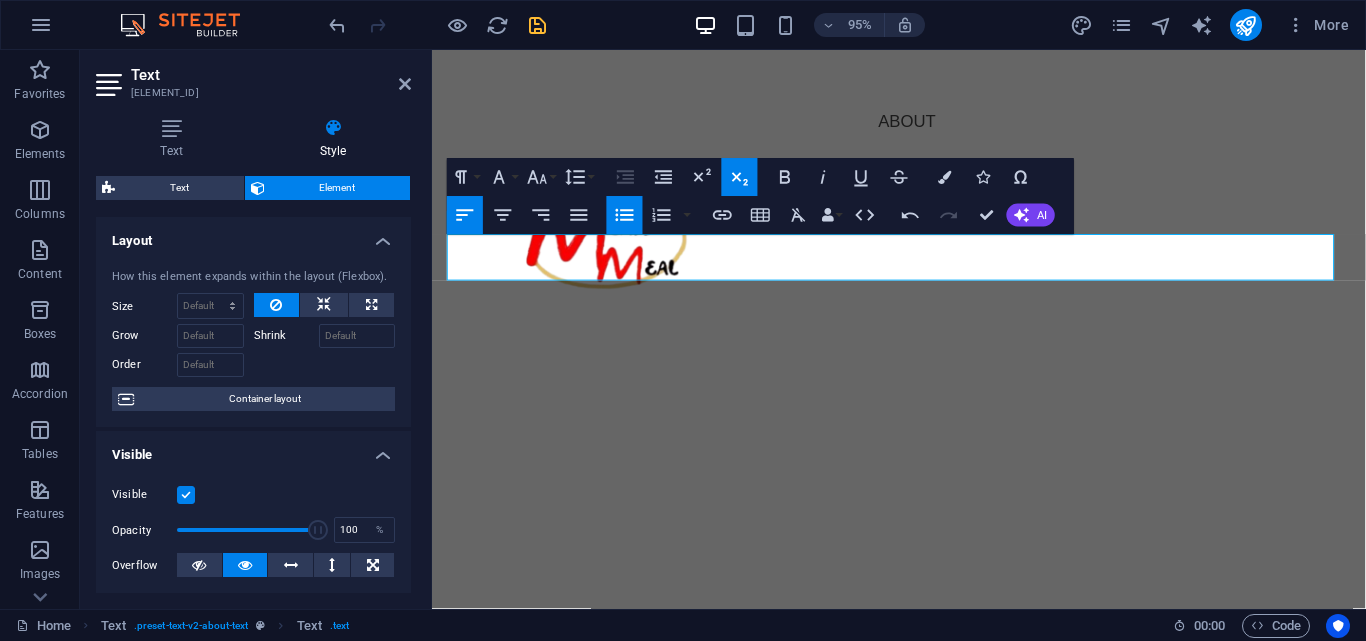 click 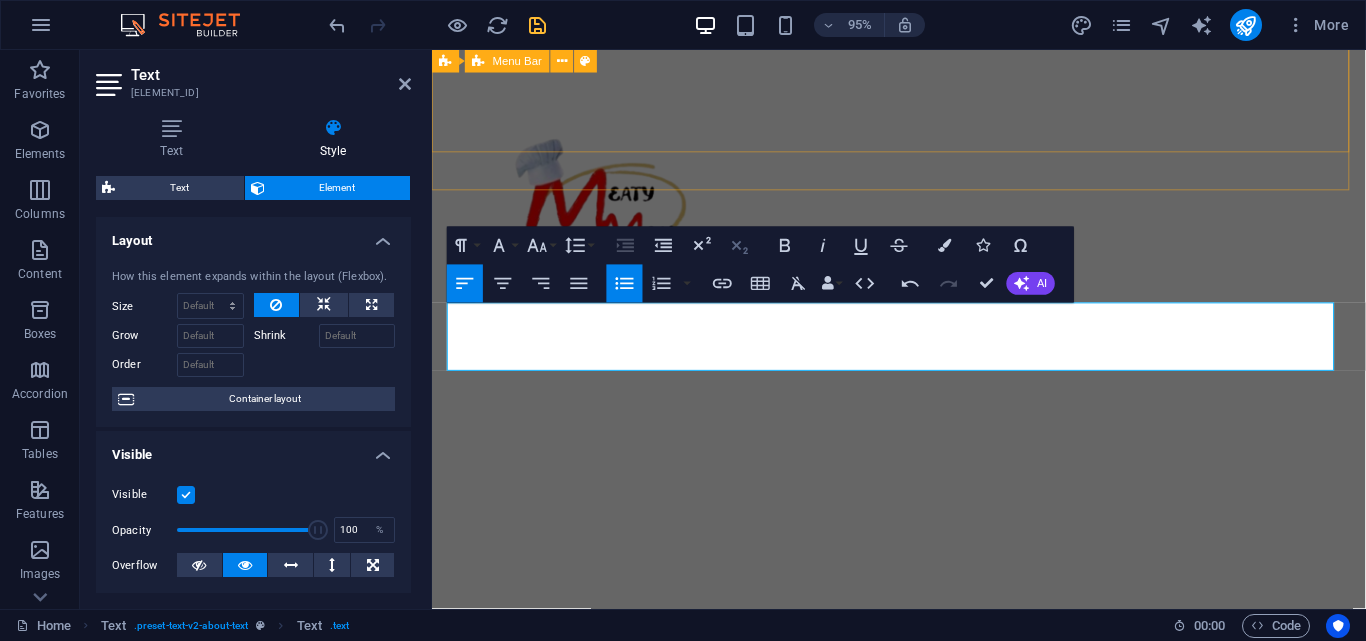 scroll, scrollTop: 480, scrollLeft: 0, axis: vertical 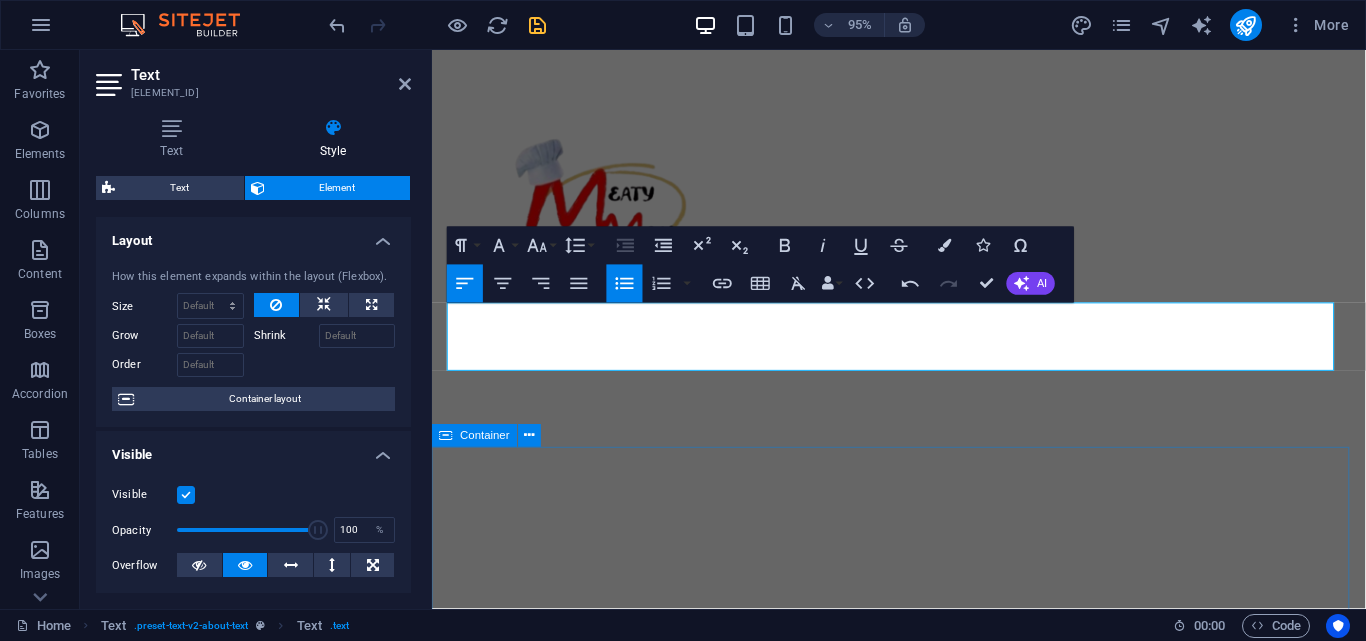 click on "Our Values Quality We prioritize premium ingredients for all our pies. Flavor Every bite should be packed with the taste of home. Community Supporting local resellers and businesses with our products." at bounding box center (923, 1729) 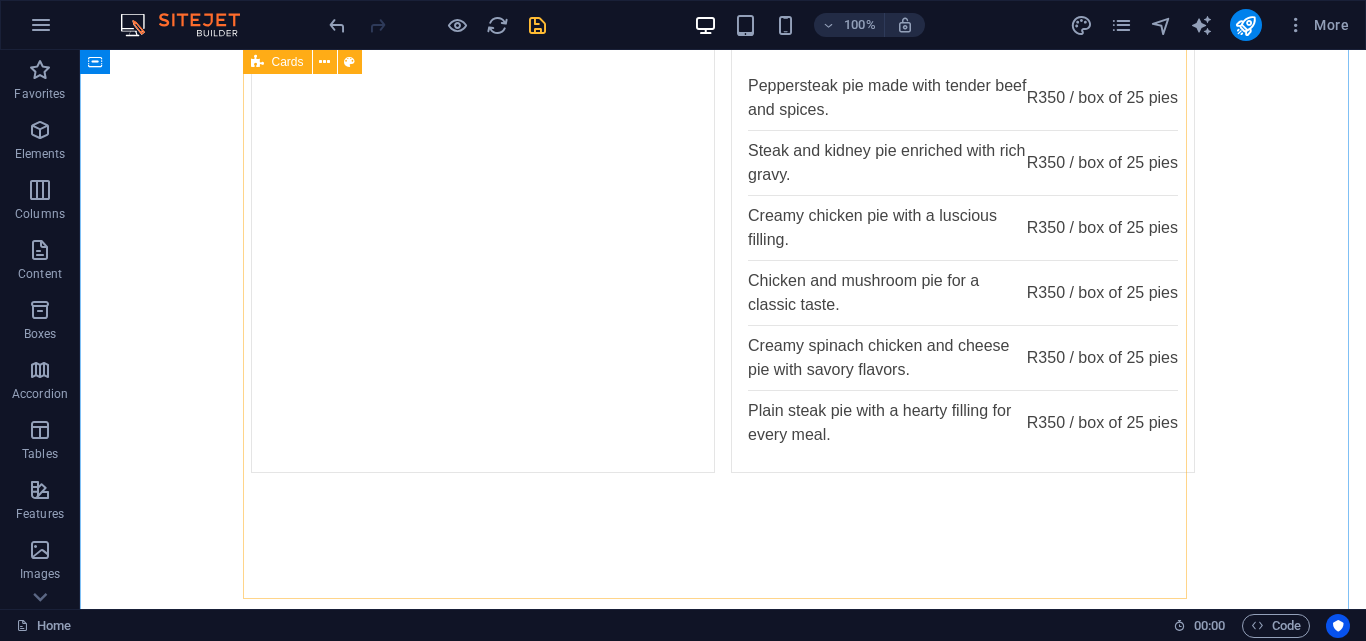 scroll, scrollTop: 3700, scrollLeft: 0, axis: vertical 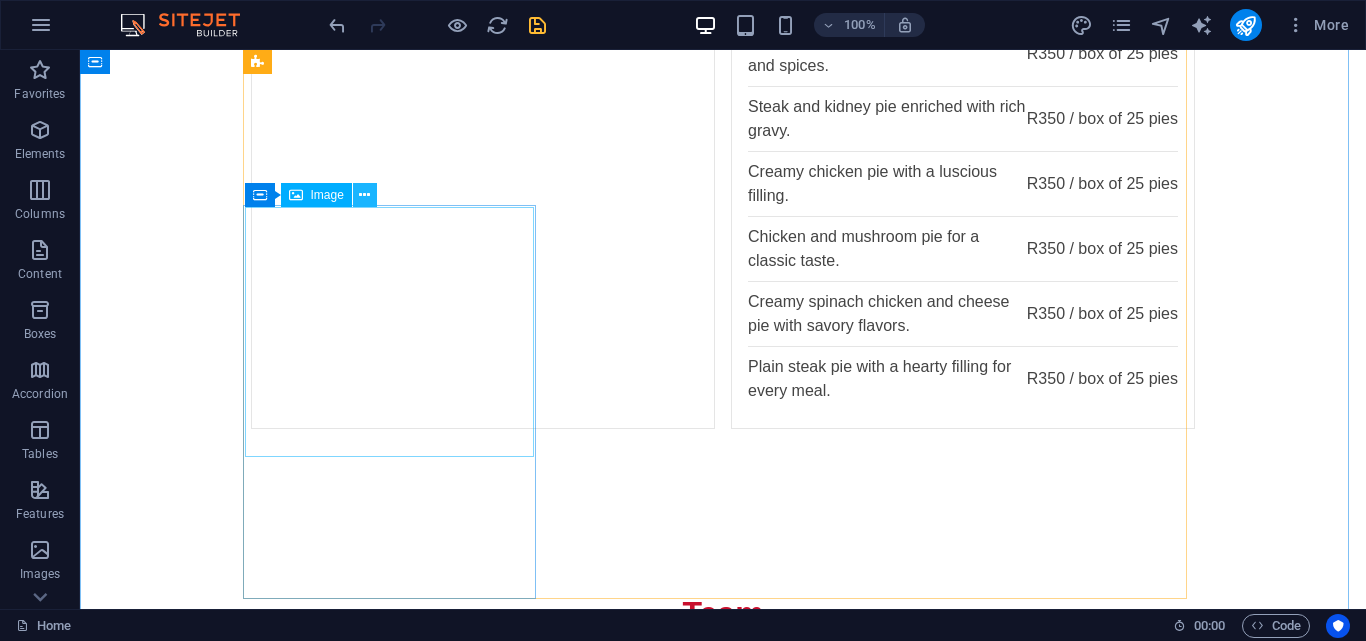 click at bounding box center [364, 195] 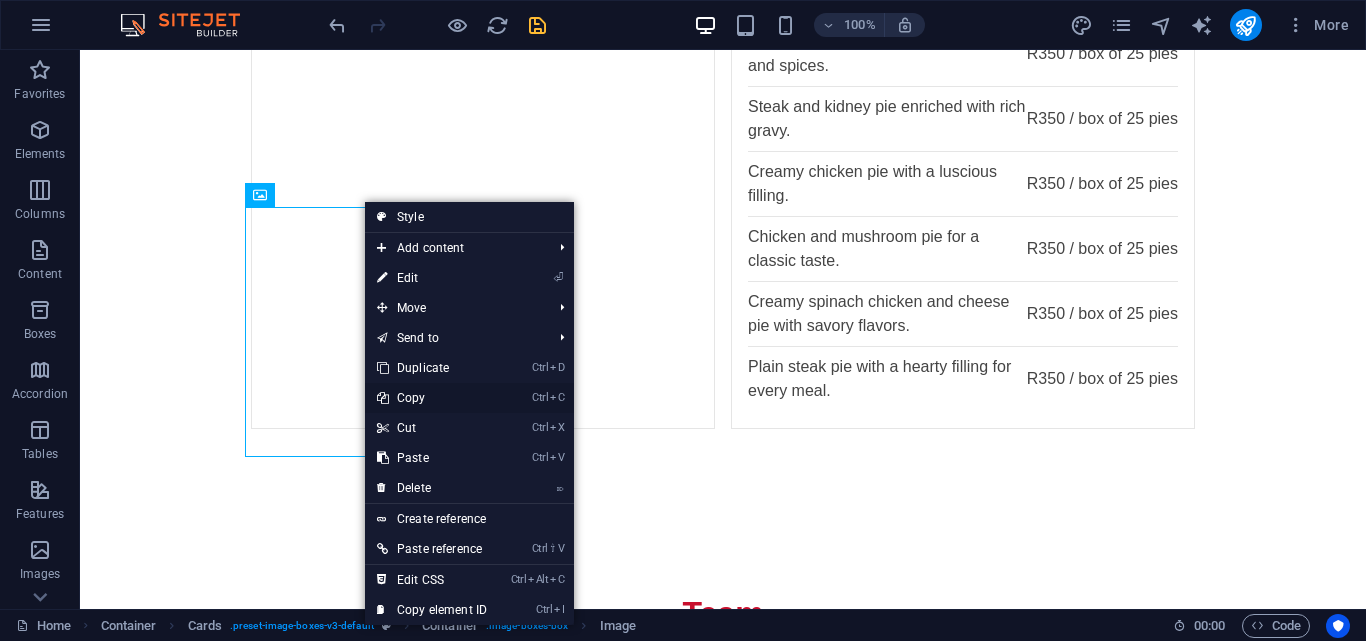 click on "Ctrl C  Copy" at bounding box center [432, 398] 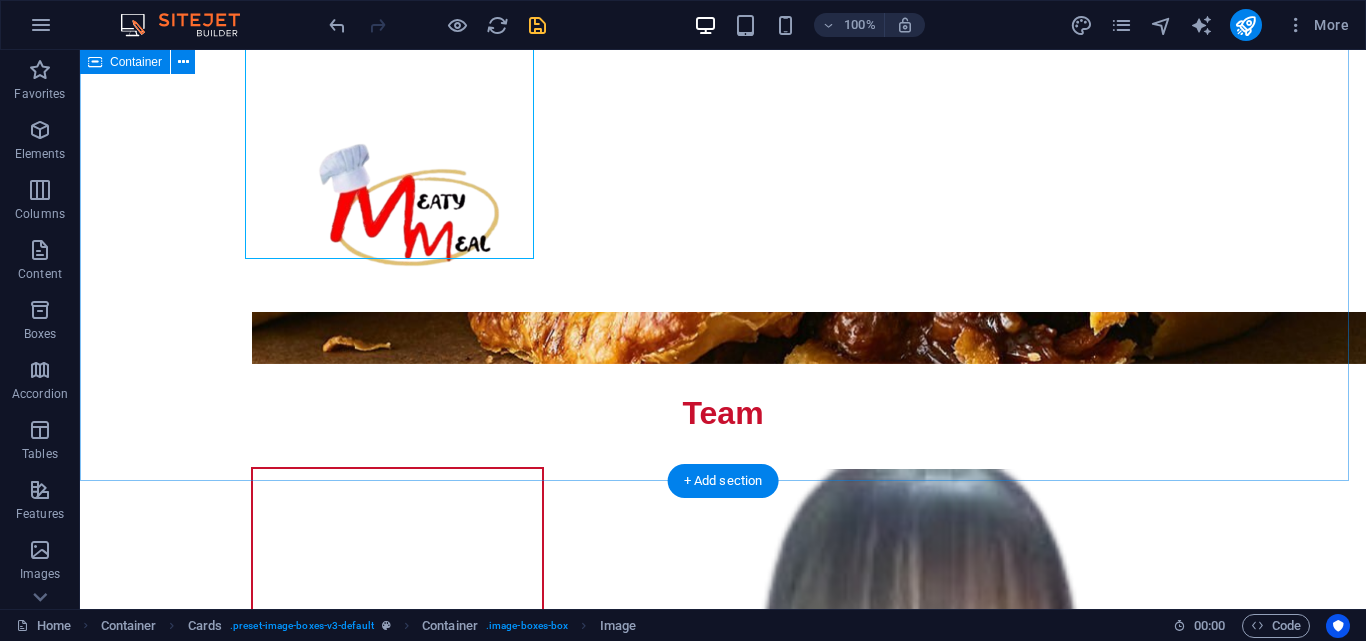 scroll, scrollTop: 3700, scrollLeft: 0, axis: vertical 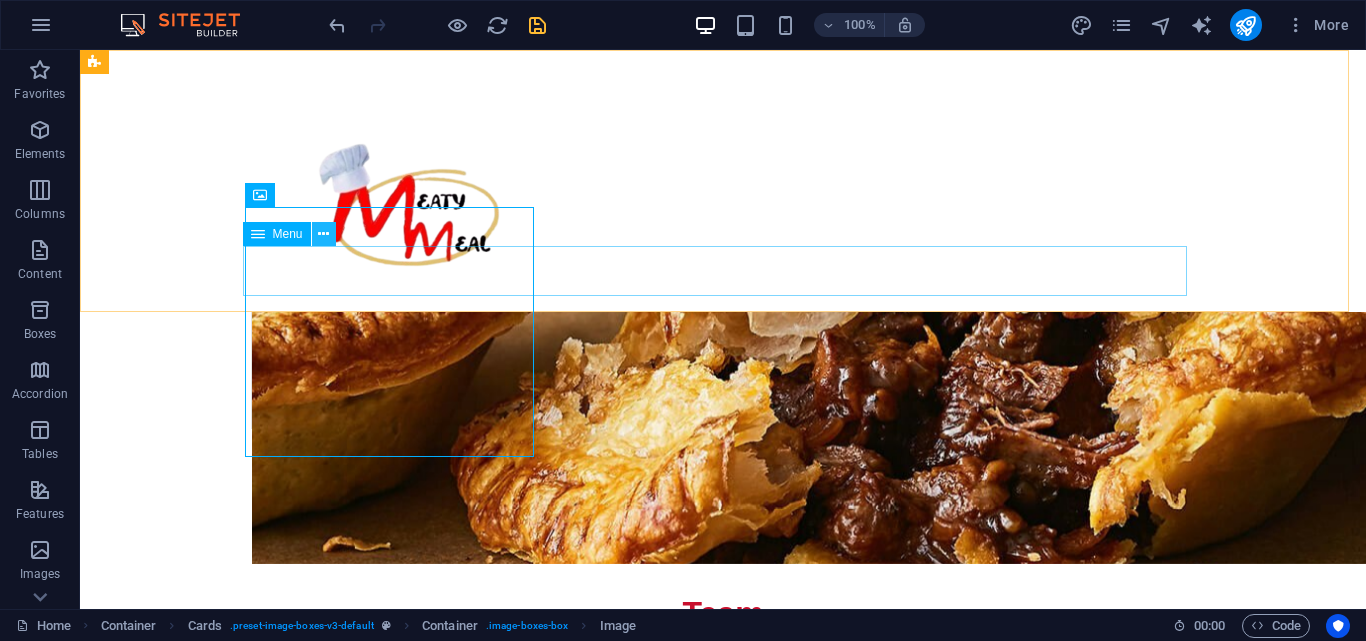 click at bounding box center [324, 234] 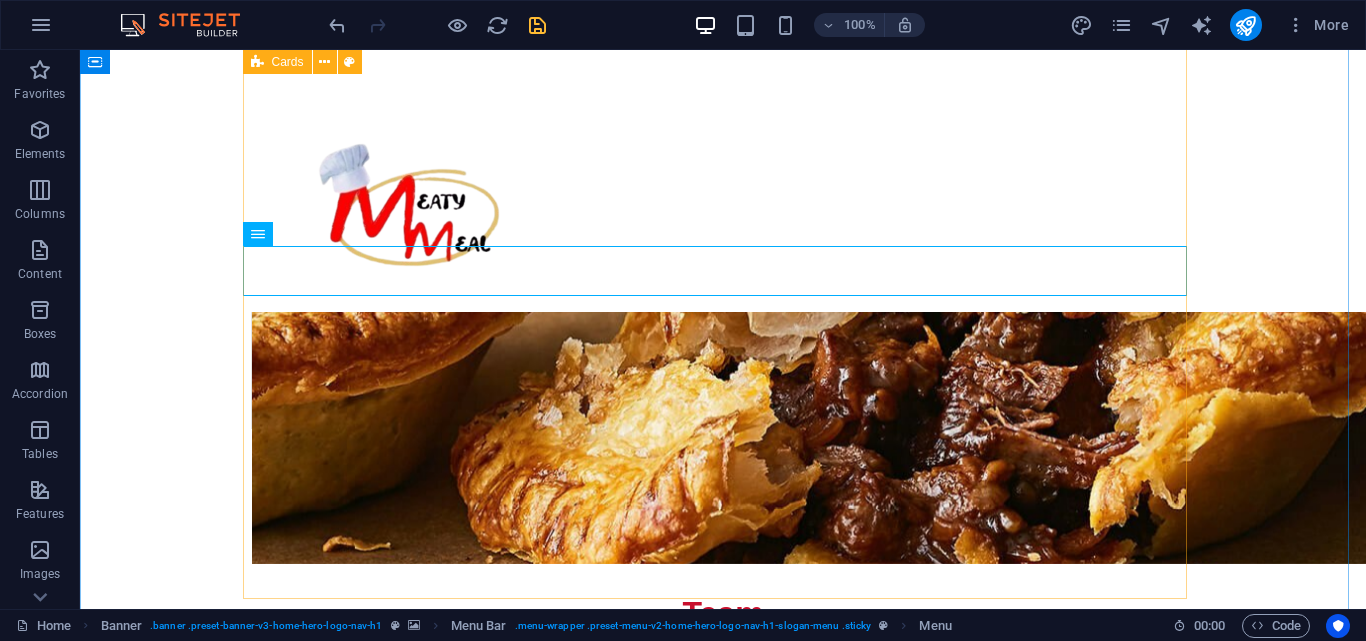 click on "[LAST] - [ROLE] [DESCRIPTION].   Team [ROLE] [DESCRIPTION].  Team [ROLE] [DESCRIPTION].  Team [ROLE] [DESCRIPTION]." at bounding box center [723, 1503] 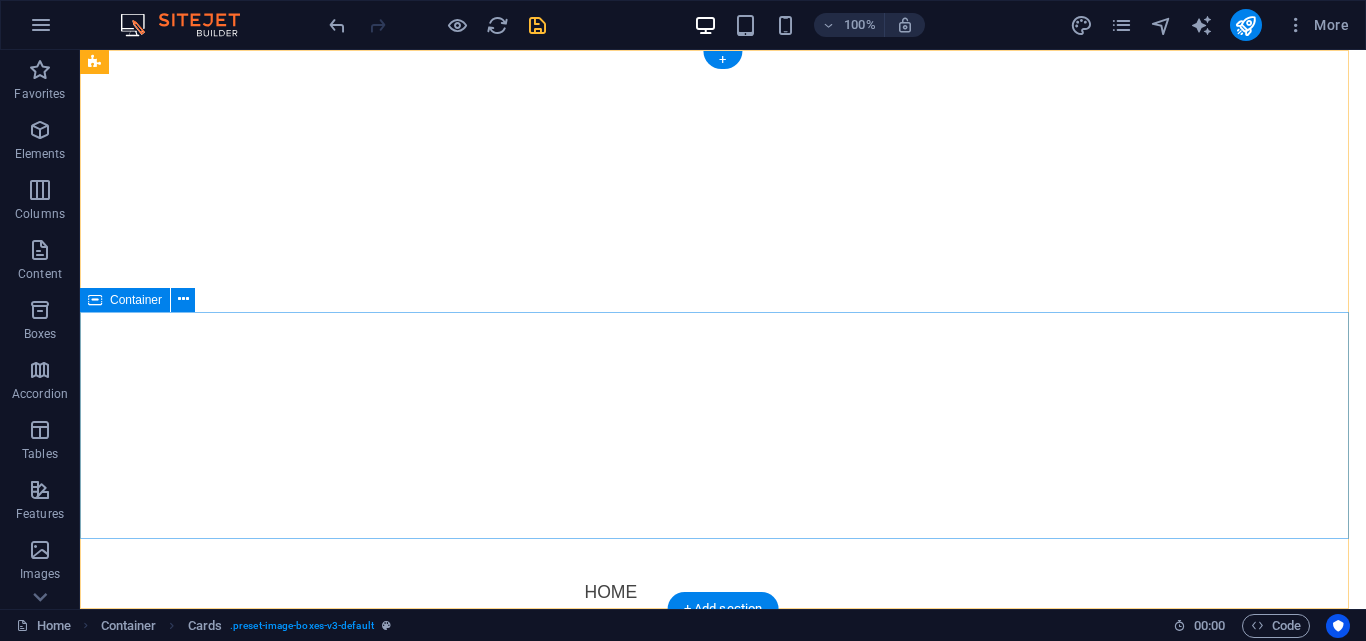 scroll, scrollTop: 0, scrollLeft: 0, axis: both 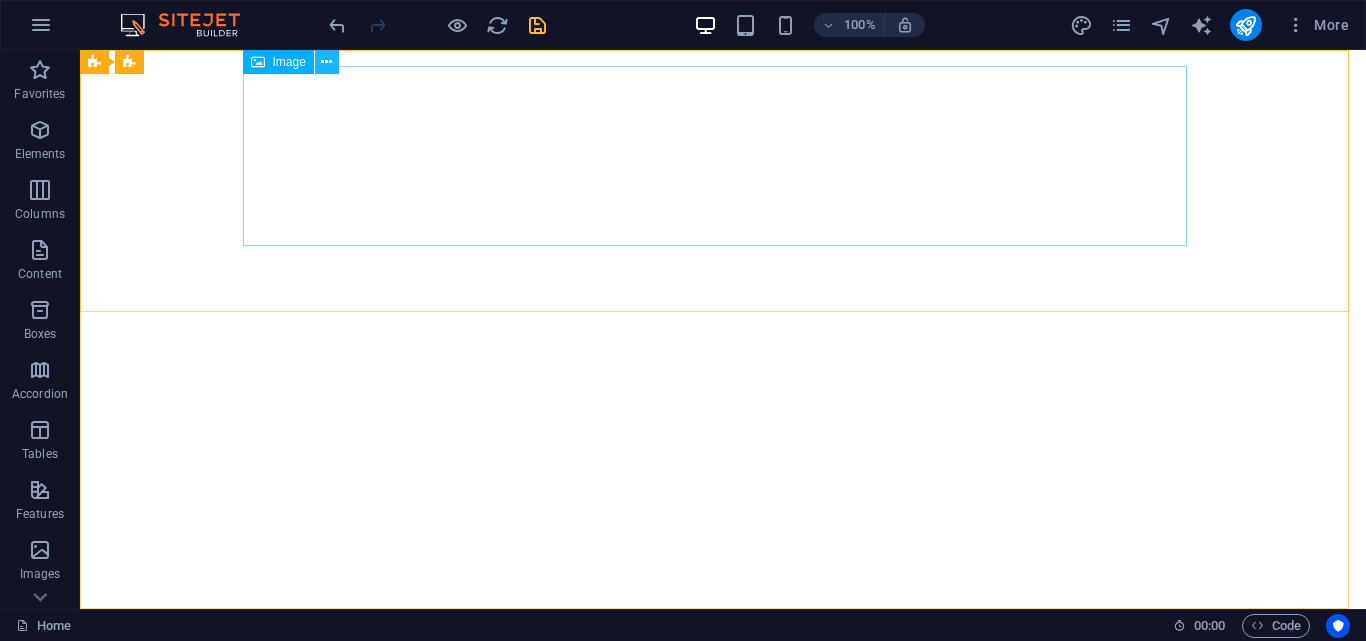 click at bounding box center [326, 62] 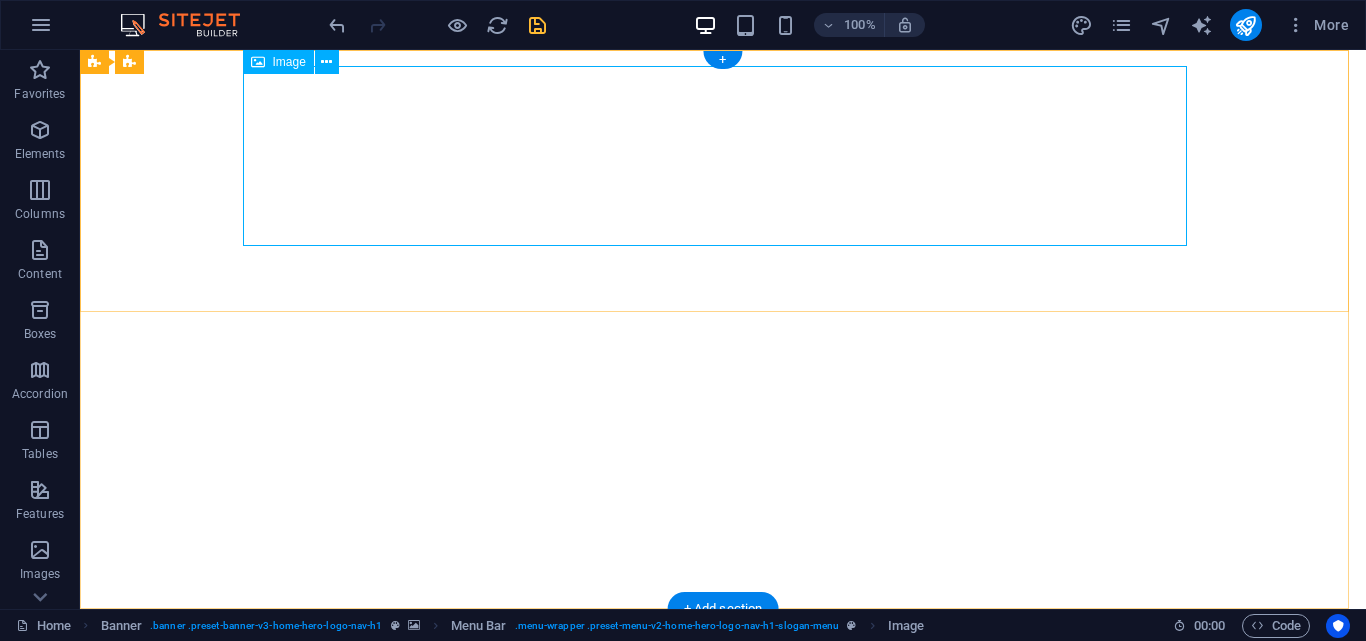 click at bounding box center [723, 765] 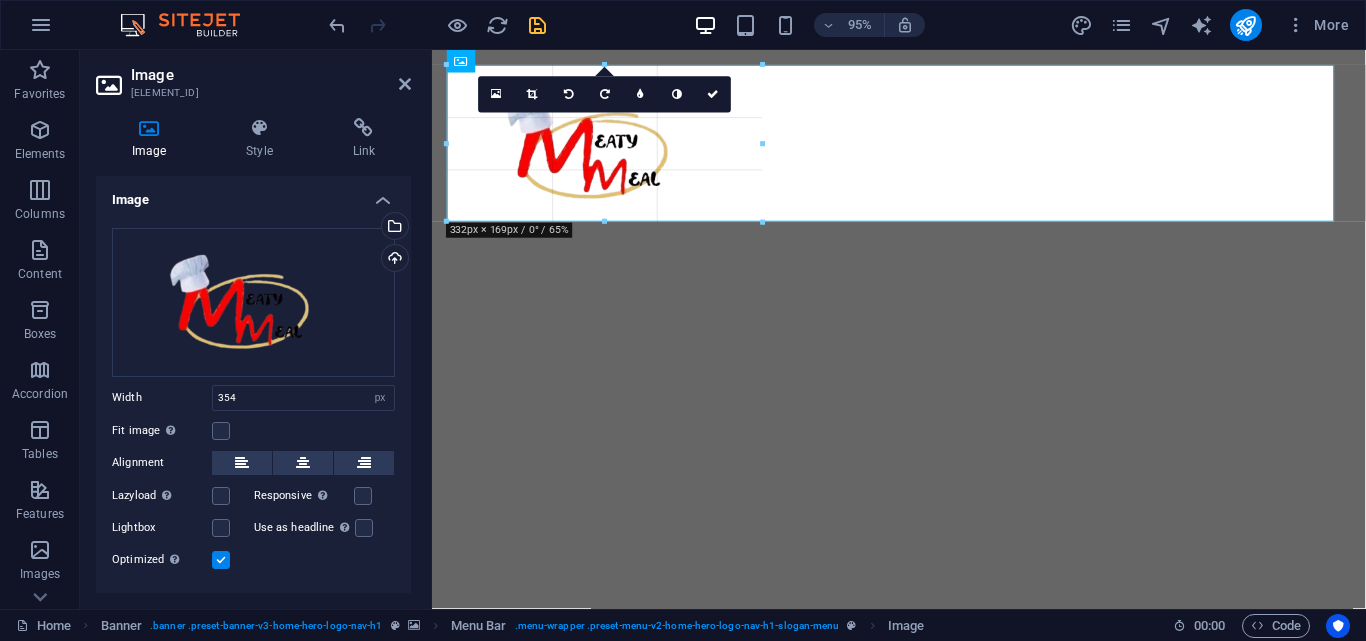 drag, startPoint x: 782, startPoint y: 153, endPoint x: 753, endPoint y: 156, distance: 29.15476 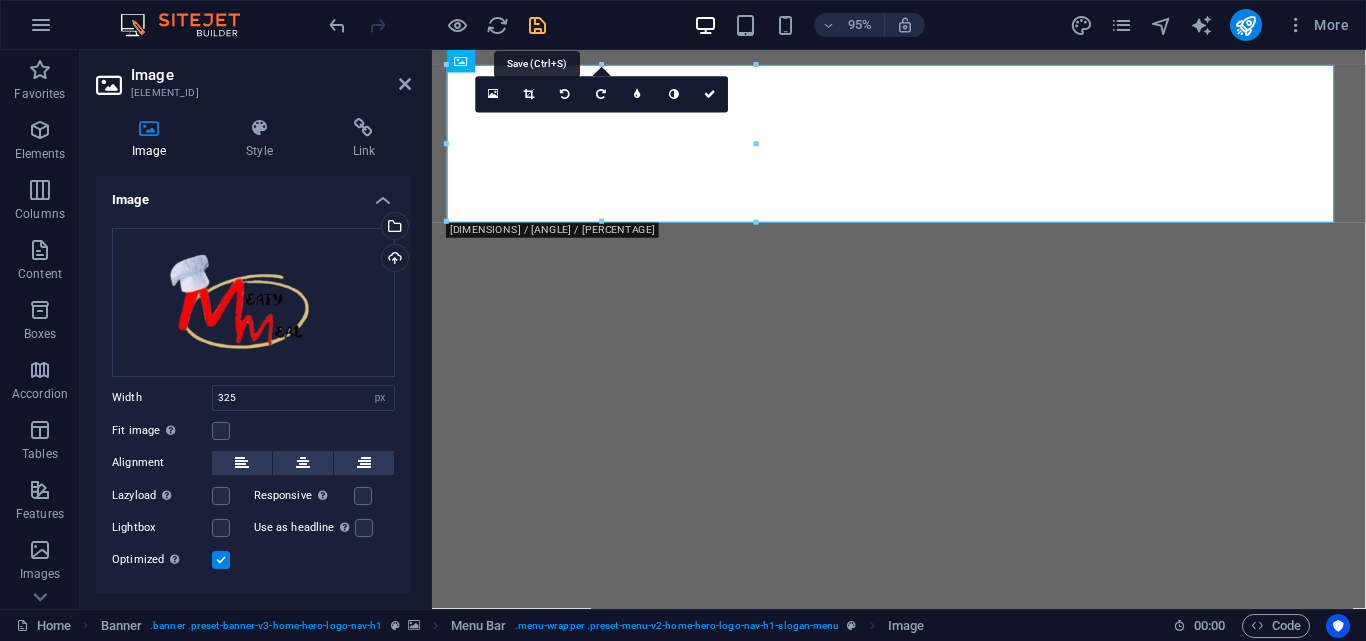click at bounding box center [537, 25] 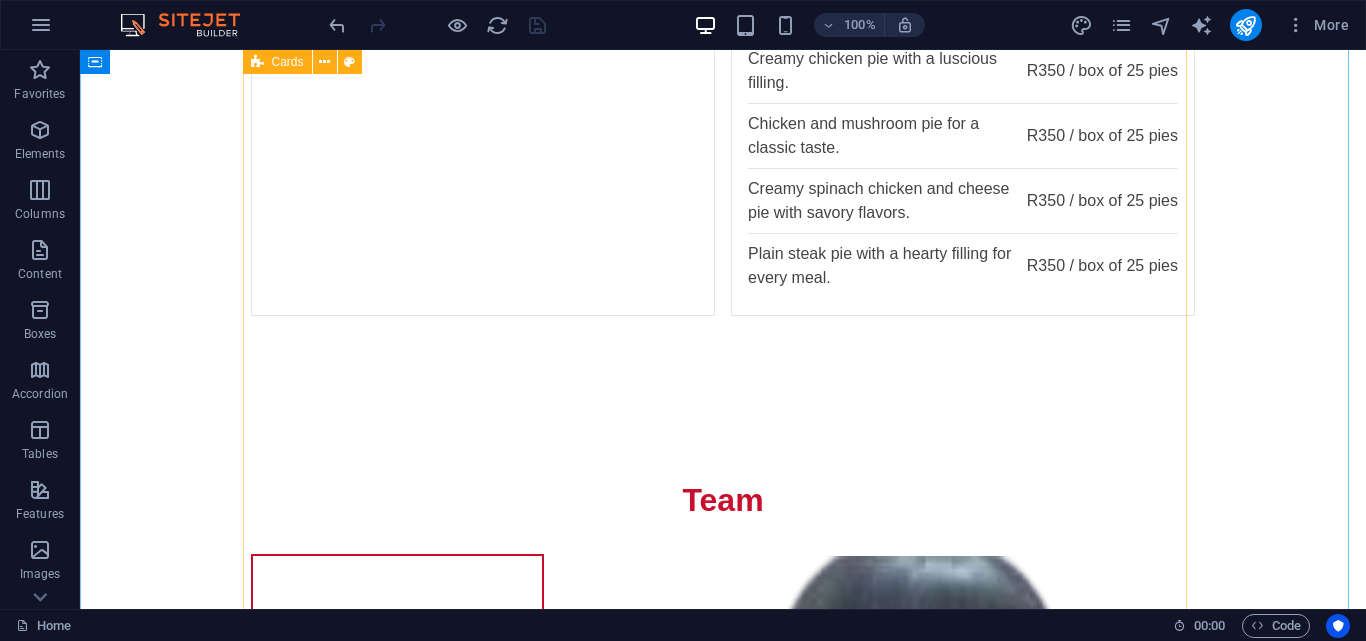 scroll, scrollTop: 3800, scrollLeft: 0, axis: vertical 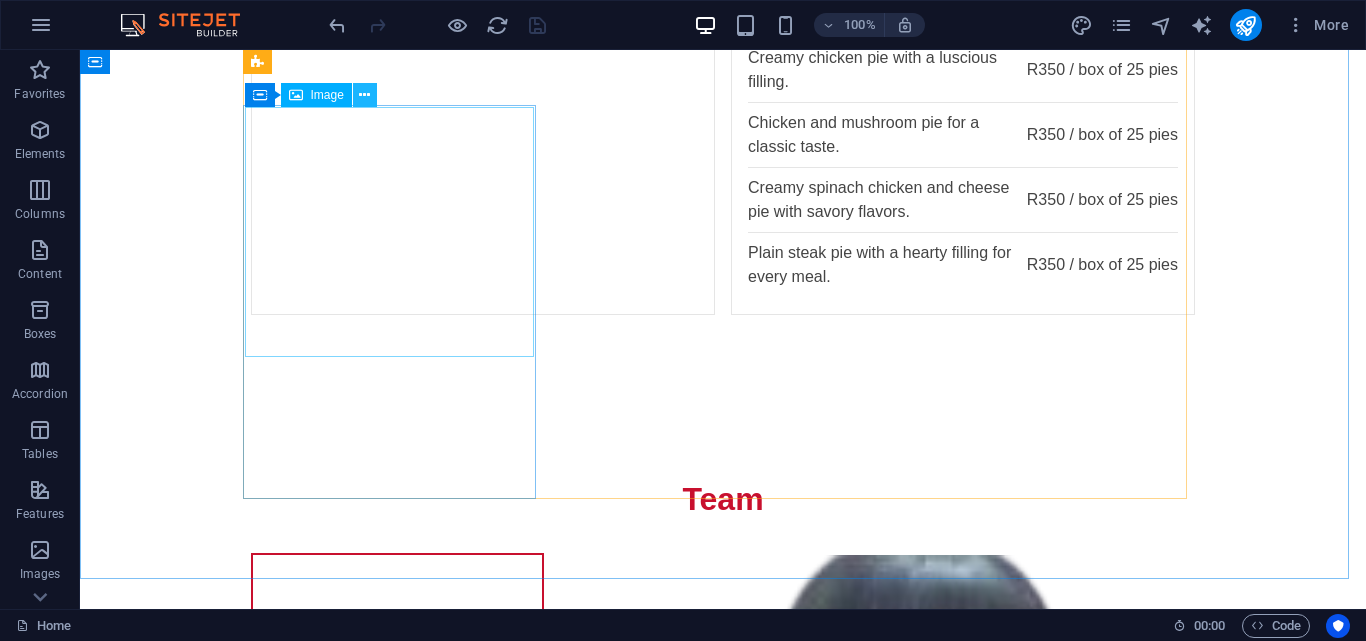 click at bounding box center (364, 95) 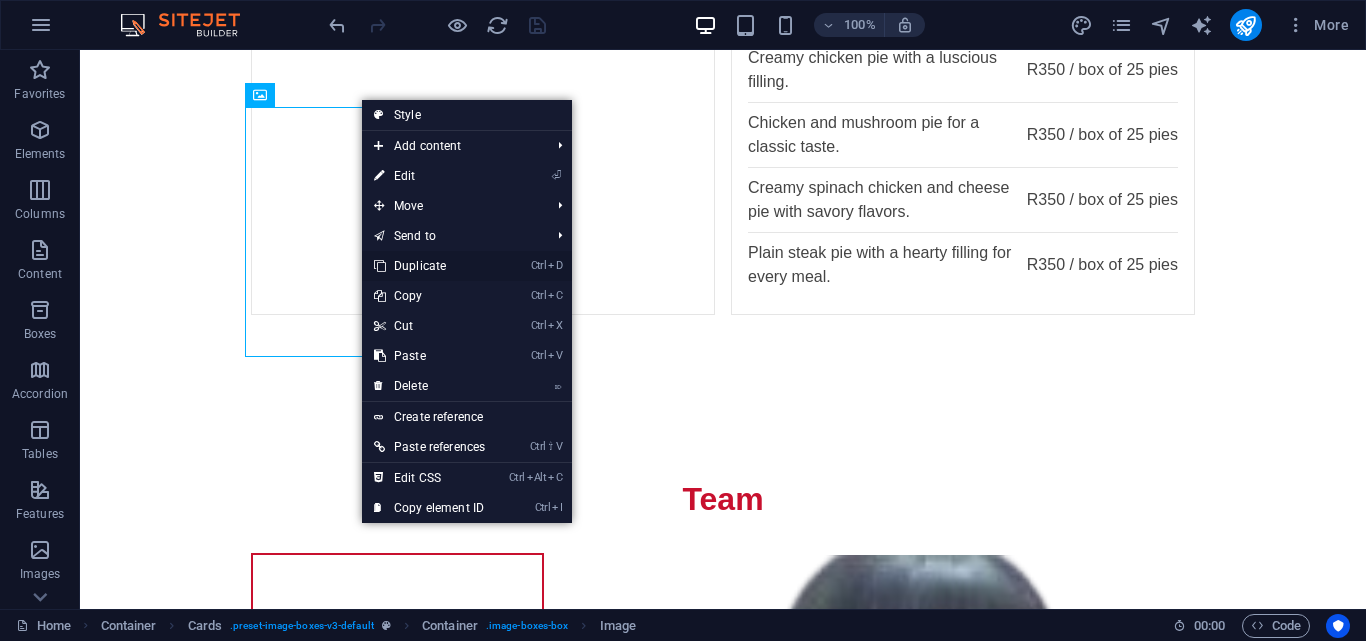 click on "Ctrl D  Duplicate" at bounding box center (429, 266) 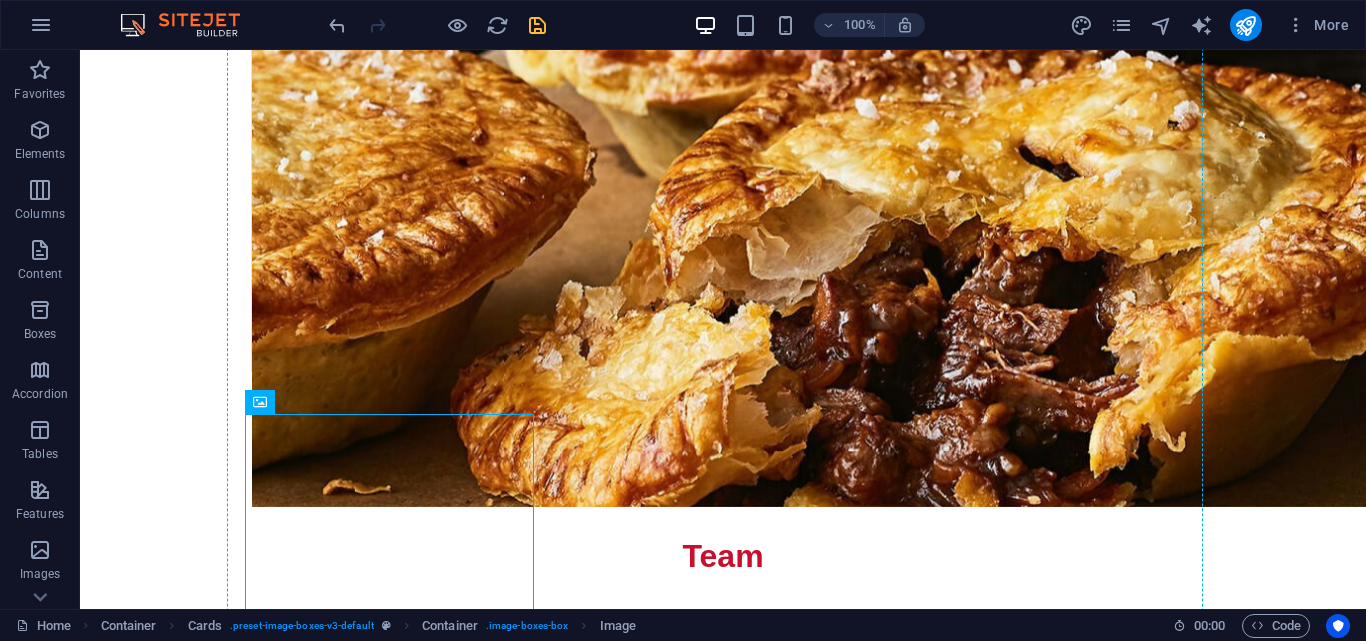drag, startPoint x: 585, startPoint y: 371, endPoint x: 727, endPoint y: 375, distance: 142.05632 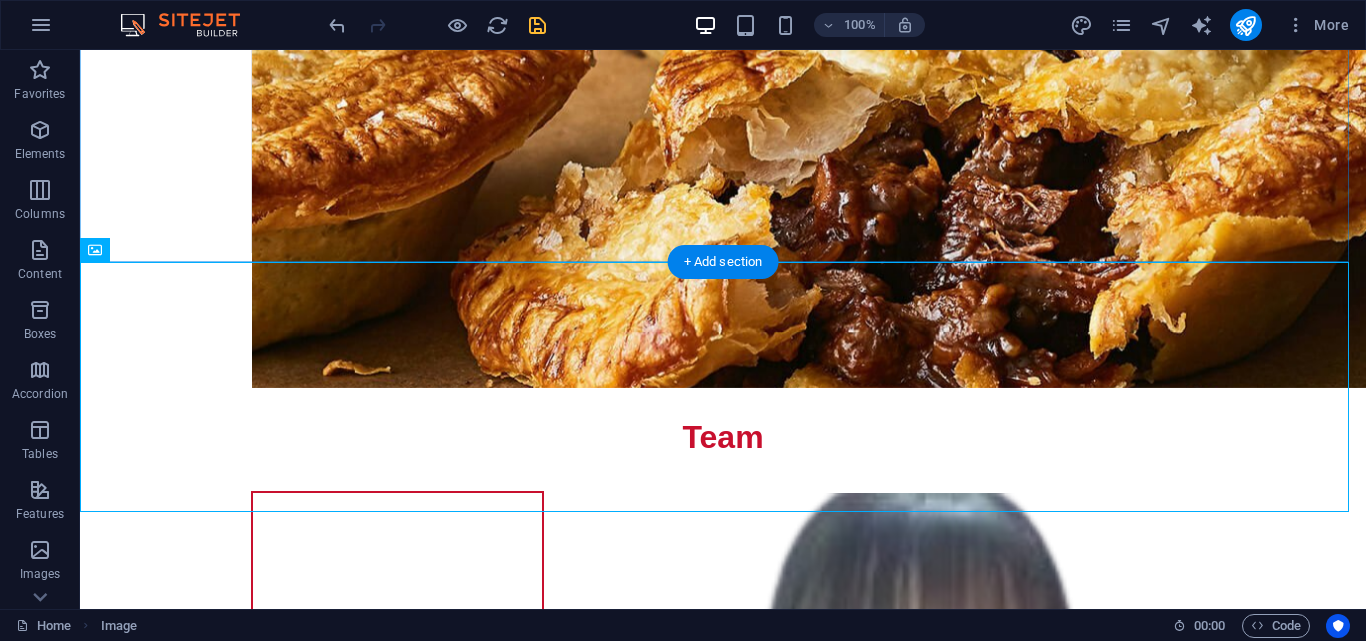 scroll, scrollTop: 4174, scrollLeft: 0, axis: vertical 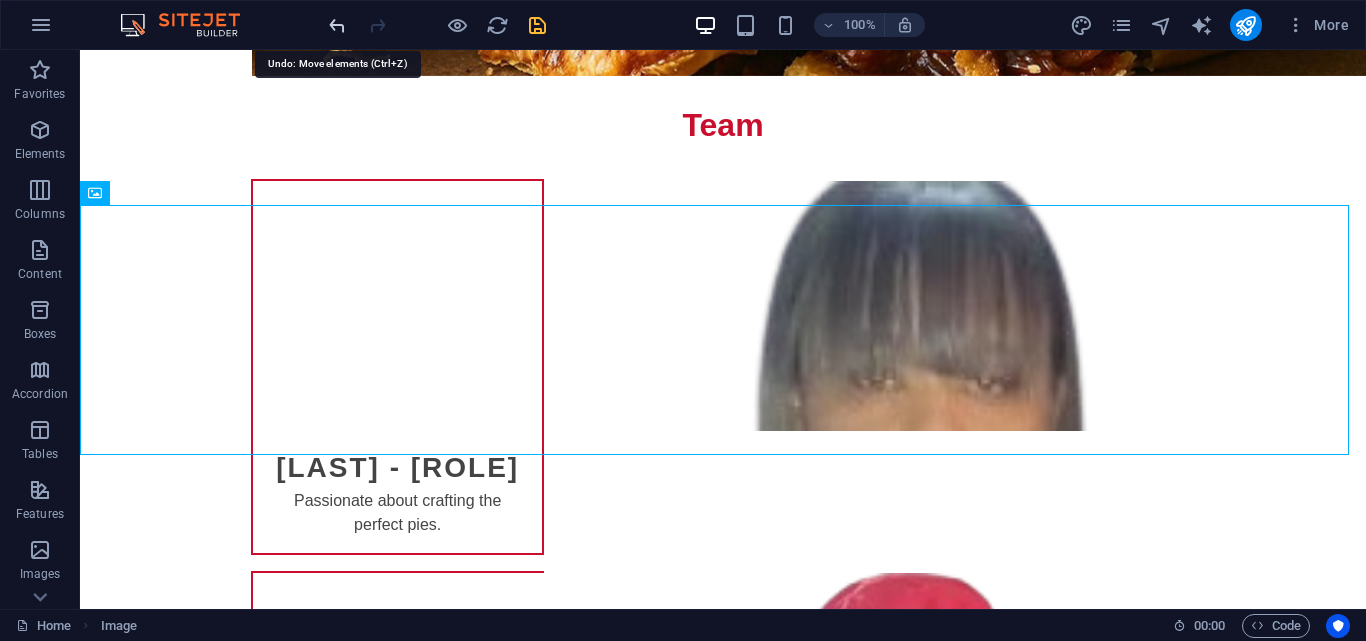 click at bounding box center [337, 25] 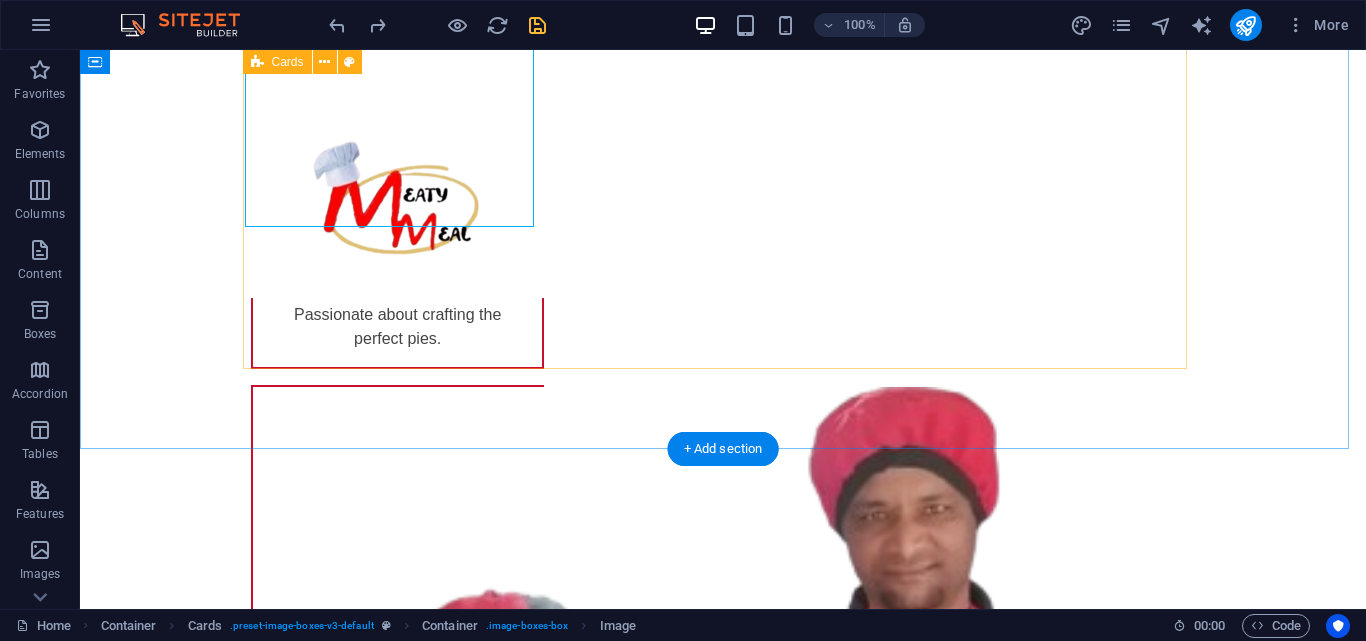 scroll, scrollTop: 4160, scrollLeft: 0, axis: vertical 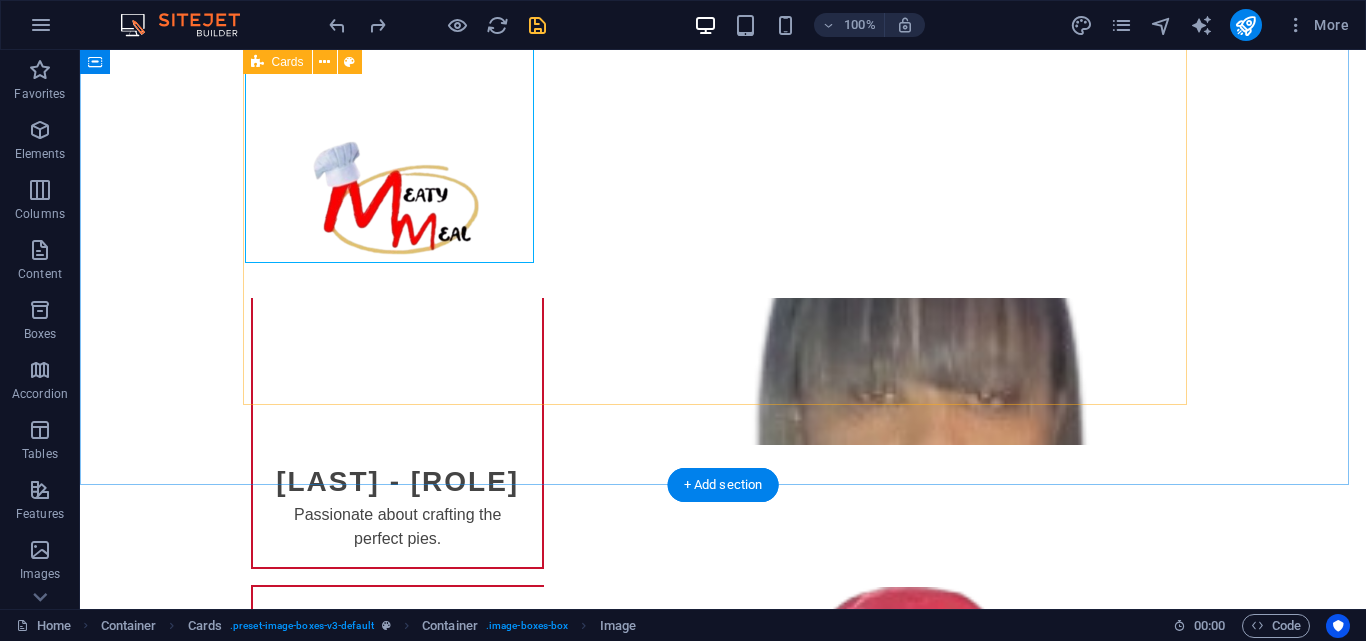 click on "[LAST] - [ROLE] [DESCRIPTION].   Team [ROLE] [DESCRIPTION].  Team [ROLE] [DESCRIPTION].  Team [ROLE] [DESCRIPTION]." at bounding box center (723, 1162) 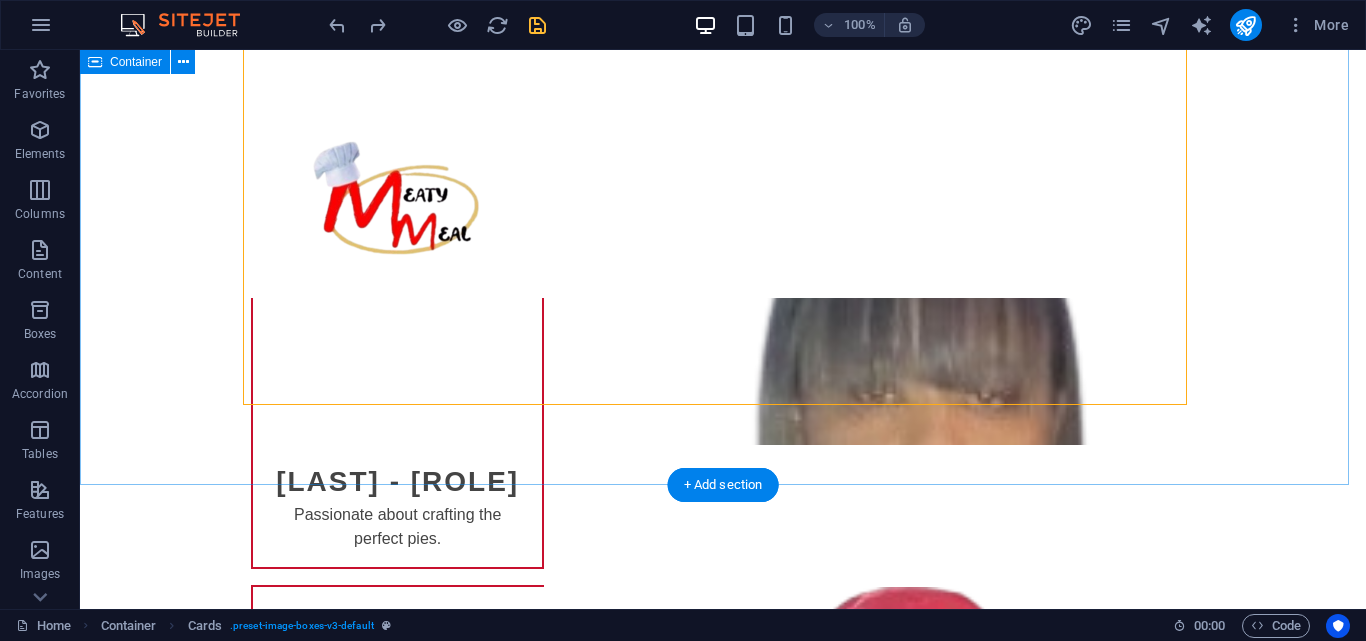 click on "Team [LAST] - [ROLE] [DESCRIPTION].   Team [ROLE] [DESCRIPTION].  Team [ROLE] [DESCRIPTION].  Team [ROLE] [DESCRIPTION]." at bounding box center (723, 1123) 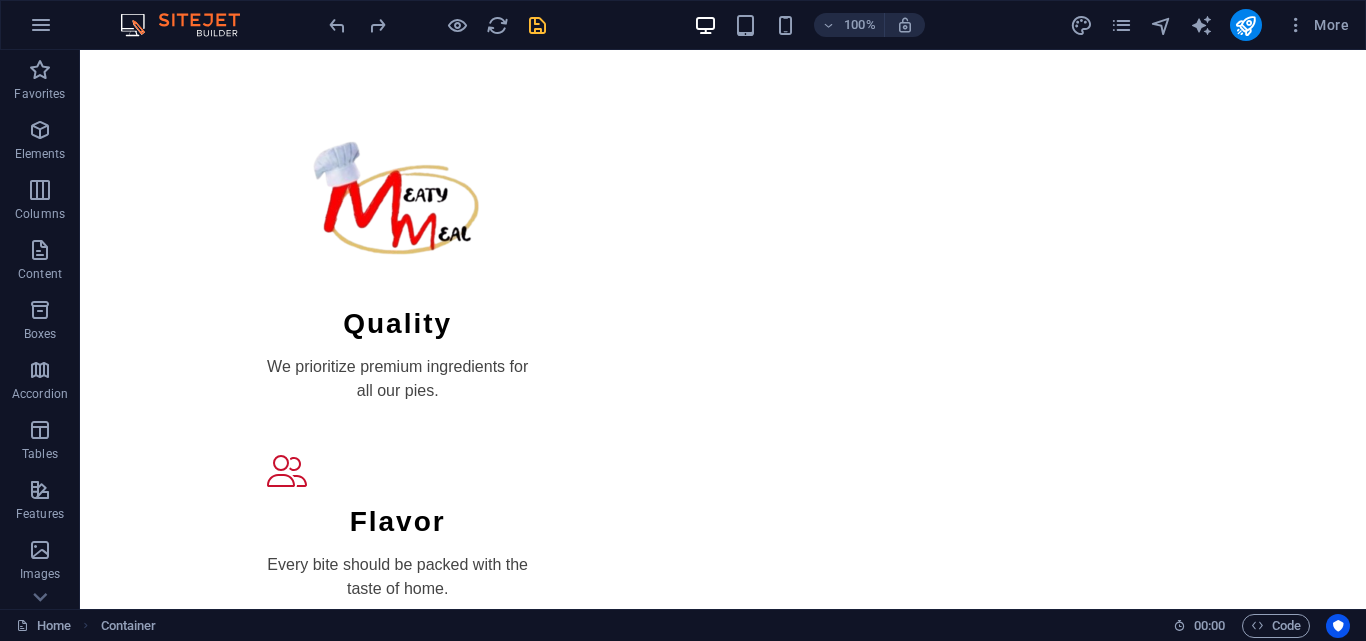 scroll, scrollTop: 0, scrollLeft: 0, axis: both 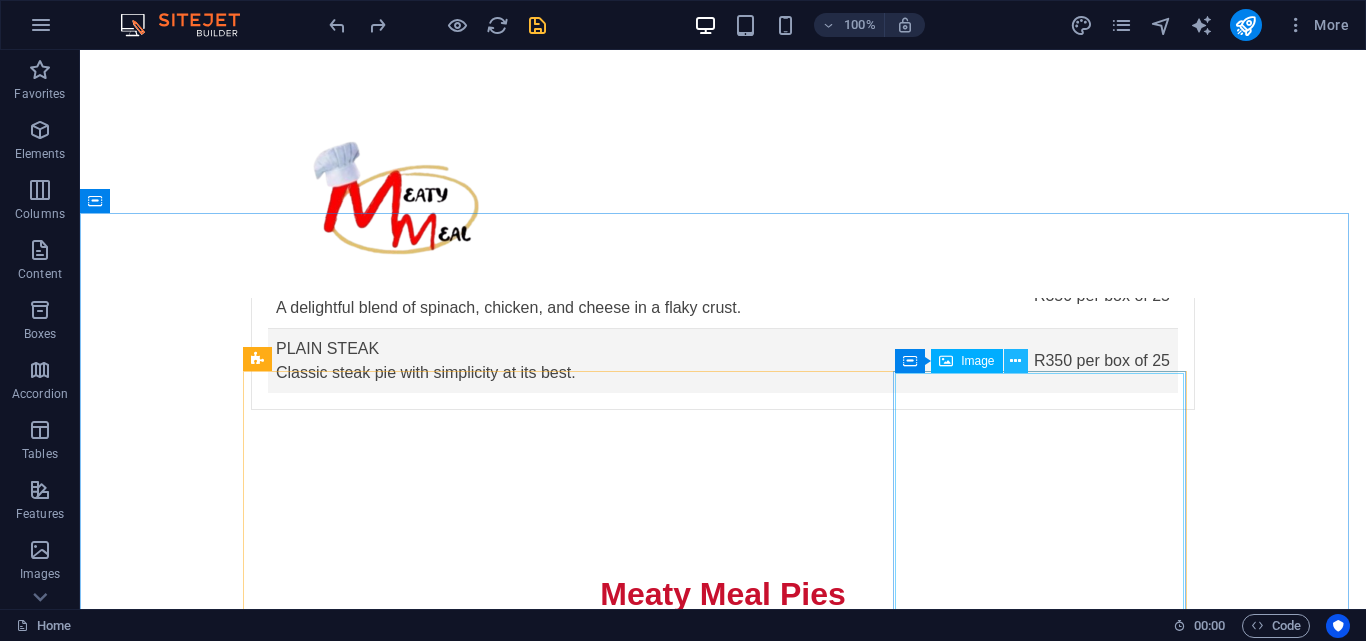 click at bounding box center [1015, 361] 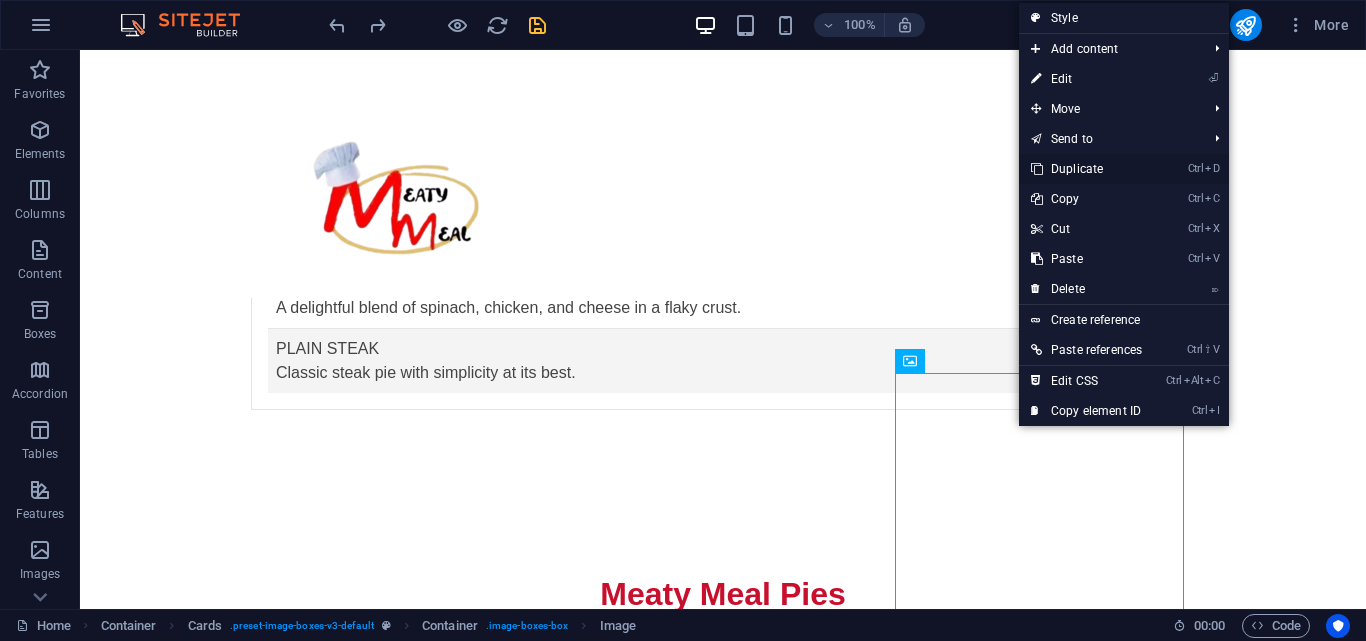 click on "Ctrl D  Duplicate" at bounding box center (1086, 169) 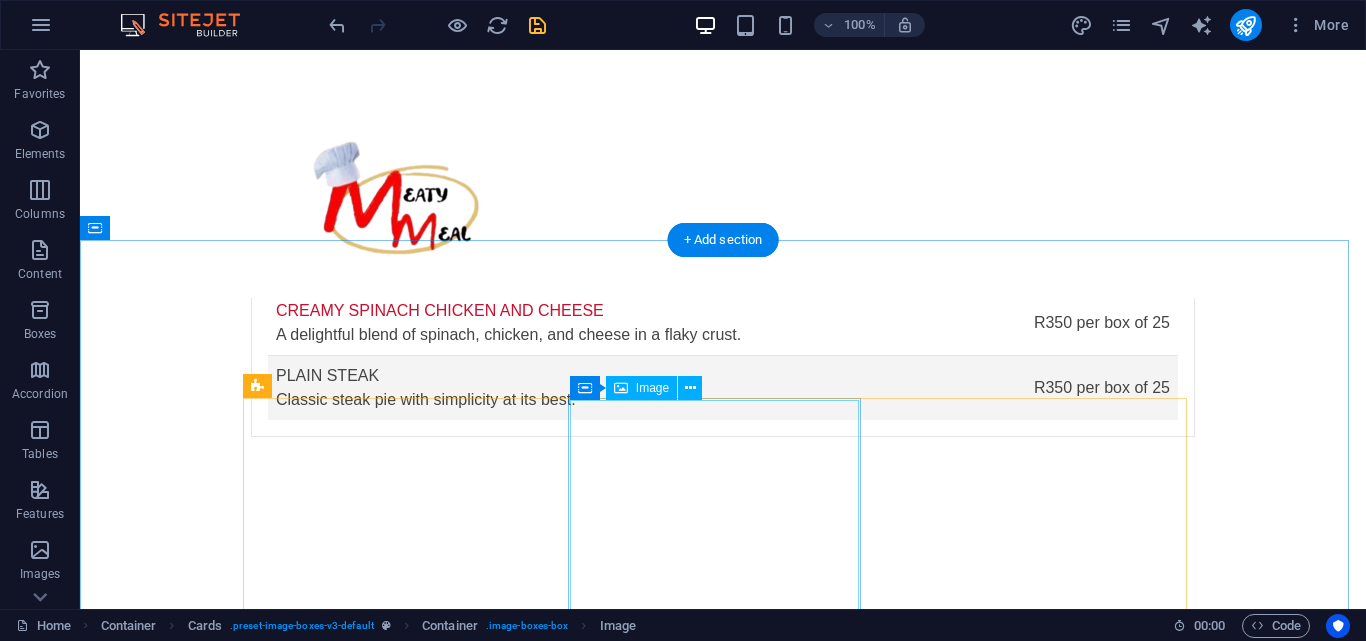 scroll, scrollTop: 2968, scrollLeft: 0, axis: vertical 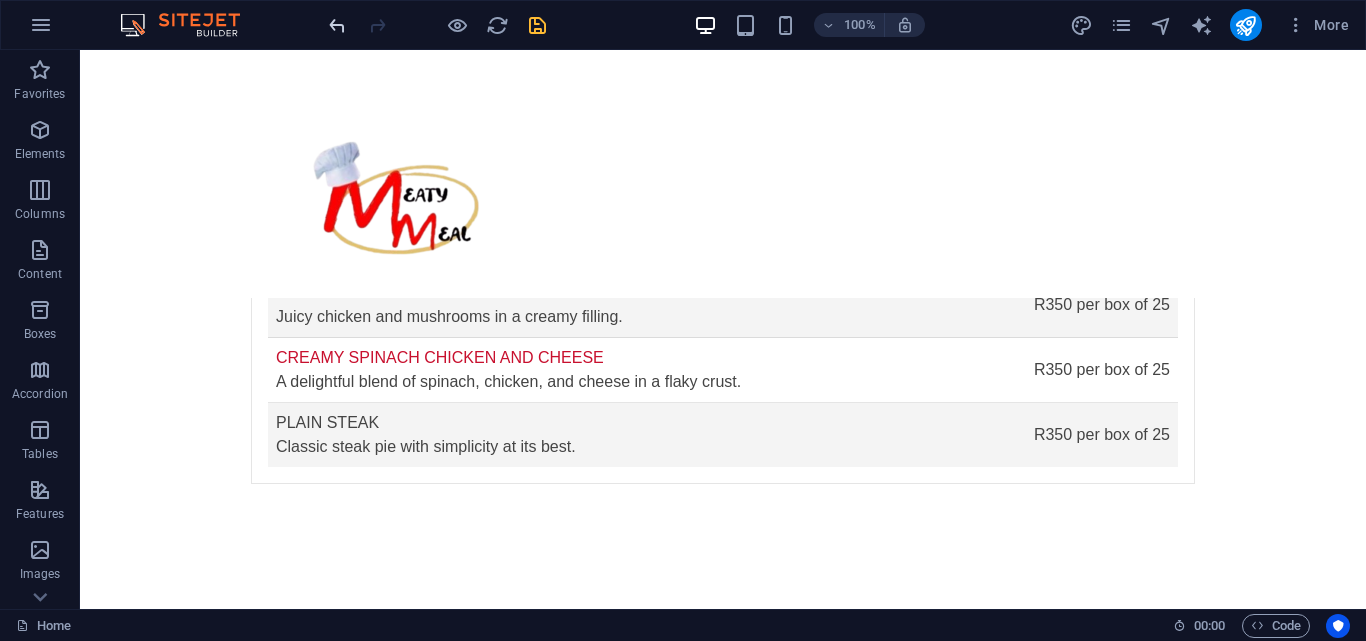 click at bounding box center [337, 25] 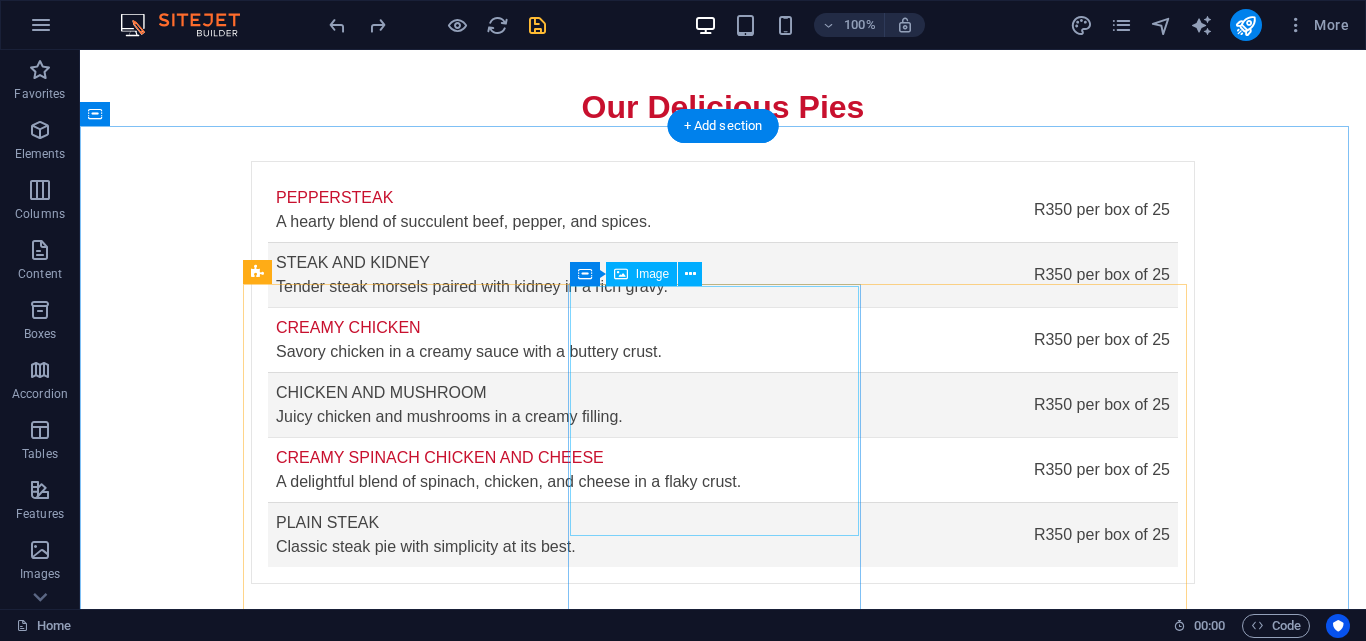 scroll, scrollTop: 3168, scrollLeft: 0, axis: vertical 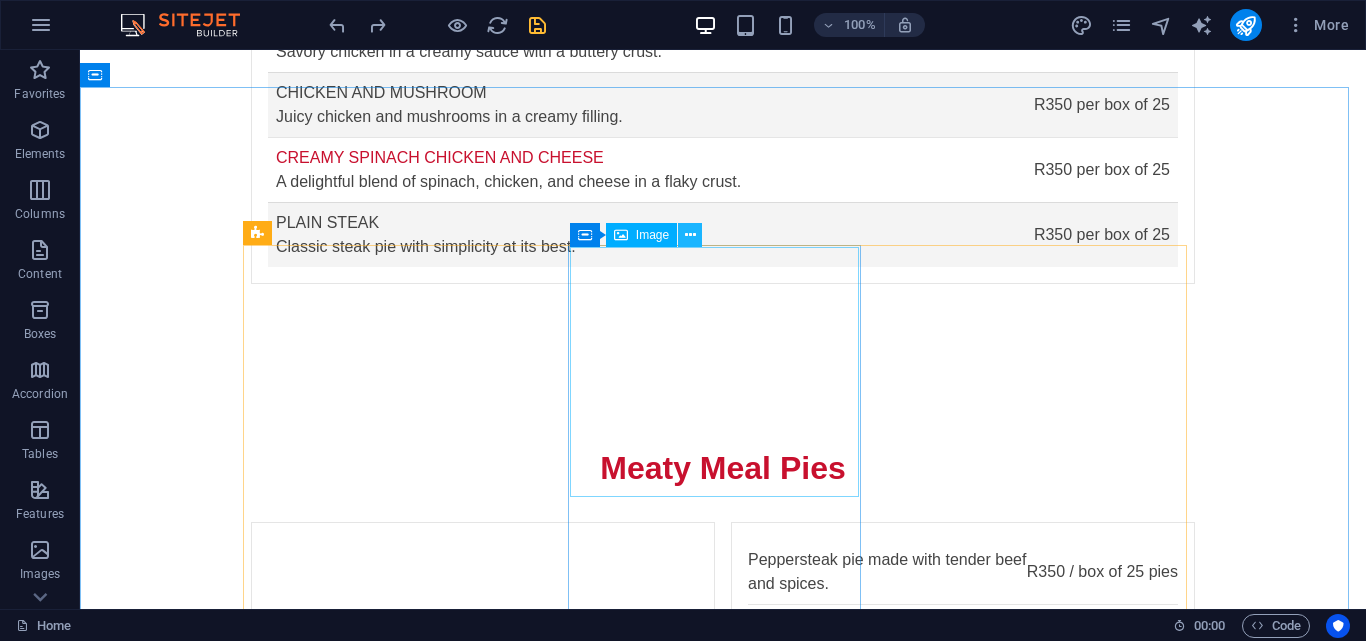 click at bounding box center (690, 235) 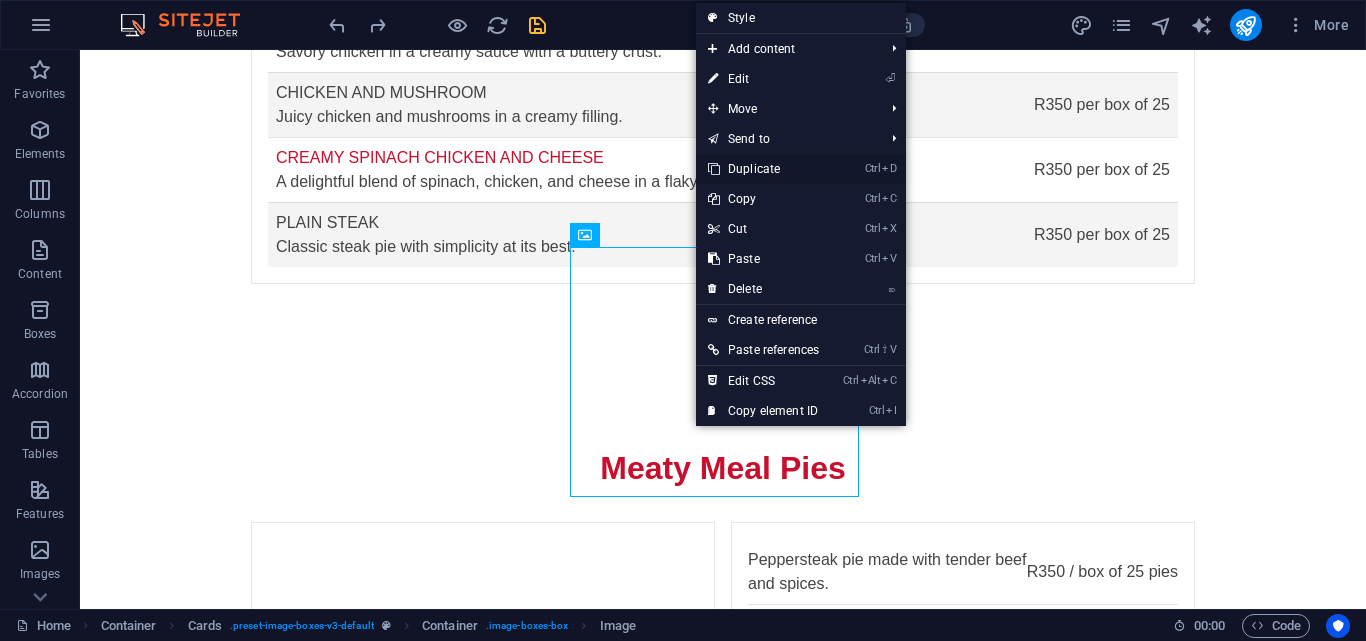 click on "Ctrl D  Duplicate" at bounding box center (763, 169) 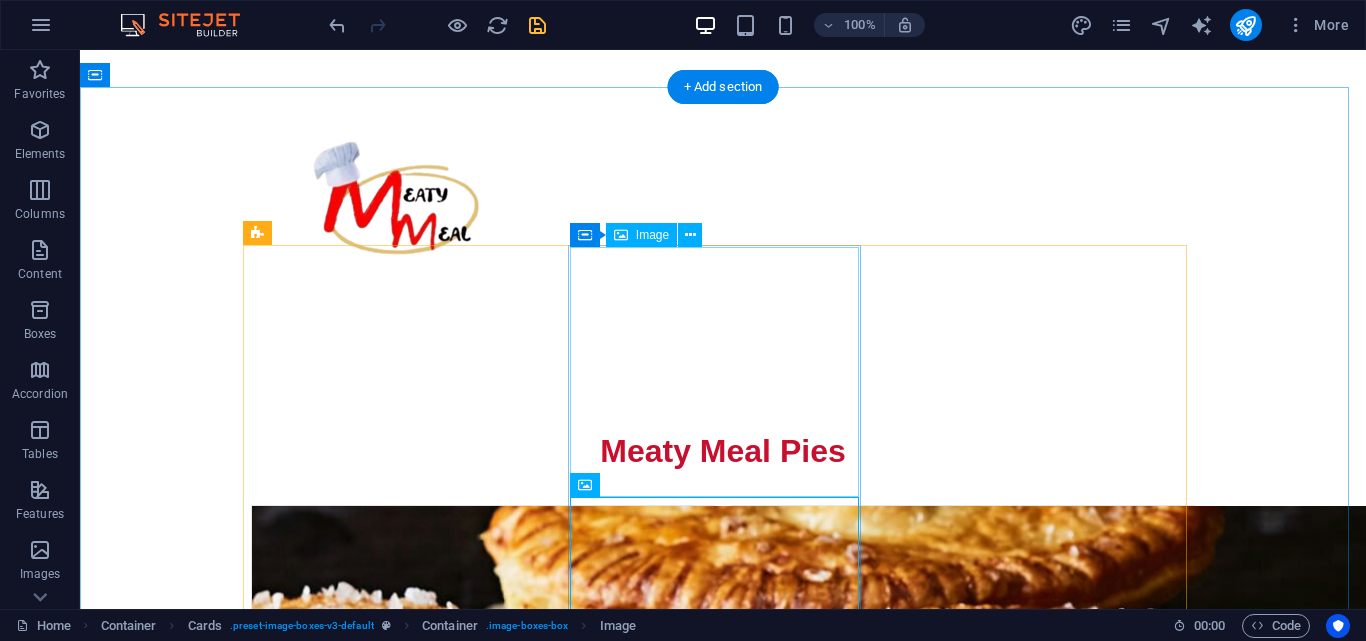 scroll, scrollTop: 3168, scrollLeft: 0, axis: vertical 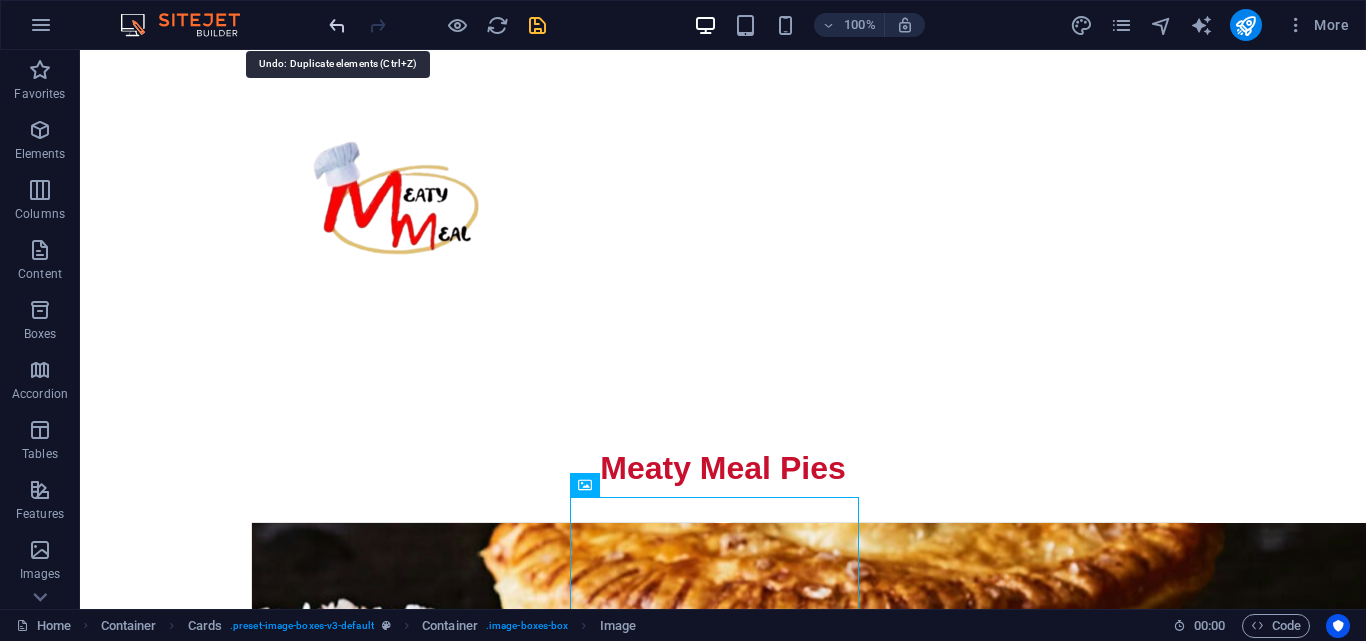 click at bounding box center (337, 25) 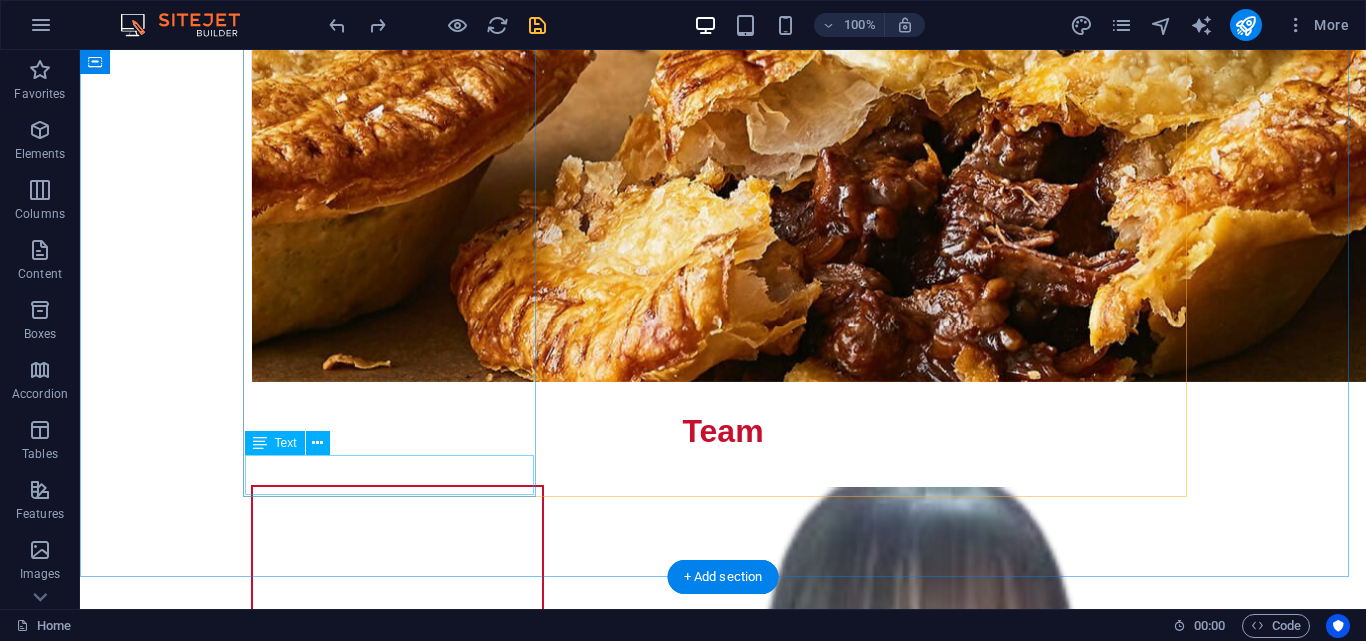 scroll, scrollTop: 4068, scrollLeft: 0, axis: vertical 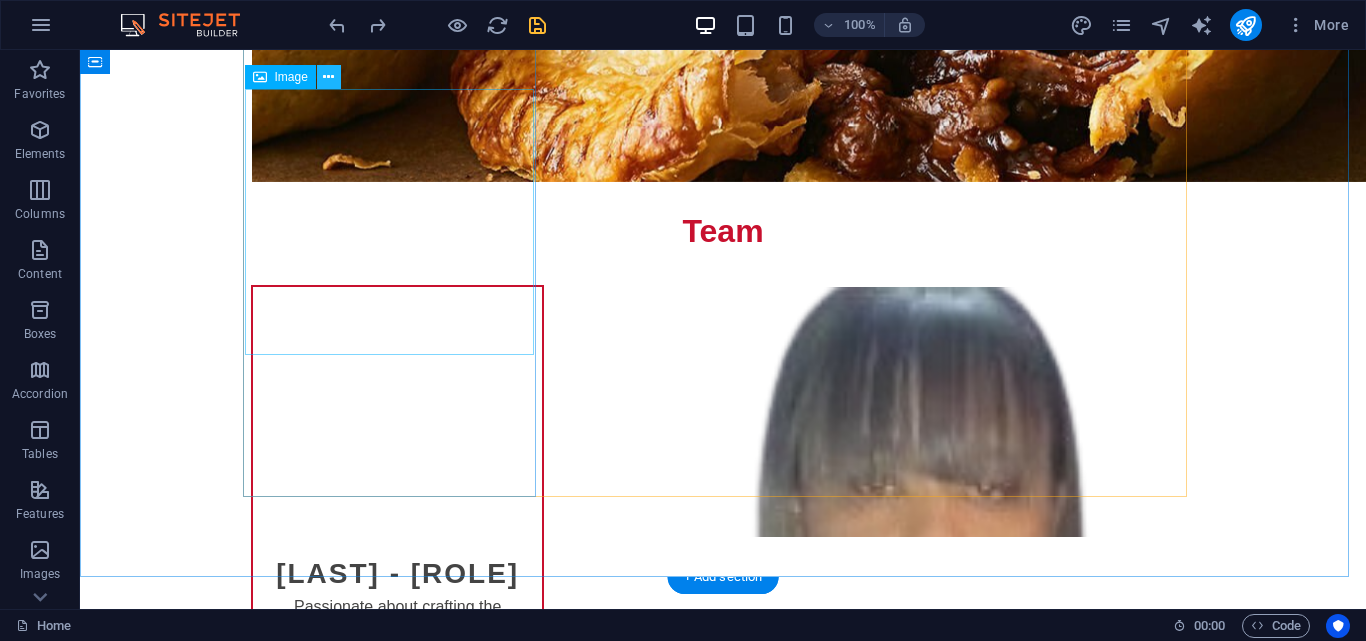 click at bounding box center [328, 77] 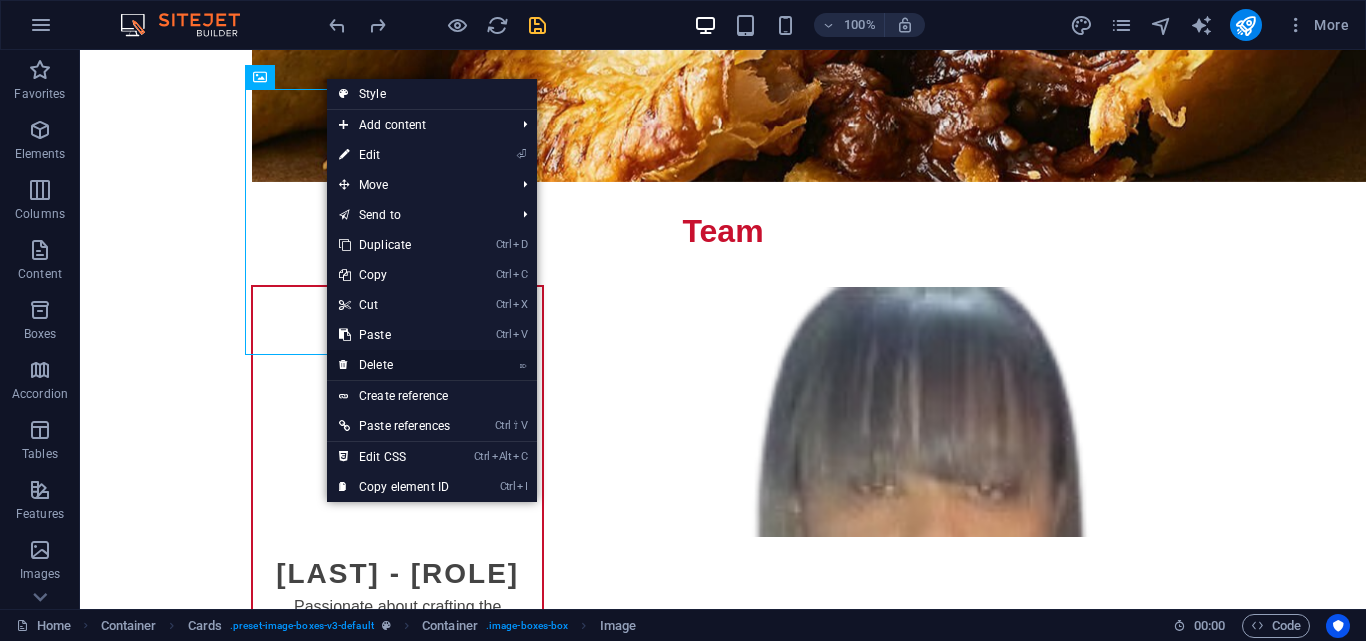 click on "⌦  Delete" at bounding box center (394, 365) 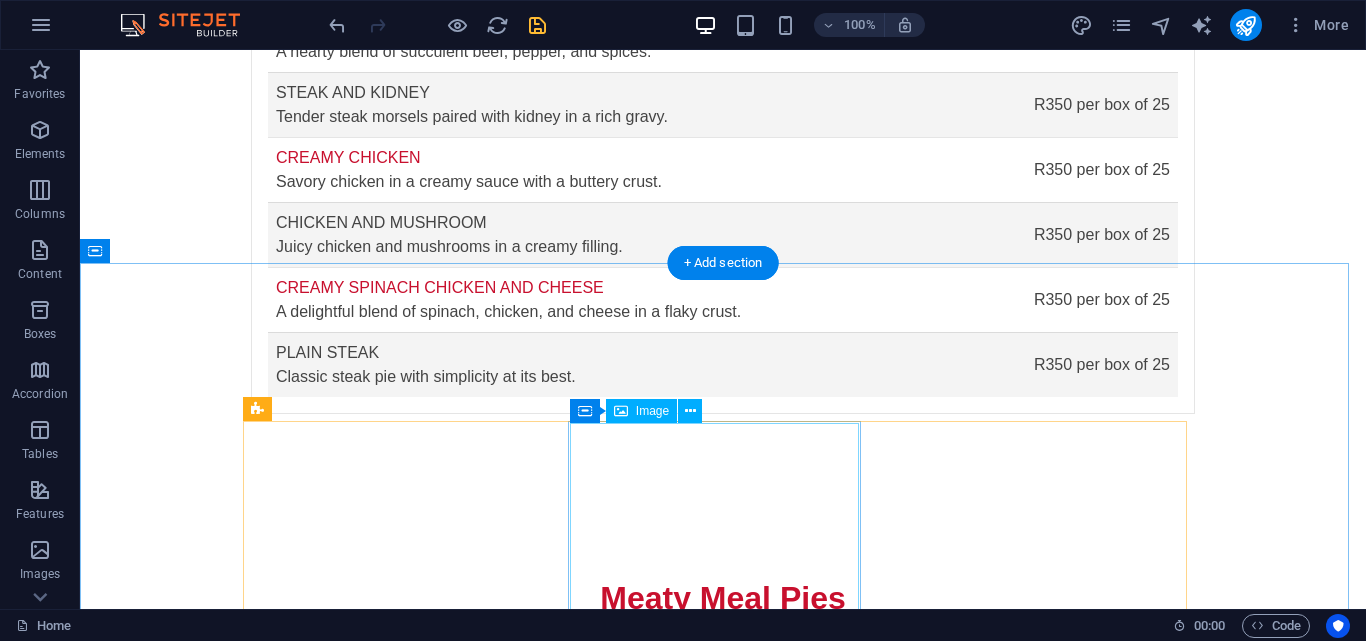 scroll, scrollTop: 3068, scrollLeft: 0, axis: vertical 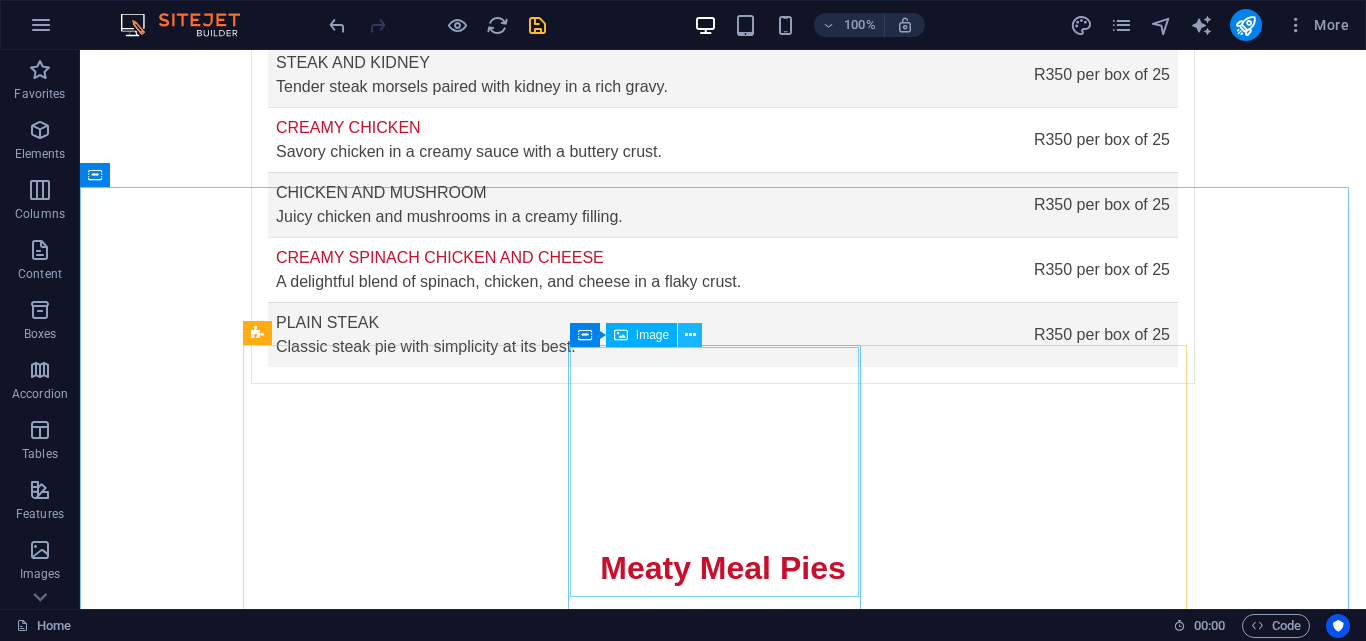 click at bounding box center [690, 335] 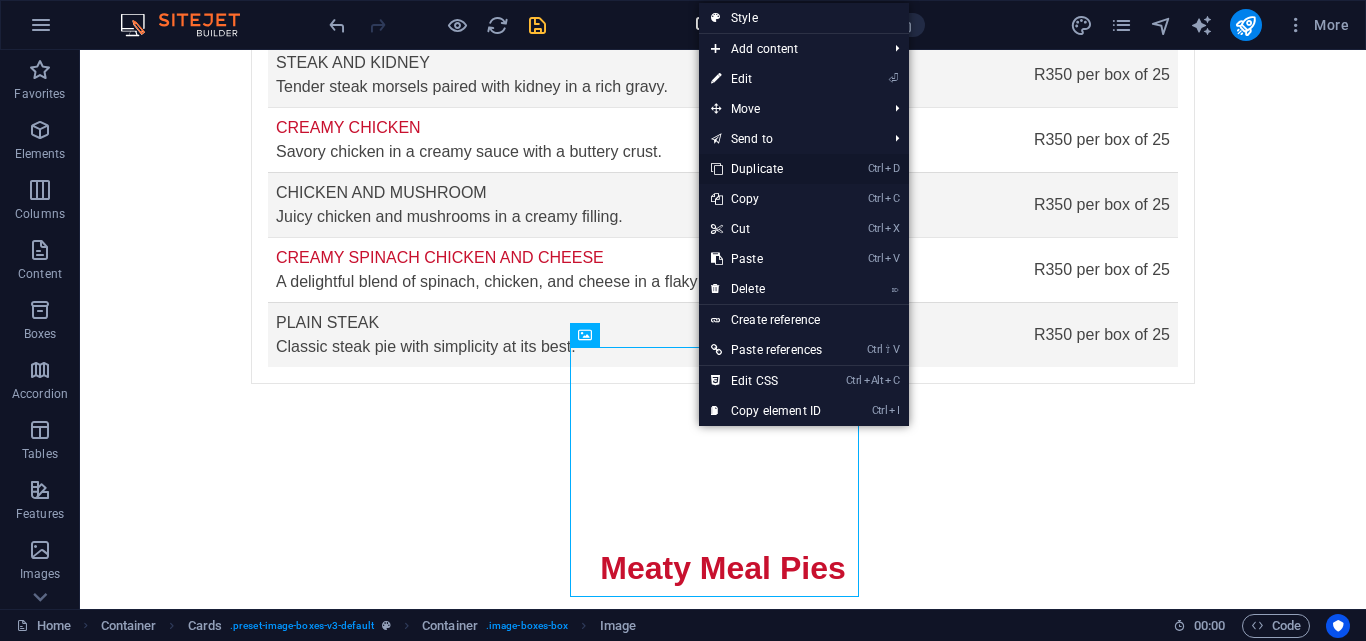 click on "Ctrl D  Duplicate" at bounding box center [766, 169] 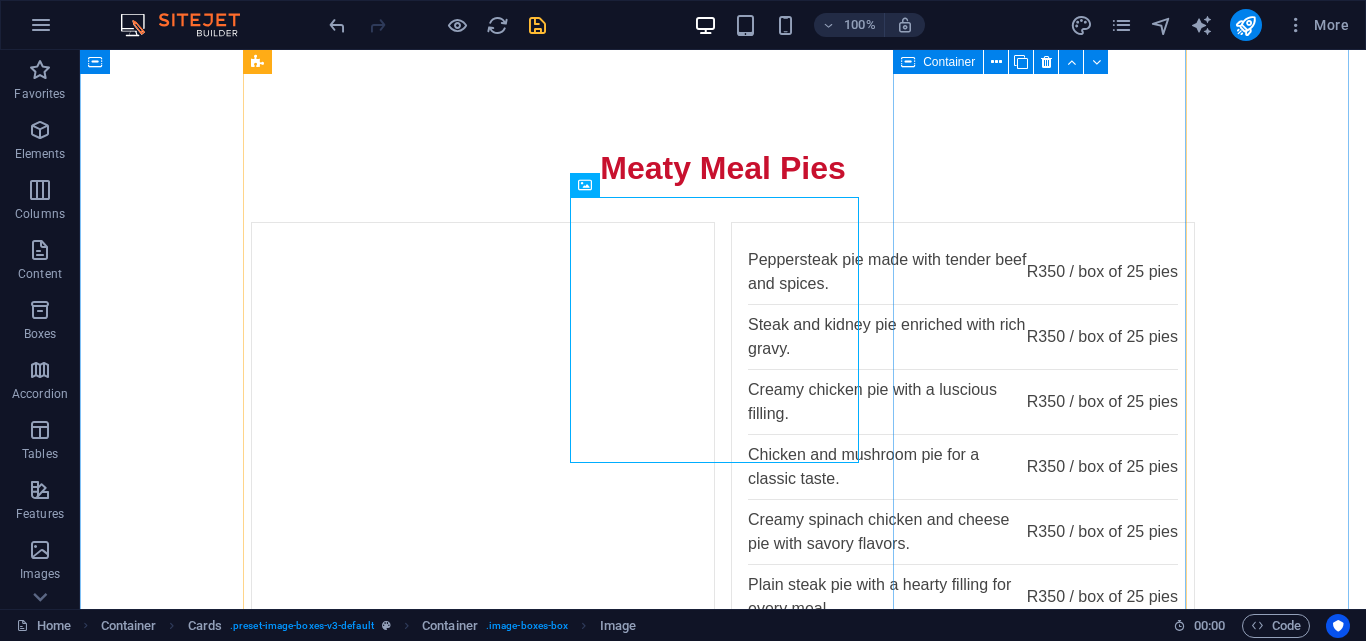 scroll, scrollTop: 3668, scrollLeft: 0, axis: vertical 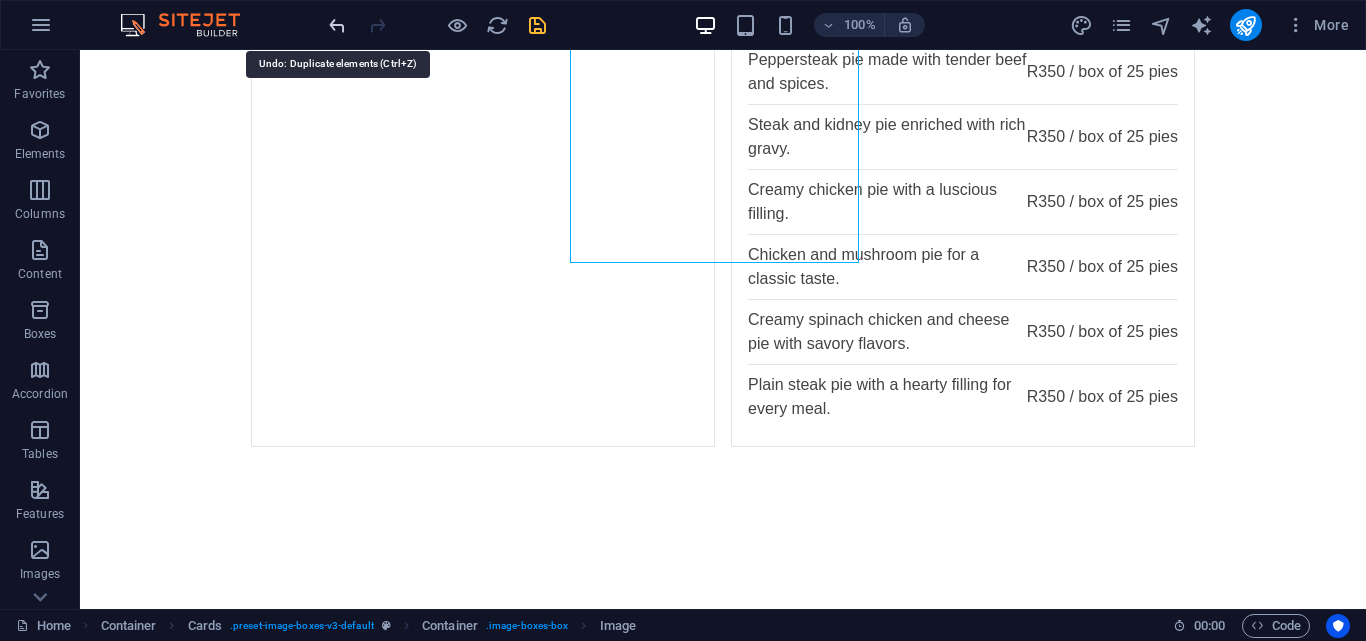 click at bounding box center (337, 25) 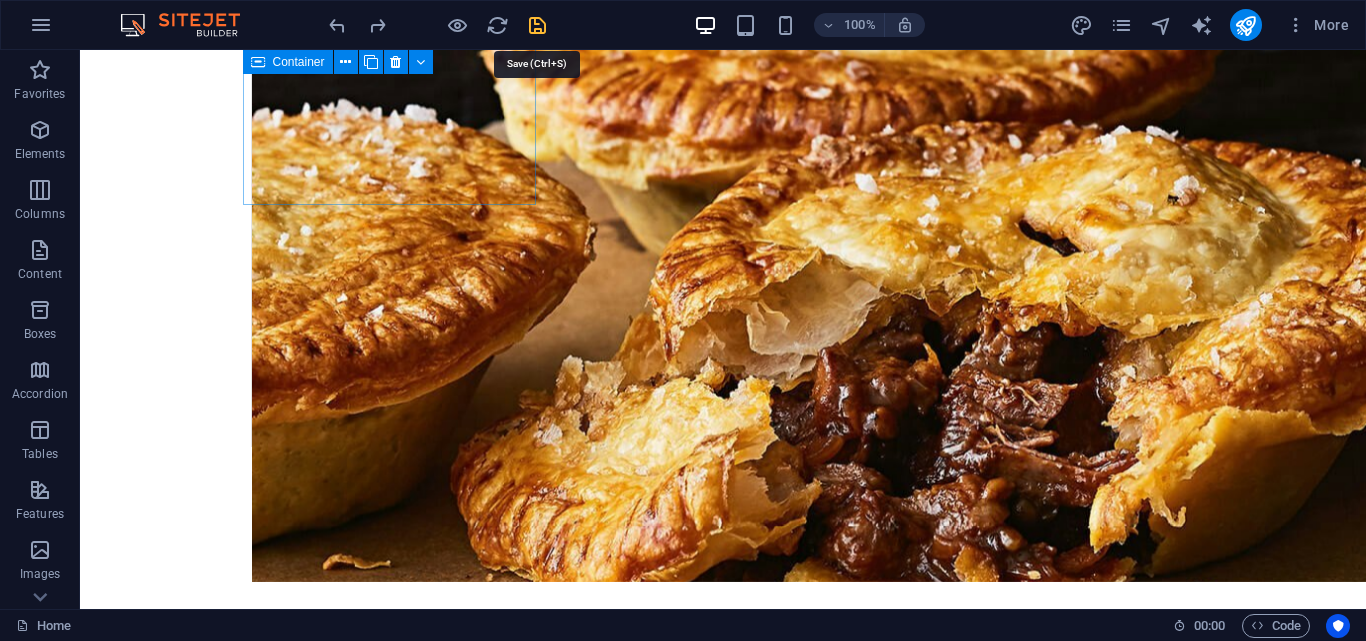 click at bounding box center (537, 25) 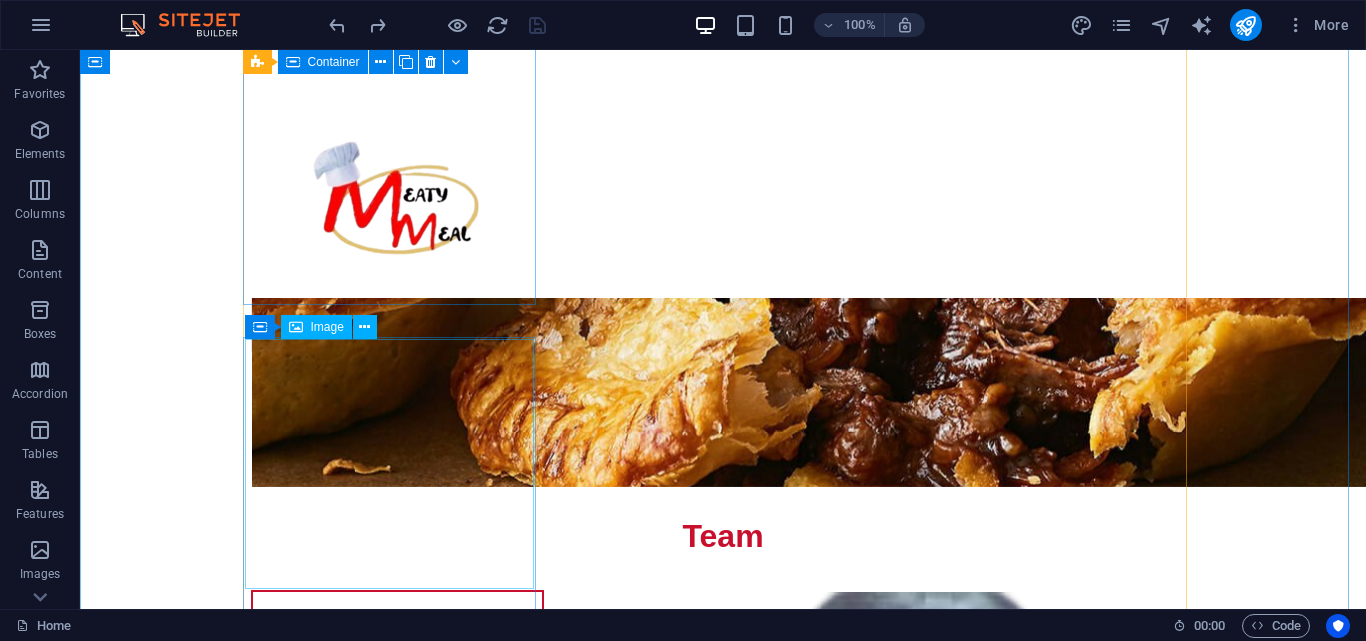 scroll, scrollTop: 3568, scrollLeft: 0, axis: vertical 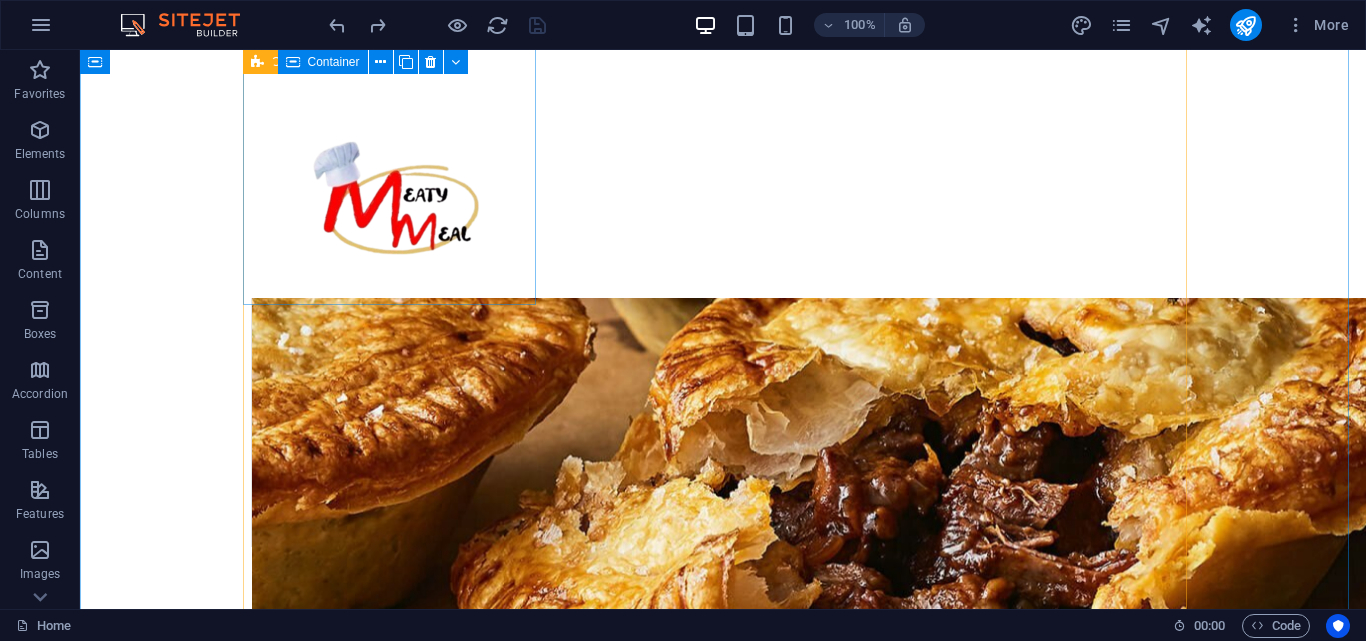 click on "[LAST] - [ROLE] [DESCRIPTION].   Team [ROLE] [DESCRIPTION].  Team [ROLE] [DESCRIPTION].  Team [ROLE] [DESCRIPTION]." at bounding box center (723, 1621) 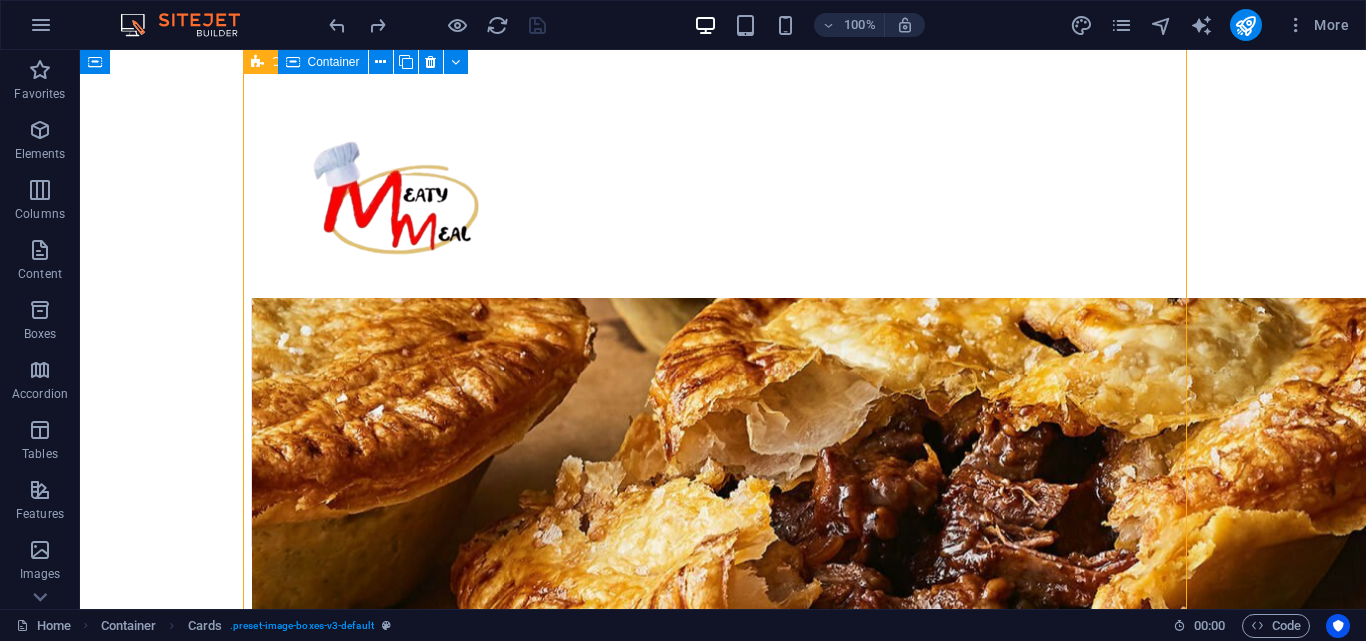 click on "[LAST] - [ROLE] [DESCRIPTION].   Team [ROLE] [DESCRIPTION].  Team [ROLE] [DESCRIPTION].  Team [ROLE] [DESCRIPTION]." at bounding box center [723, 1621] 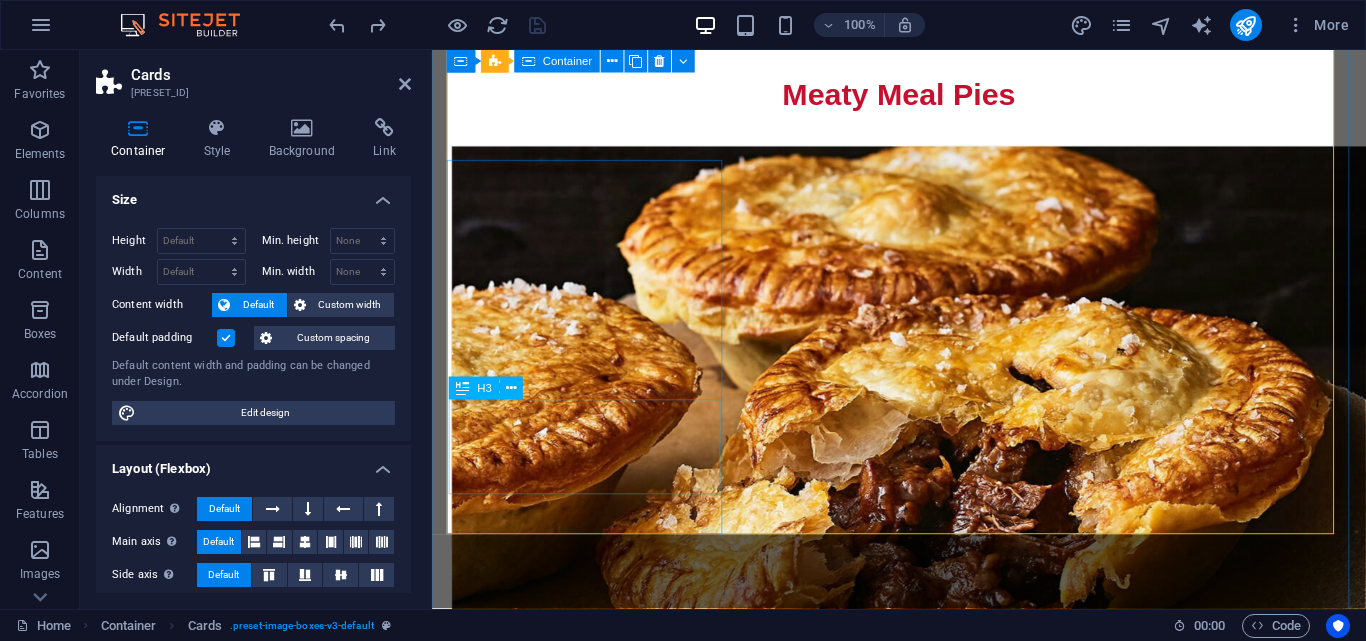 scroll, scrollTop: 3768, scrollLeft: 0, axis: vertical 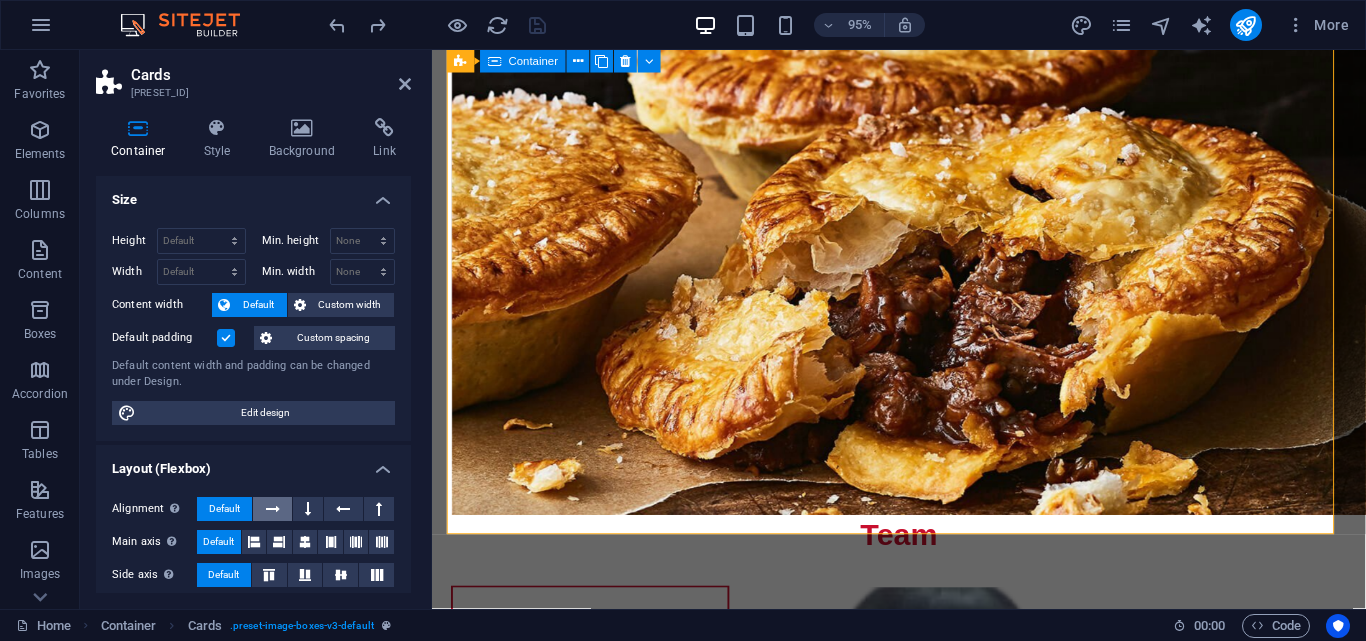 click at bounding box center [273, 509] 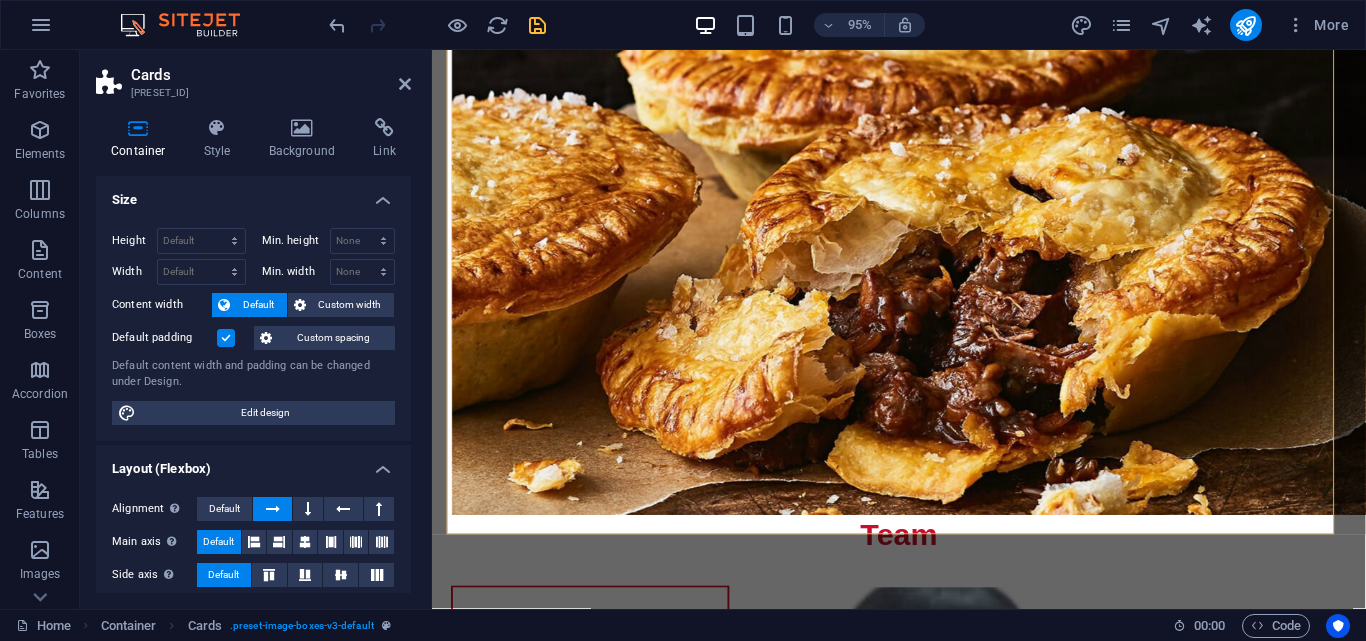 click at bounding box center (273, 509) 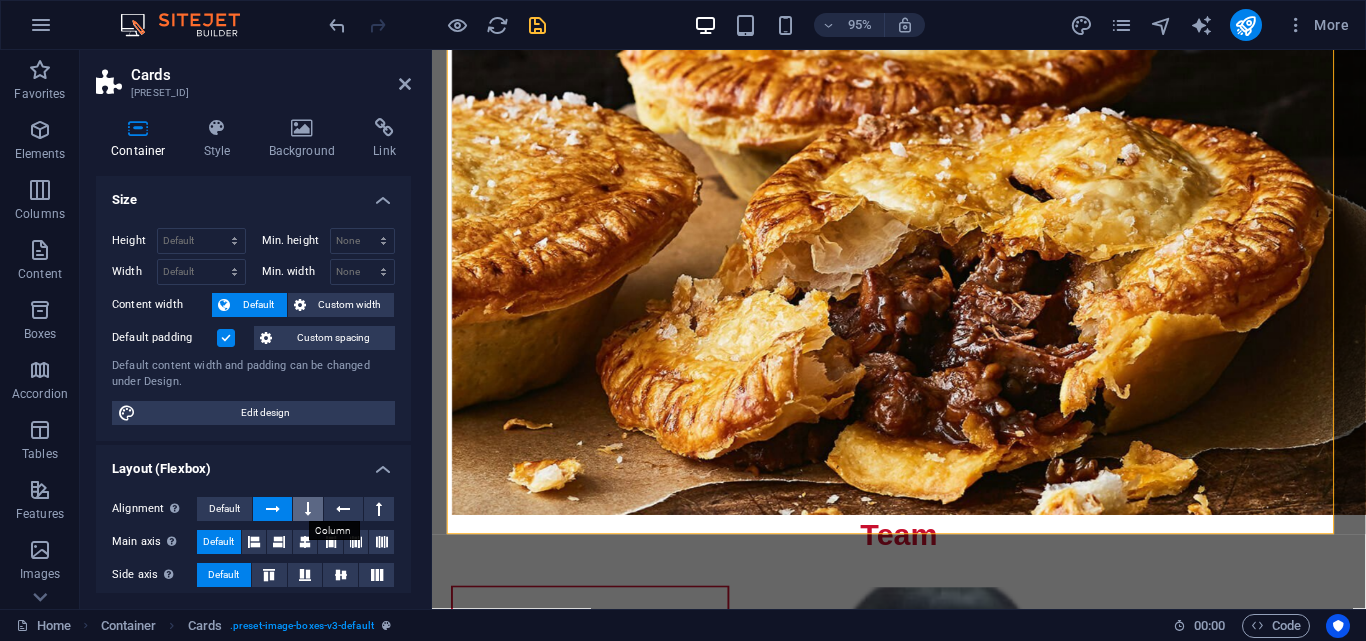 click at bounding box center [308, 509] 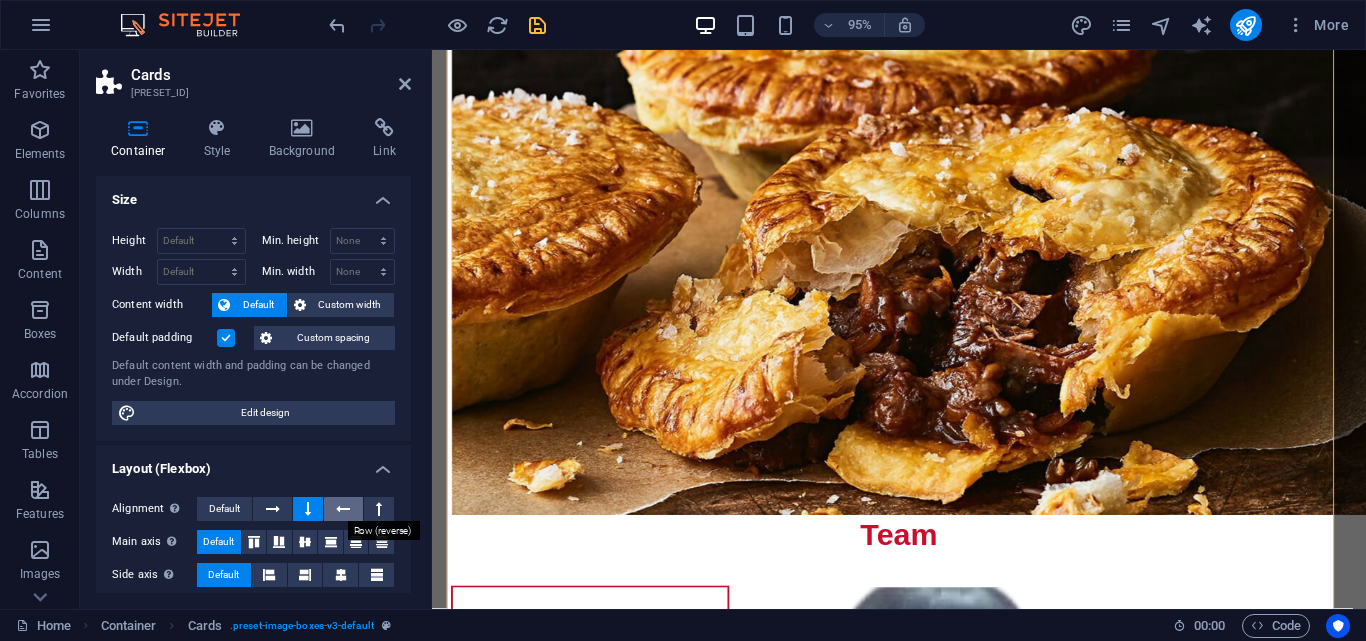 click at bounding box center (343, 509) 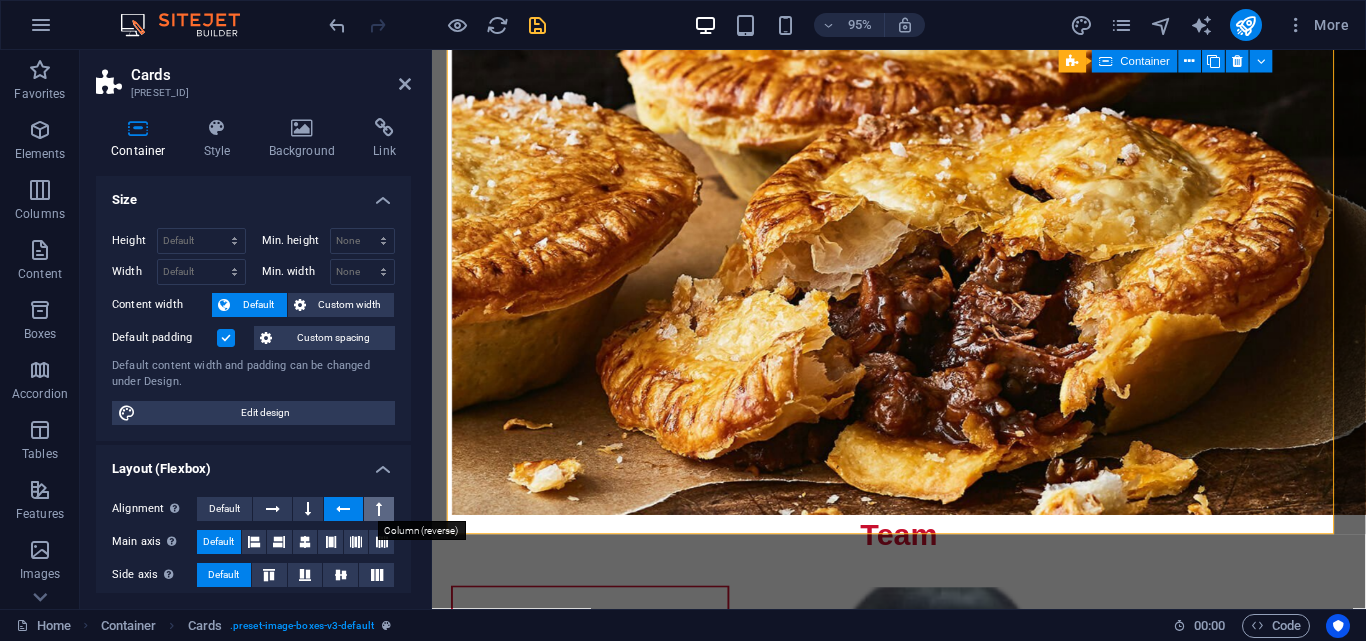 click at bounding box center (379, 509) 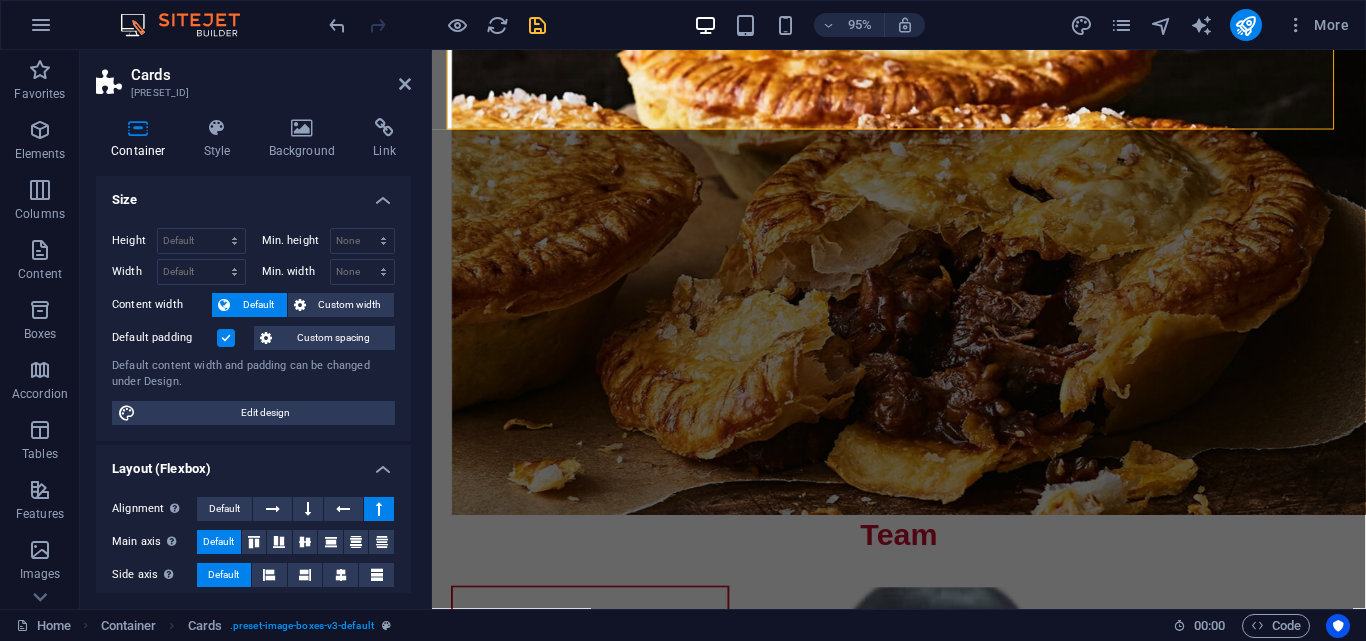 scroll, scrollTop: 5112, scrollLeft: 0, axis: vertical 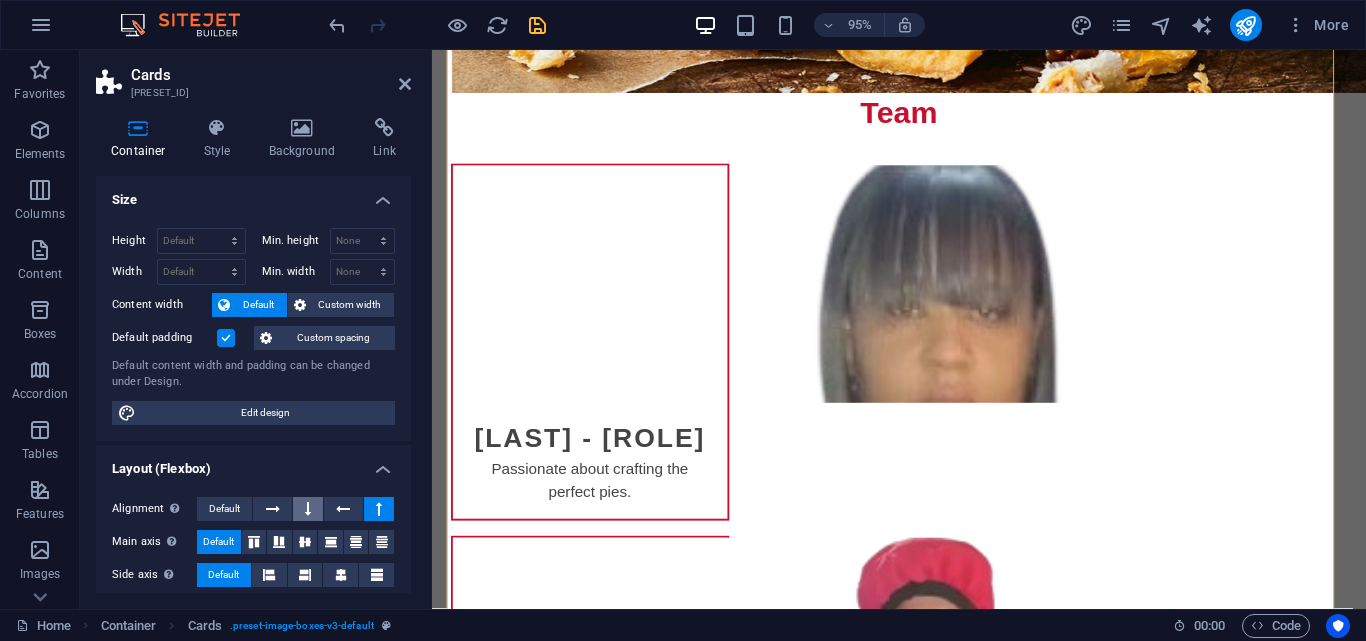click at bounding box center (308, 509) 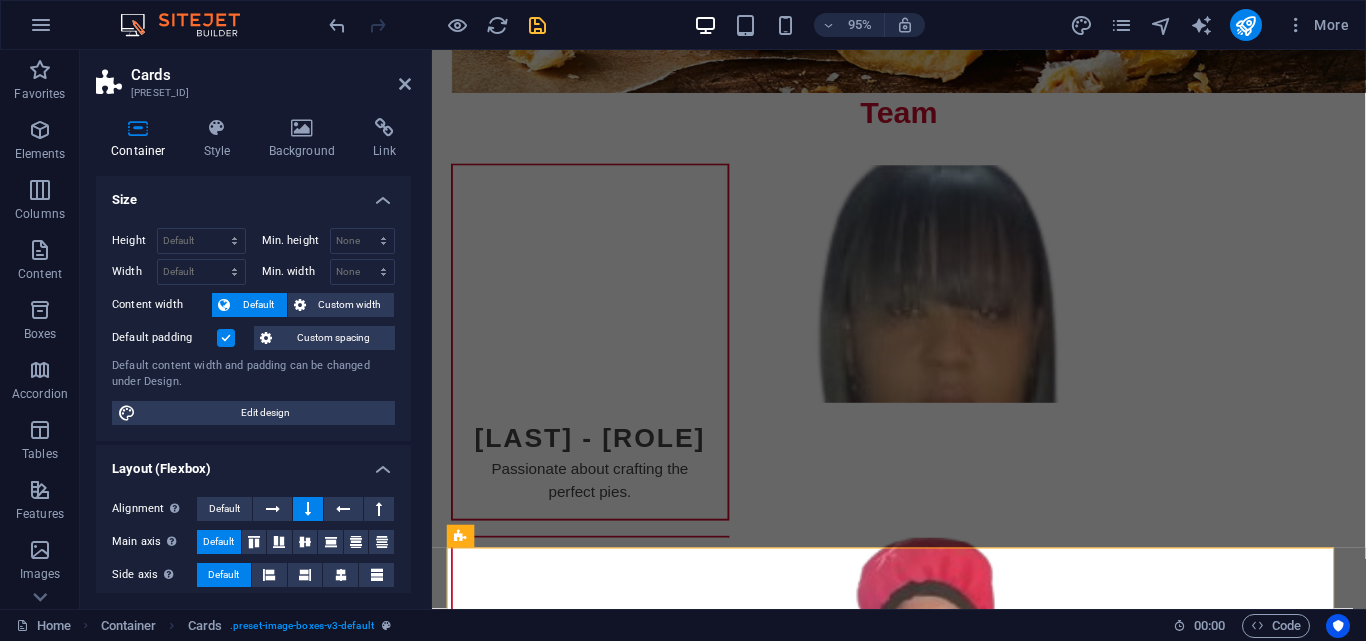 scroll, scrollTop: 2868, scrollLeft: 0, axis: vertical 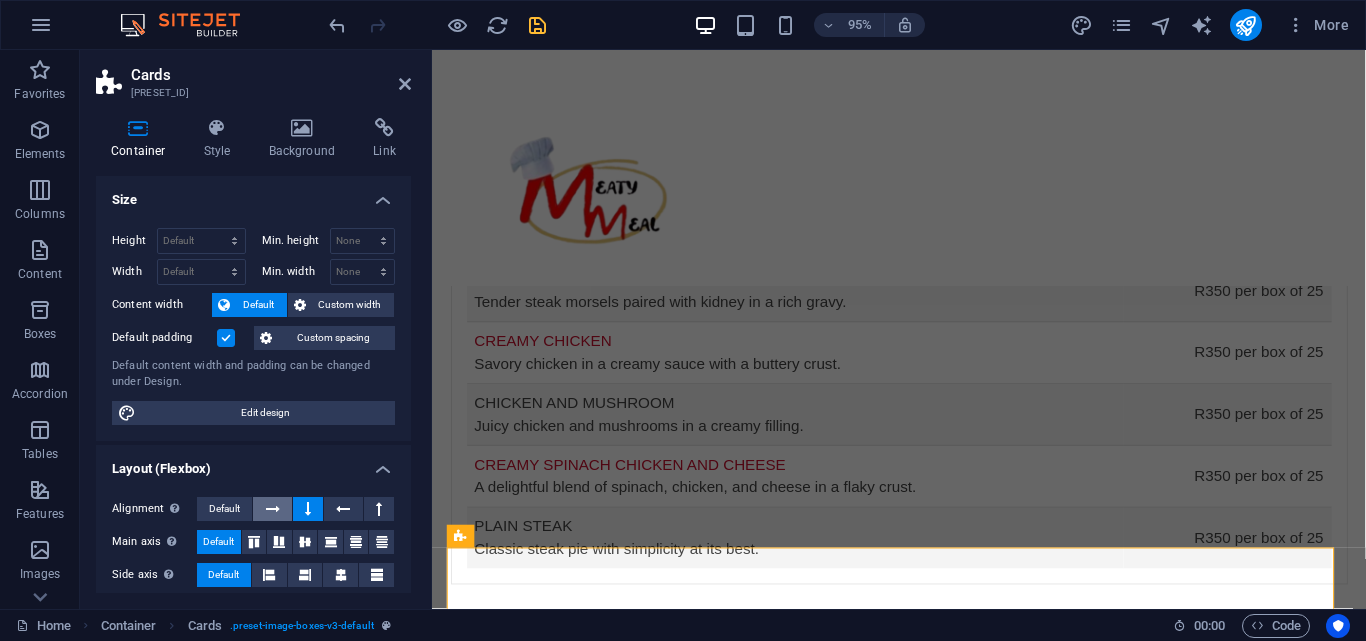 click at bounding box center [272, 509] 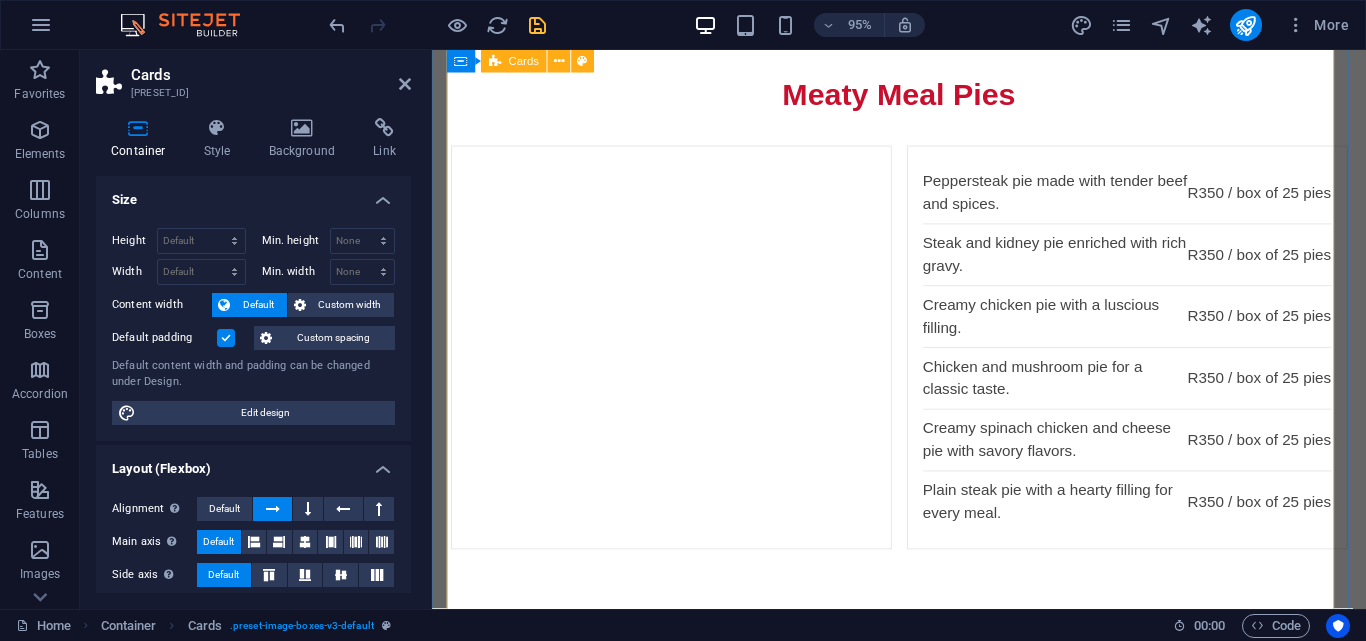 scroll, scrollTop: 3868, scrollLeft: 0, axis: vertical 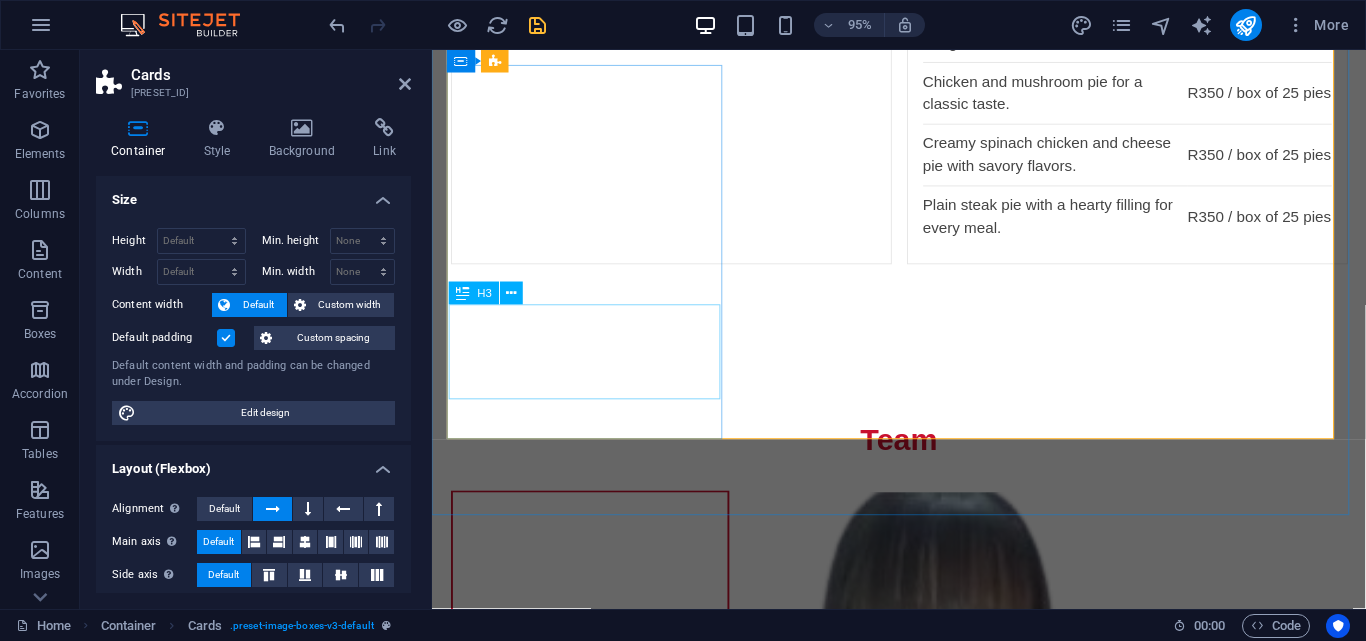 click on "Team Extraordinaire" at bounding box center (598, 2094) 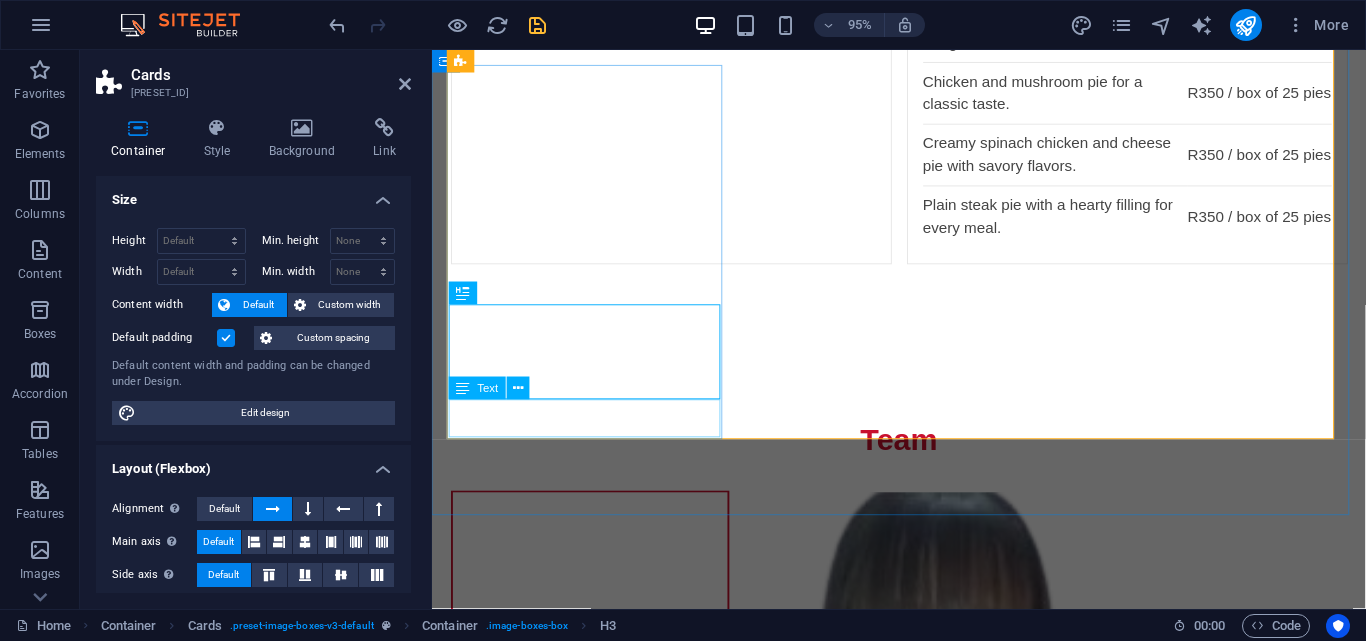 click on "Connecting our pies to the world." at bounding box center [598, 2164] 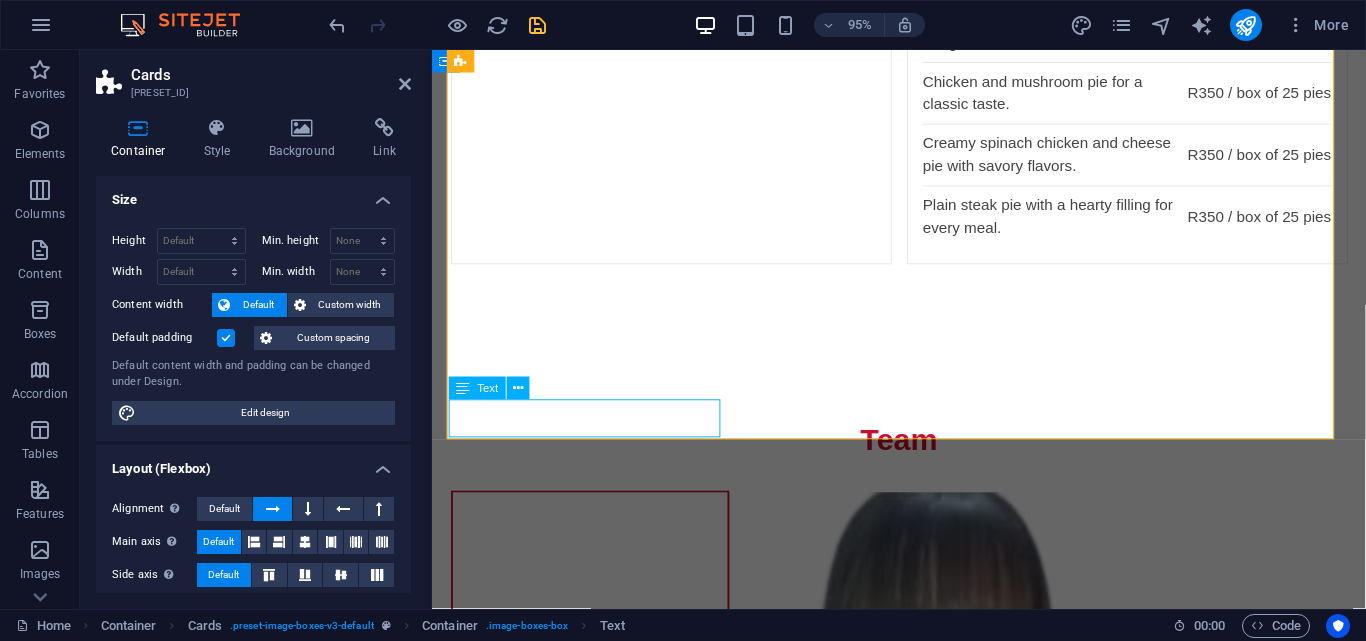 click on "Connecting our pies to the world." at bounding box center (598, 2164) 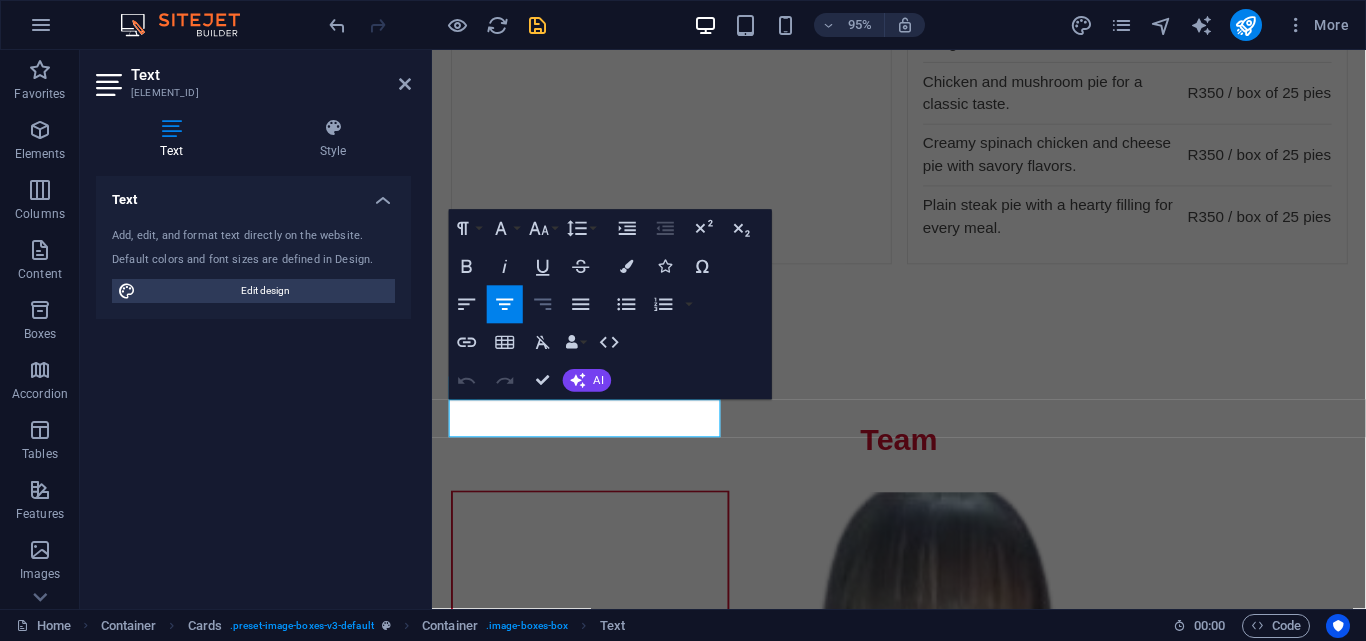 click 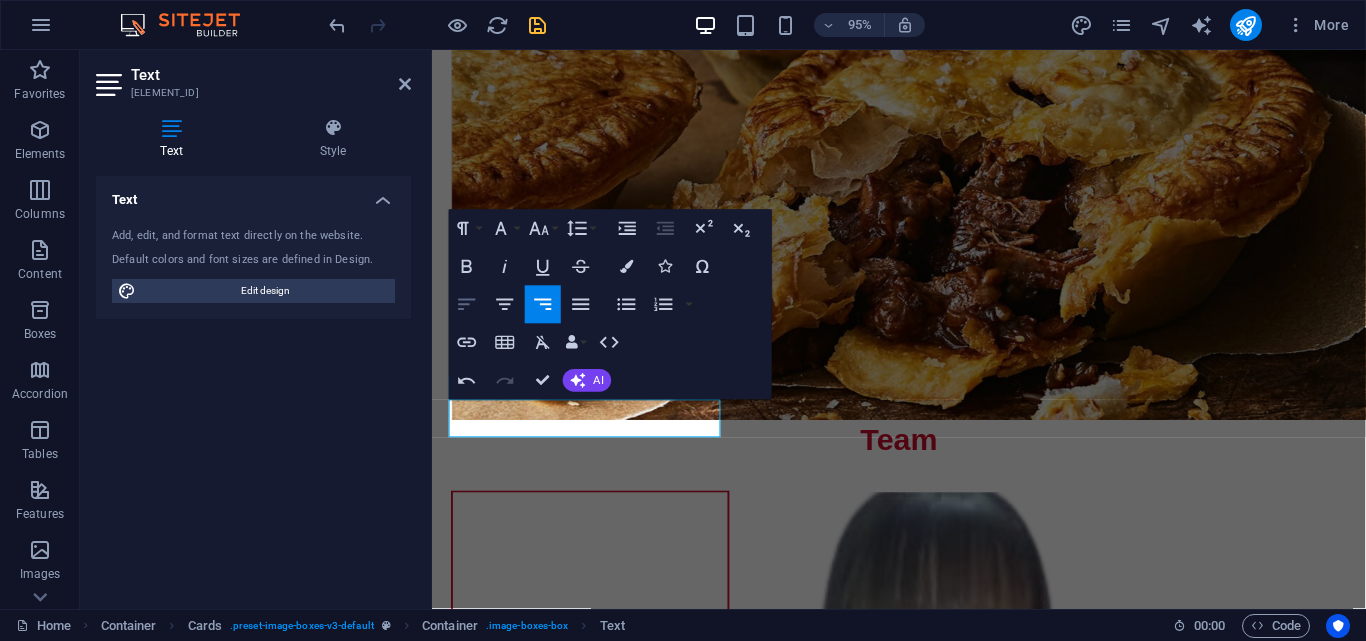 click 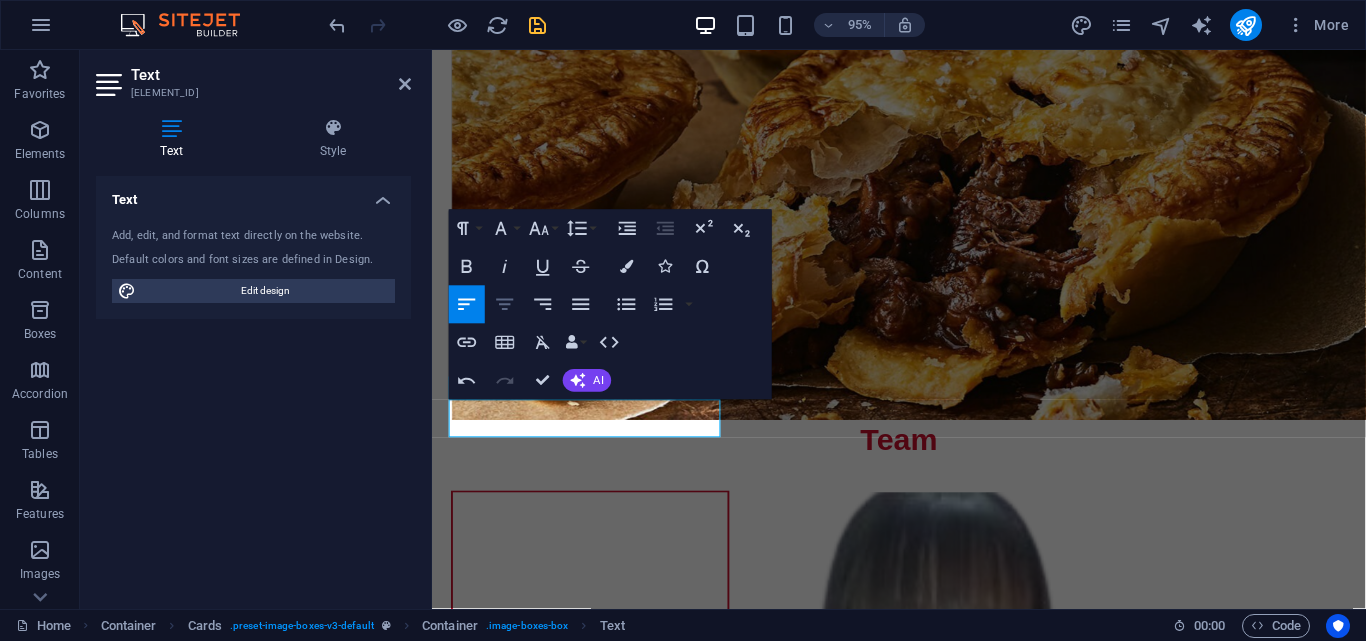 click 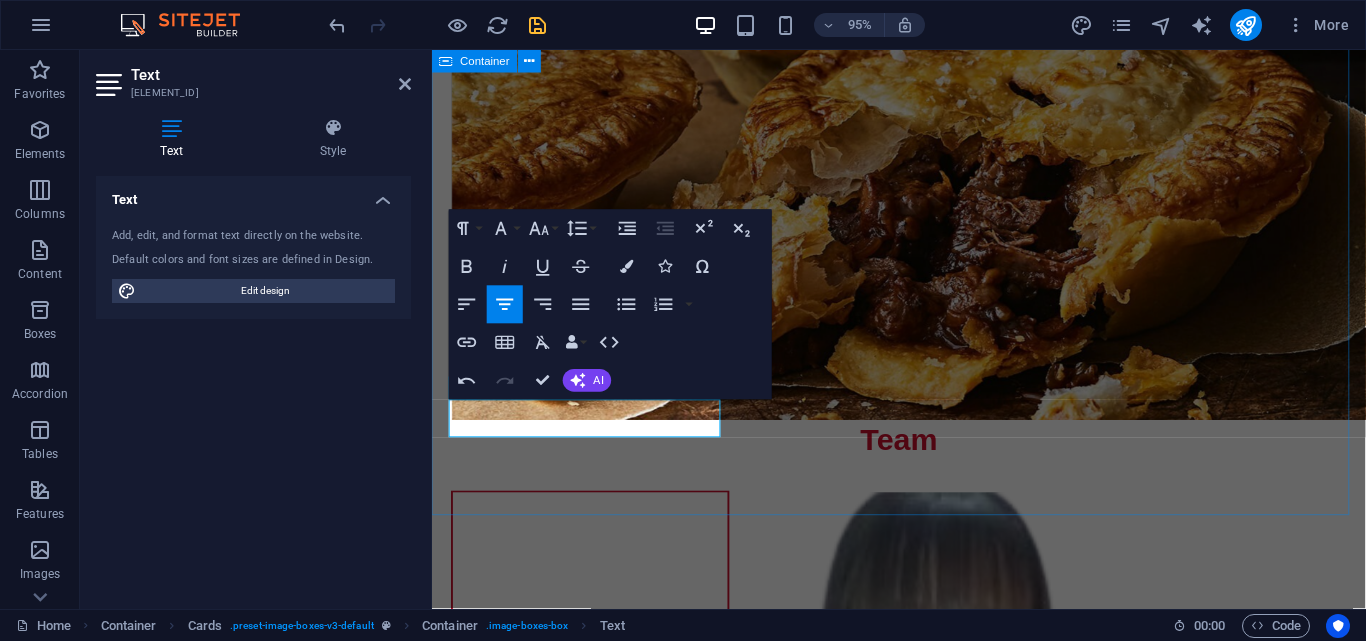 click on "Team [LAST] - [ROLE] [DESCRIPTION].   Team [ROLE] [DESCRIPTION].  Team [ROLE] [DESCRIPTION].  Team [ROLE] [DESCRIPTION]." at bounding box center [923, 1311] 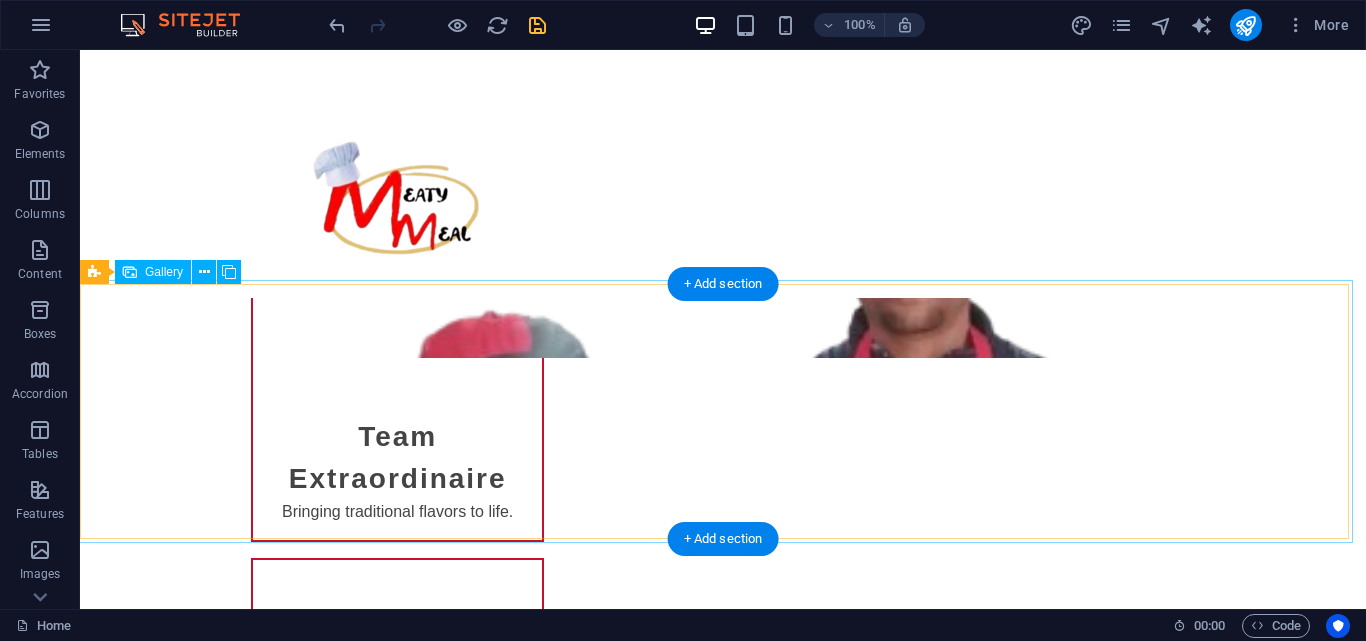 scroll, scrollTop: 3939, scrollLeft: 0, axis: vertical 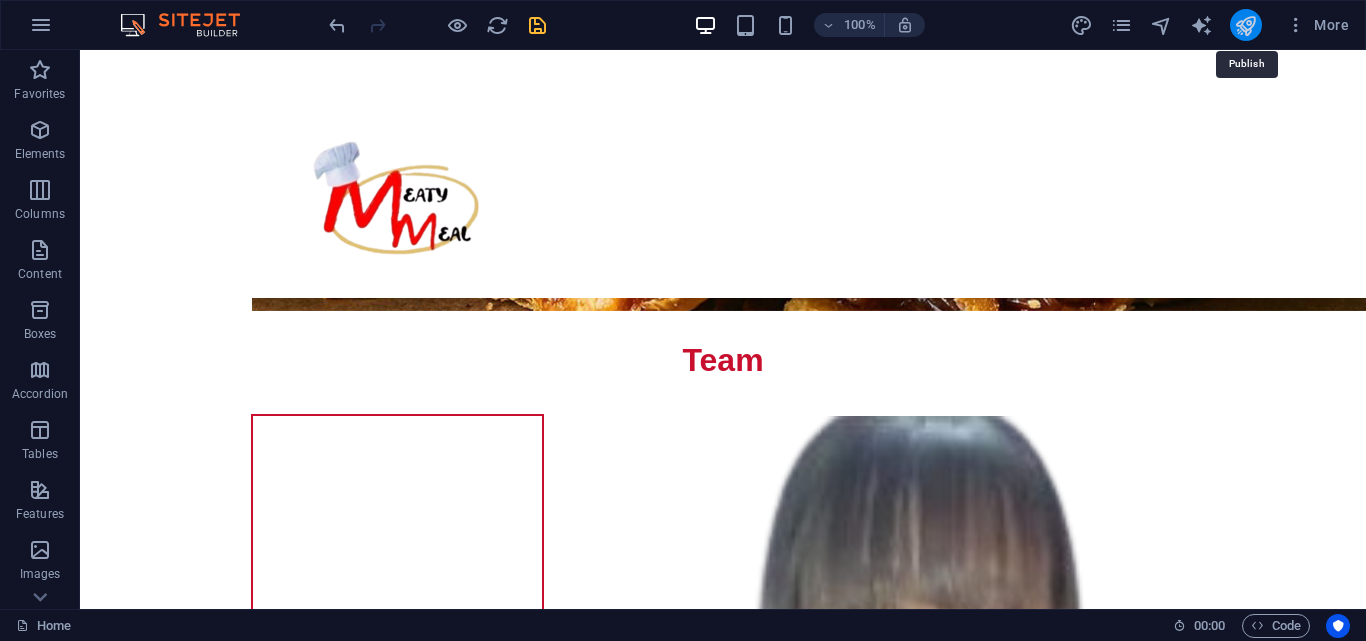 click at bounding box center (1245, 25) 